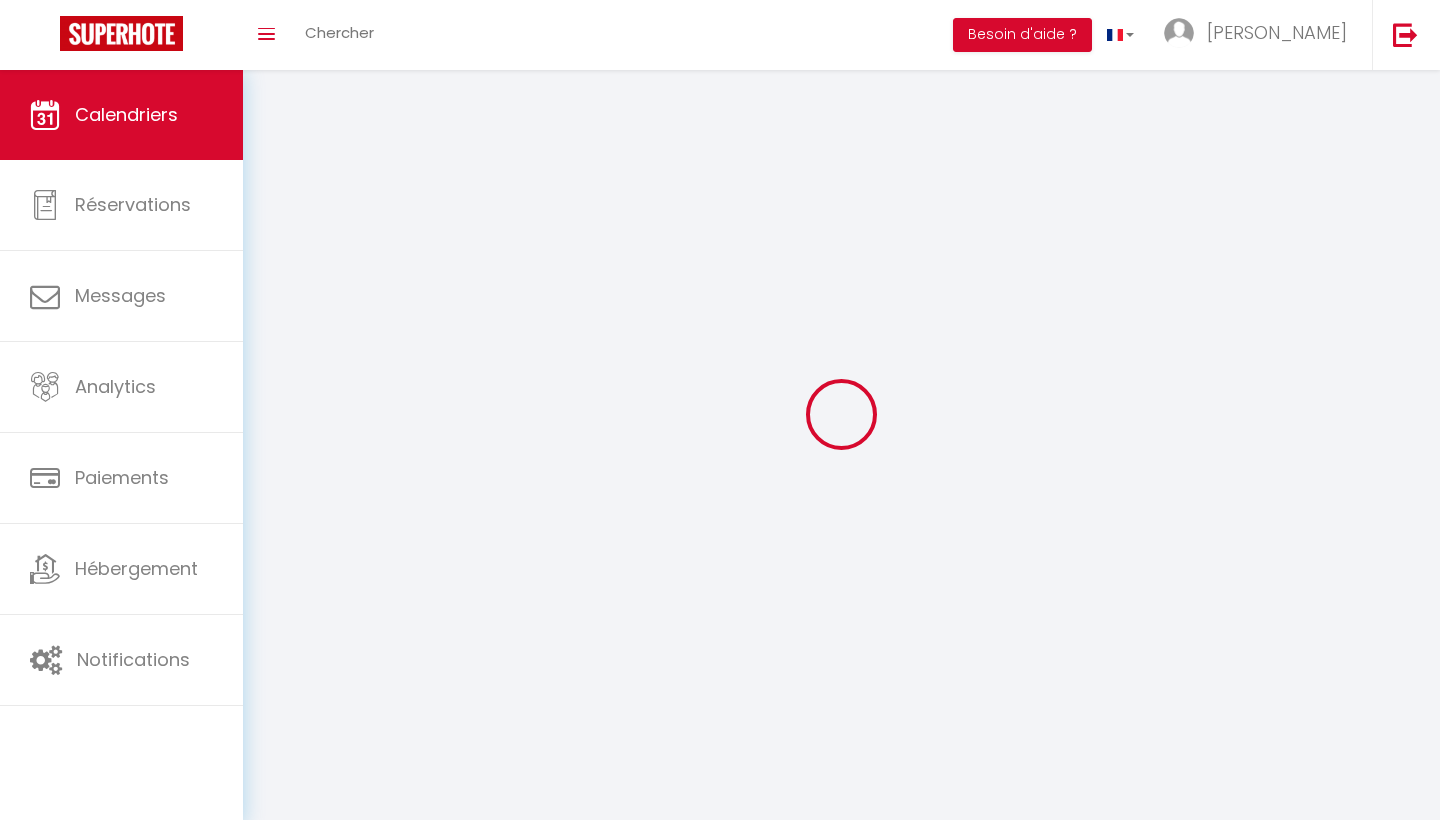 scroll, scrollTop: 0, scrollLeft: 0, axis: both 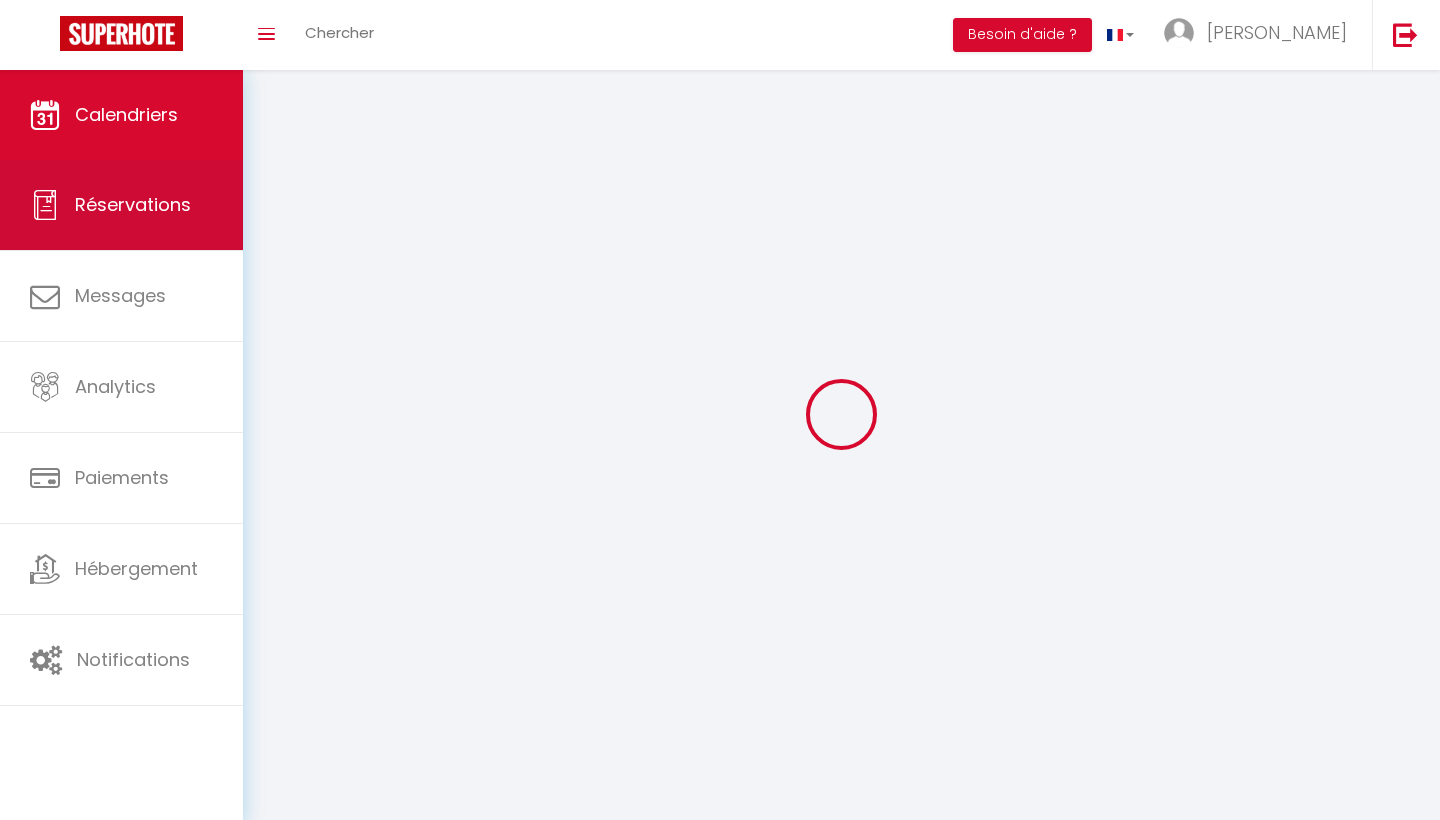 select 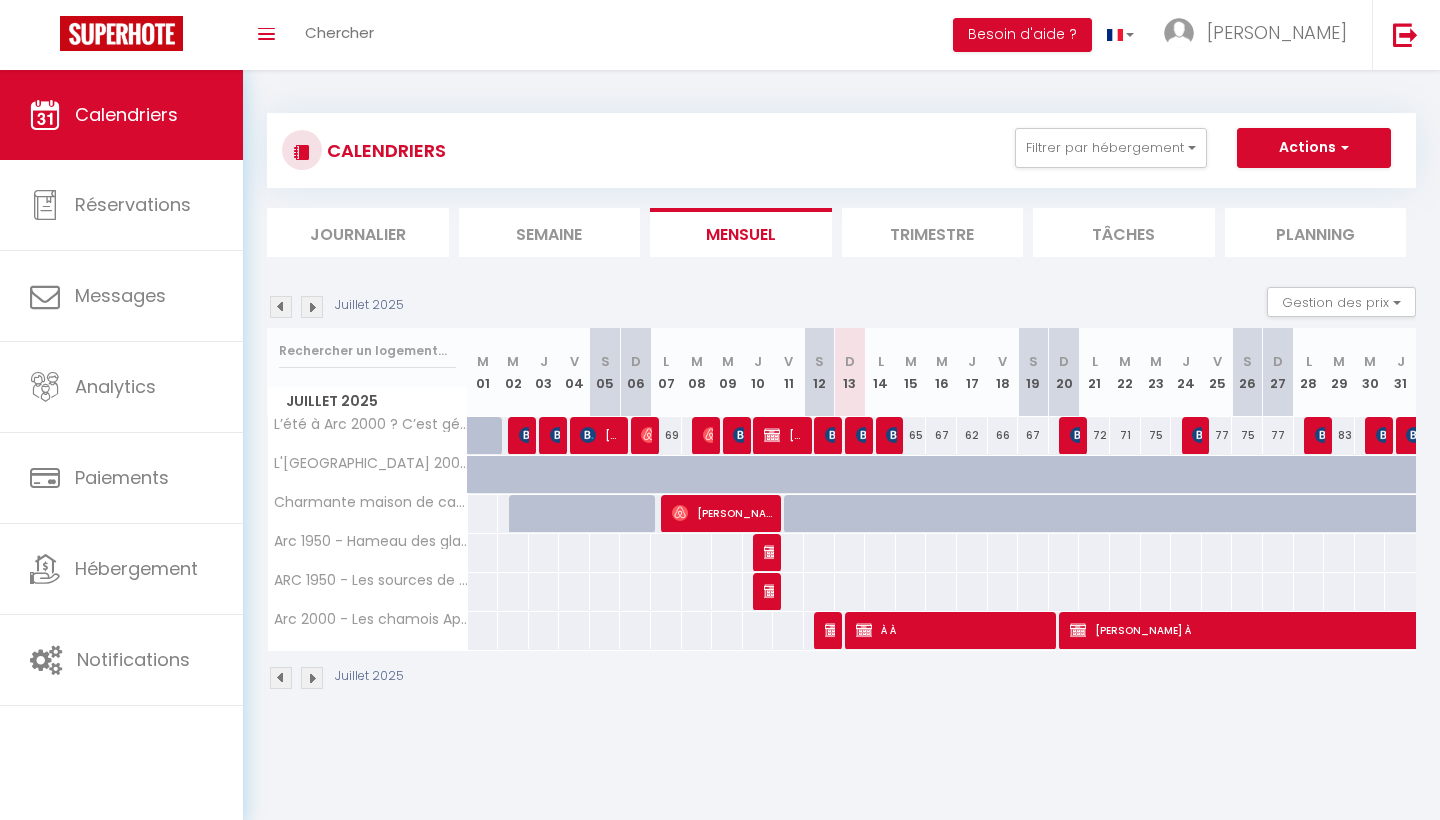 click at bounding box center (833, 630) 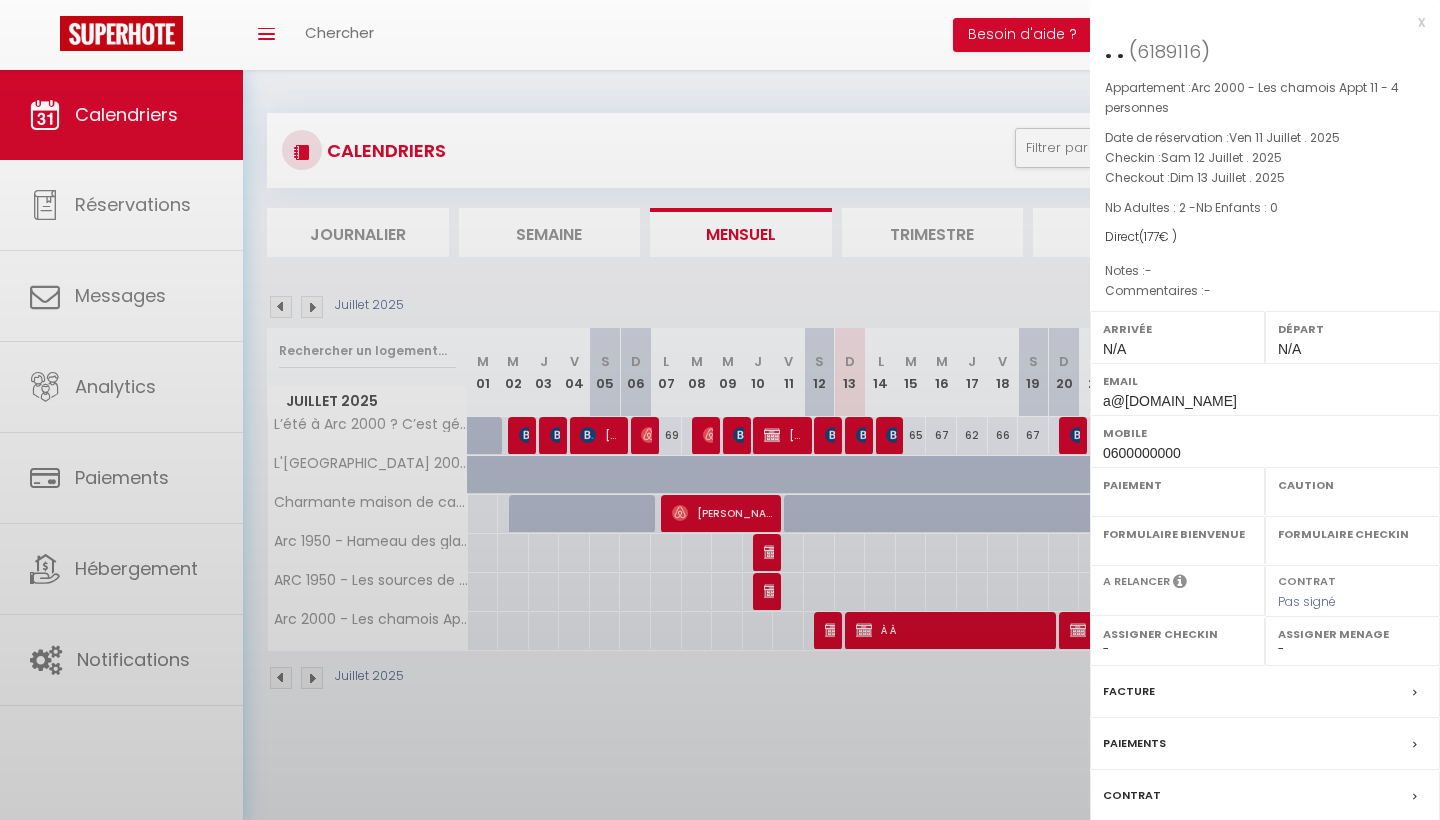 select on "OK" 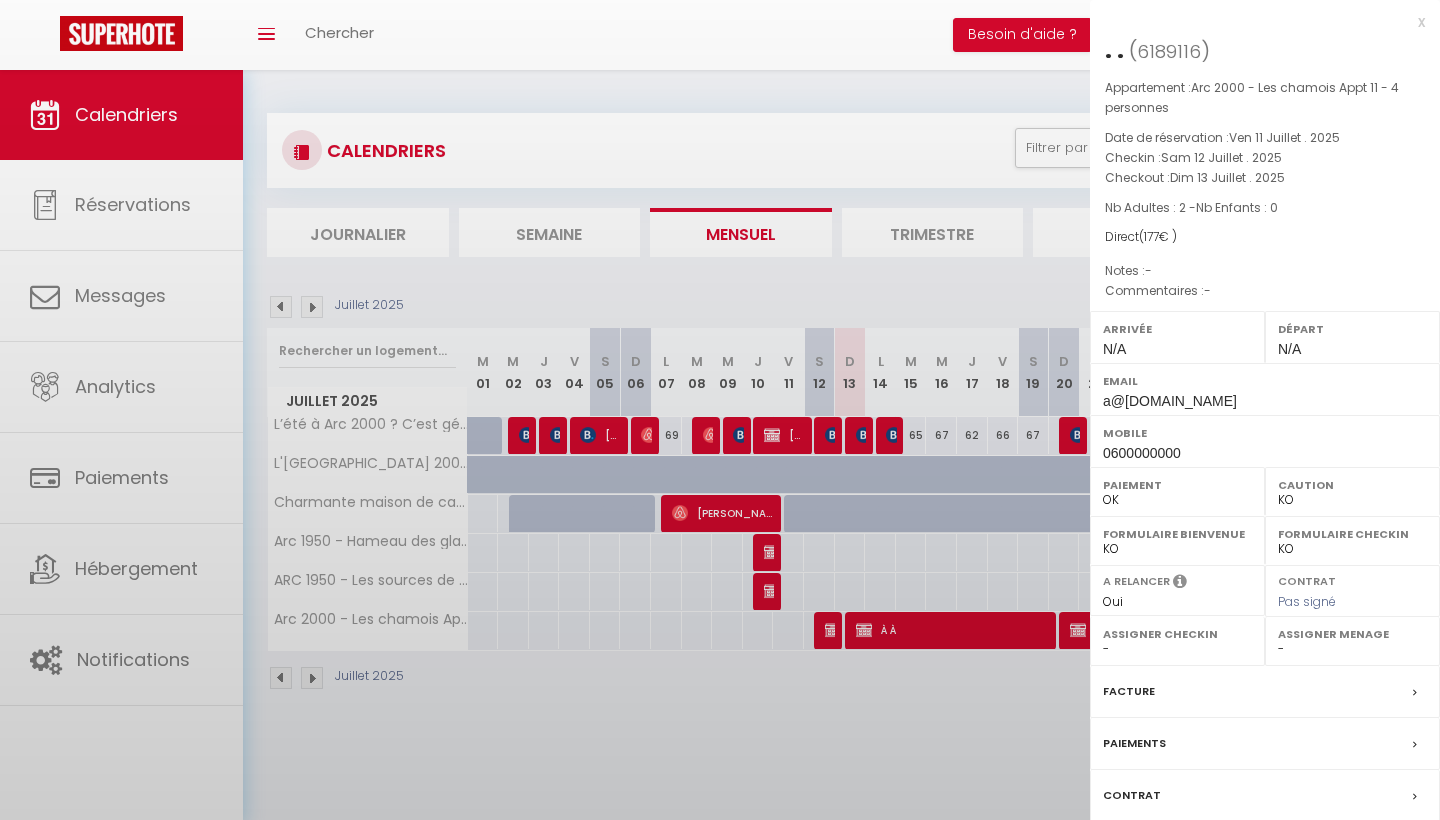 select on "49658" 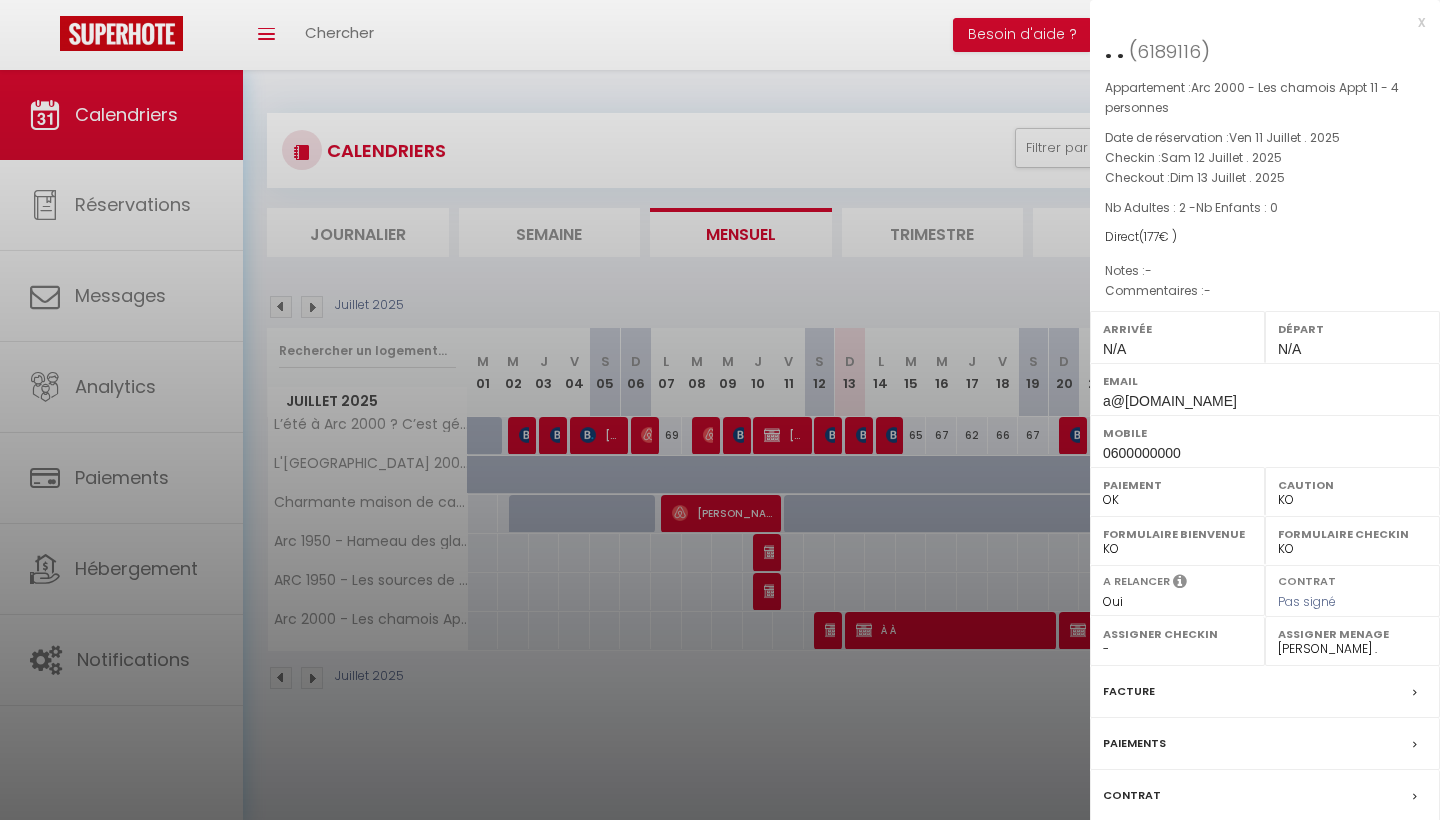 click on "x" at bounding box center [1257, 22] 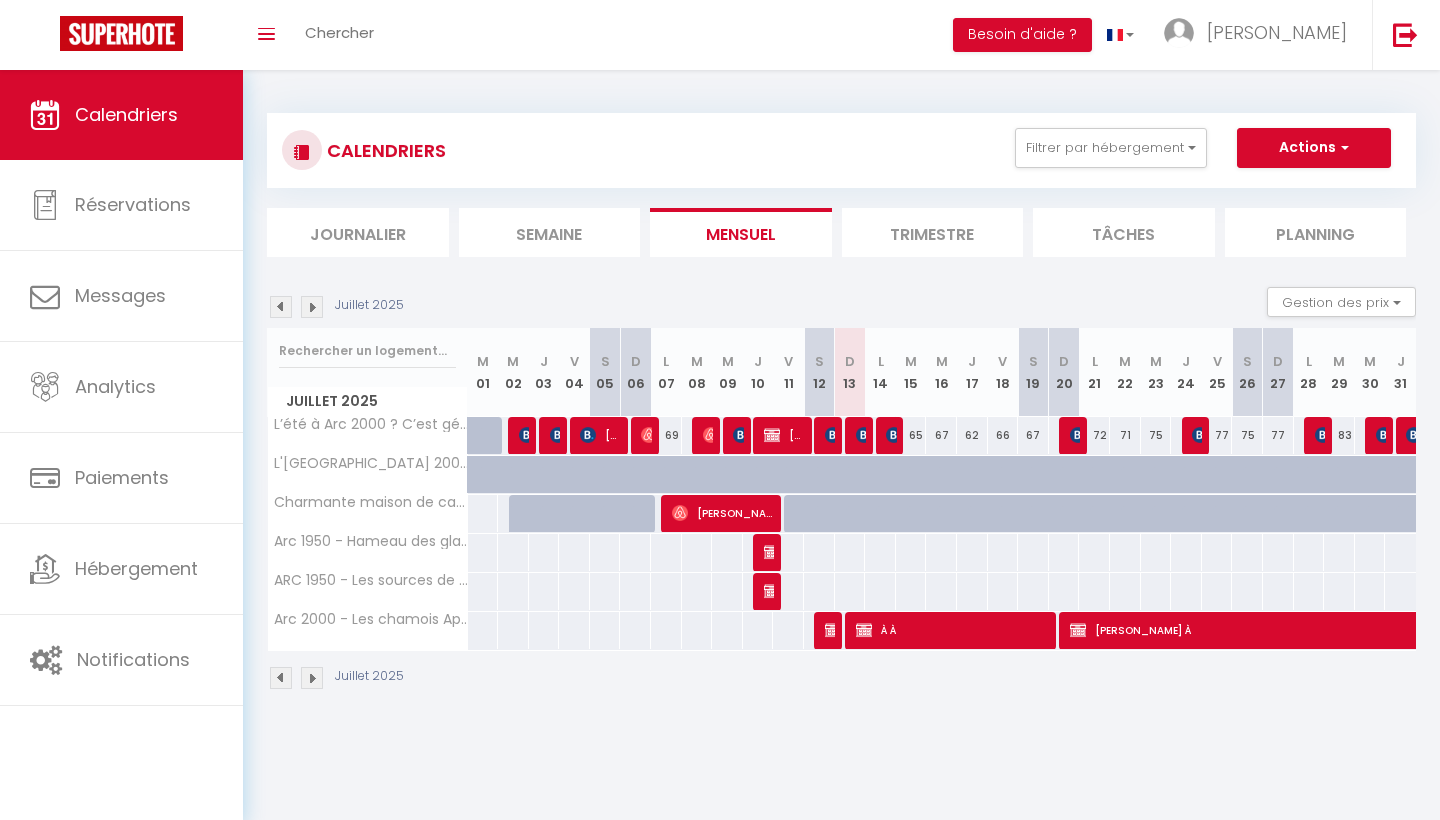 click at bounding box center [833, 630] 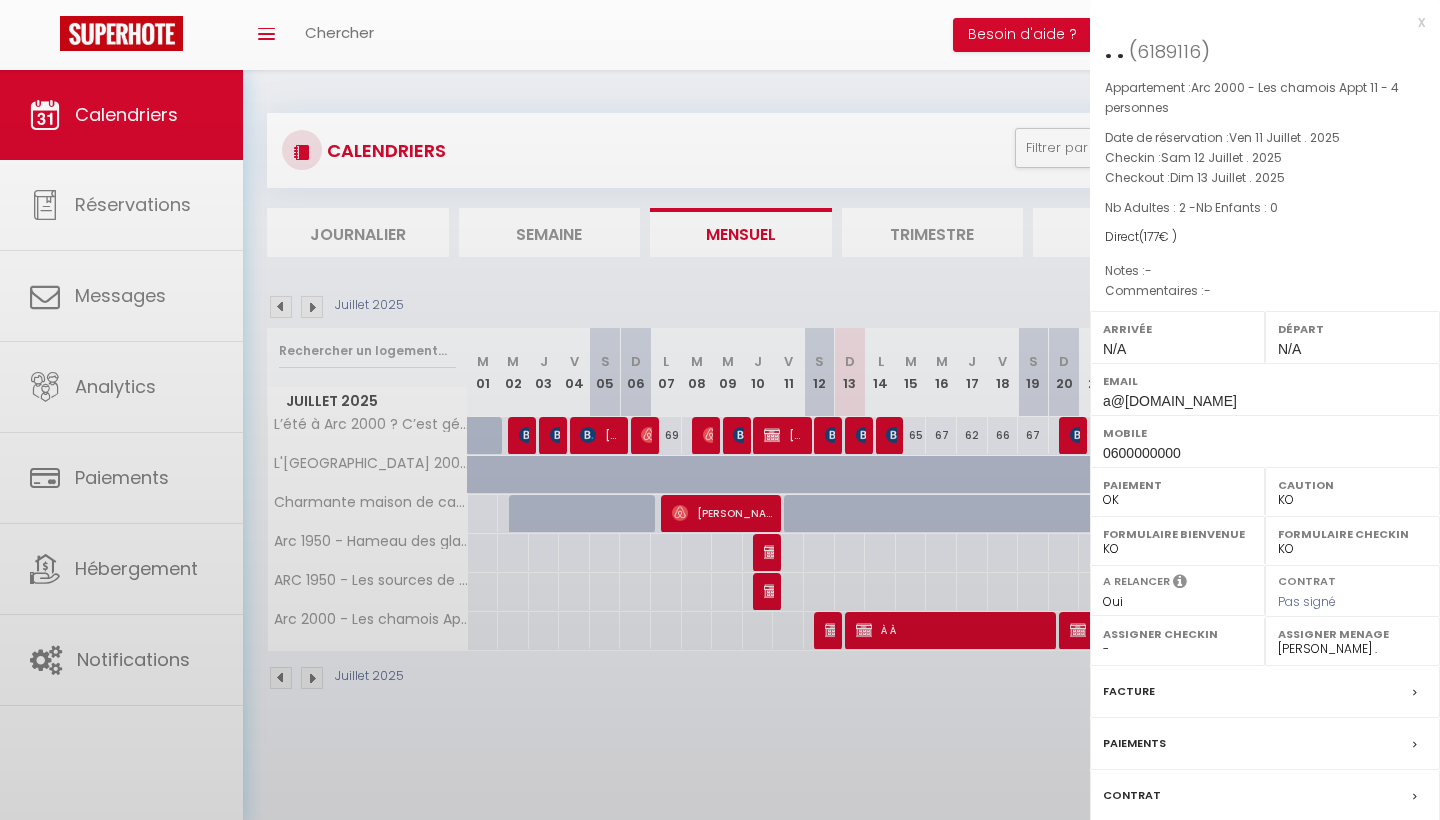 click at bounding box center (720, 410) 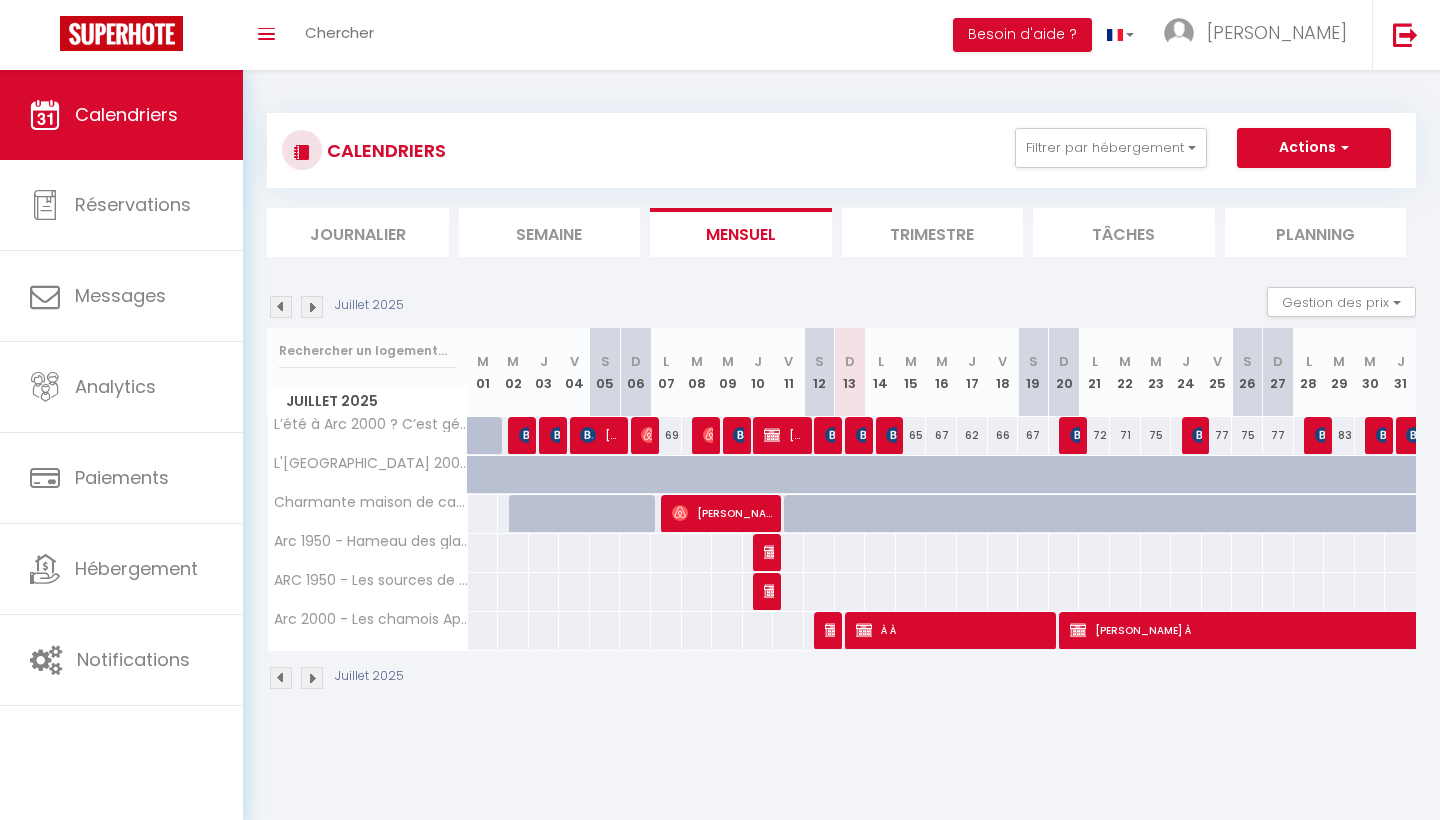 click at bounding box center (833, 630) 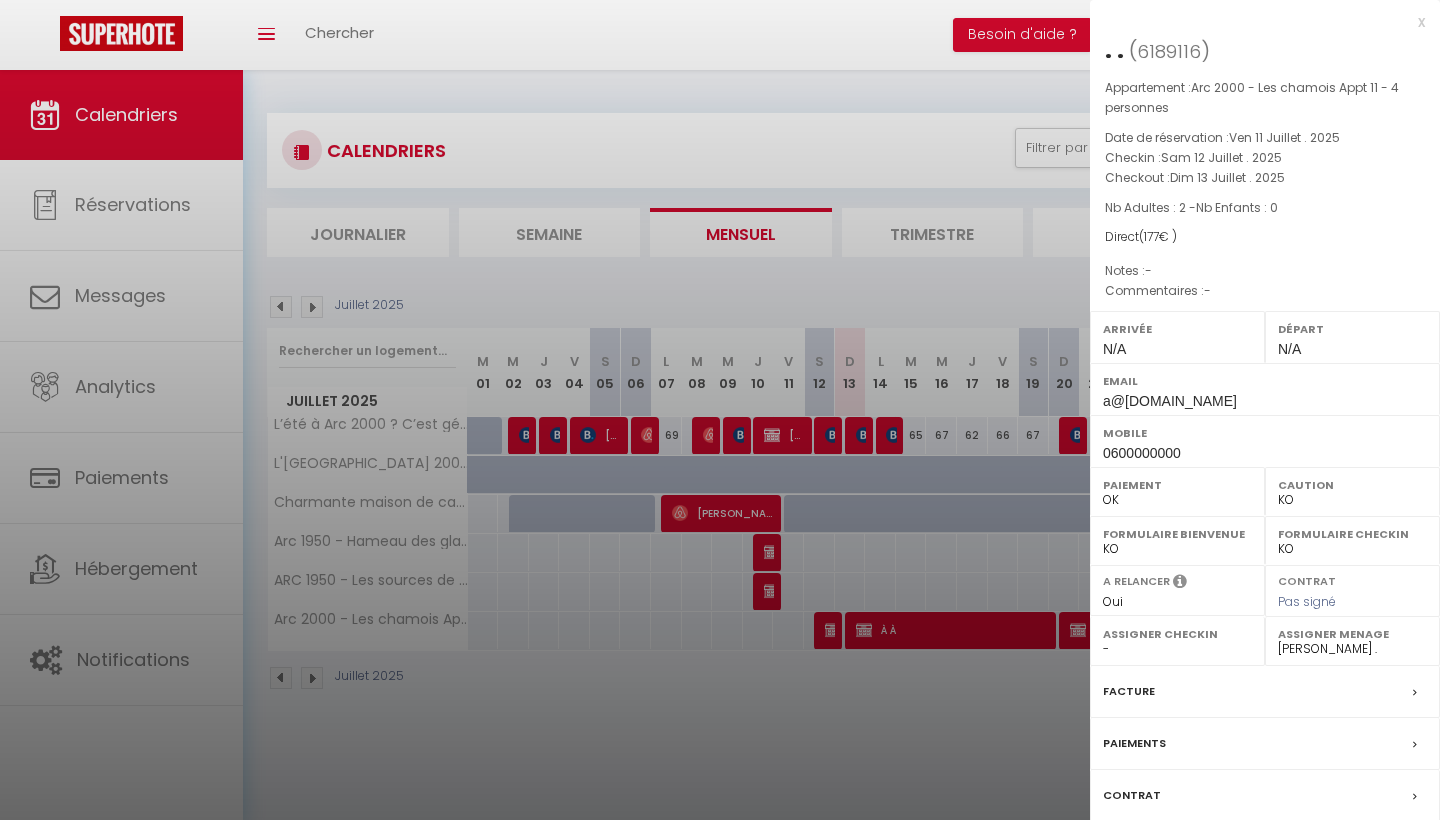 click at bounding box center (720, 410) 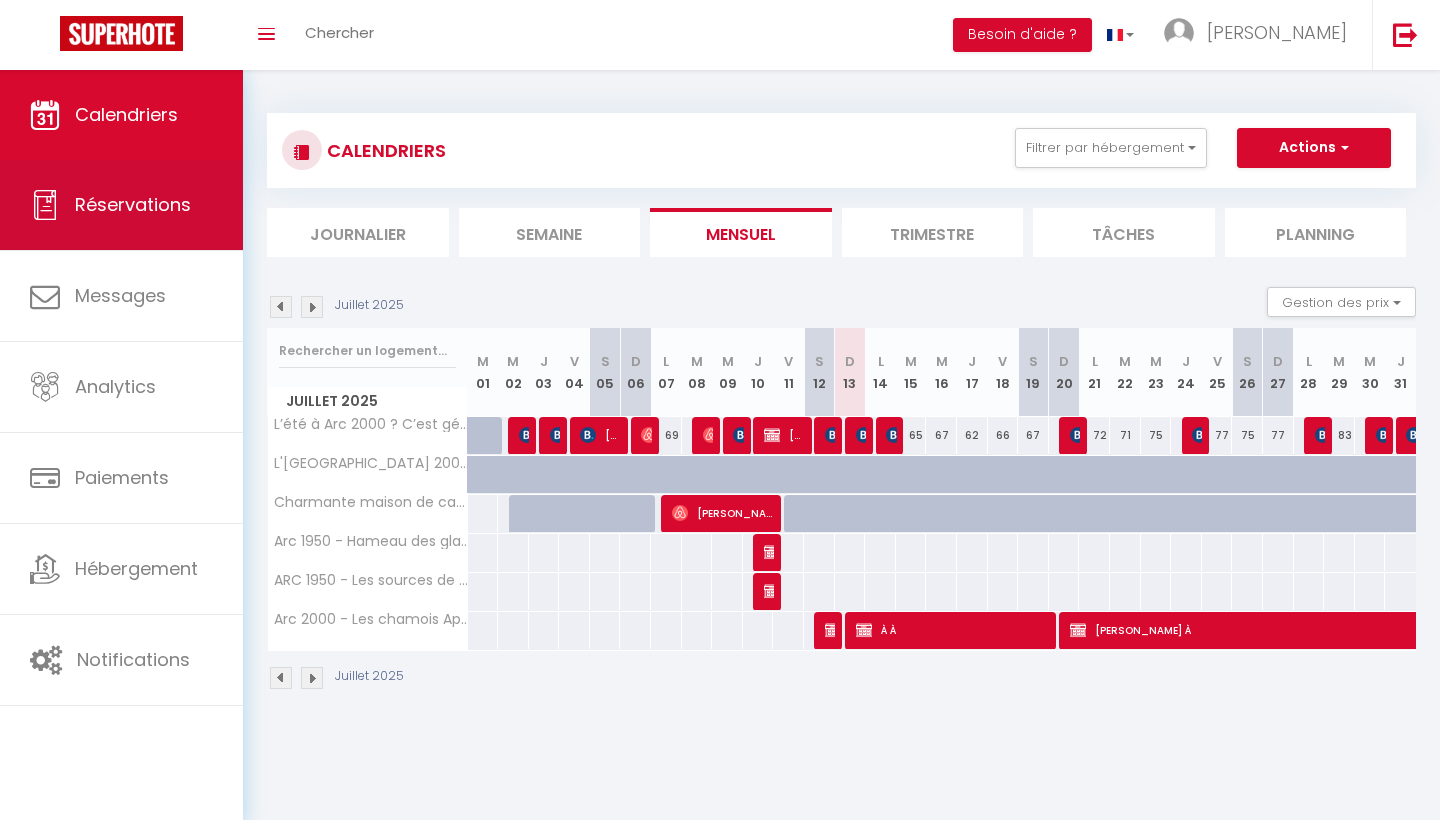 click on "Réservations" at bounding box center (133, 204) 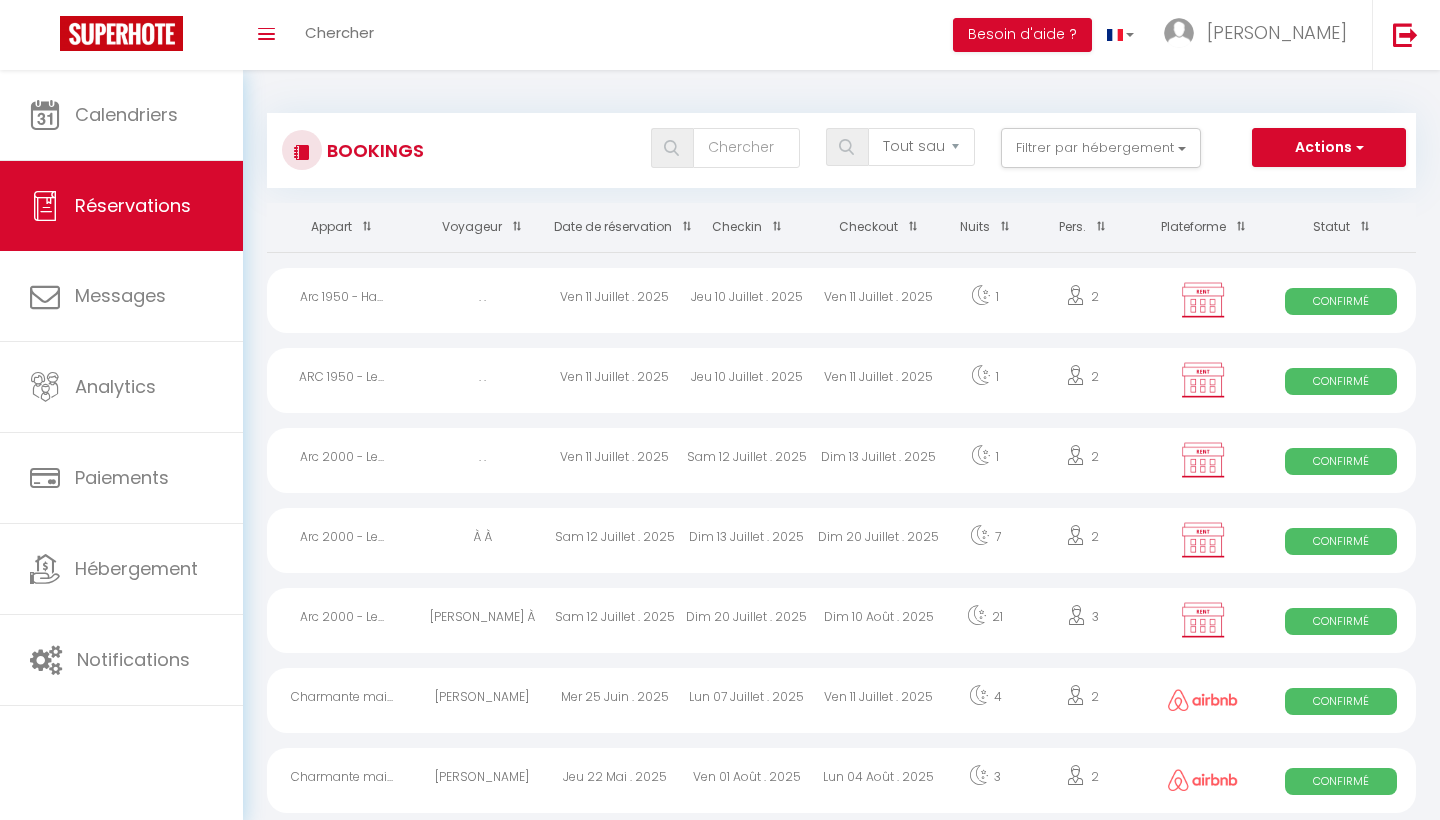 click on "Confirmé" at bounding box center [1341, 461] 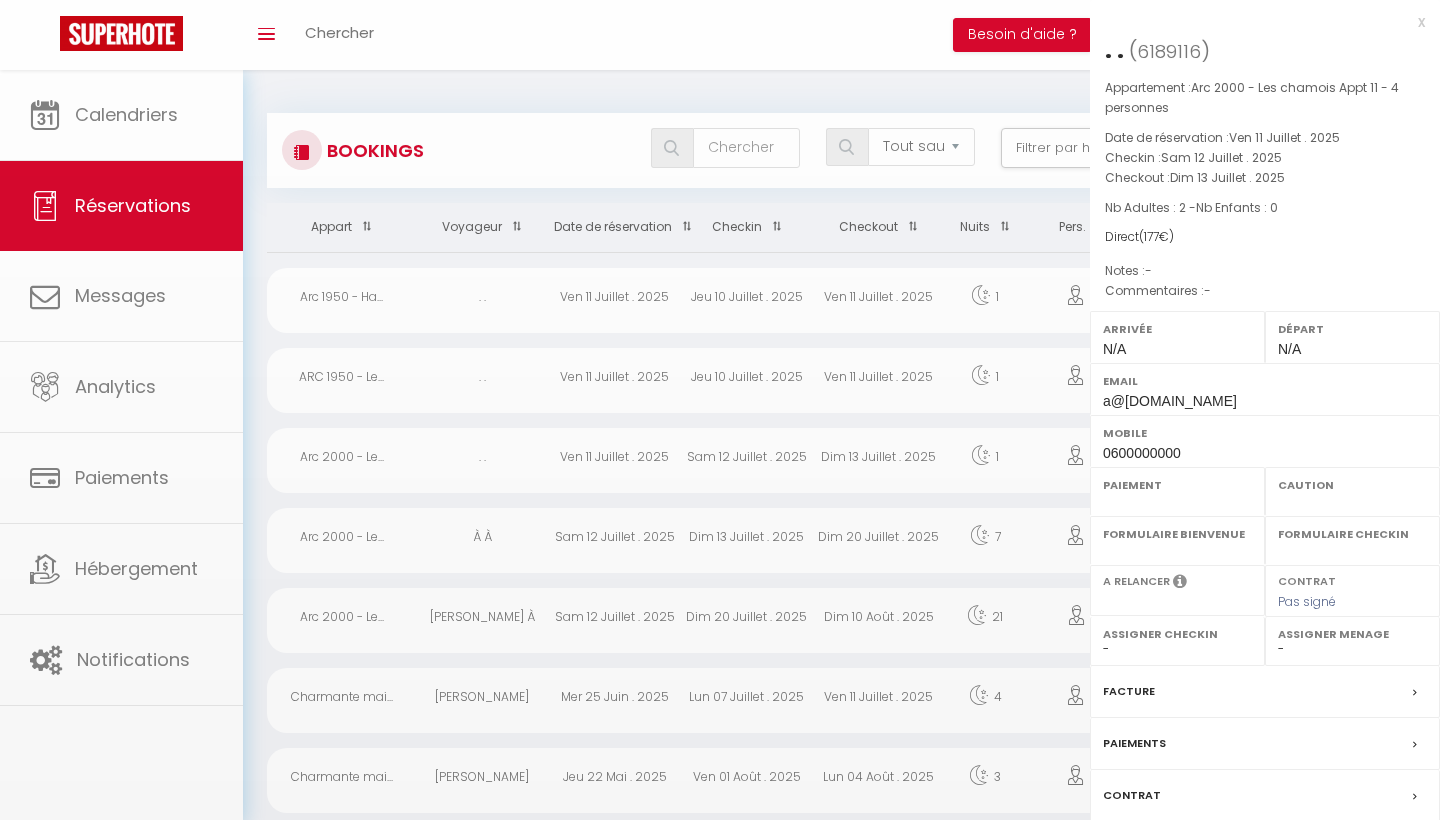 select on "OK" 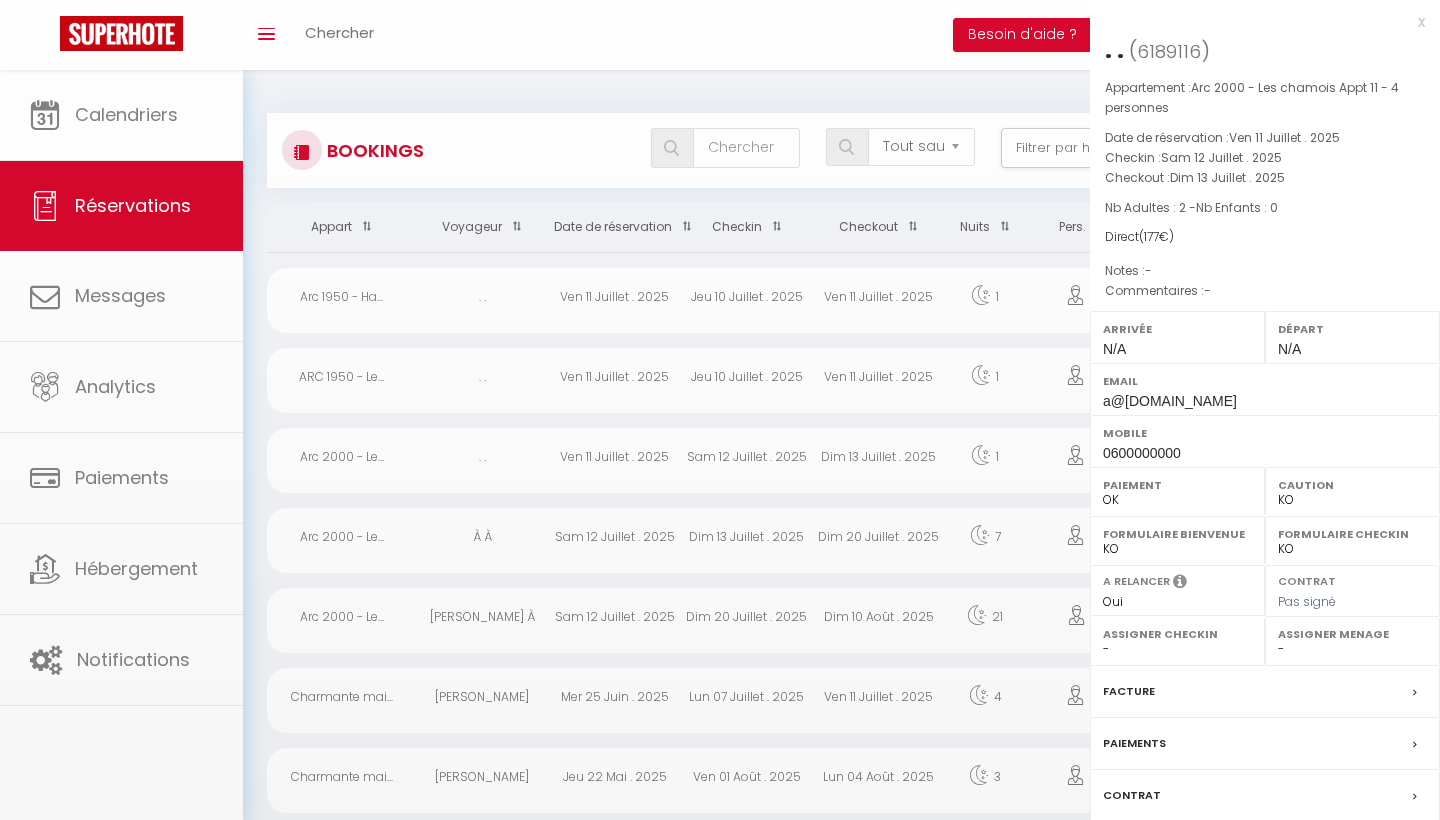 select on "49658" 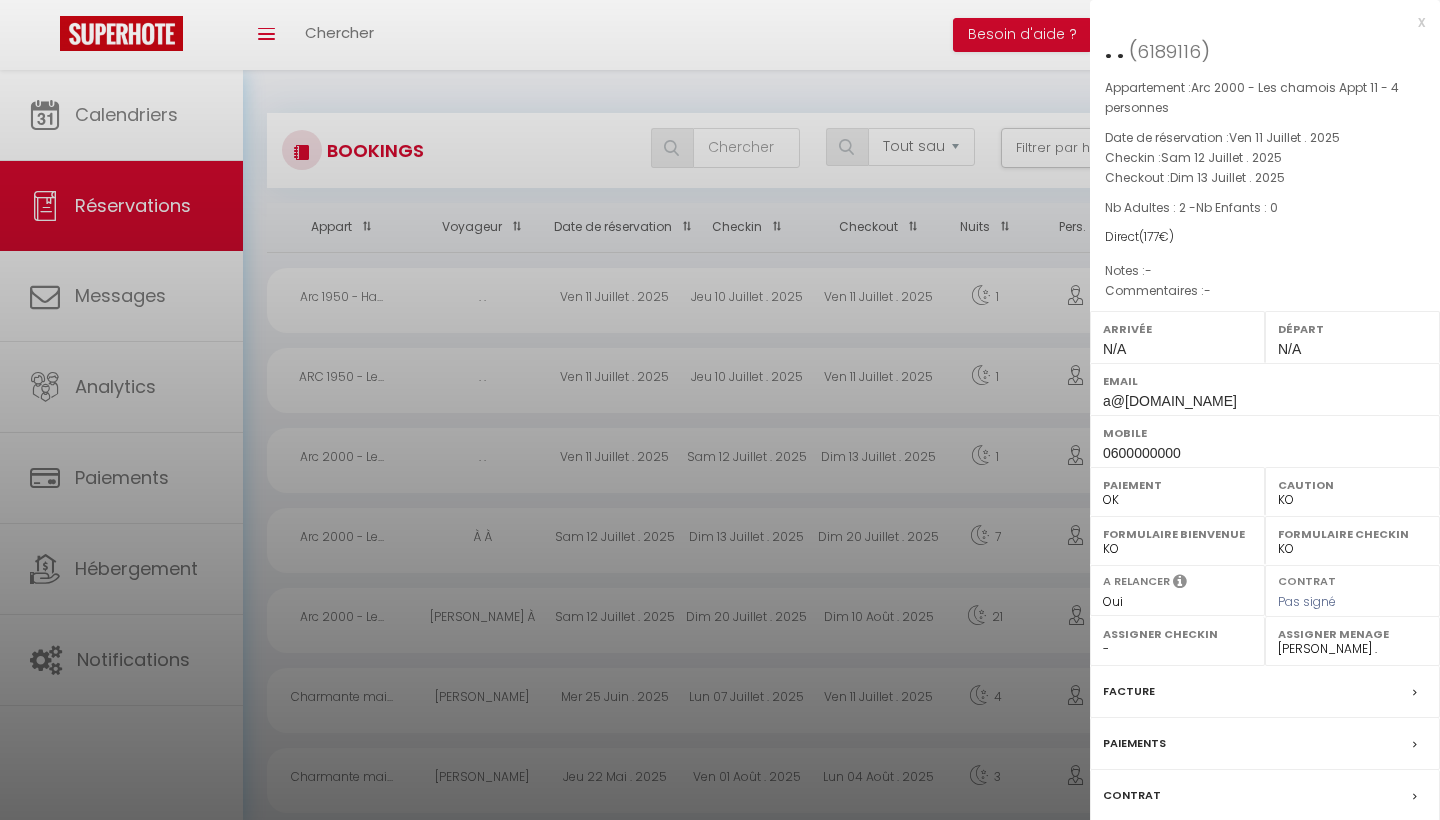 click on "Assigner Menage" at bounding box center (1352, 634) 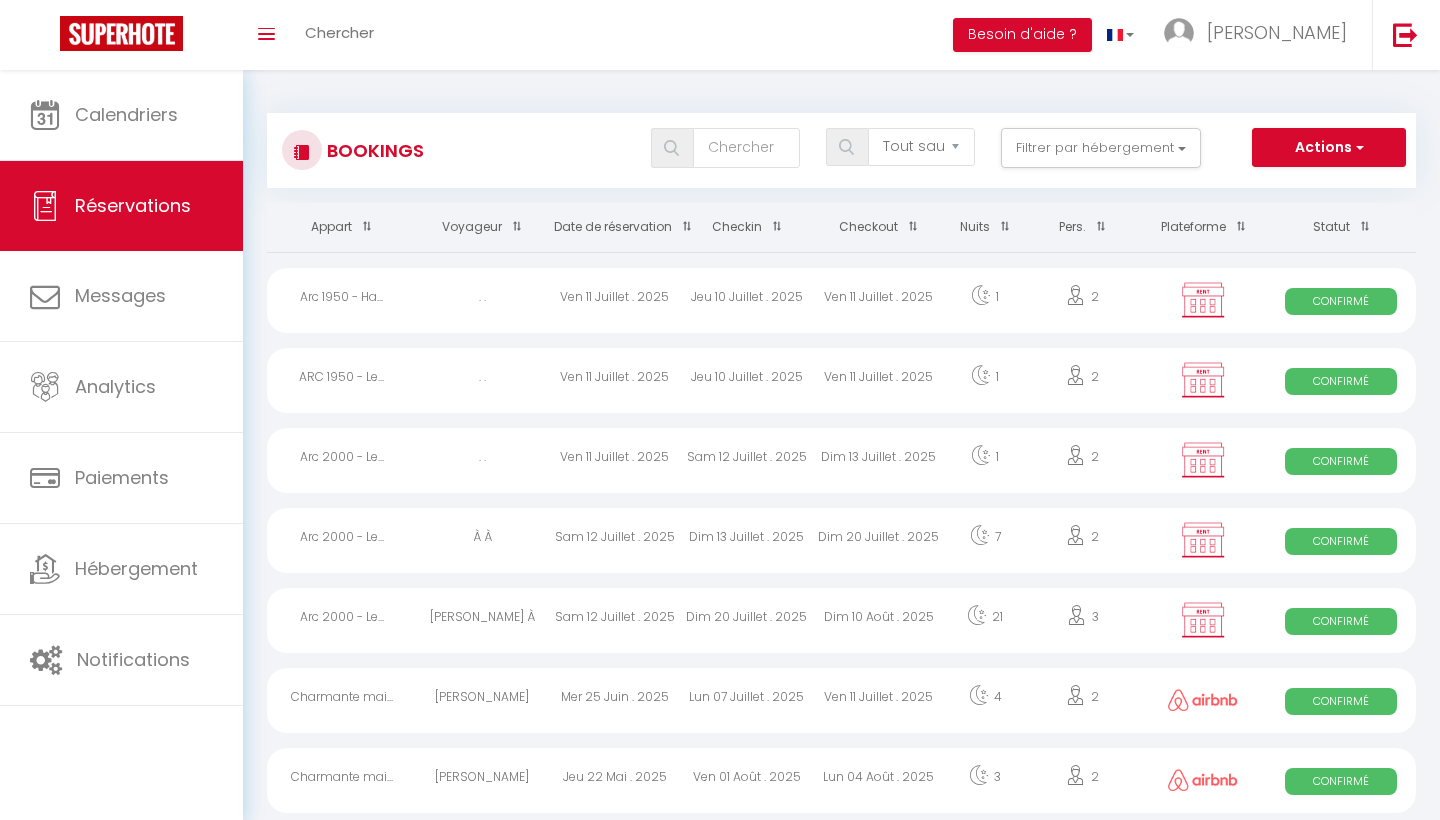 click on "Hébergement" at bounding box center [136, 568] 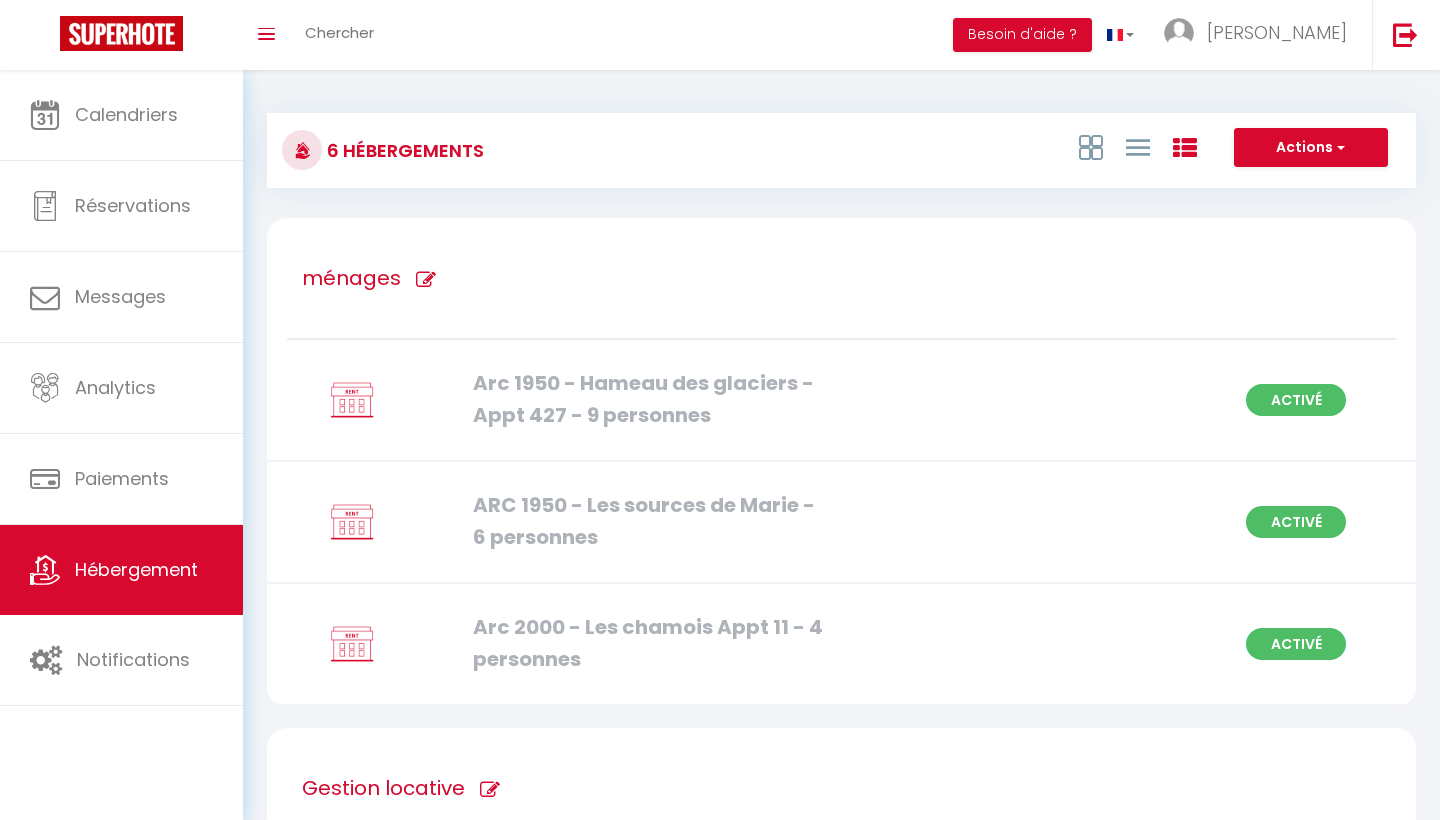 click on "Arc 2000 - Les chamois Appt 11 - 4 personnes     Activé" at bounding box center (841, 645) 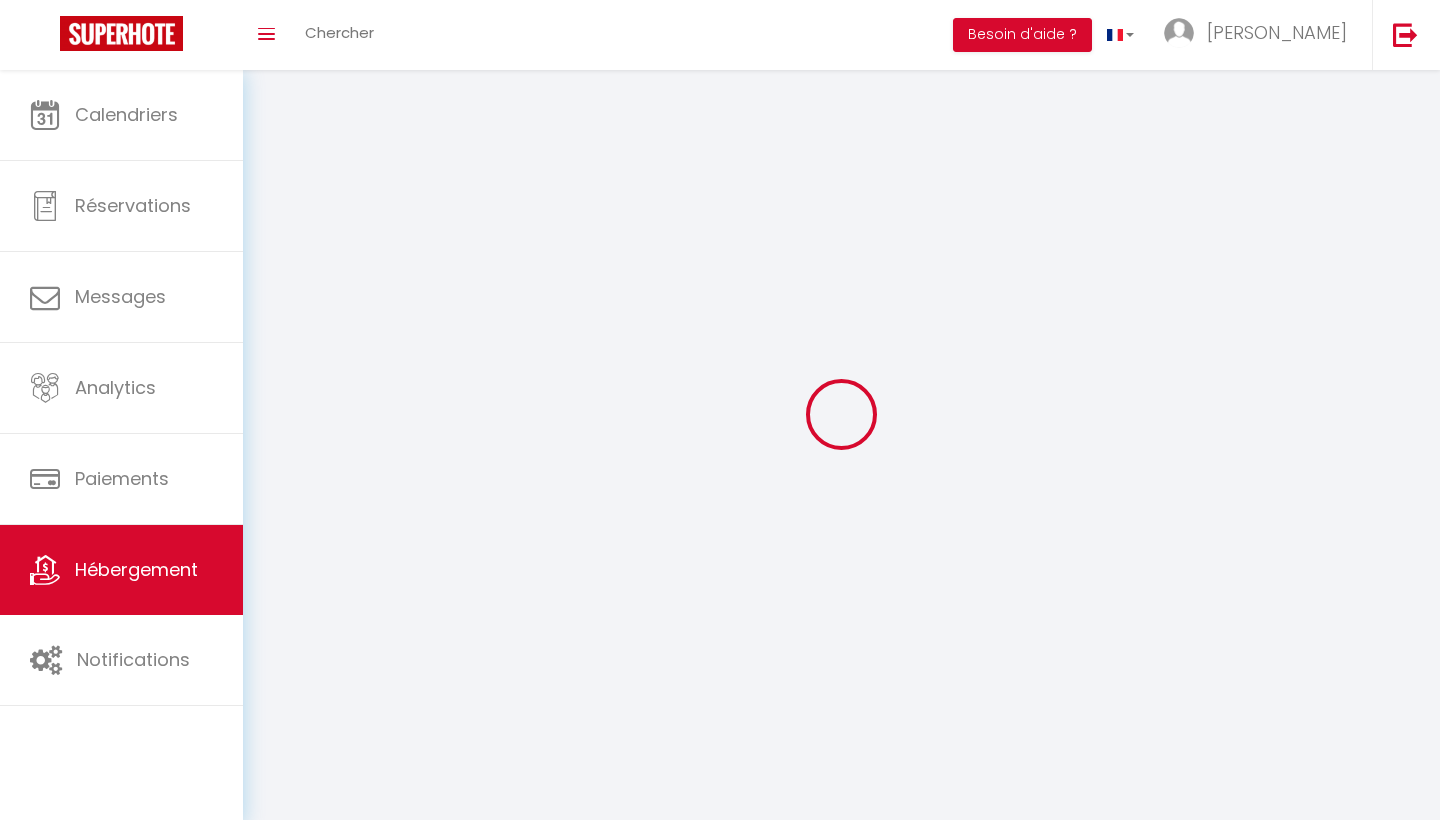 select 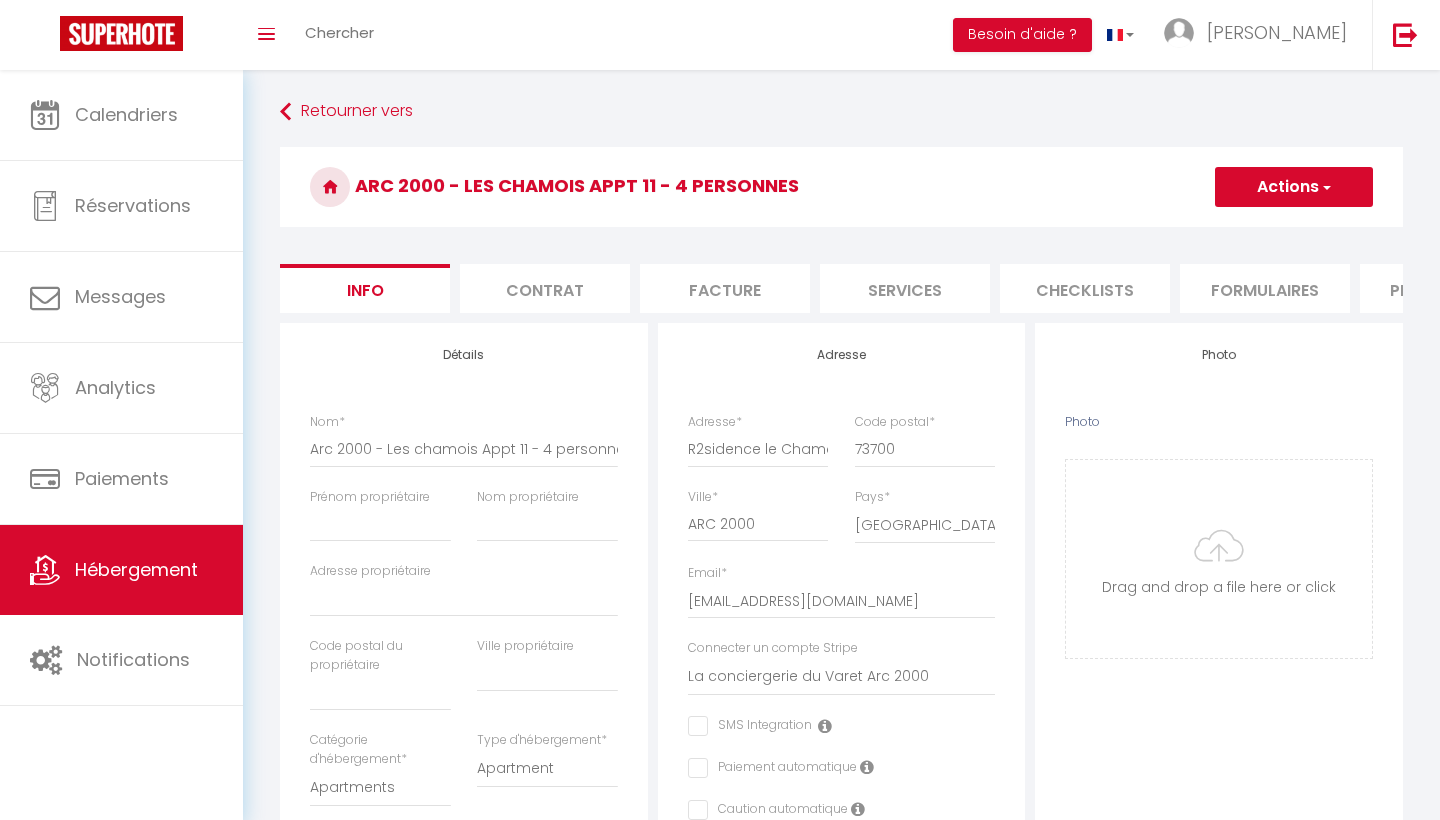 click on "Checklists" at bounding box center [1085, 288] 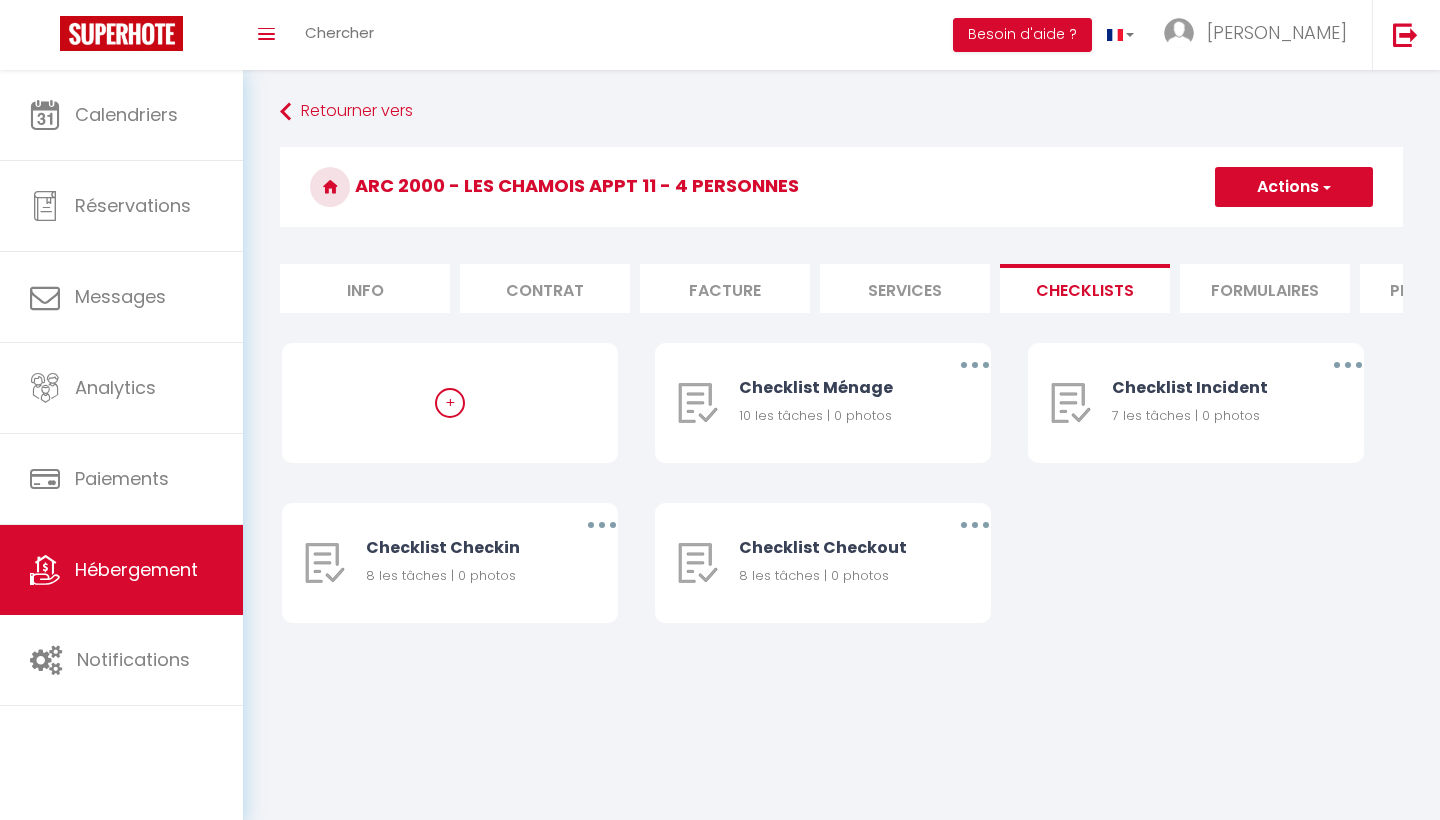 click on "Hébergement" at bounding box center (136, 569) 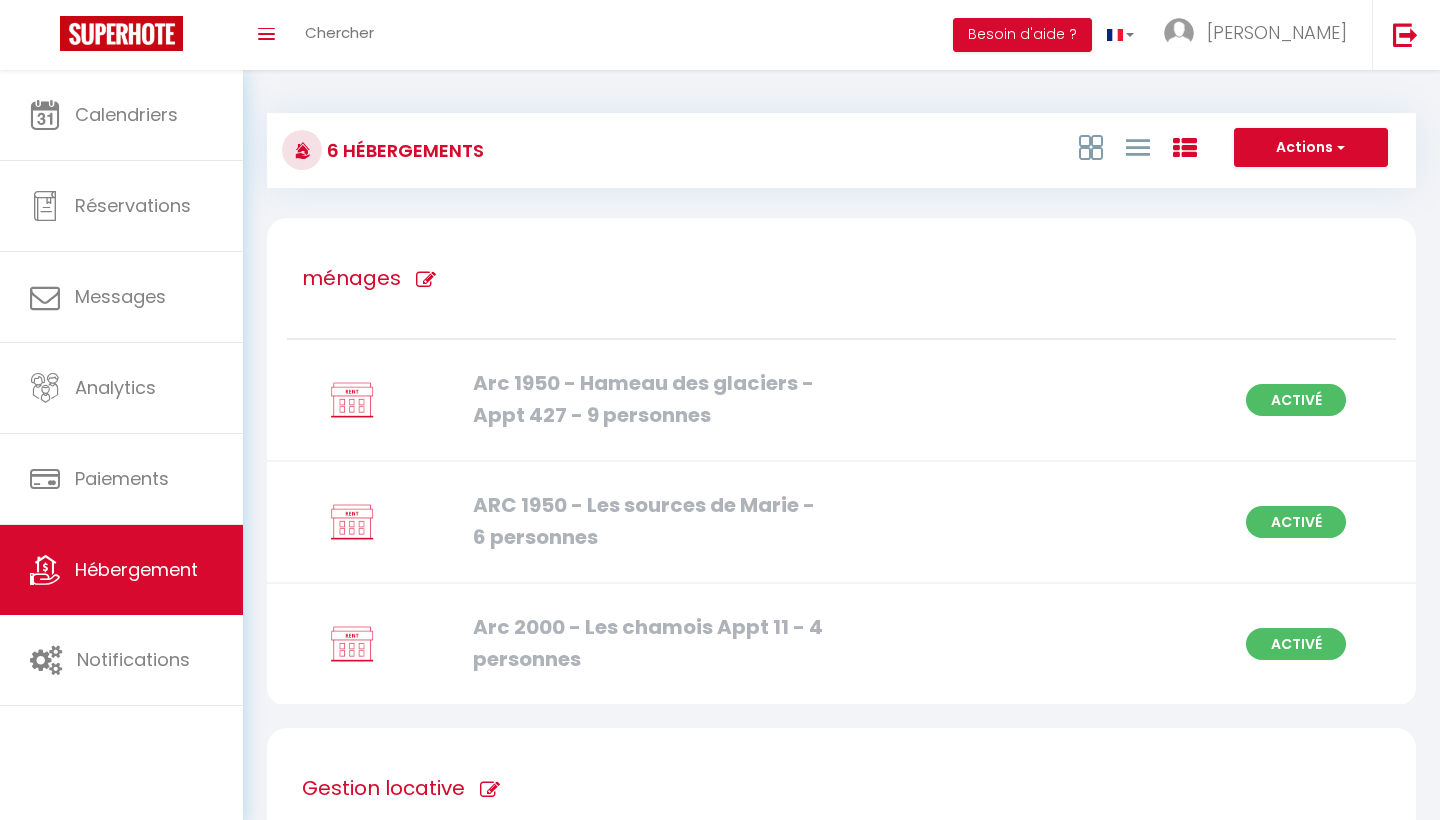 click on "ARC 1950 - Les sources de Marie - 6 personnes" at bounding box center (646, 521) 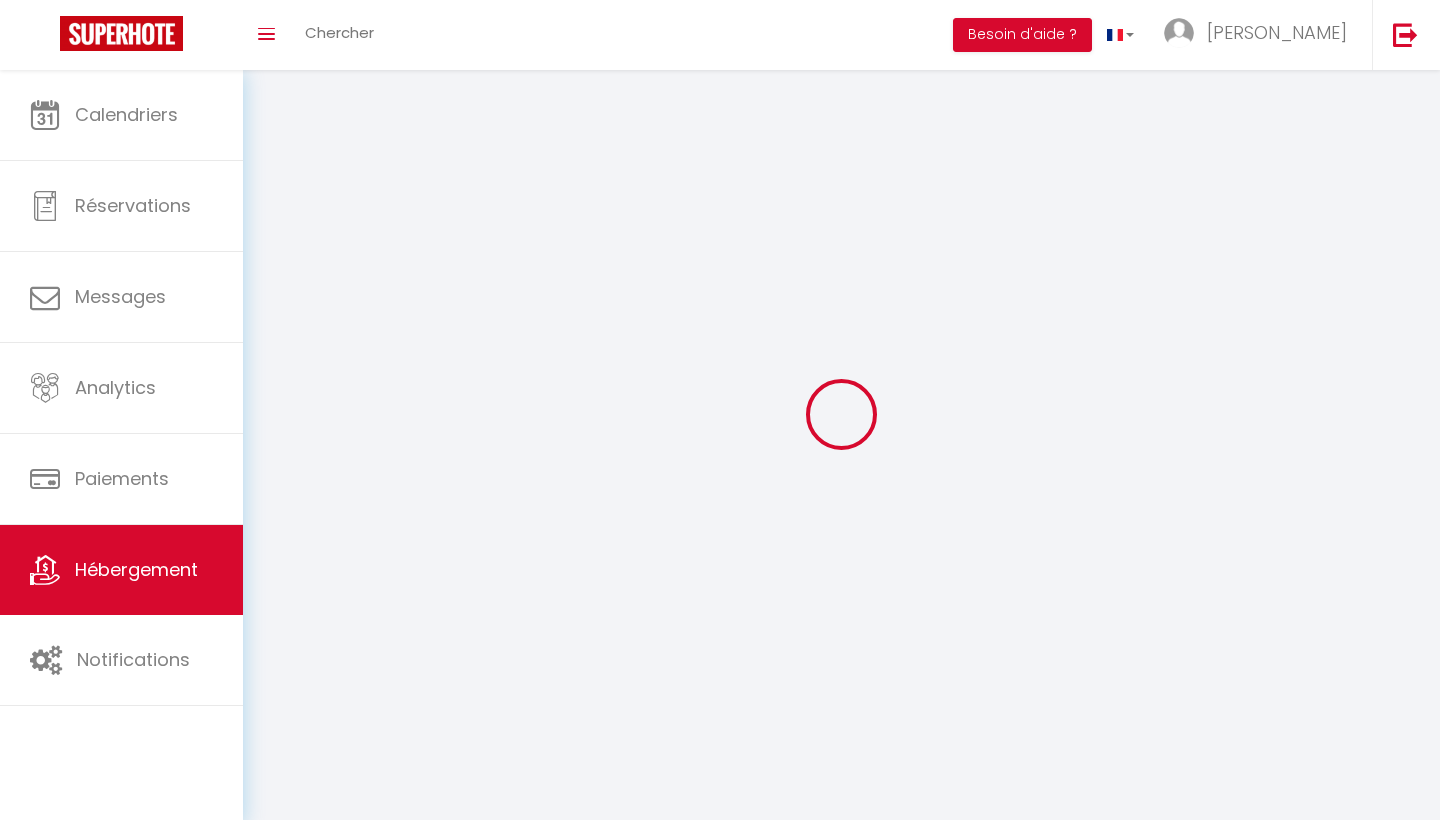 select 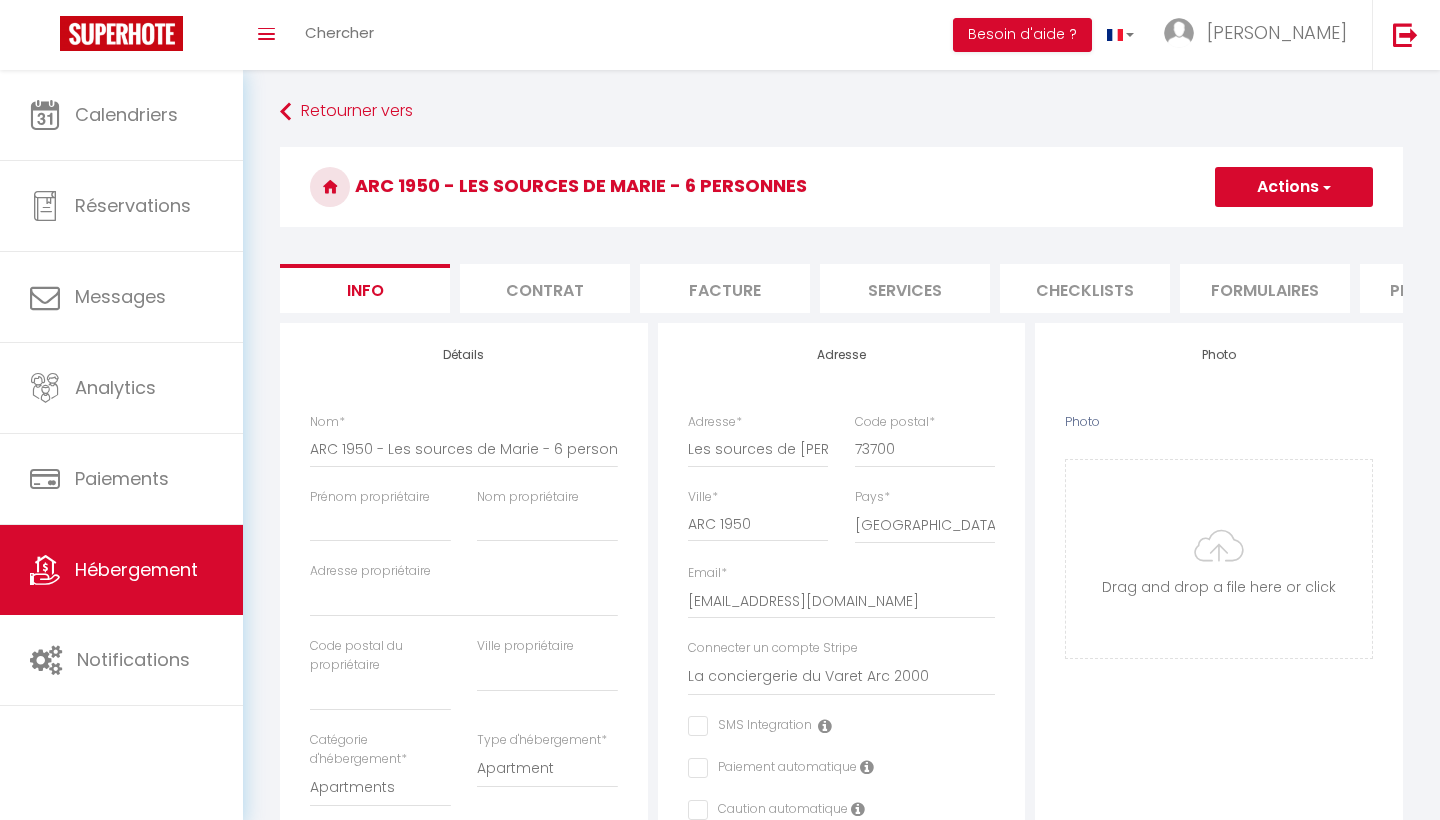 click on "Checklists" at bounding box center [1085, 288] 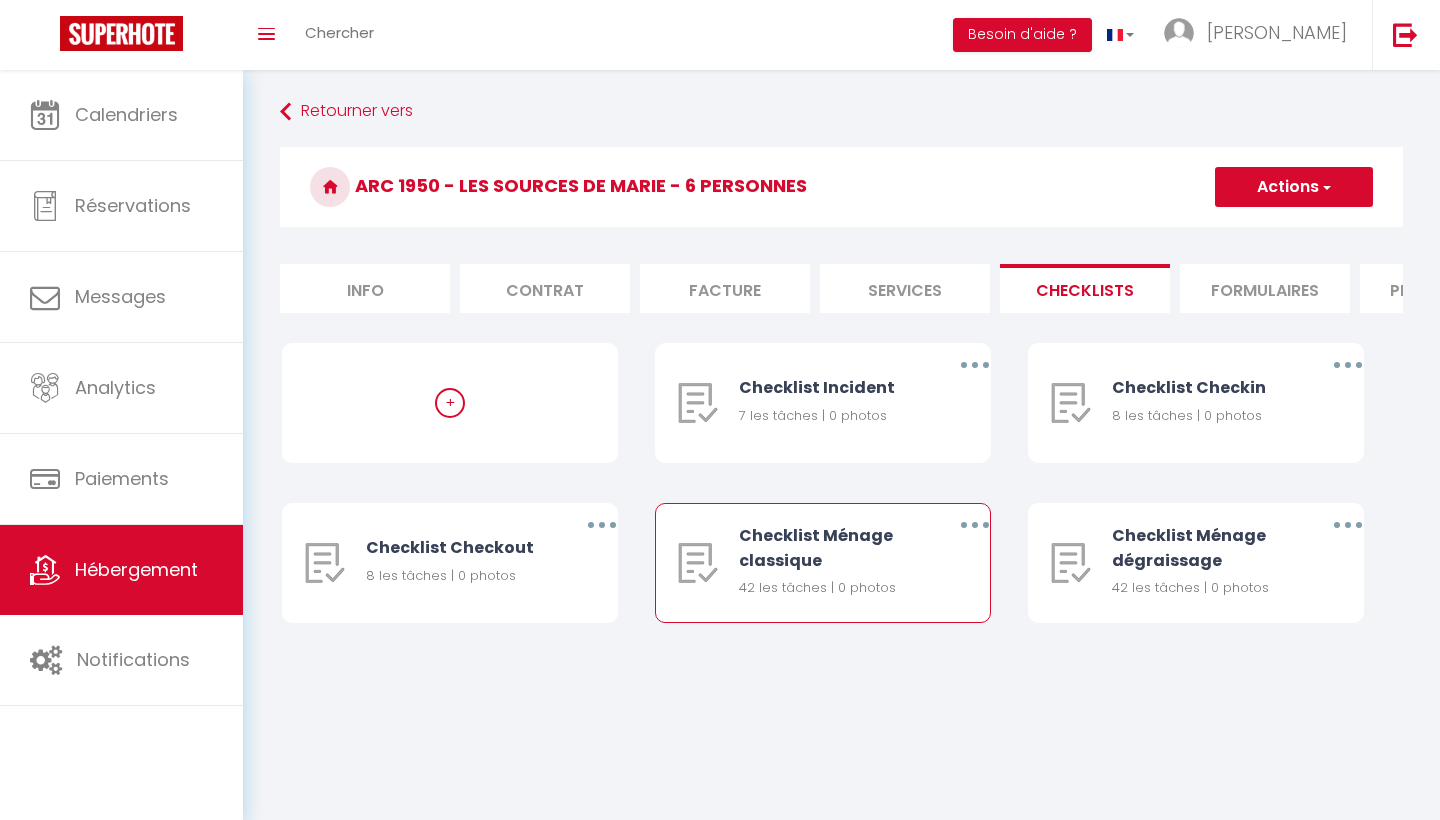 click at bounding box center (975, 525) 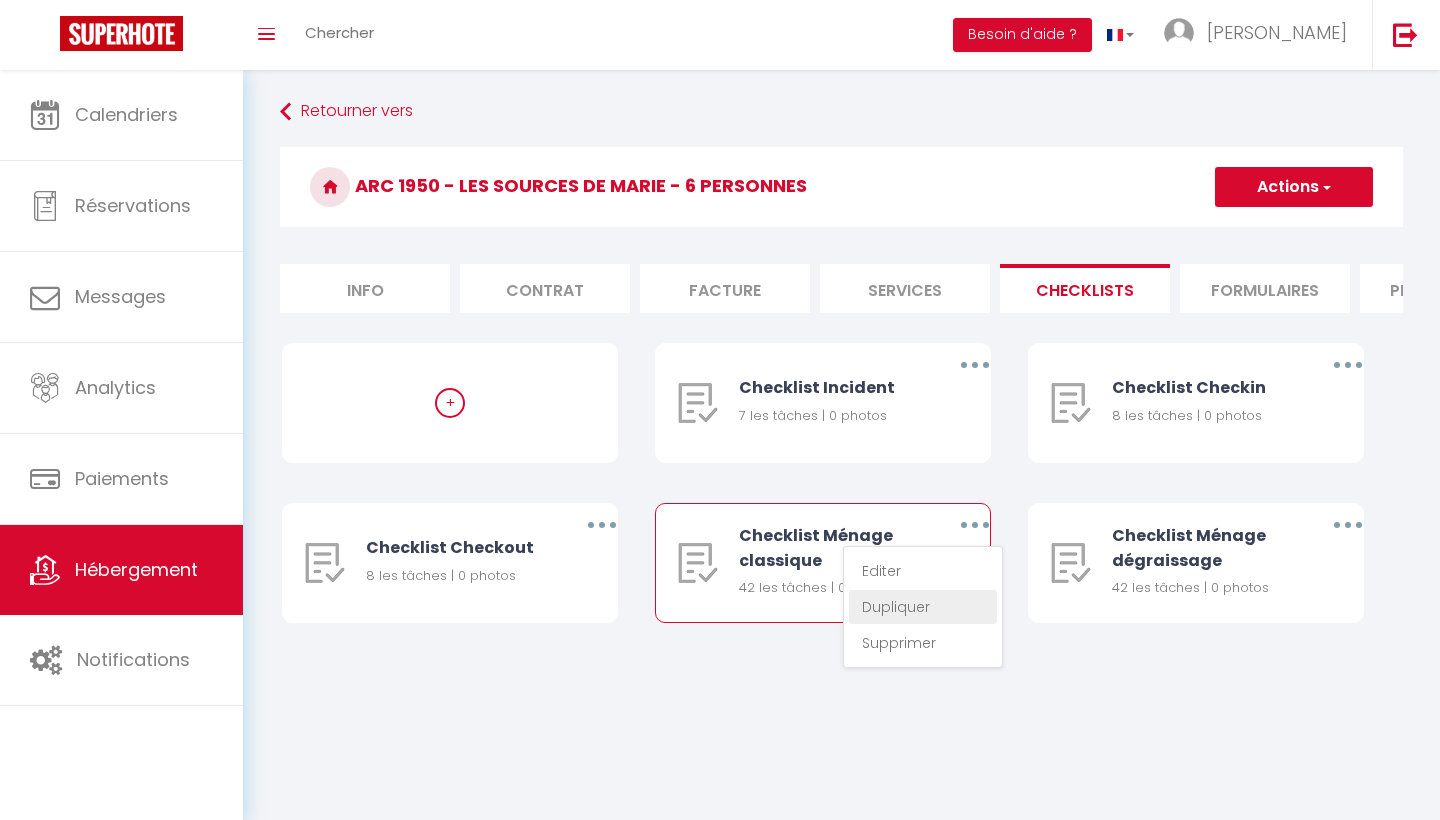 click on "Dupliquer" at bounding box center (923, 607) 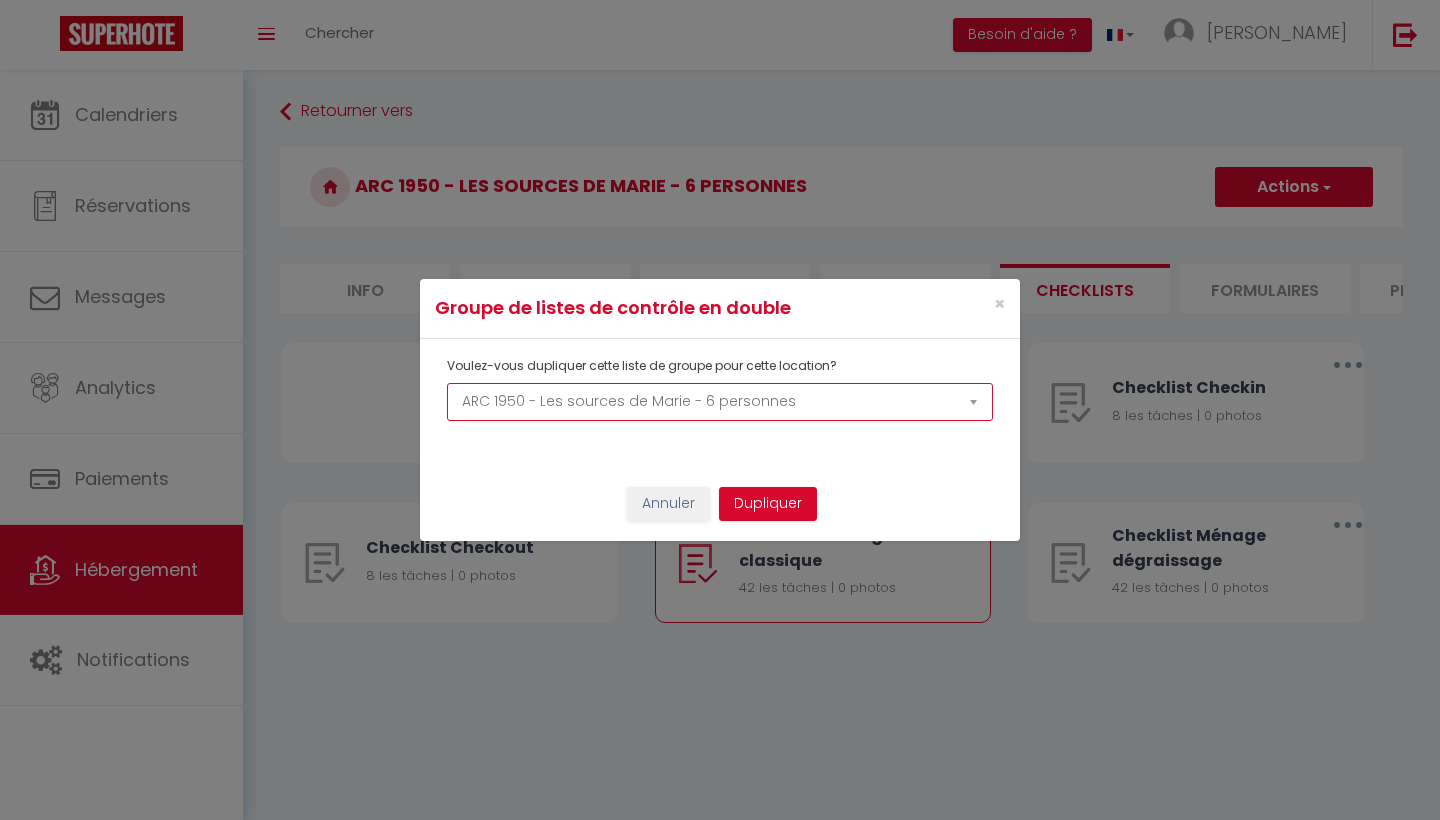 select on "73242" 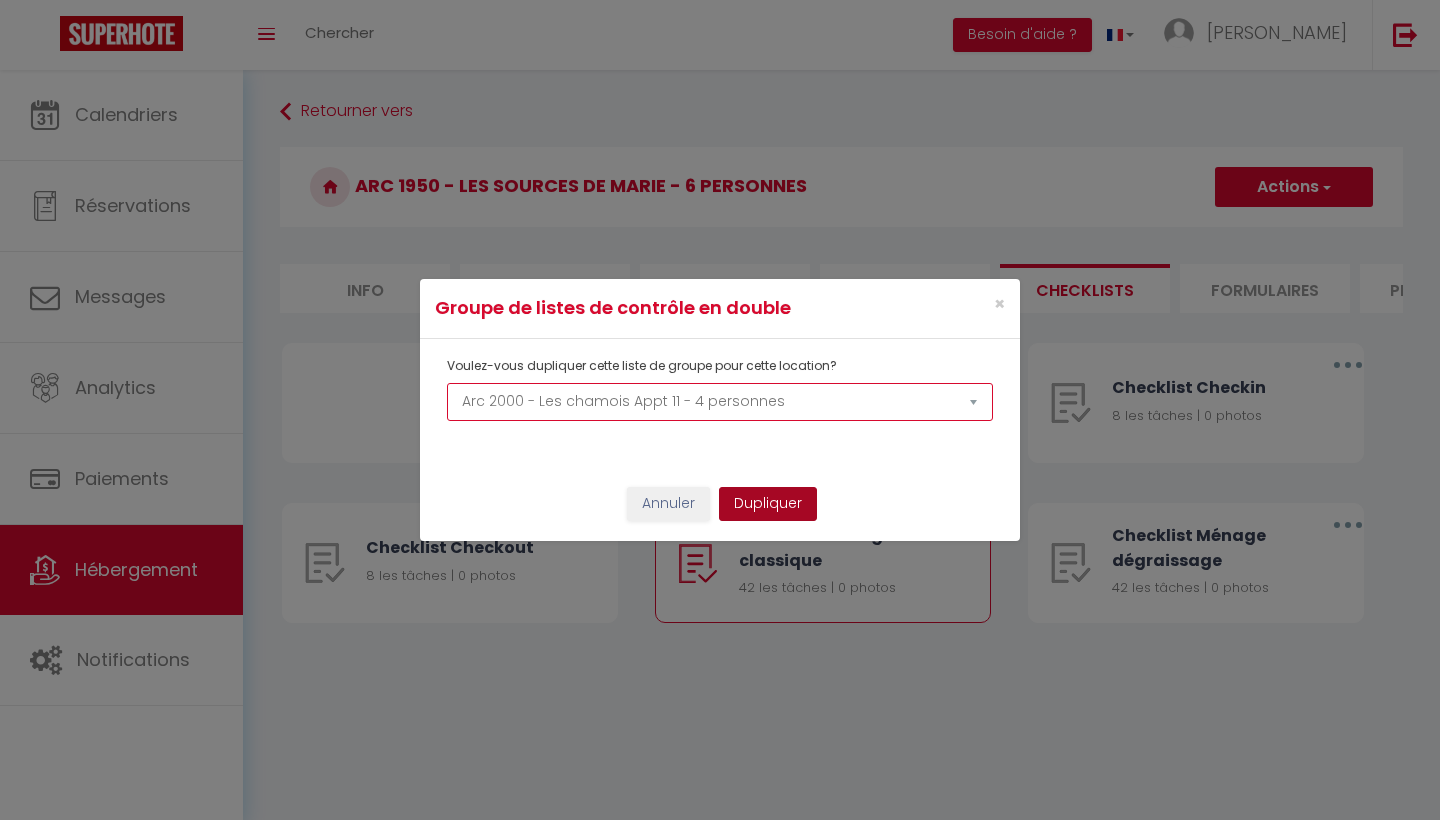 click on "Dupliquer" at bounding box center (768, 504) 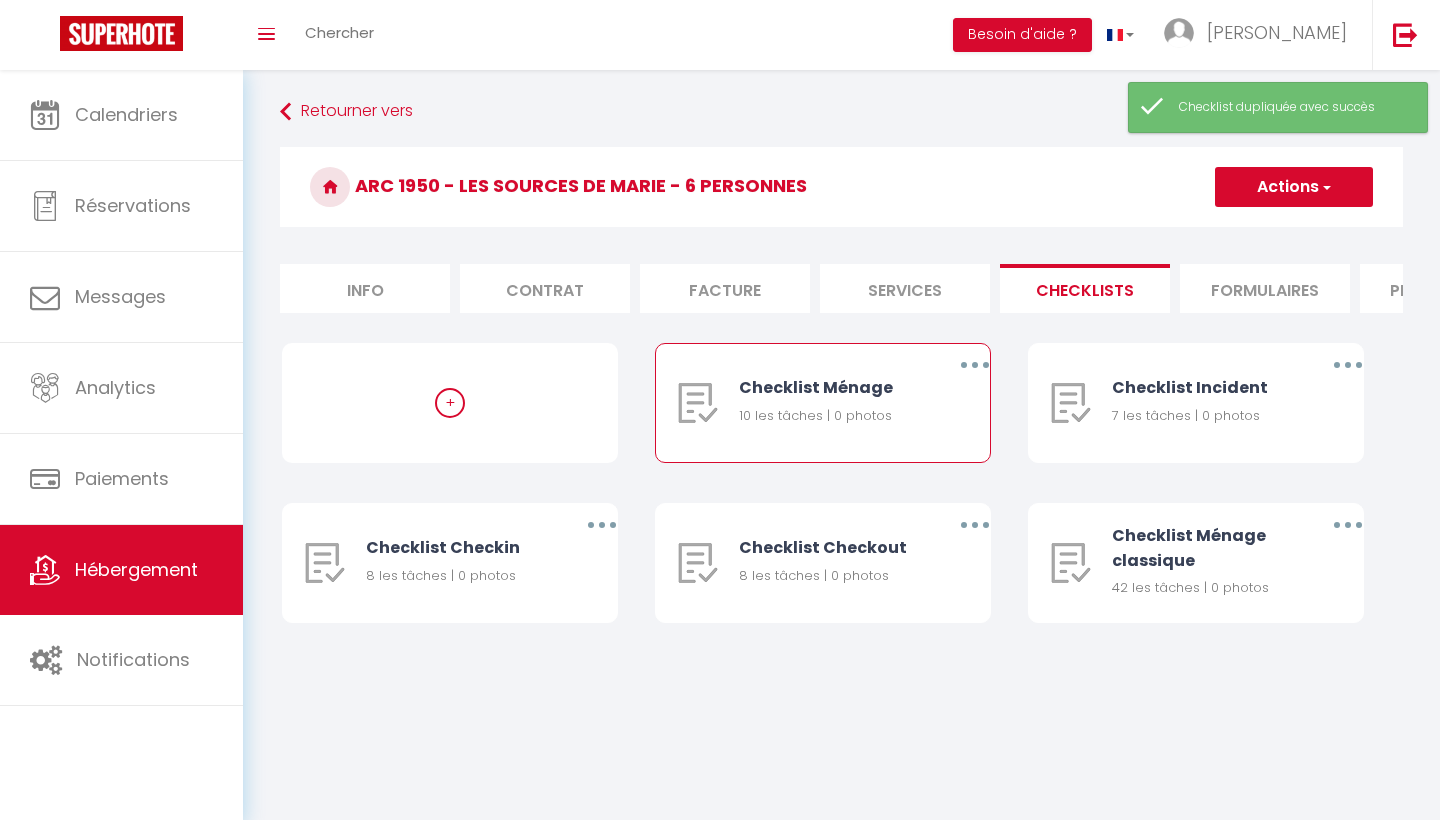 click at bounding box center (975, 365) 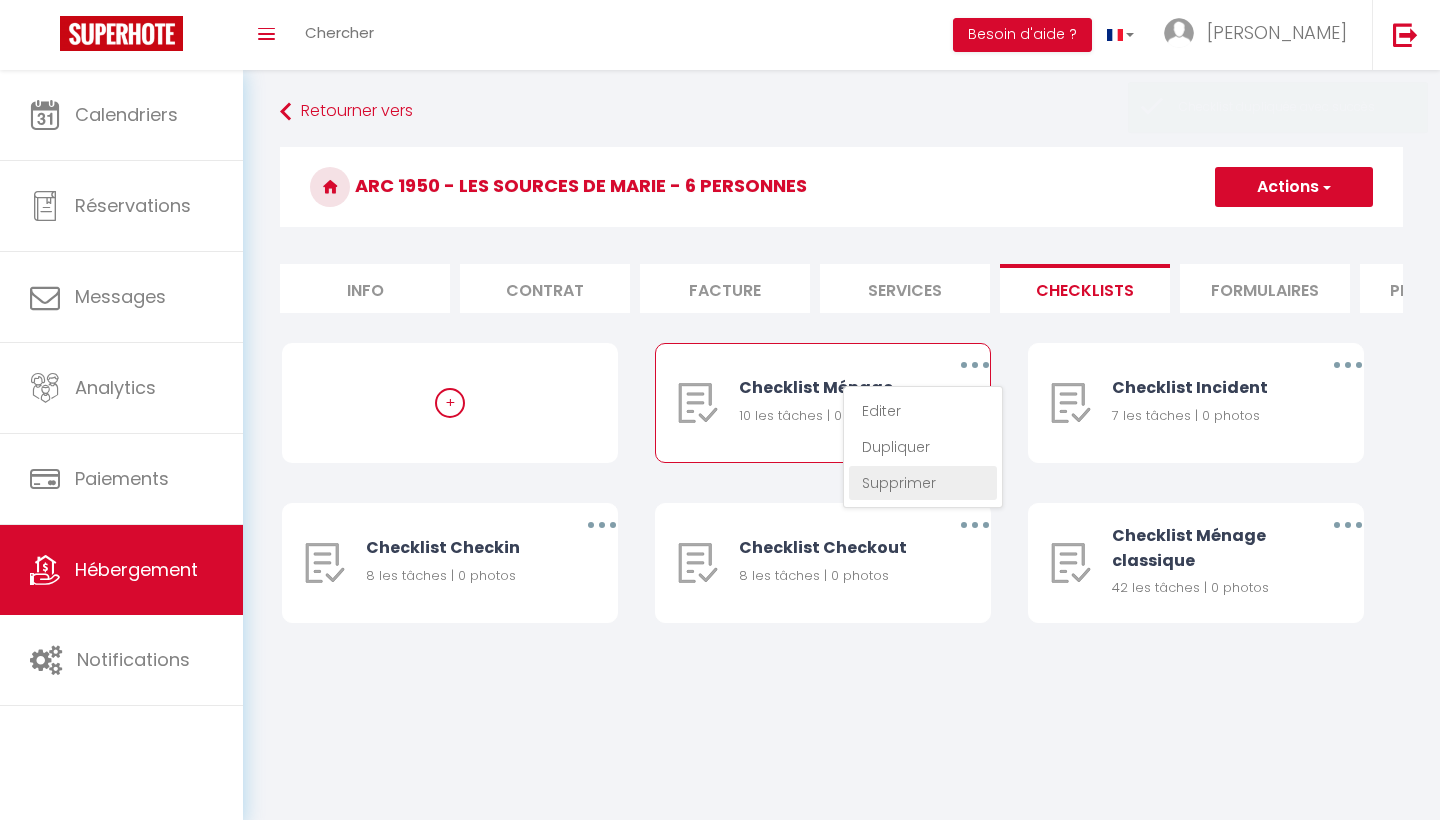 click on "Supprimer" at bounding box center [923, 483] 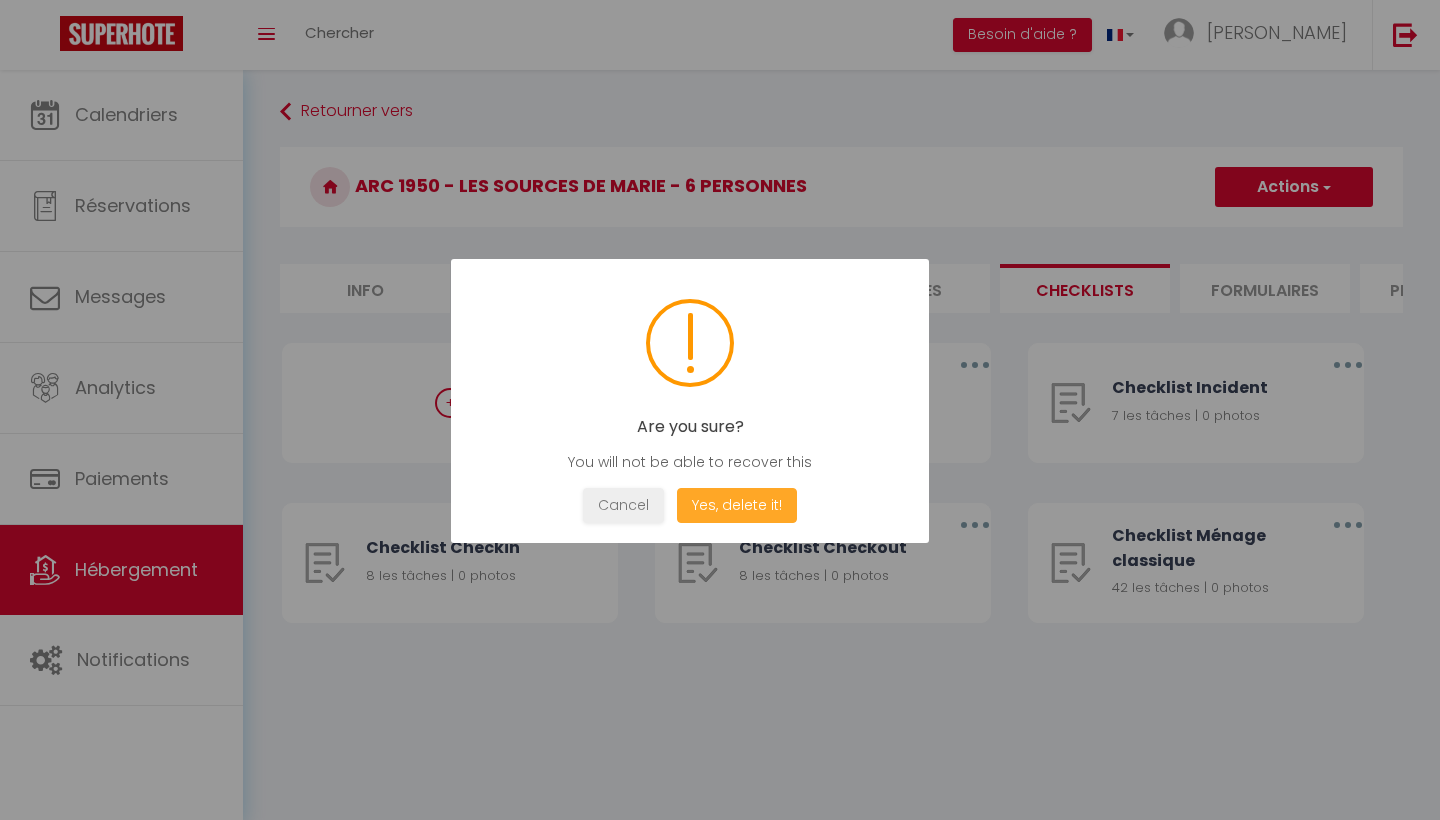 click on "Yes, delete it!" at bounding box center (737, 505) 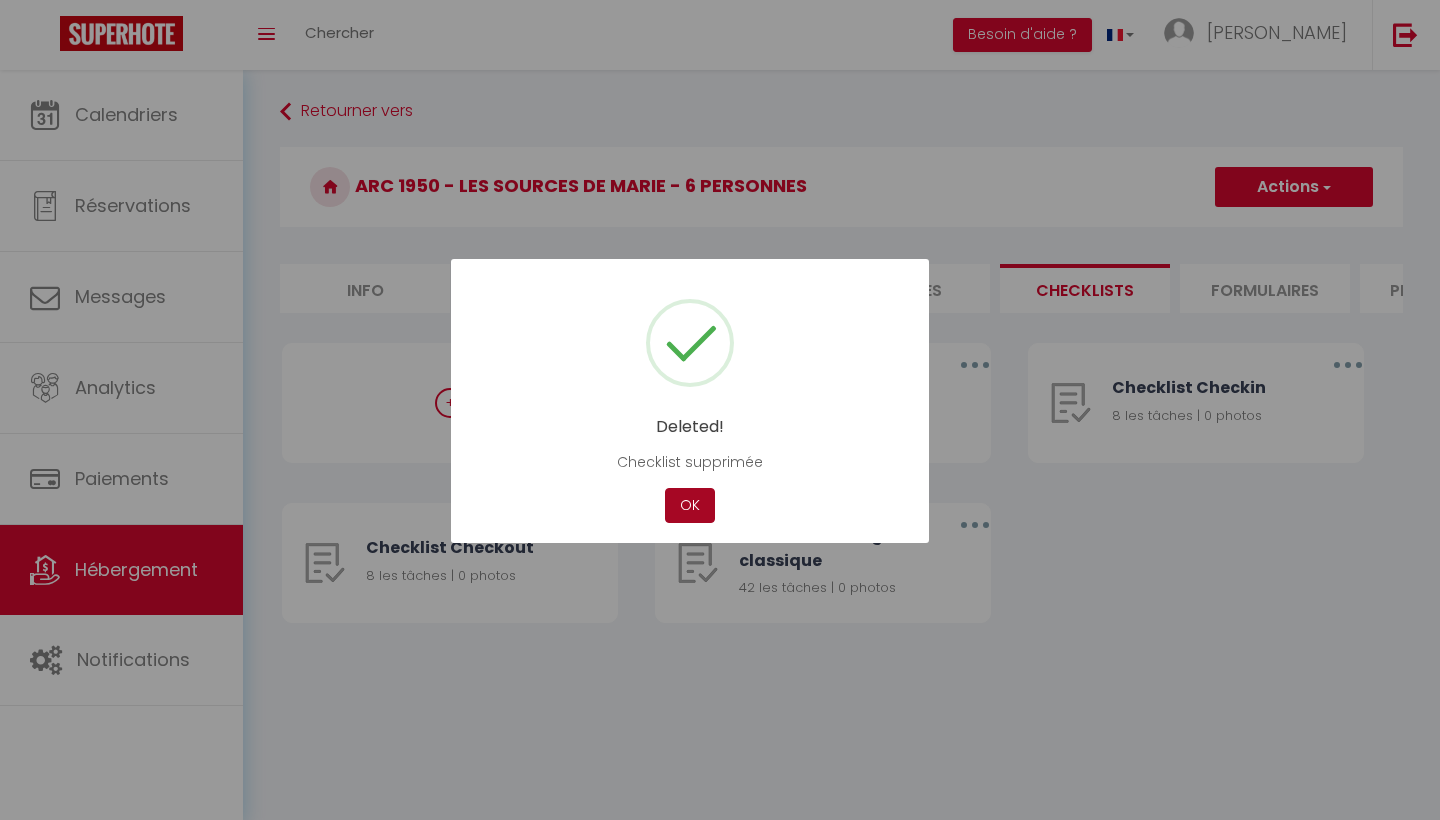 click on "OK" at bounding box center [690, 505] 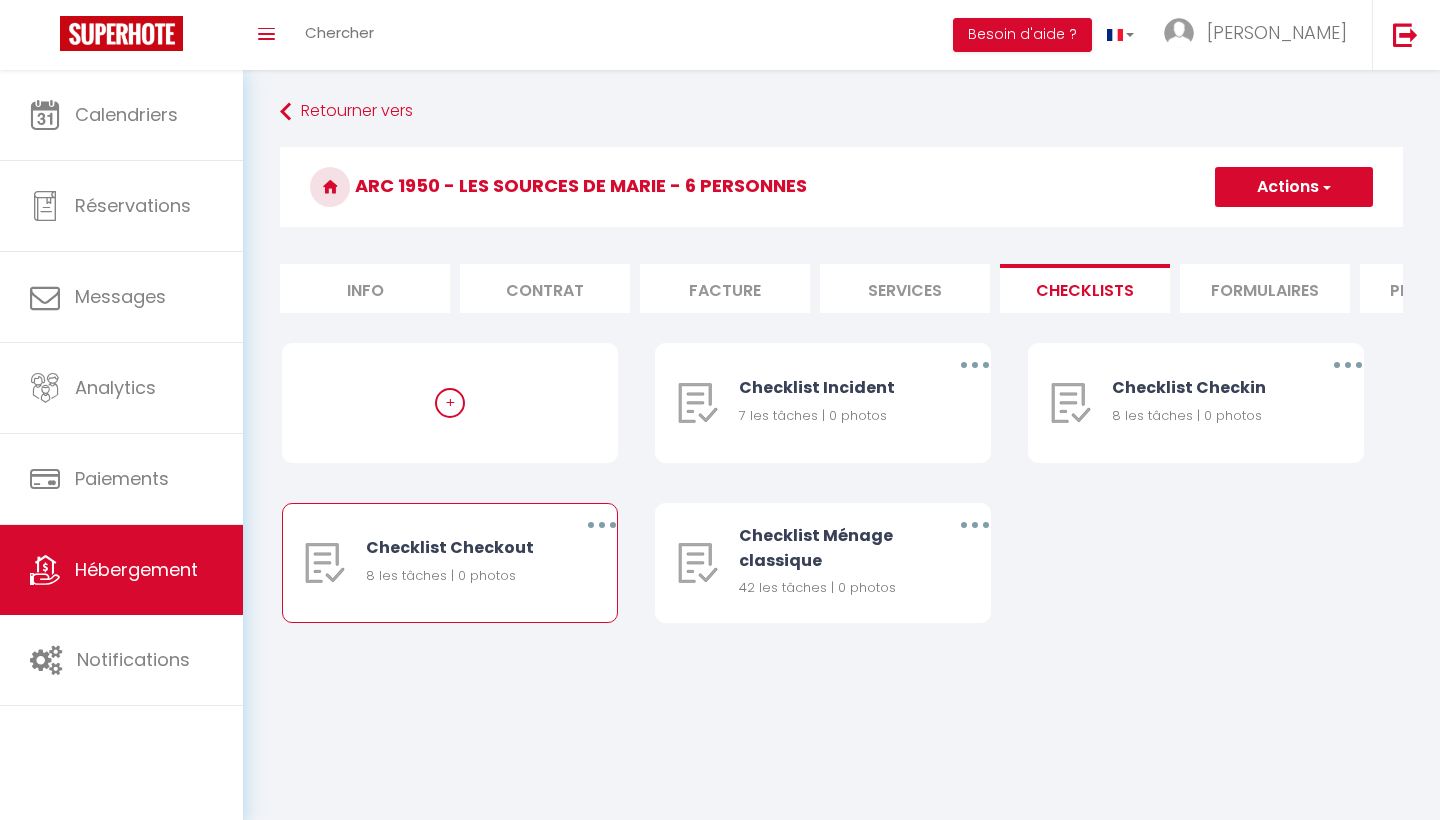 click at bounding box center [602, 525] 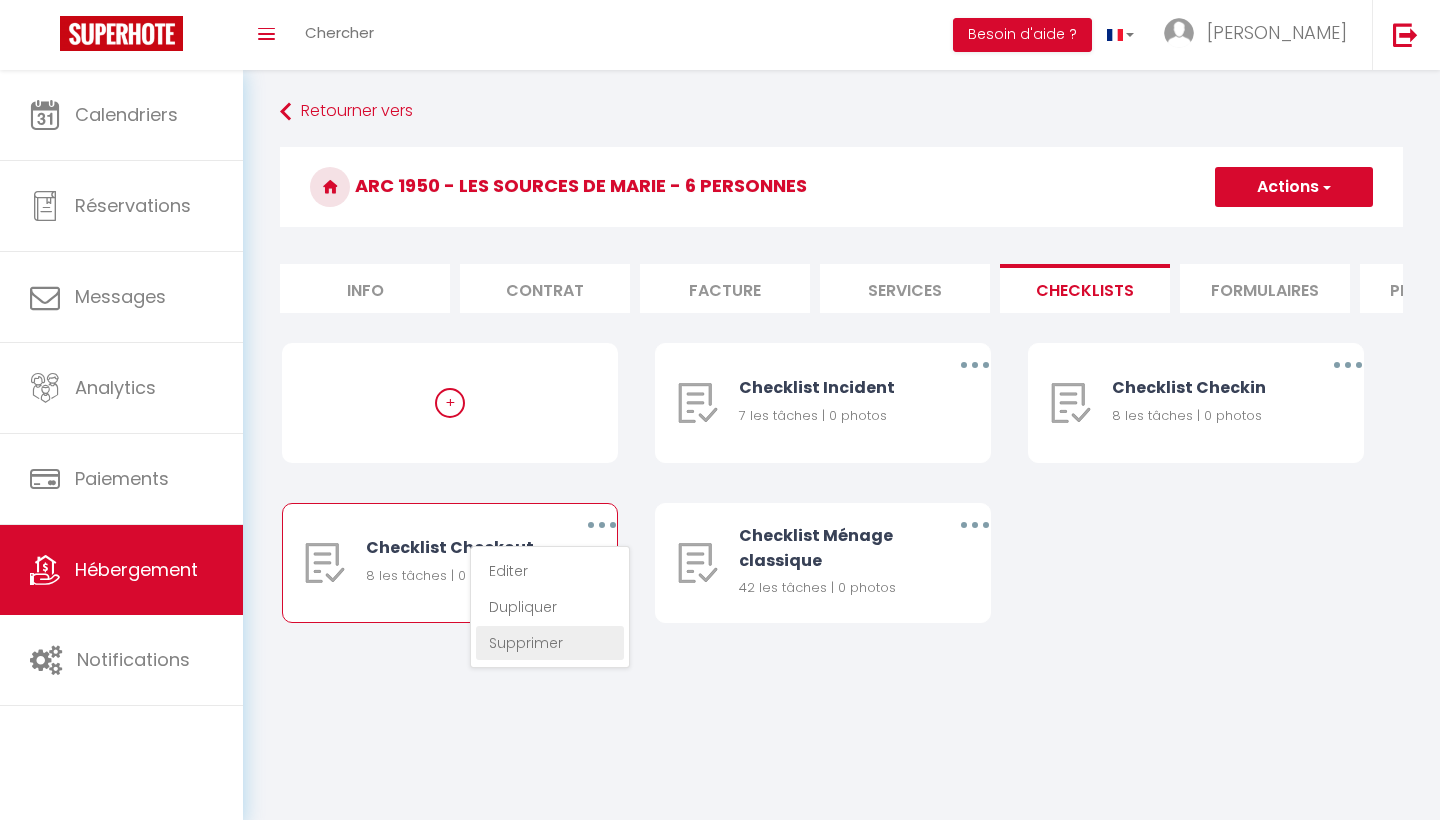 click on "Supprimer" at bounding box center [550, 643] 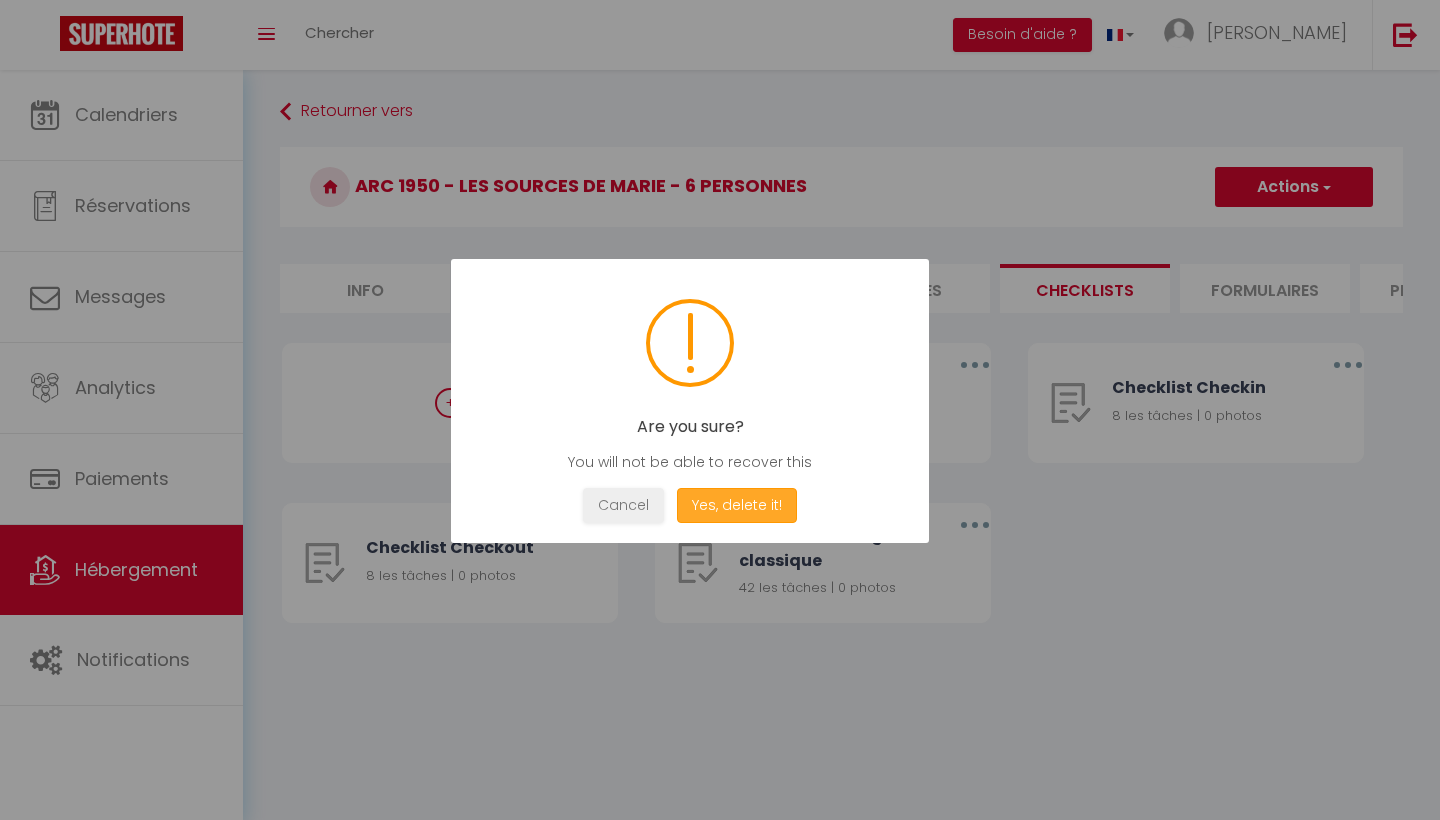 click on "Yes, delete it!" at bounding box center (737, 505) 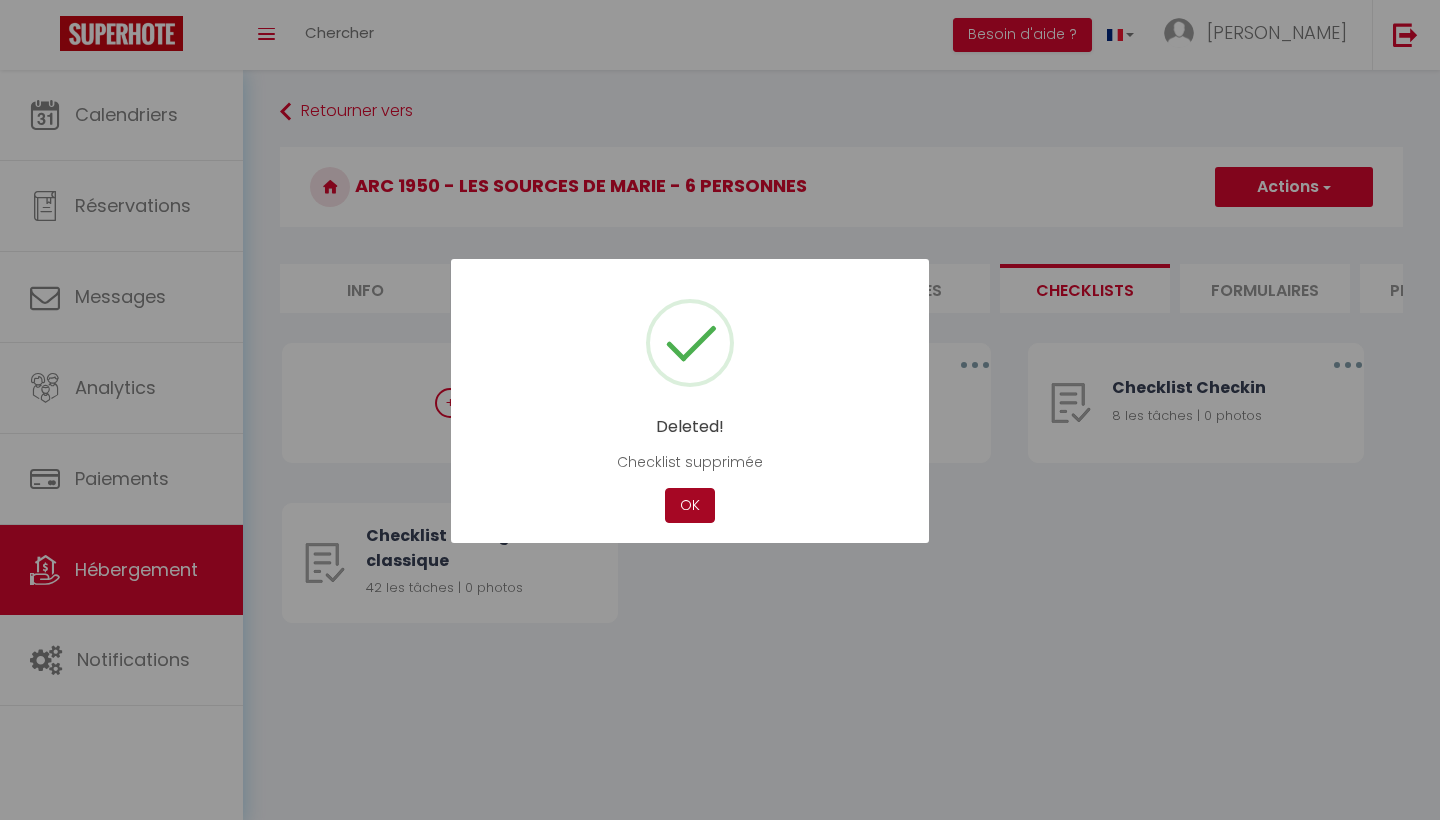 click on "OK" at bounding box center [690, 505] 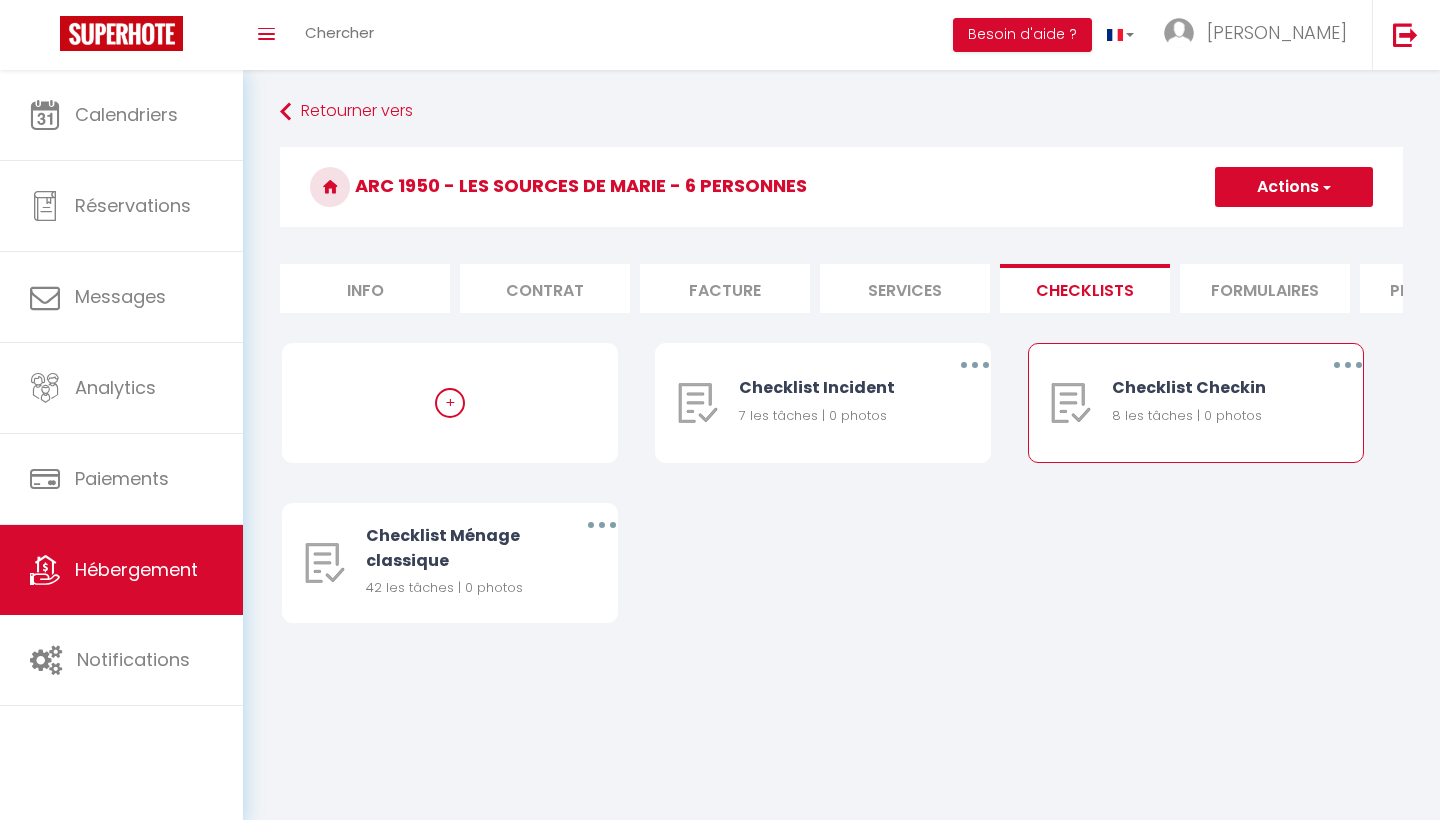 click at bounding box center [1348, 365] 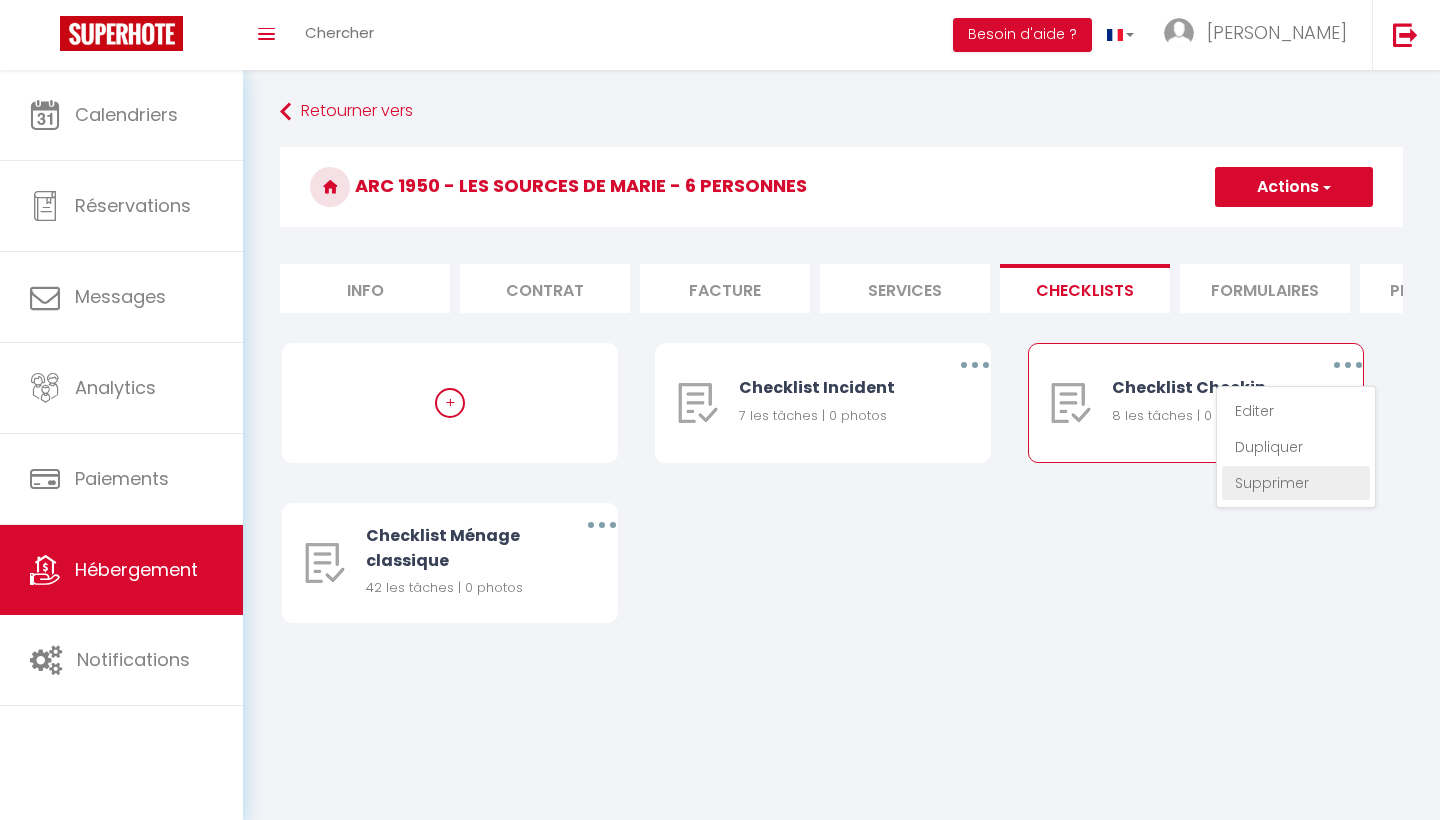 click on "Supprimer" at bounding box center (1296, 483) 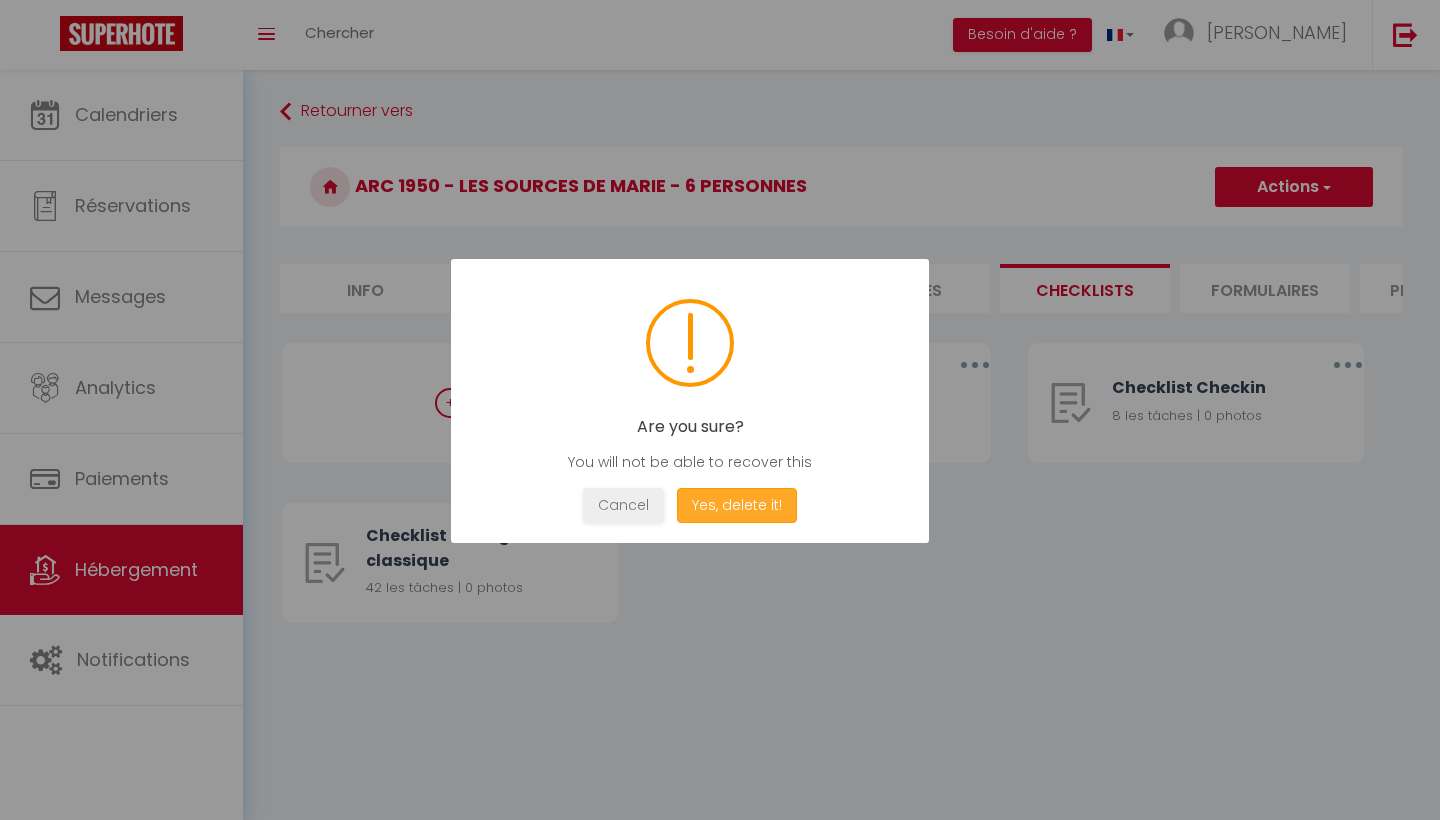 click on "Yes, delete it!" at bounding box center (737, 505) 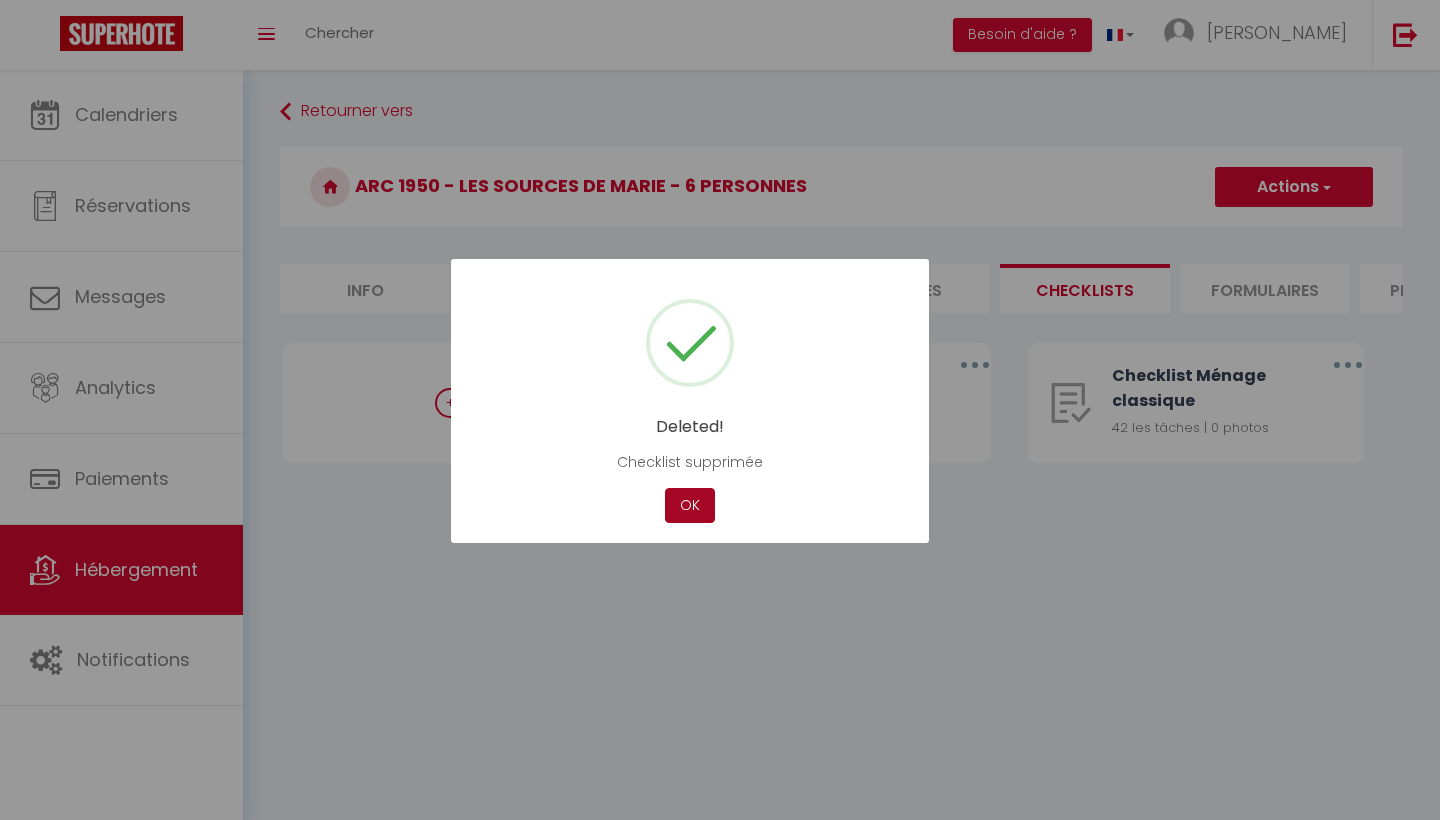 click on "OK" at bounding box center (690, 505) 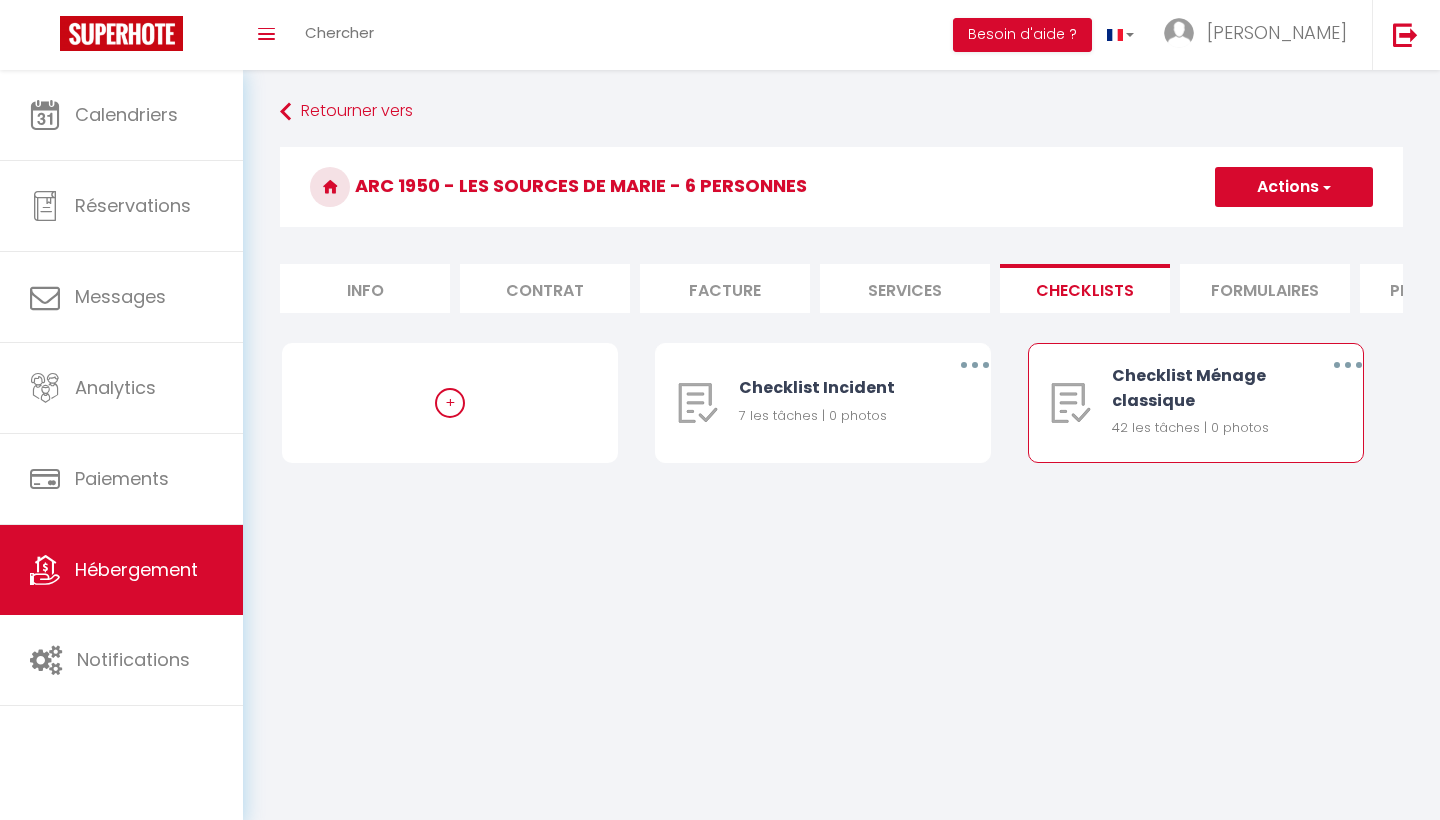 click on "Checklist Ménage classique" at bounding box center (1203, 388) 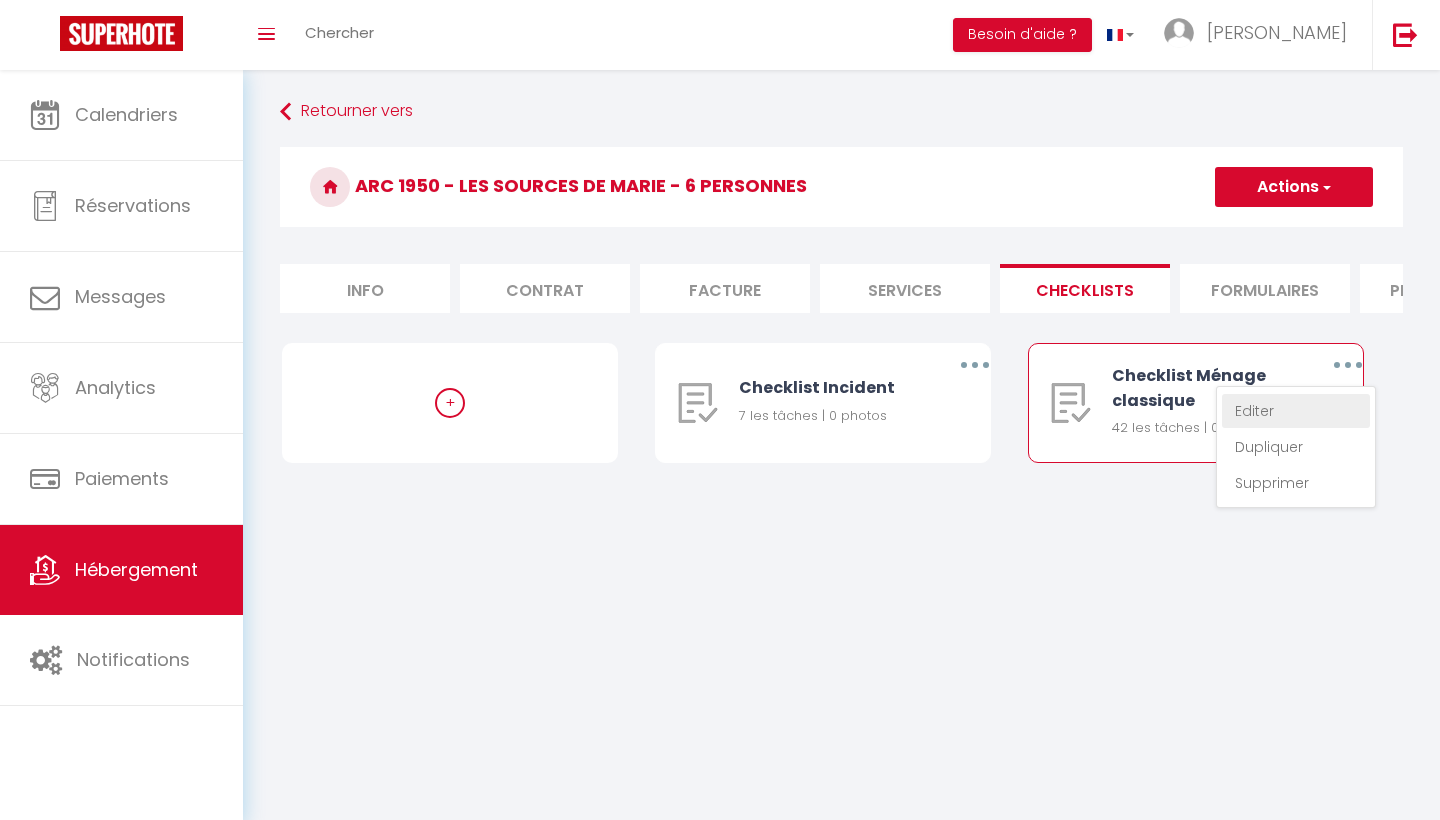 click on "Editer" at bounding box center (1296, 411) 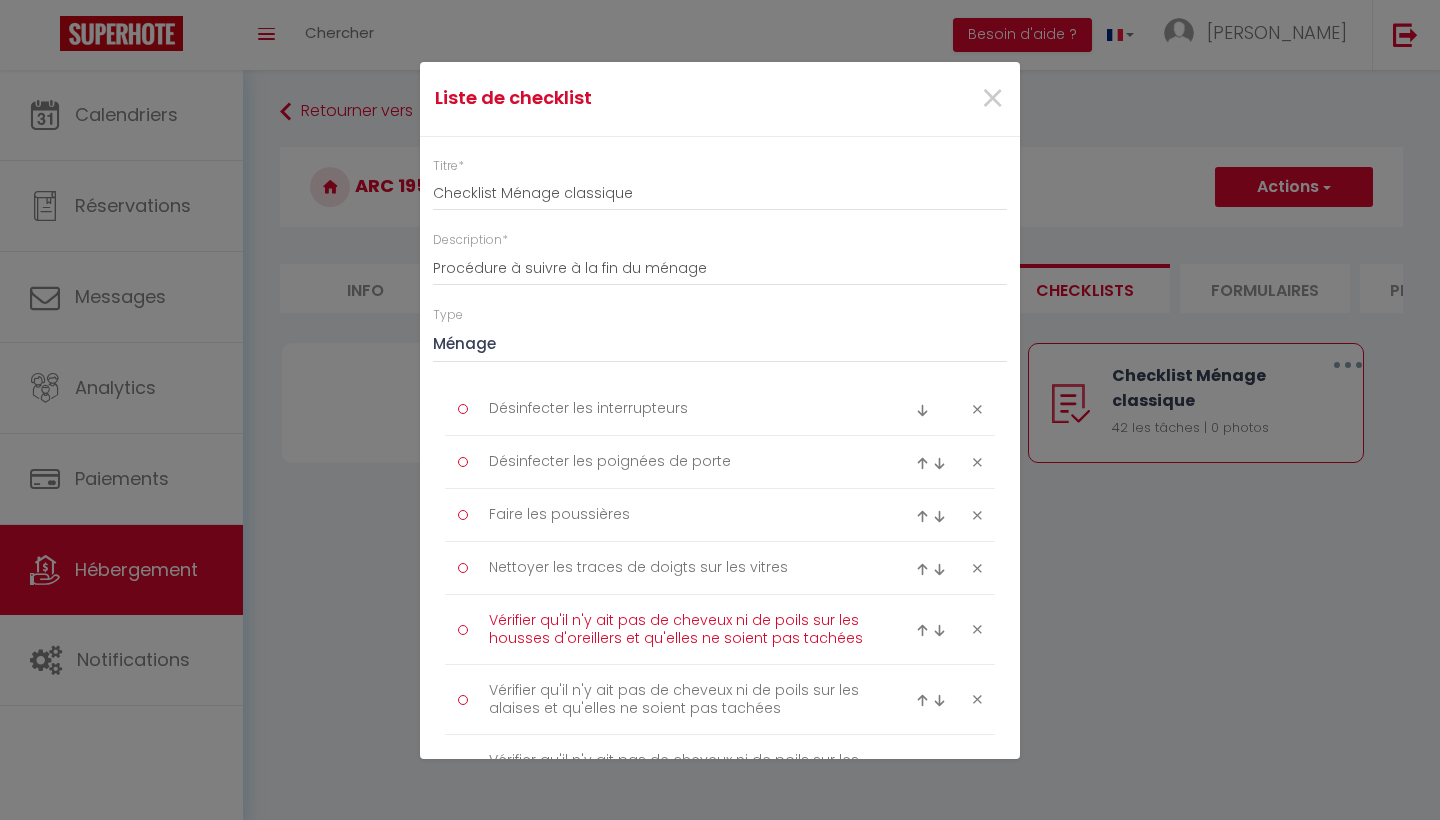 click on "Vérifier qu'il n'y ait pas de cheveux ni de poils sur les housses d'oreillers et qu'elles ne soient pas tachées" at bounding box center [680, 629] 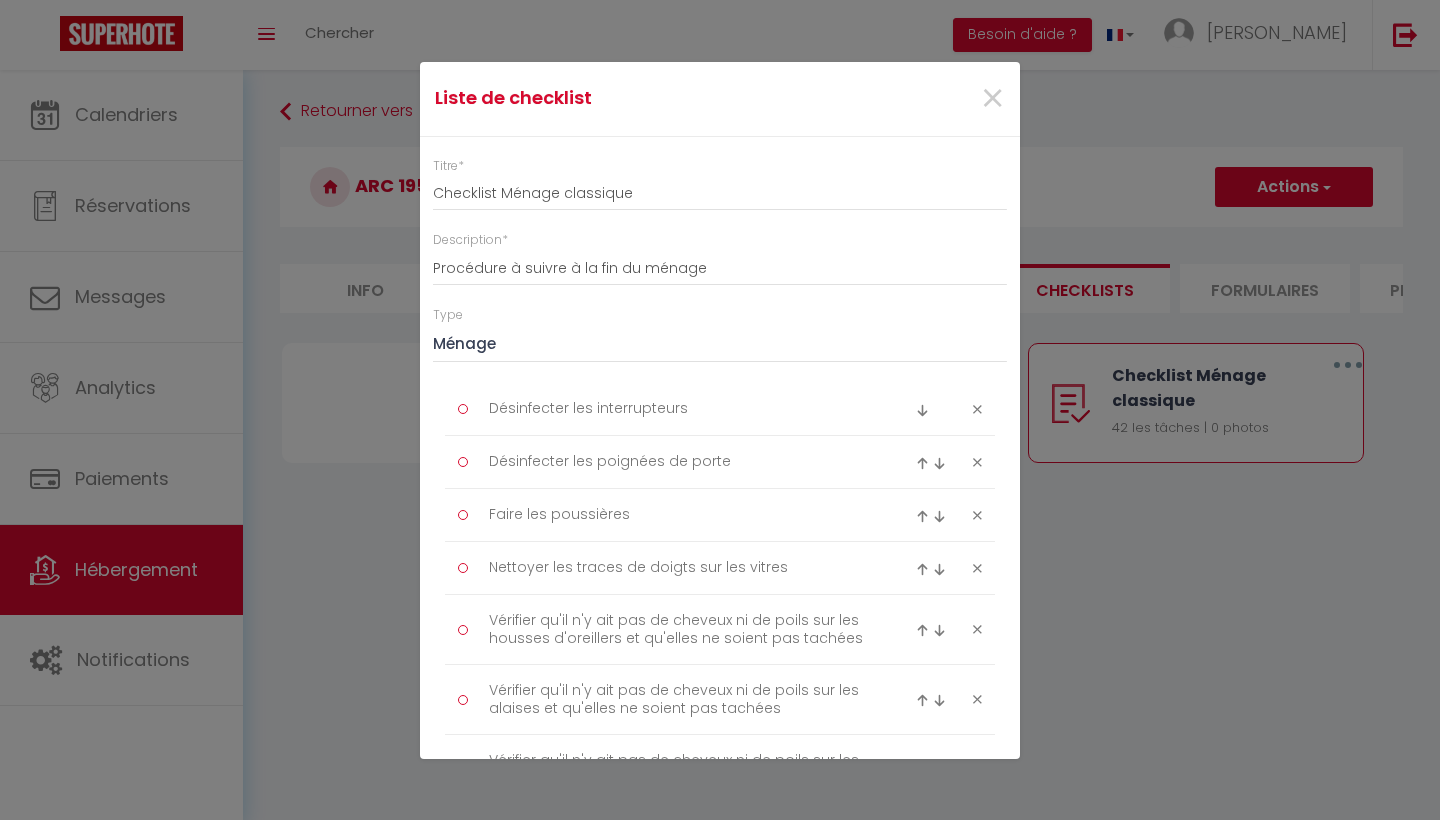 click on "Titre
*   Checklist Ménage classique
Description
*   Procédure à suivre à la fin du ménage
Type
Ménage
Incident
Checkin
Checkout
Désinfecter les interrupteurs         Désinfecter les poignées de porte         Faire les poussières         Nettoyer les traces de doigts sur les vitres         Vérifier qu'il n'y ait pas de cheveux ni de poils sur les housses d'oreillers et qu'elles ne soient pas tachées         Vérifier qu'il n'y ait pas de cheveux ni de poils sur les alaises et qu'elles ne soient pas tachées" at bounding box center [720, 1659] 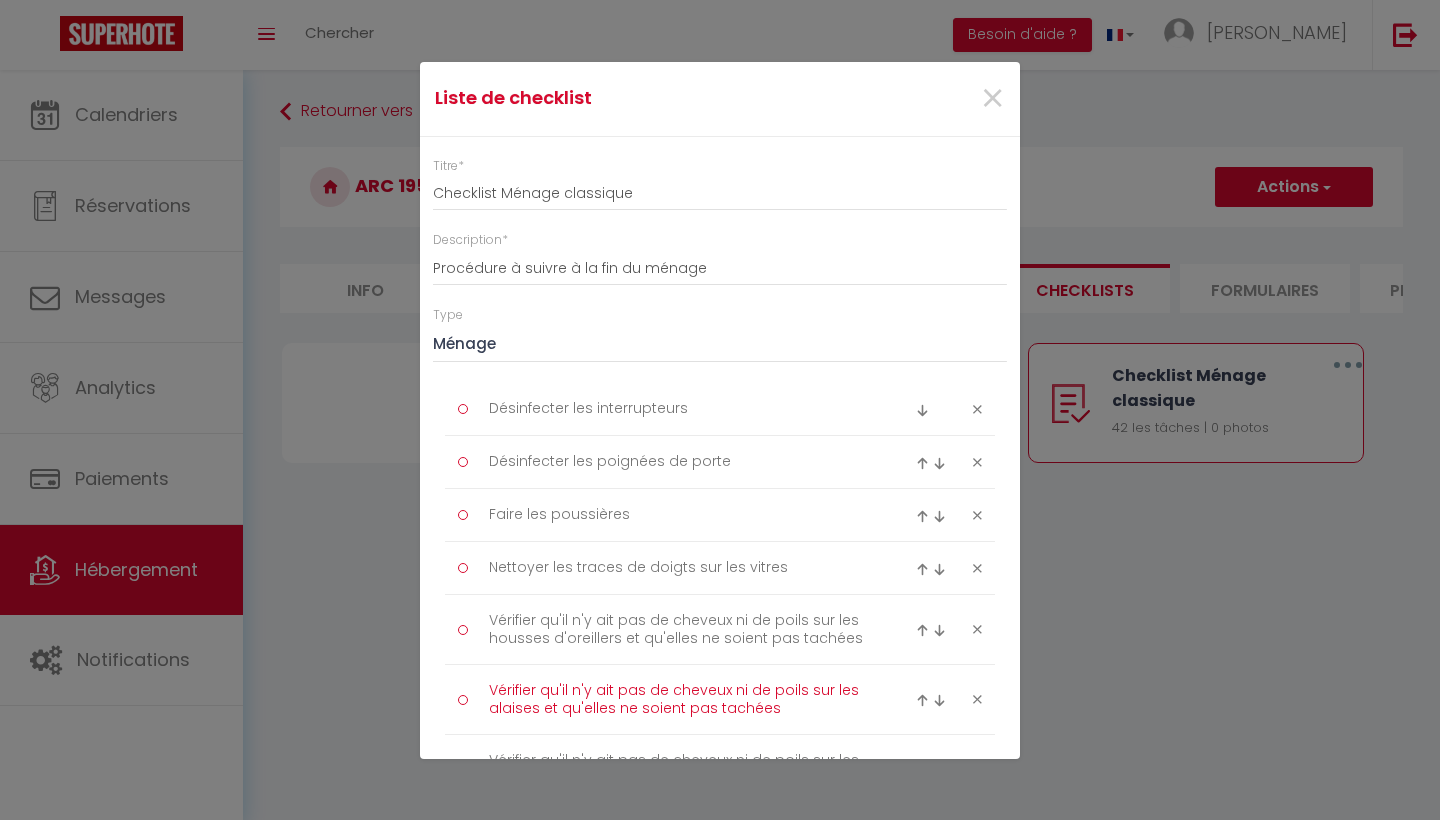 click on "Vérifier qu'il n'y ait pas de cheveux ni de poils sur les alaises et qu'elles ne soient pas tachées" at bounding box center (680, 699) 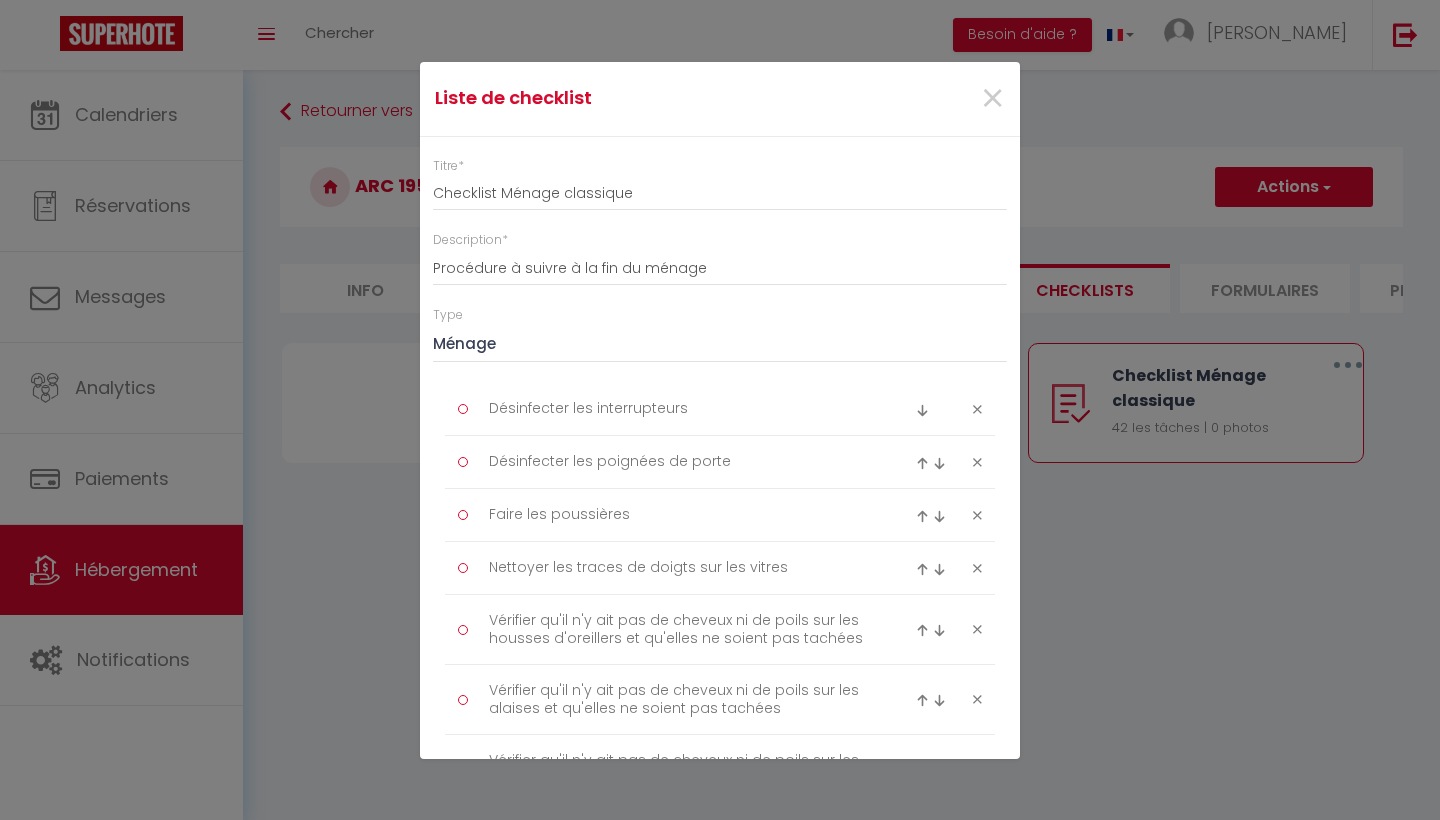 drag, startPoint x: 493, startPoint y: 736, endPoint x: 501, endPoint y: 754, distance: 19.697716 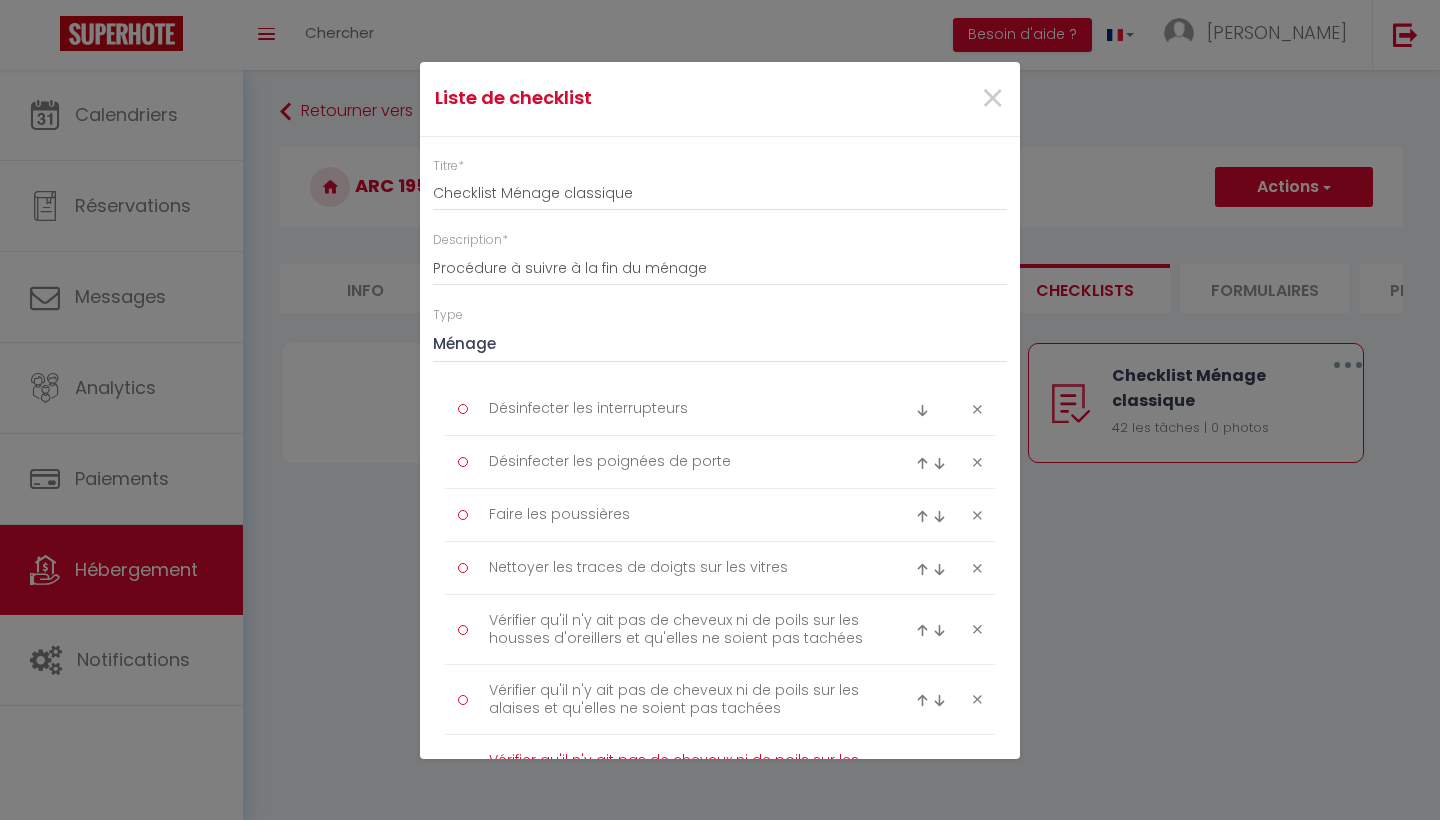 drag, startPoint x: 500, startPoint y: 747, endPoint x: 500, endPoint y: 771, distance: 24 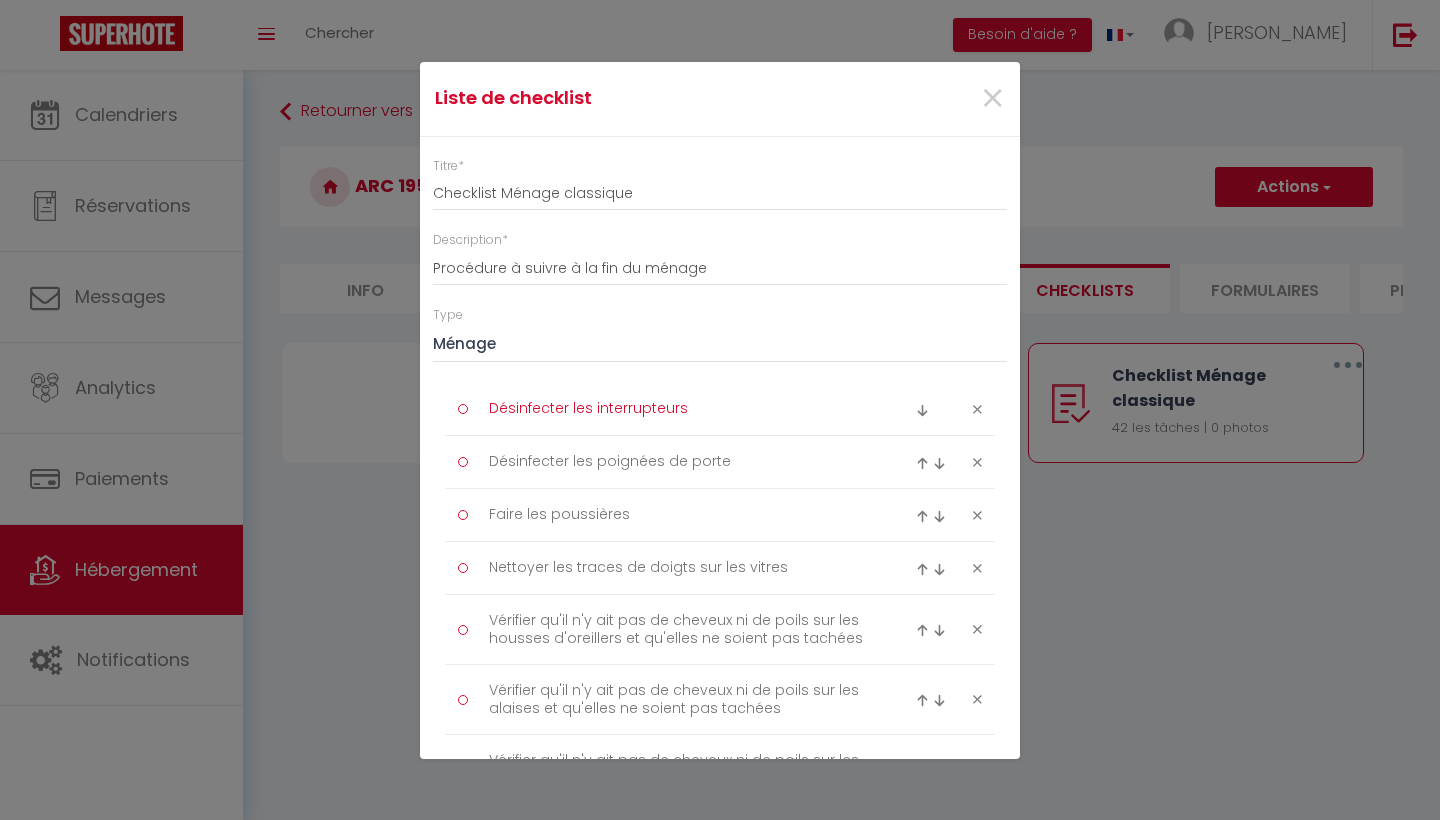 drag, startPoint x: 807, startPoint y: 402, endPoint x: 732, endPoint y: 743, distance: 349.1504 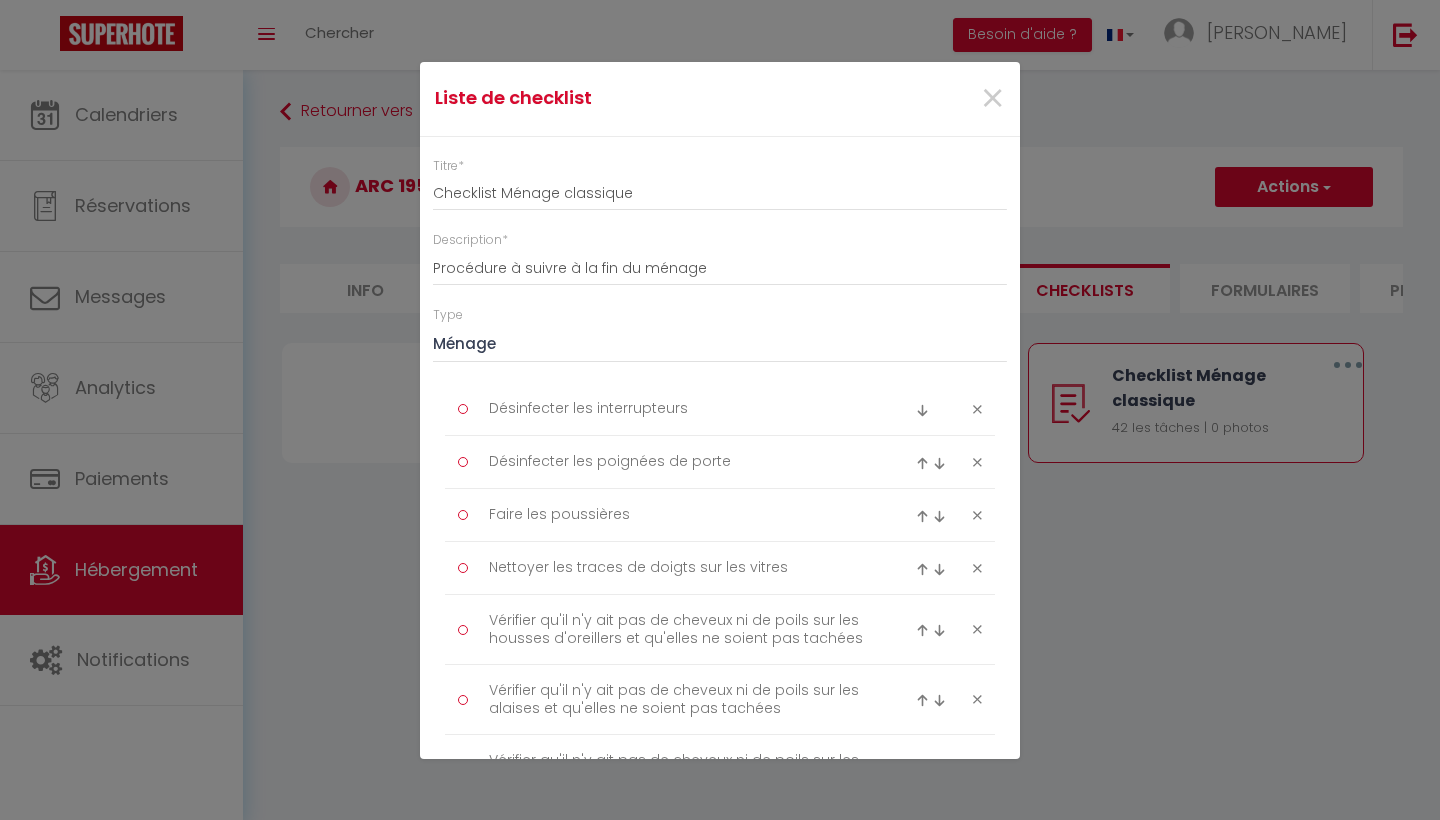 drag, startPoint x: 1018, startPoint y: 694, endPoint x: 999, endPoint y: 785, distance: 92.96236 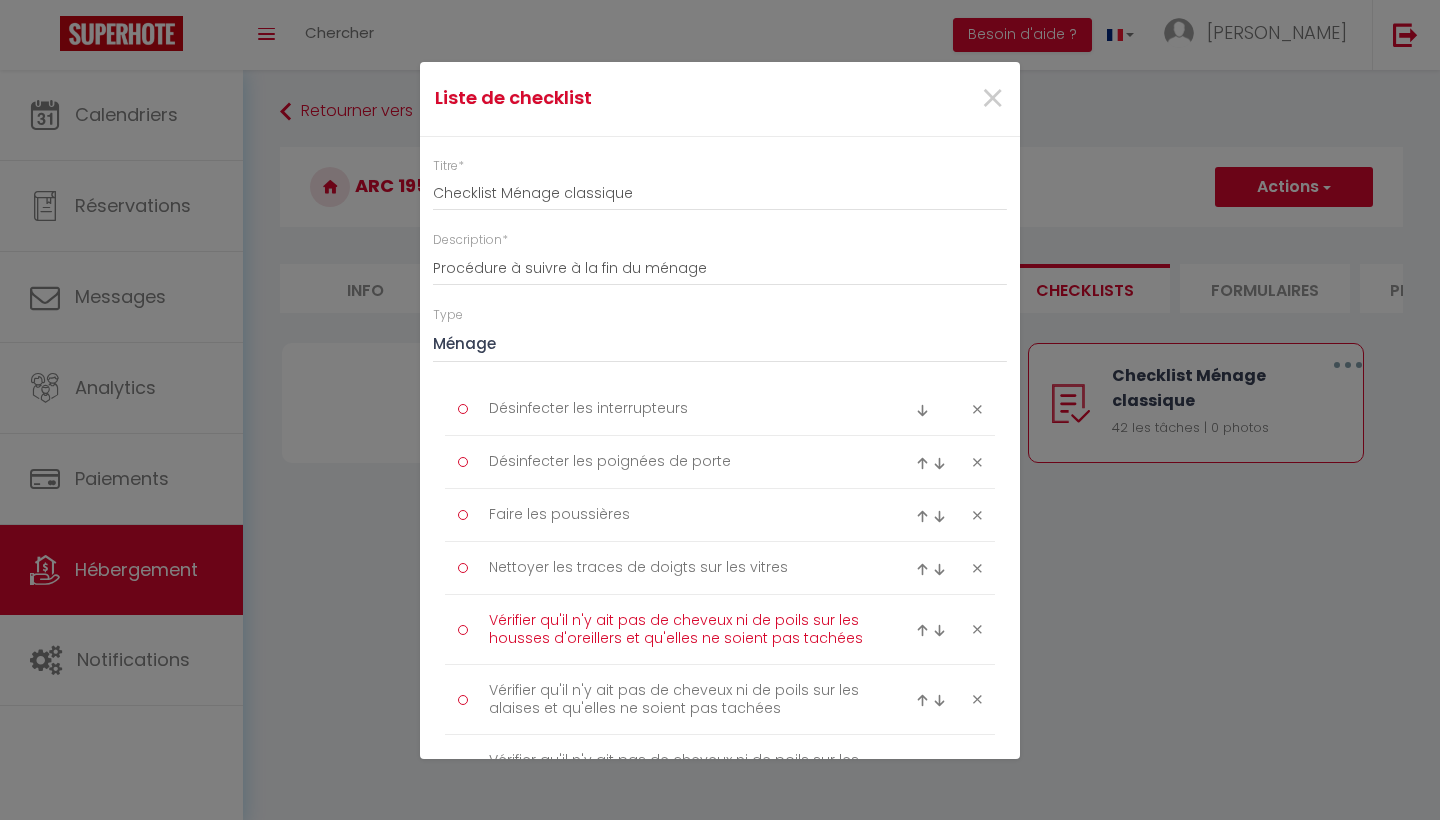 drag, startPoint x: 778, startPoint y: 602, endPoint x: 776, endPoint y: 819, distance: 217.00922 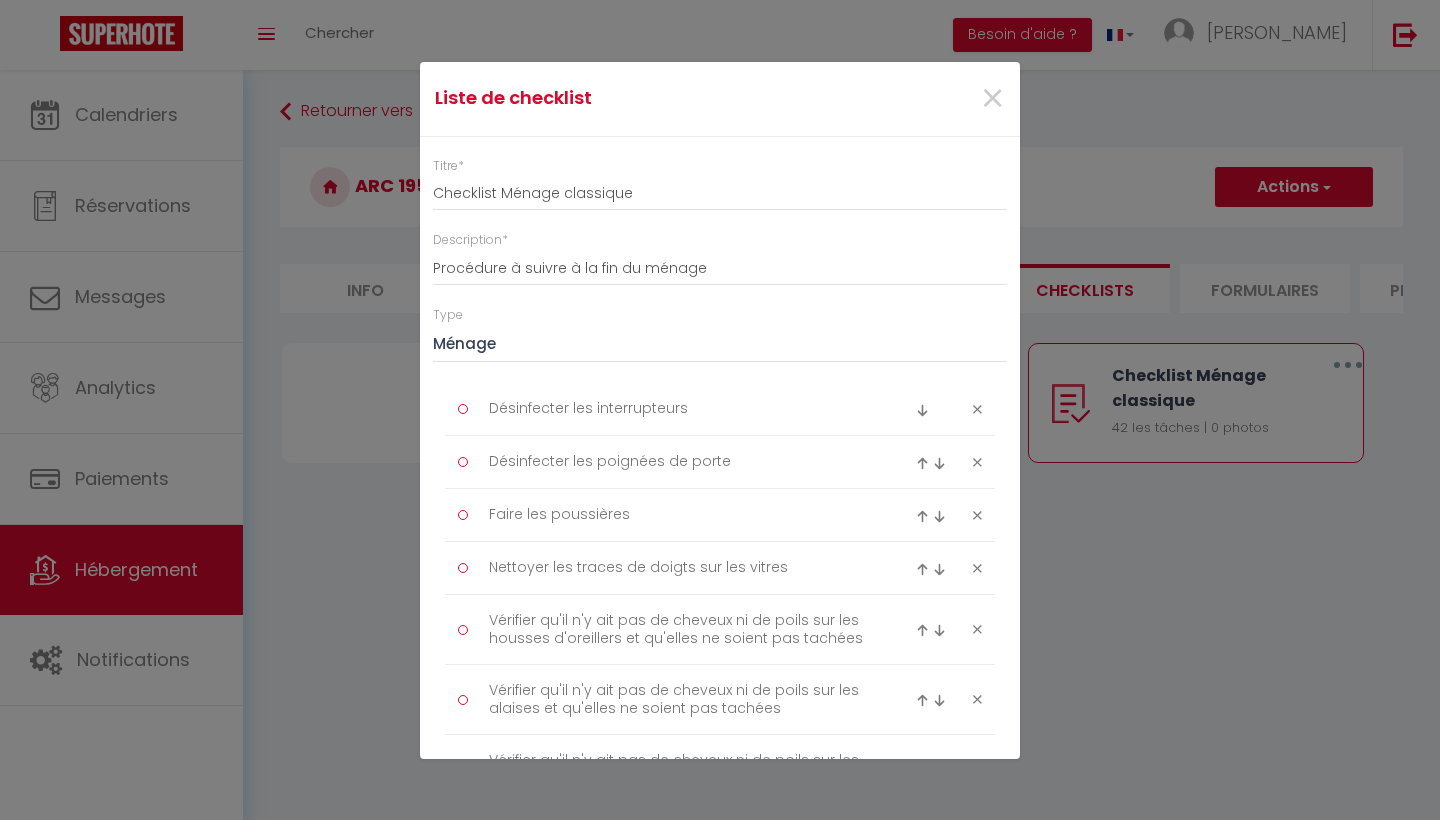 click on "Vérifier qu'il n'y ait pas de cheveux ni de poils sur les couettes et qu'elles ne soient pas tachées" at bounding box center (720, 770) 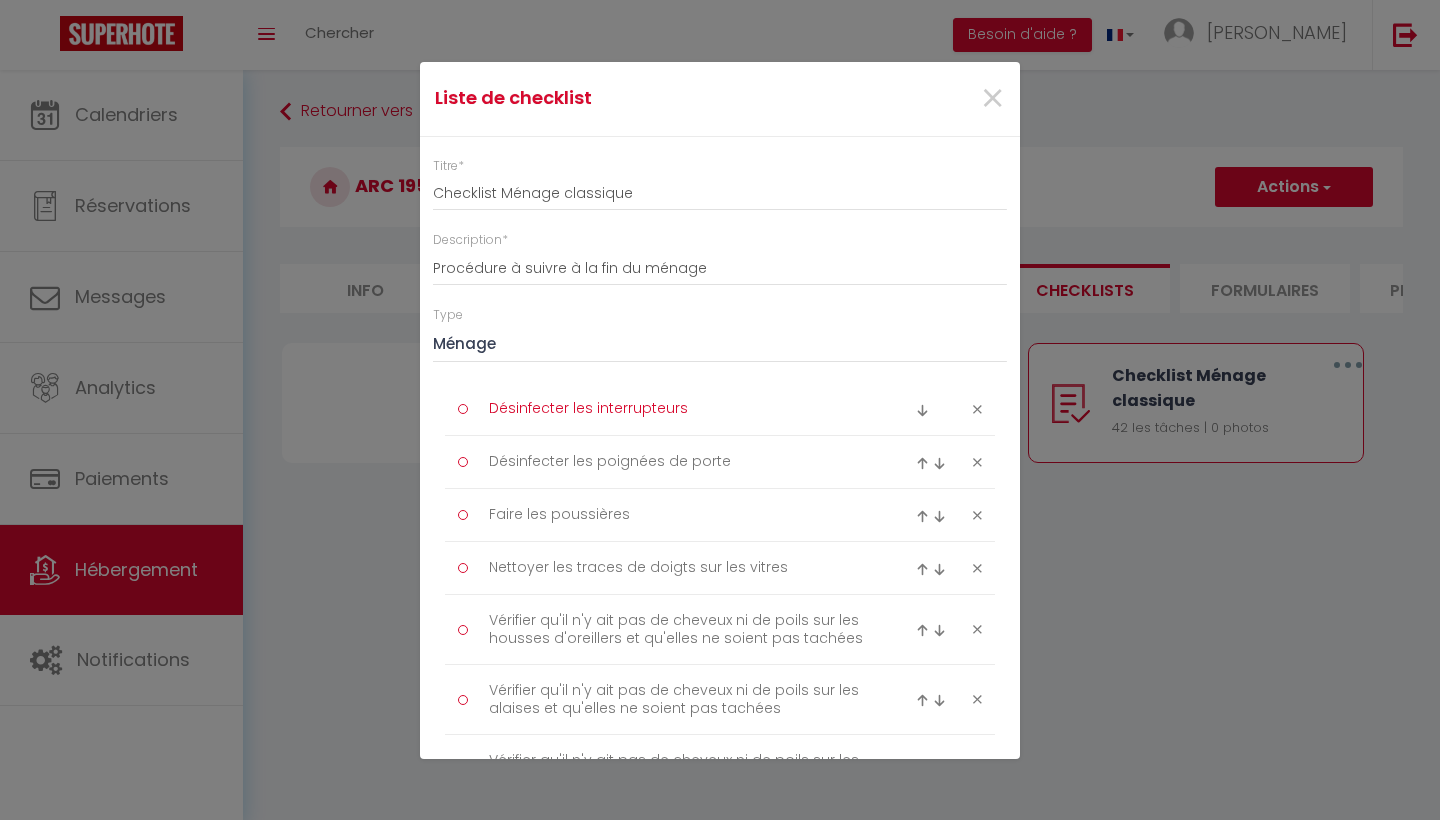 drag, startPoint x: 584, startPoint y: 408, endPoint x: 972, endPoint y: 194, distance: 443.1027 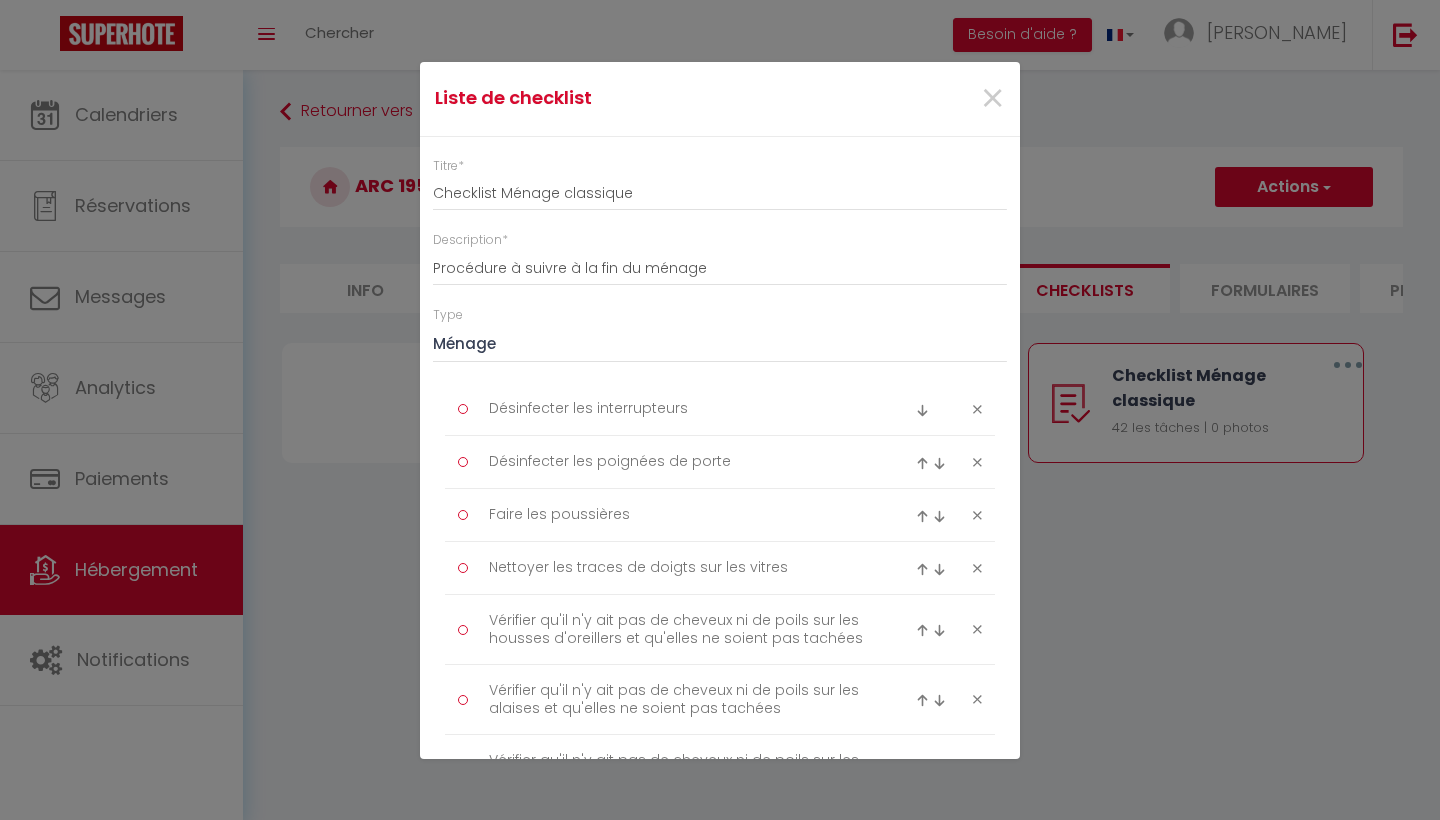 click on "Titre
*   Checklist Ménage classique
Description
*   Procédure à suivre à la fin du ménage
Type
Ménage
Incident
Checkin
Checkout
Désinfecter les interrupteurs         Désinfecter les poignées de porte         Faire les poussières         Nettoyer les traces de doigts sur les vitres         Vérifier qu'il n'y ait pas de cheveux ni de poils sur les housses d'oreillers et qu'elles ne soient pas tachées         Vérifier qu'il n'y ait pas de cheveux ni de poils sur les alaises et qu'elles ne soient pas tachées" at bounding box center (720, 1659) 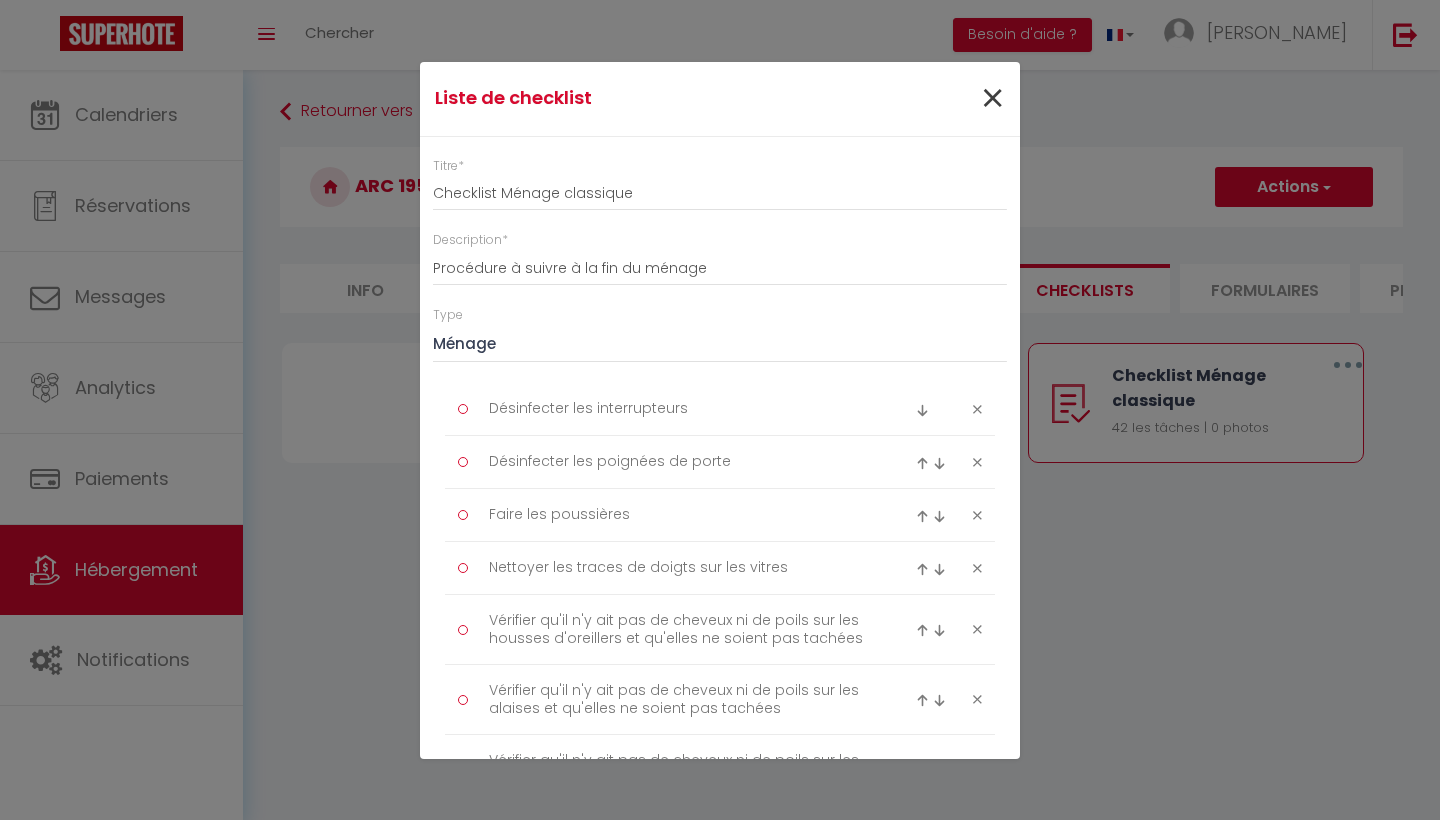 click on "×" at bounding box center [992, 99] 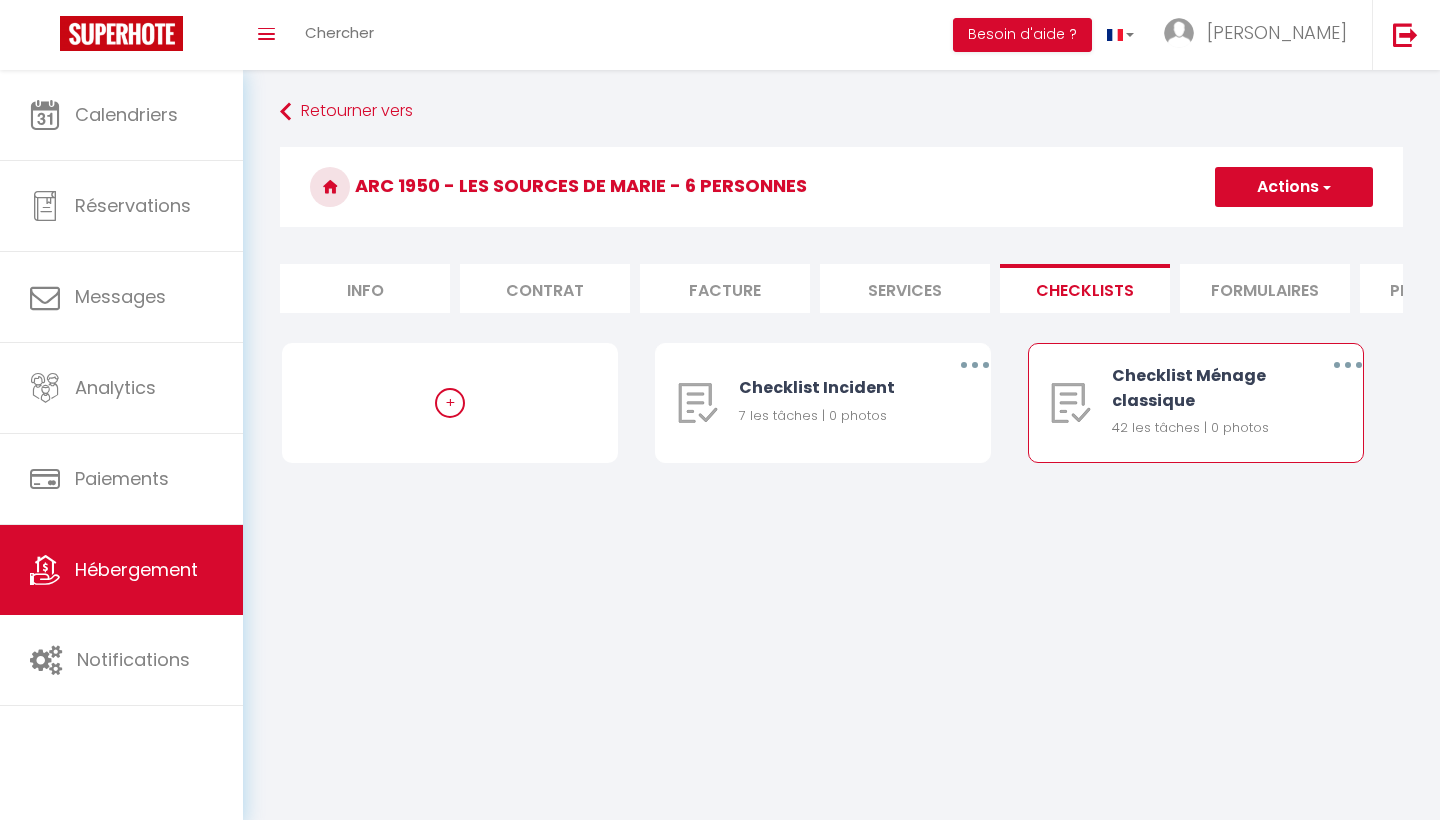 click at bounding box center (1348, 365) 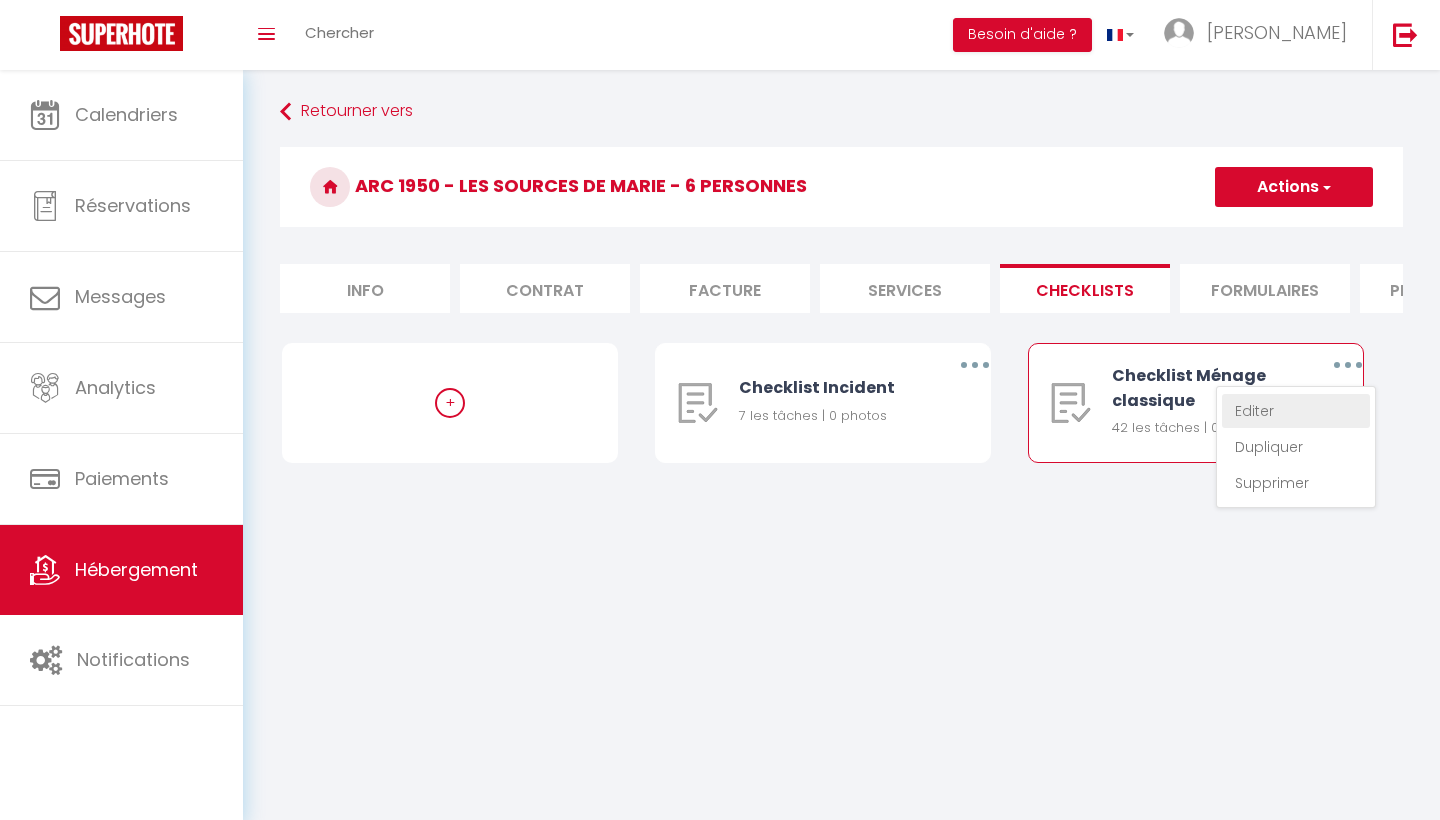 click on "Editer" at bounding box center (1296, 411) 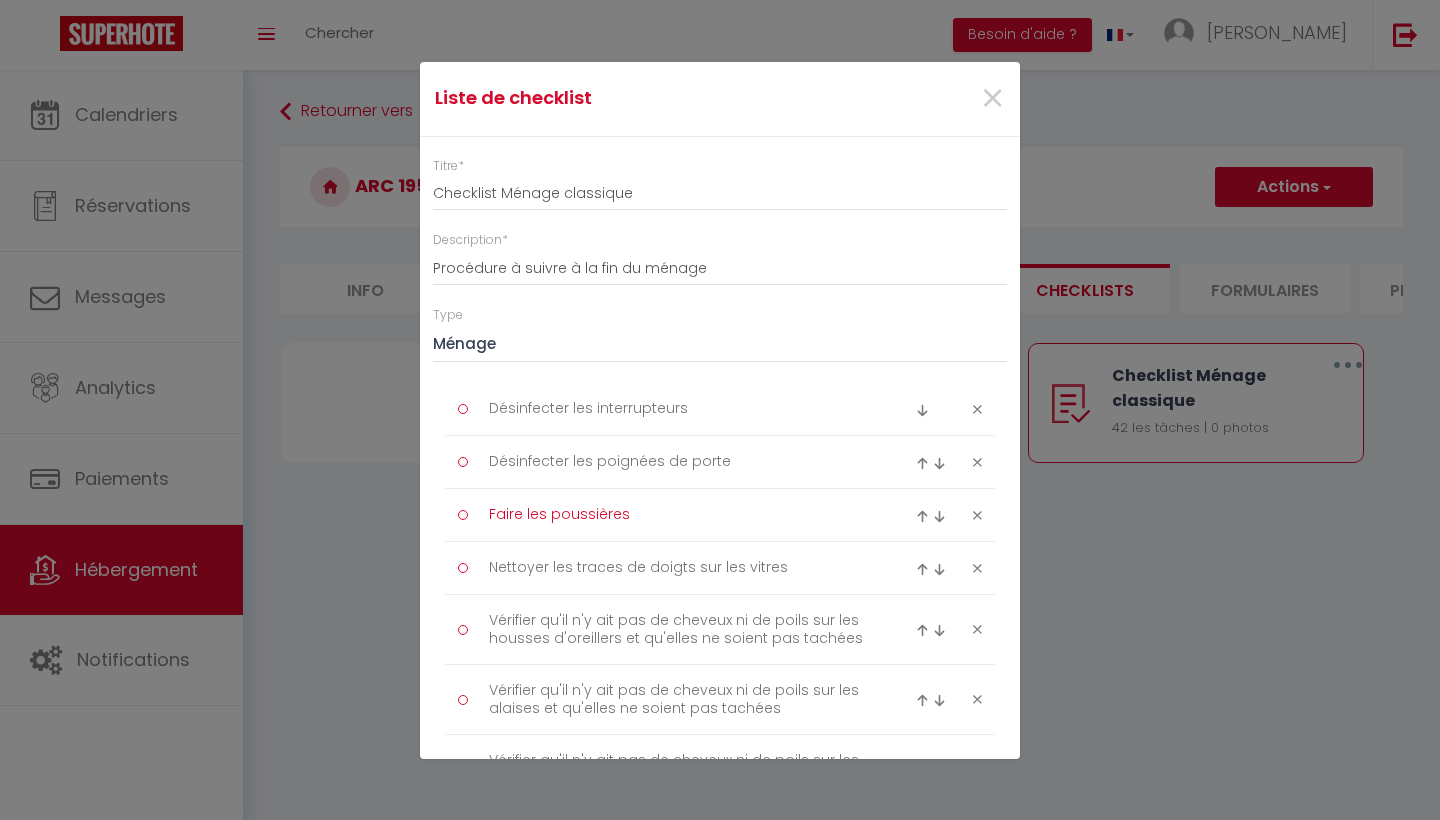 drag, startPoint x: 621, startPoint y: 516, endPoint x: 592, endPoint y: 766, distance: 251.67638 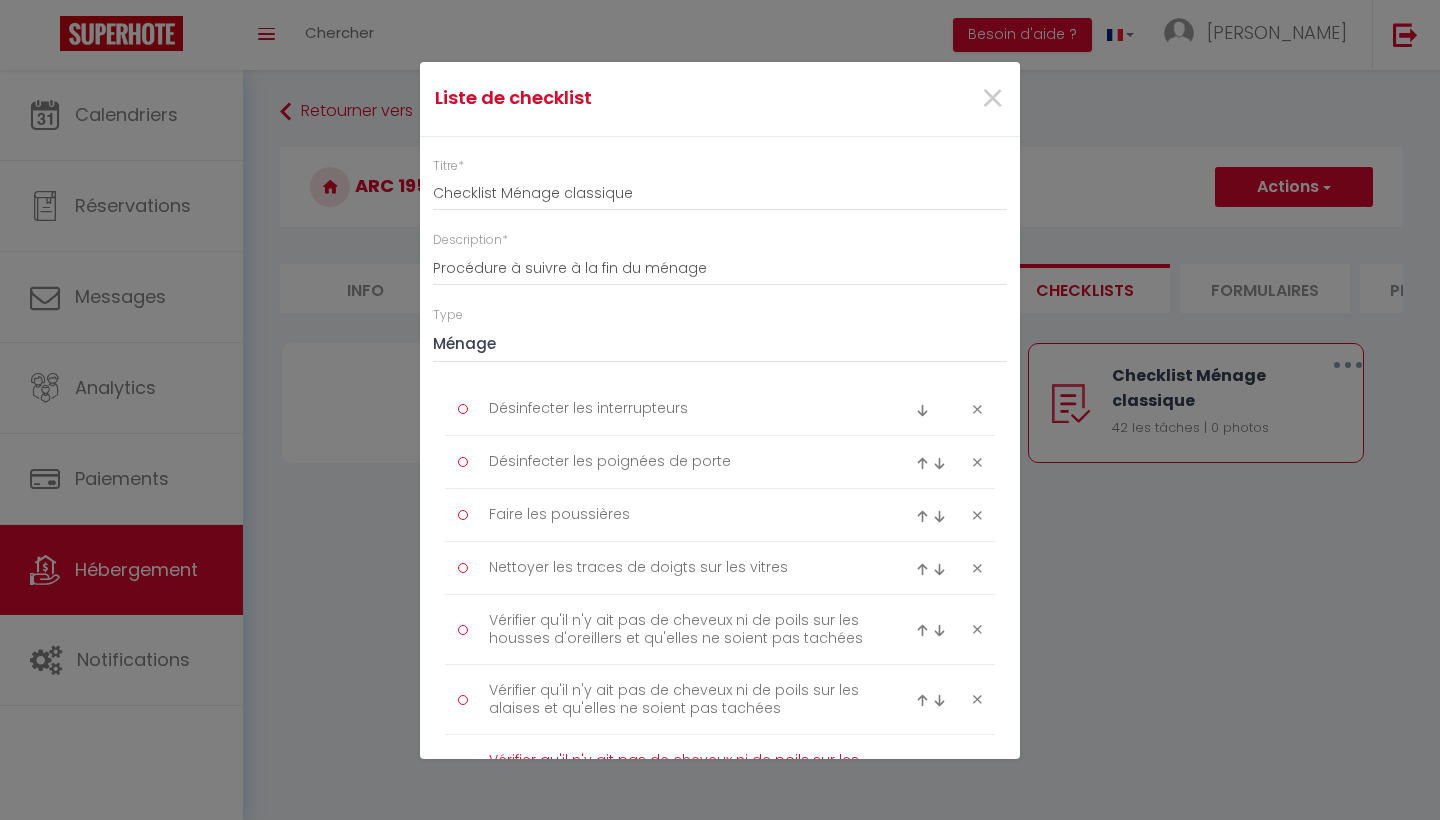 click on "Vérifier qu'il n'y ait pas de cheveux ni de poils sur les couettes et qu'elles ne soient pas tachées" at bounding box center [680, 769] 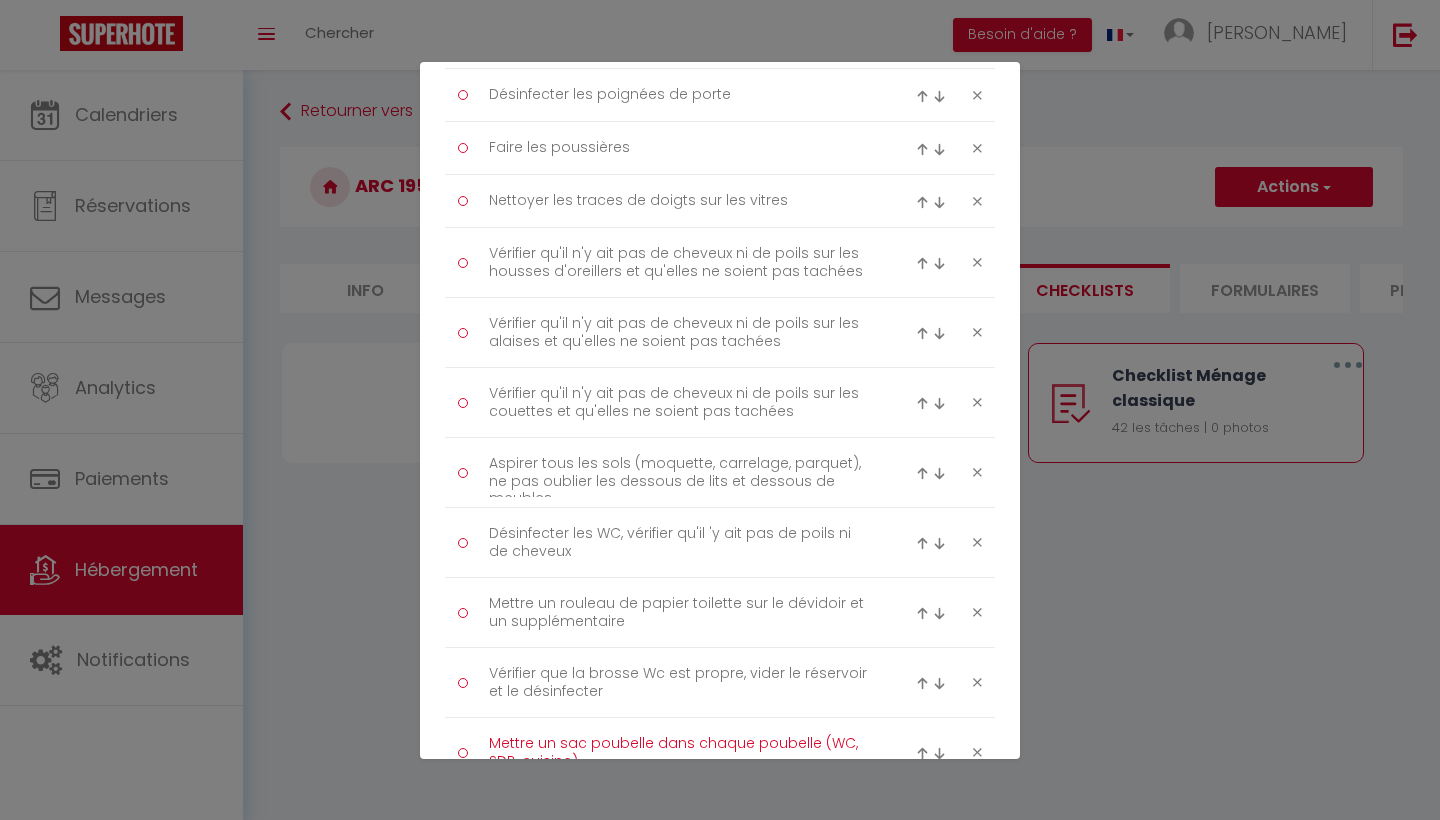 click on "Mettre un sac poubelle dans chaque poubelle (WC, SDB, cuisine)" at bounding box center [680, 752] 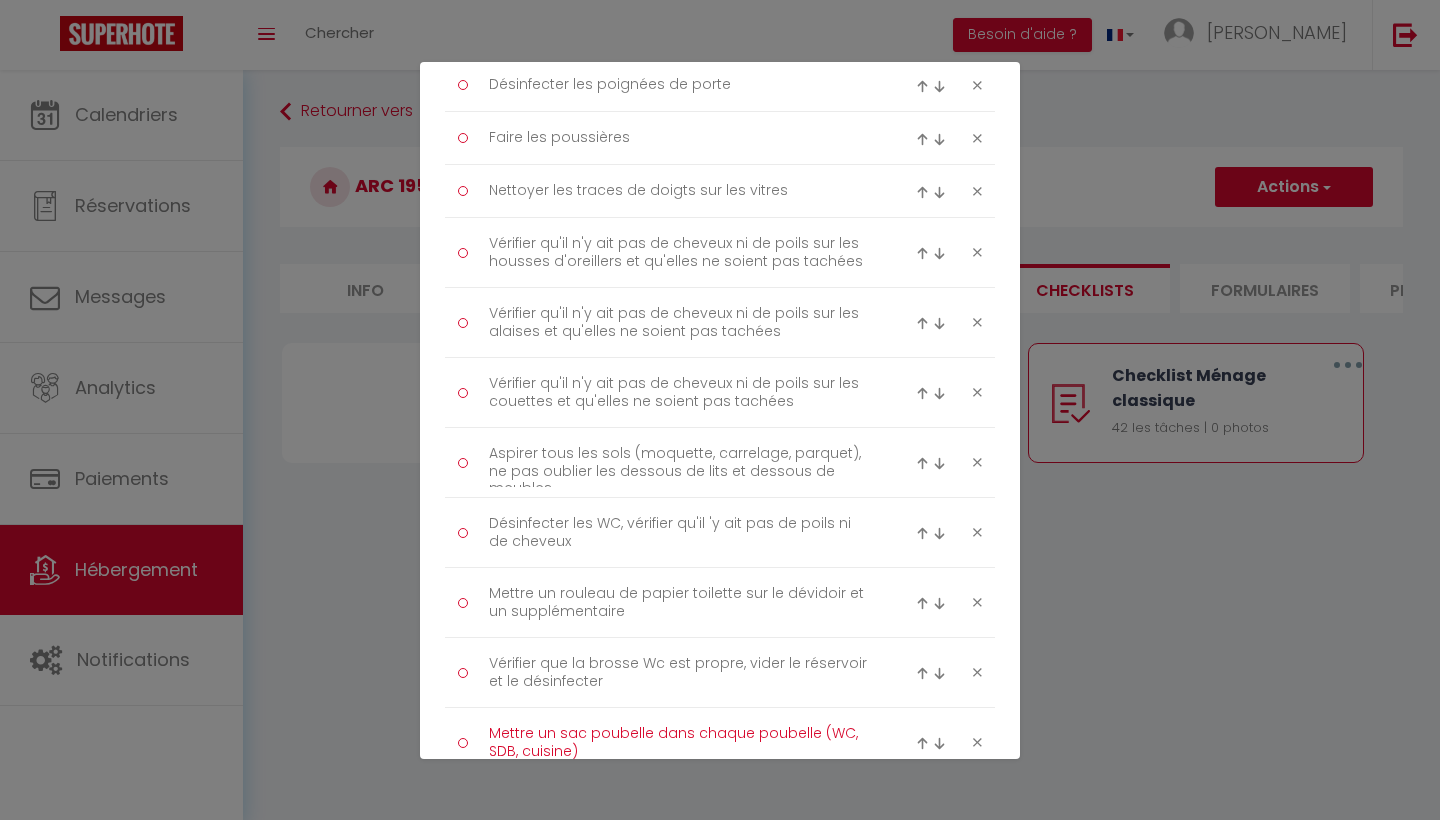drag, startPoint x: 753, startPoint y: 734, endPoint x: 722, endPoint y: 819, distance: 90.47652 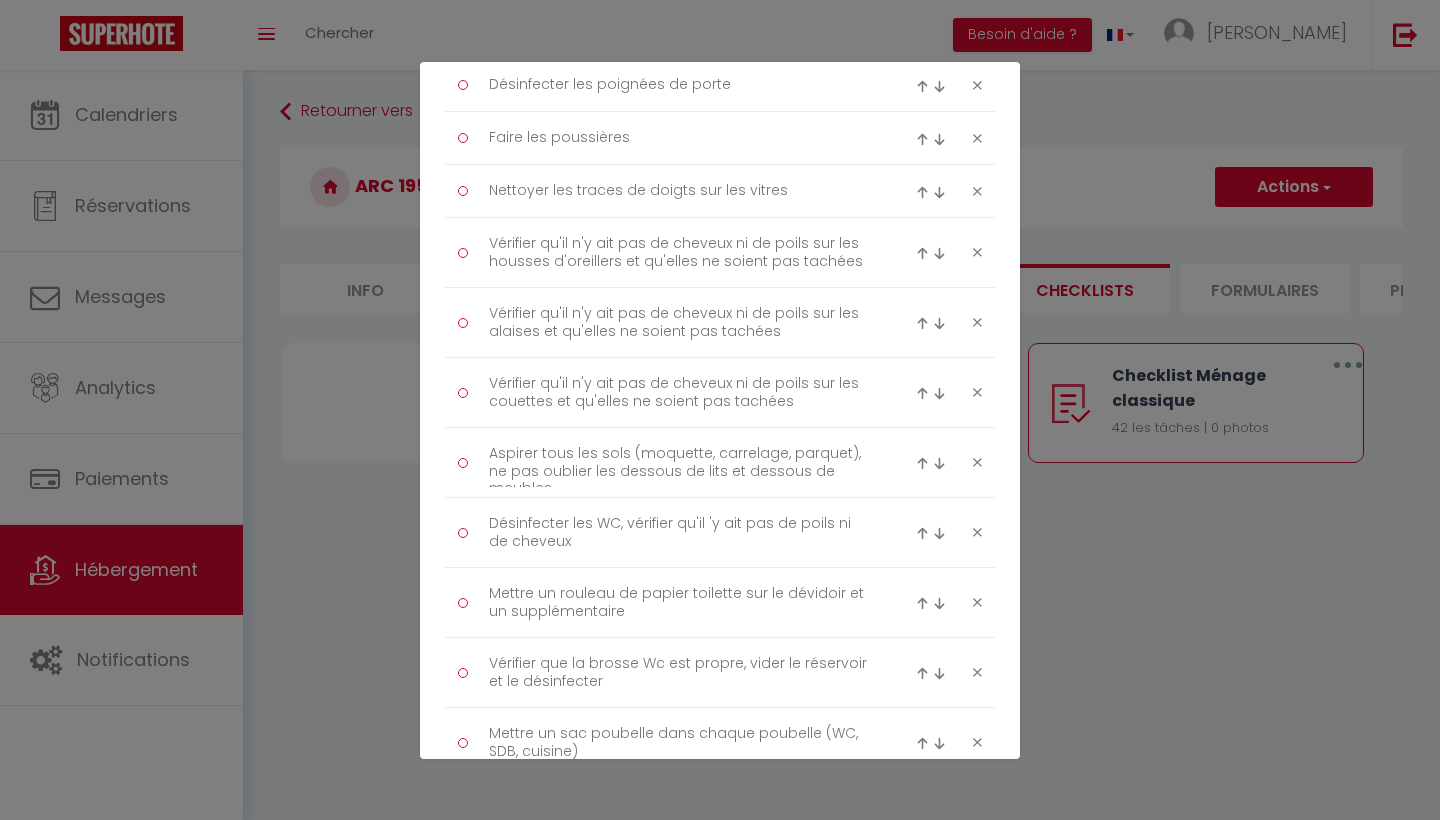 click on "Liste de checklist
×
Titre
*   Checklist Ménage classique
Description
*   Procédure à suivre à la fin du ménage
Type
Ménage
Incident
Checkin
Checkout
Désinfecter les interrupteurs         Désinfecter les poignées de porte         Faire les poussières         Nettoyer les traces de doigts sur les vitres         Vérifier qu'il n'y ait pas de cheveux ni de poils sur les housses d'oreillers et qu'elles ne soient pas tachées" at bounding box center (720, 1274) 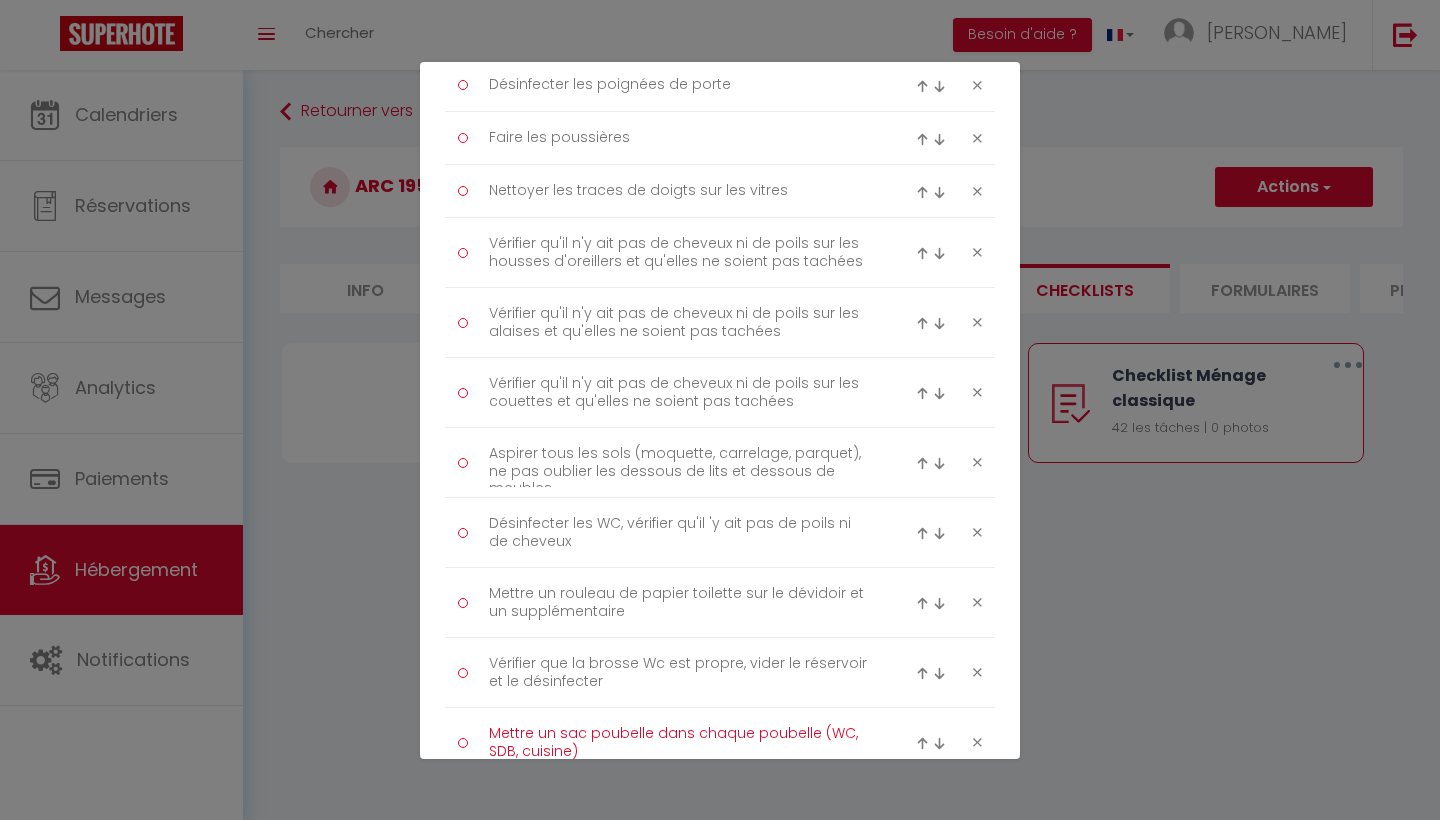 drag, startPoint x: 782, startPoint y: 755, endPoint x: 773, endPoint y: 819, distance: 64.629715 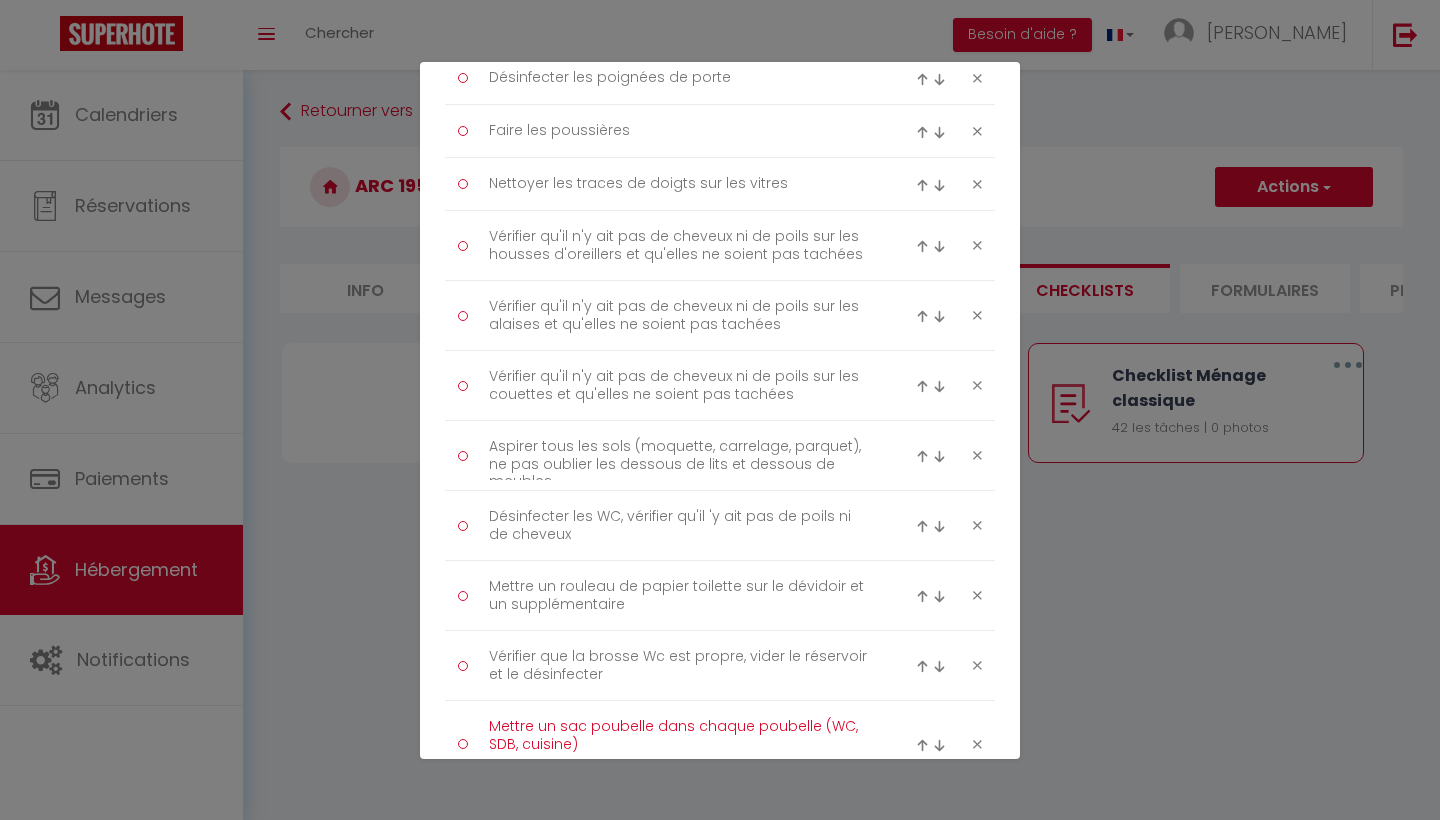 scroll, scrollTop: 0, scrollLeft: 0, axis: both 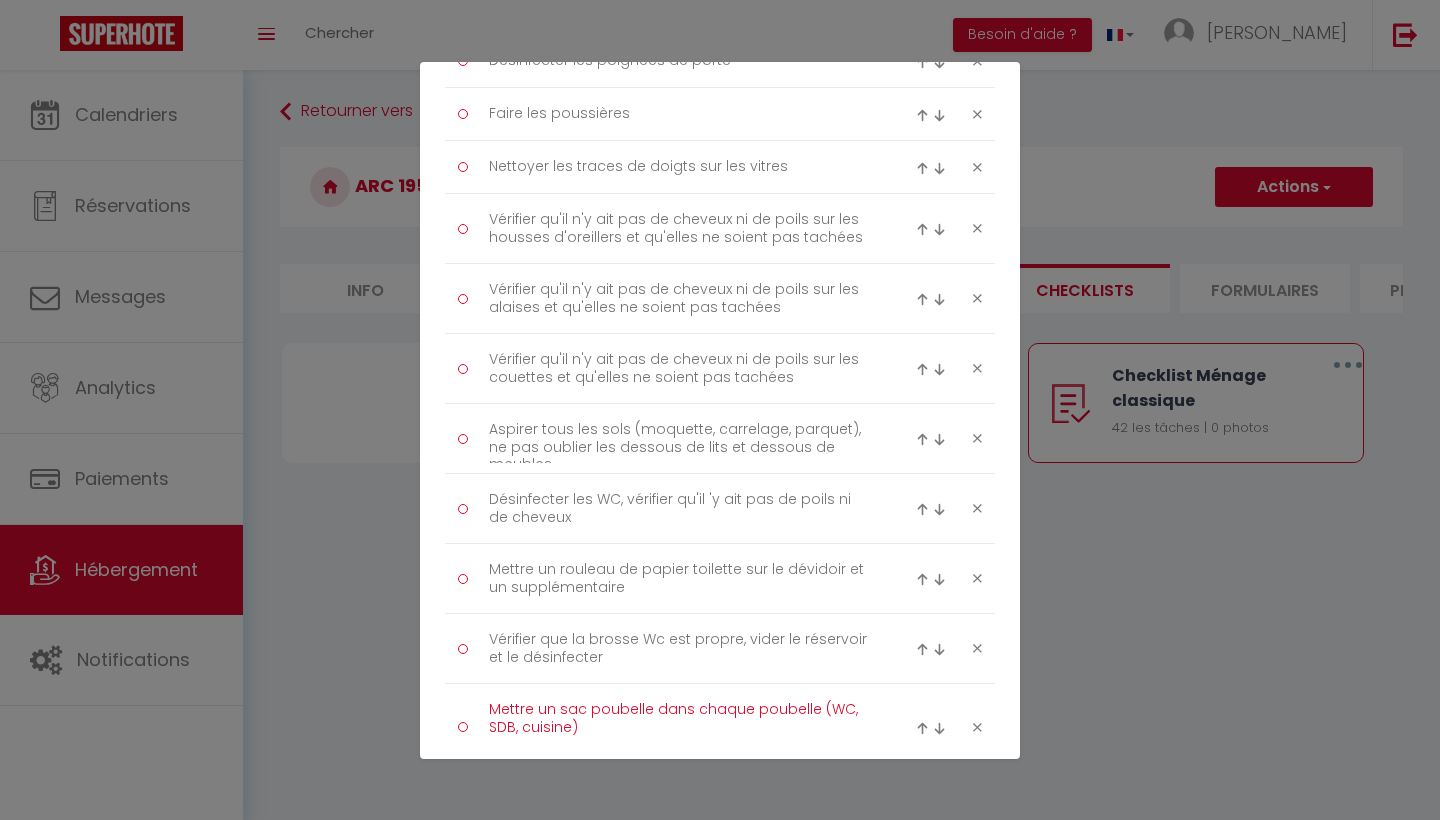 type on "Mettre un sac poubelle dans chaque poubelle (WC, SDB, cuisine)" 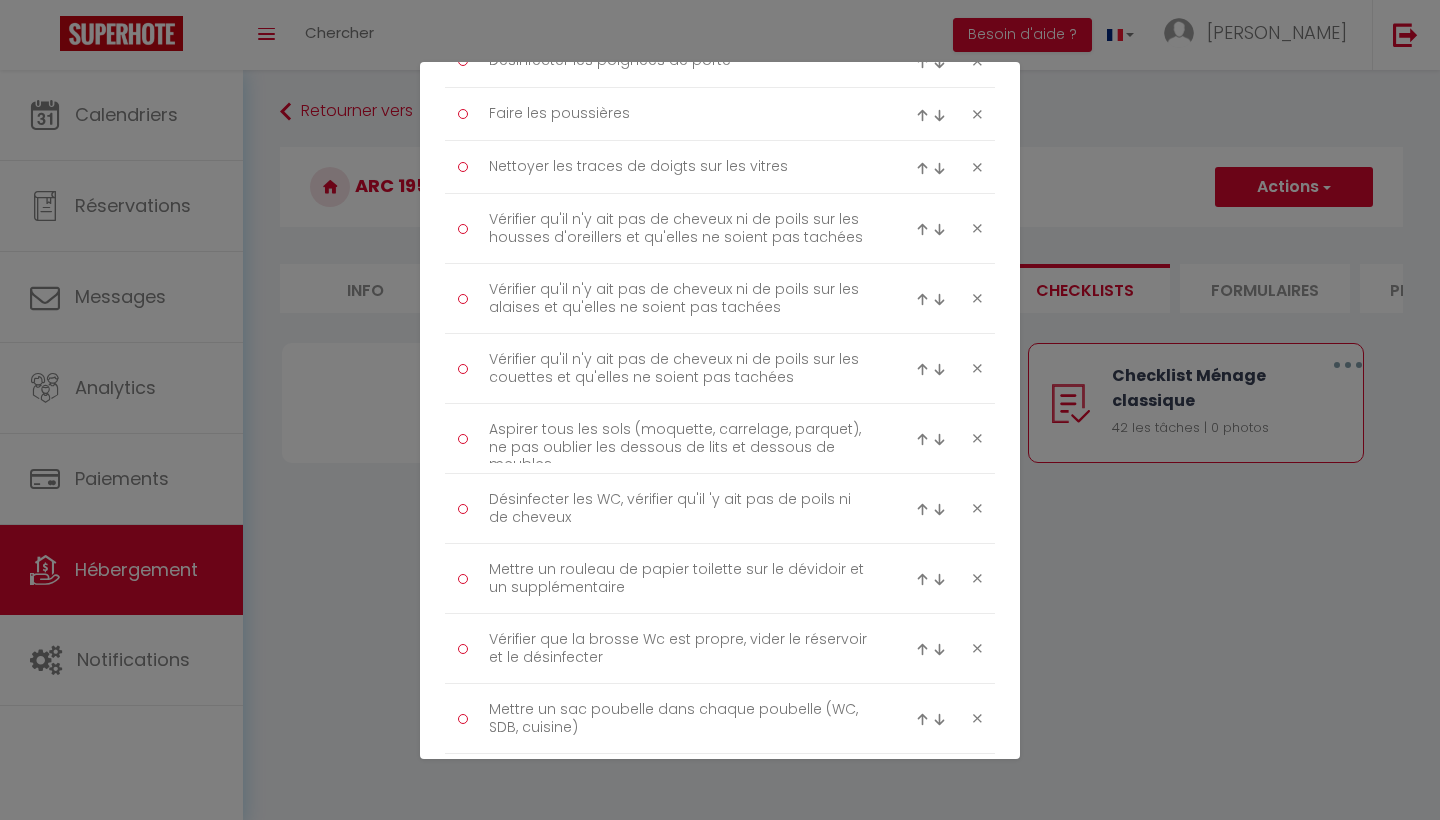 click on "Désinfecter les lavabos et robinetteries et les sécher" at bounding box center [720, 780] 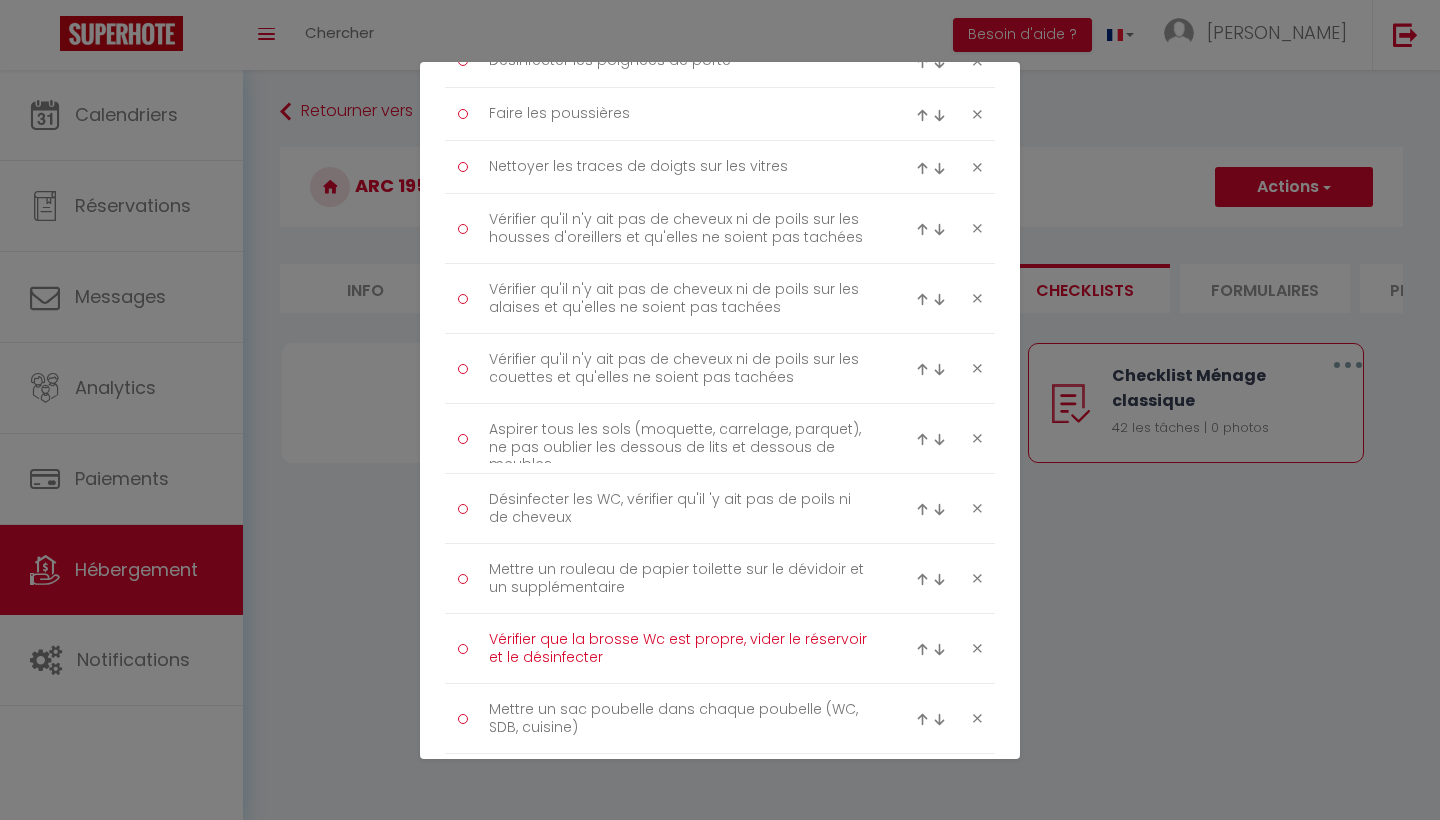 drag, startPoint x: 693, startPoint y: 668, endPoint x: 653, endPoint y: 818, distance: 155.24174 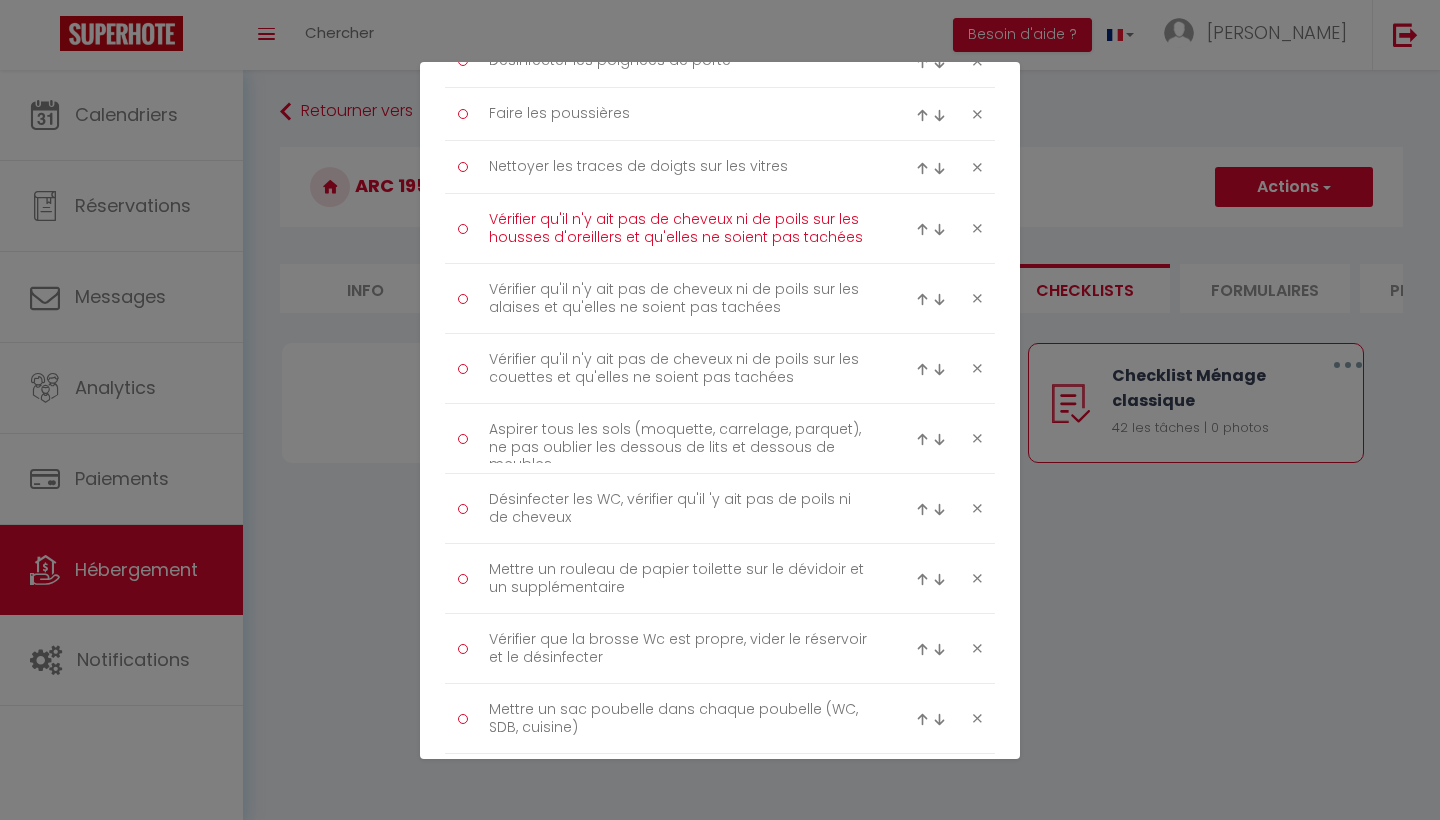 drag, startPoint x: 630, startPoint y: 202, endPoint x: 509, endPoint y: 819, distance: 628.75275 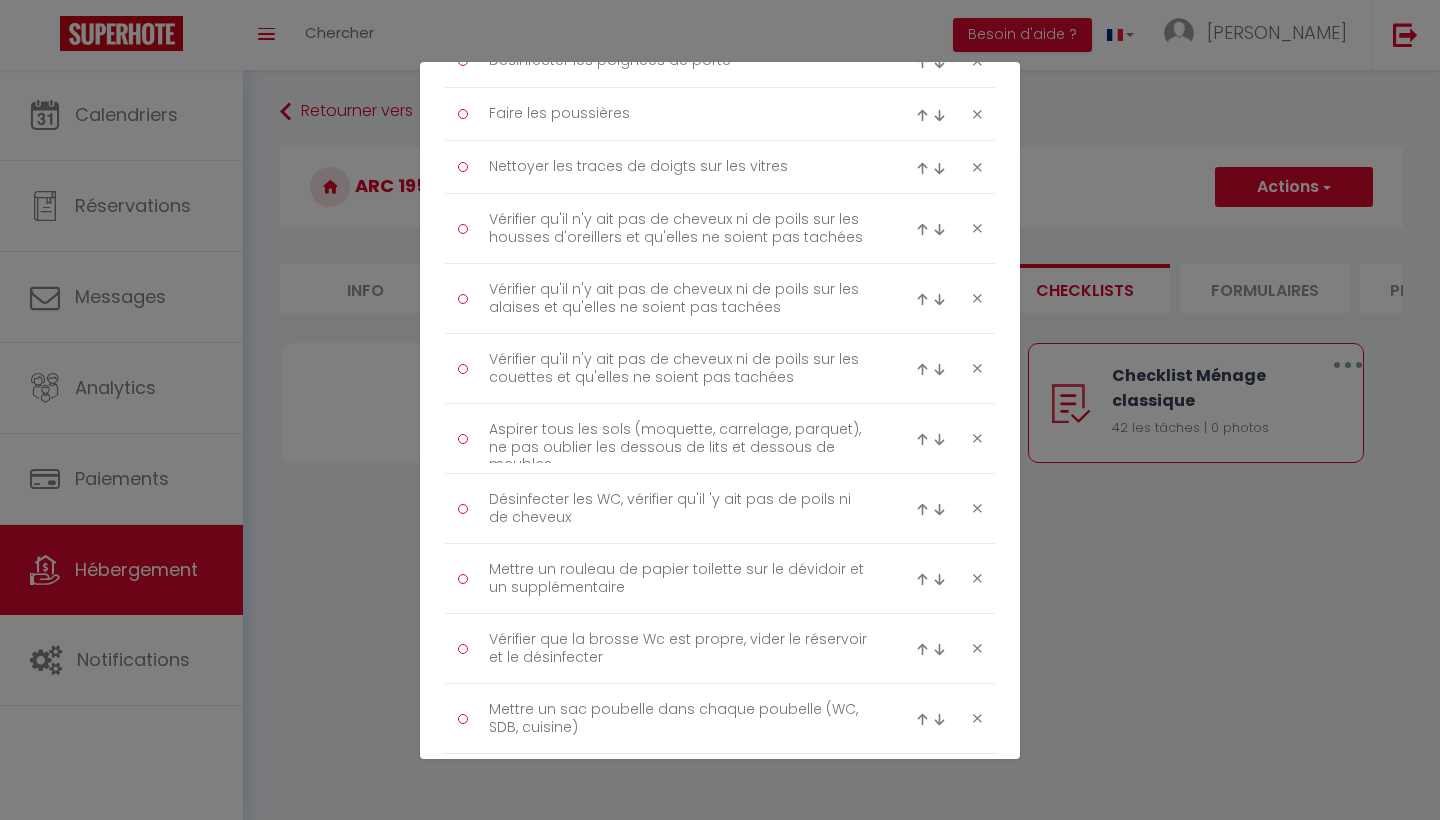 click on "Désinfecter les lavabos et robinetteries et les sécher" at bounding box center [720, 780] 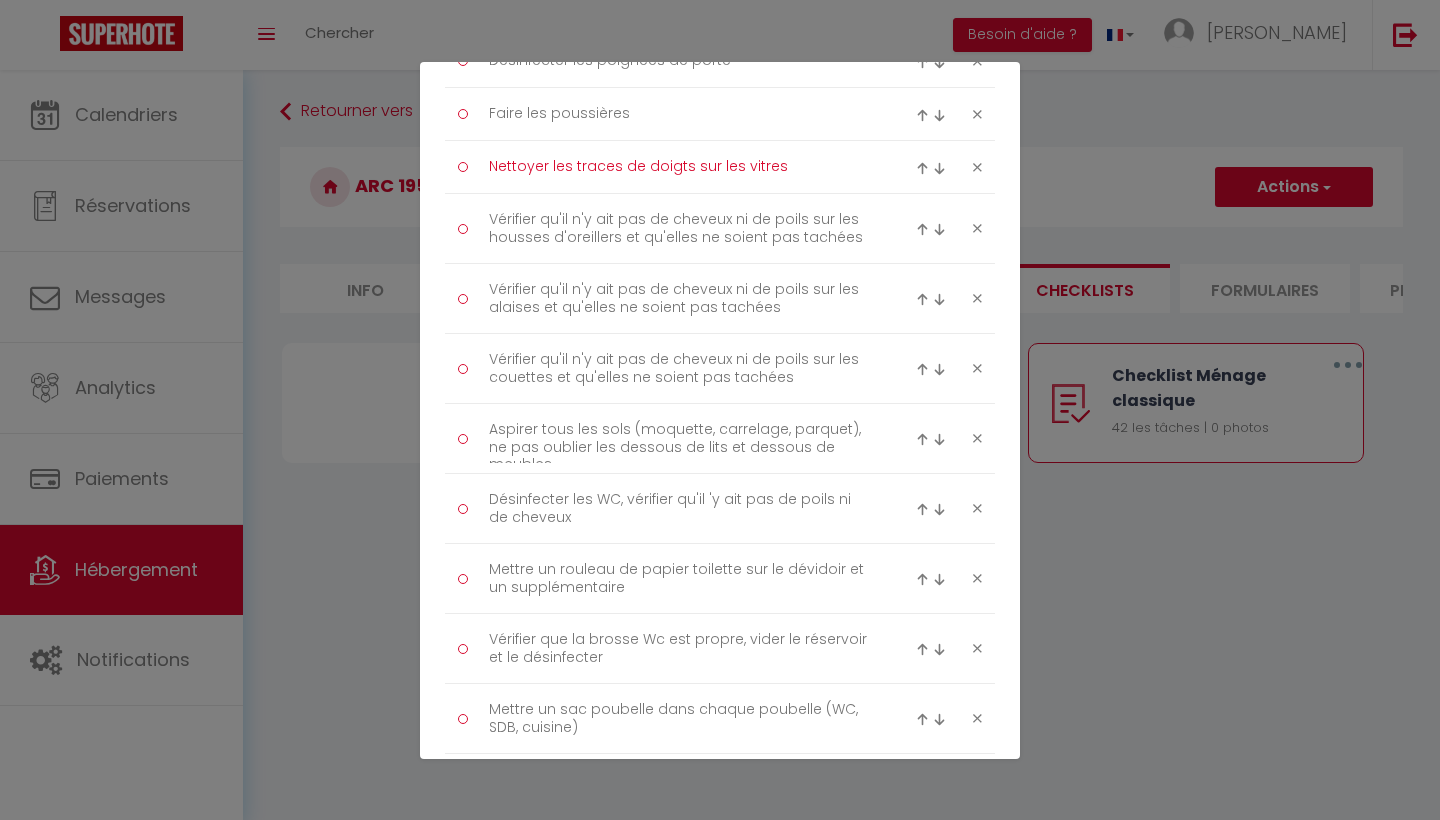 drag, startPoint x: 746, startPoint y: 153, endPoint x: 706, endPoint y: 687, distance: 535.49603 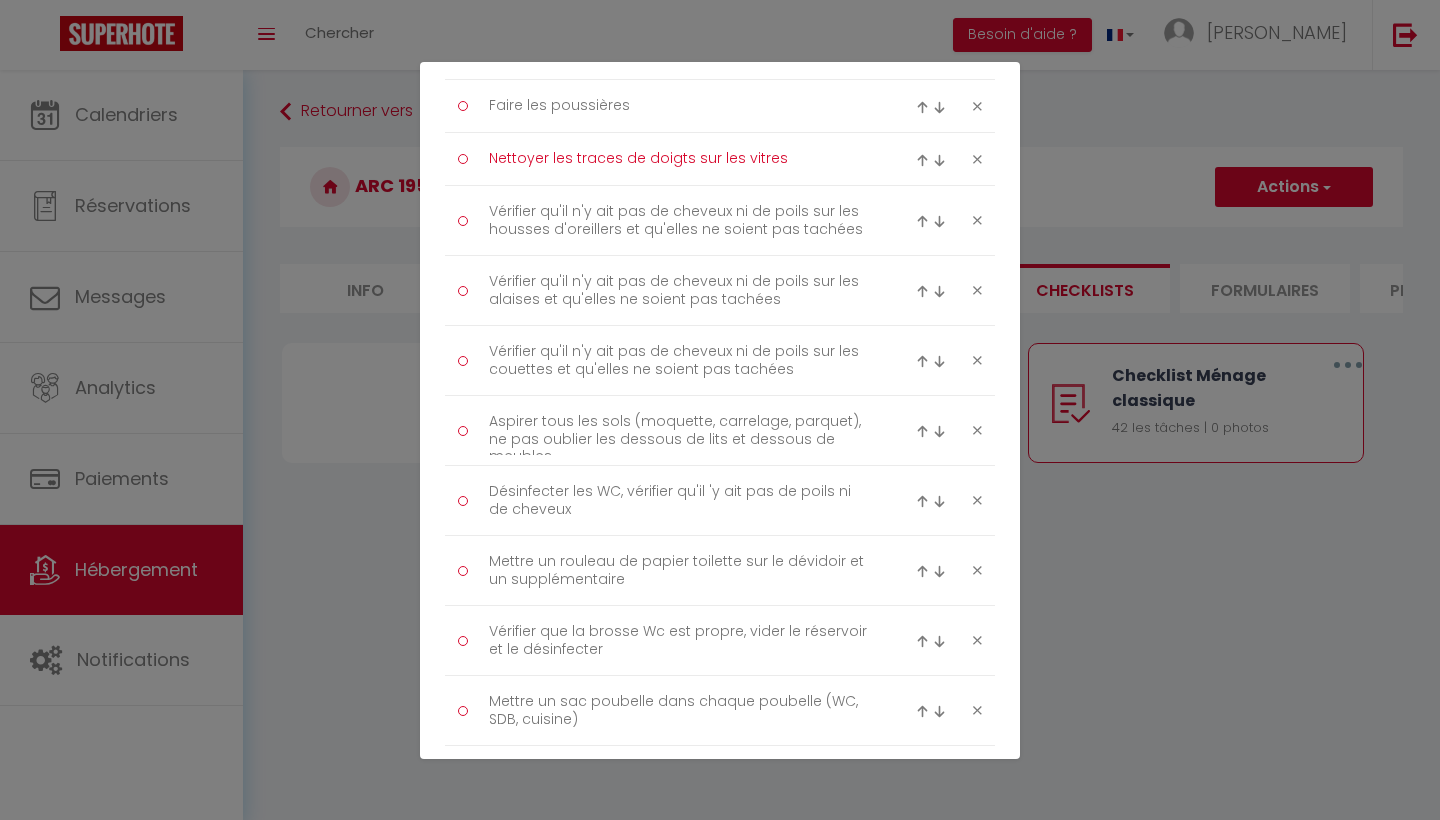 scroll, scrollTop: 429, scrollLeft: 0, axis: vertical 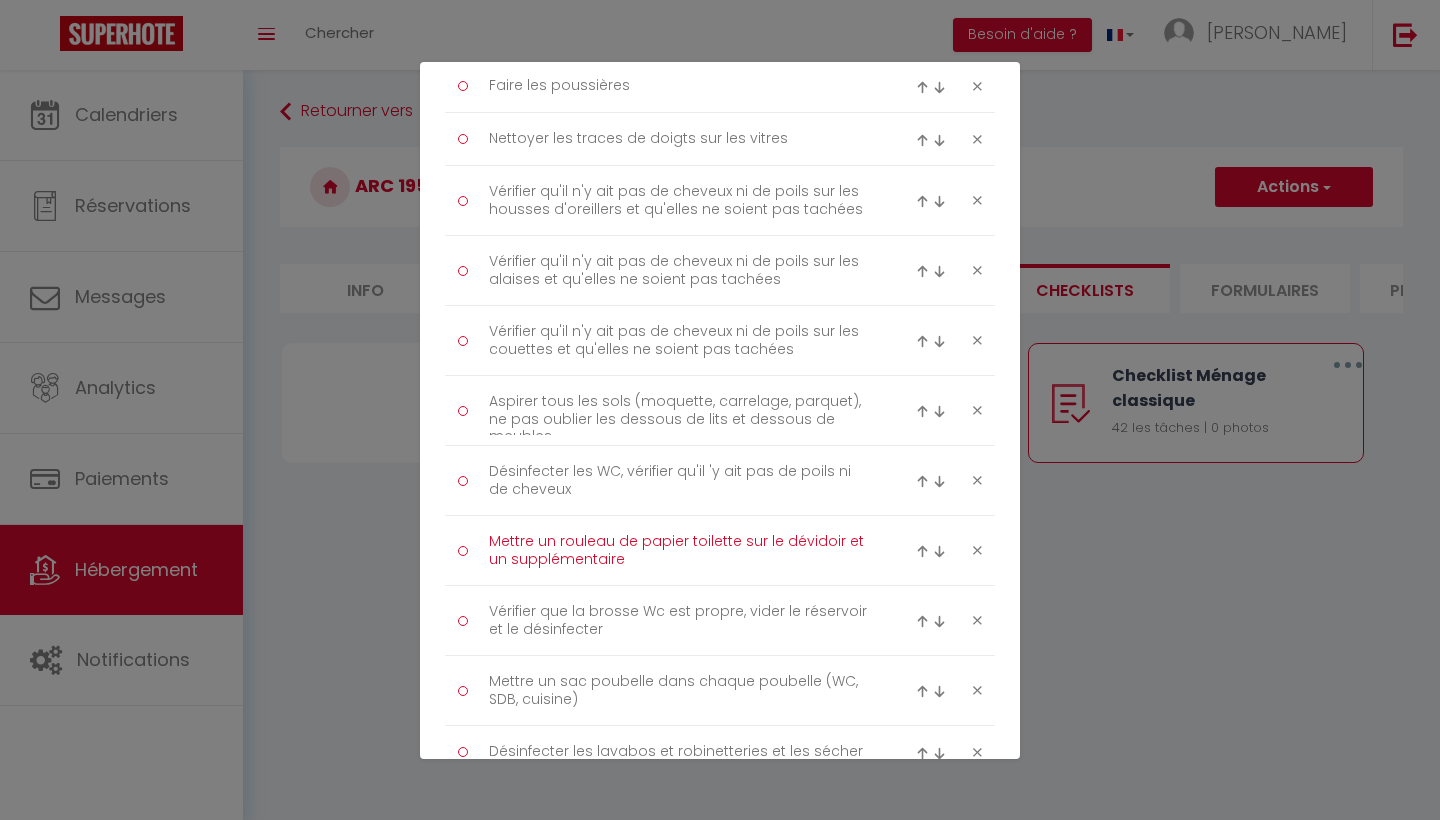 drag, startPoint x: 791, startPoint y: 570, endPoint x: 814, endPoint y: 814, distance: 245.08162 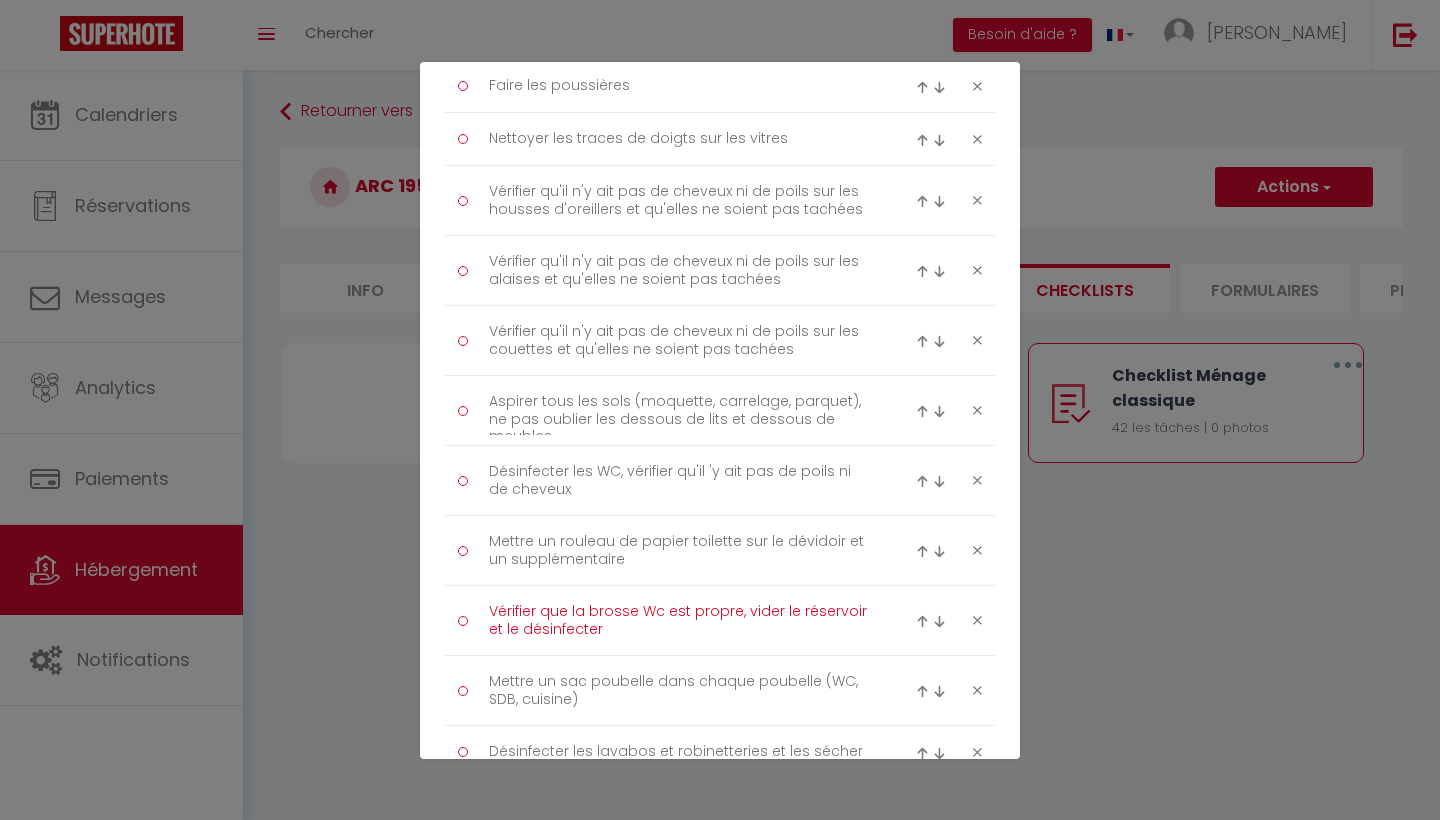 drag, startPoint x: 492, startPoint y: 610, endPoint x: 626, endPoint y: 818, distance: 247.42676 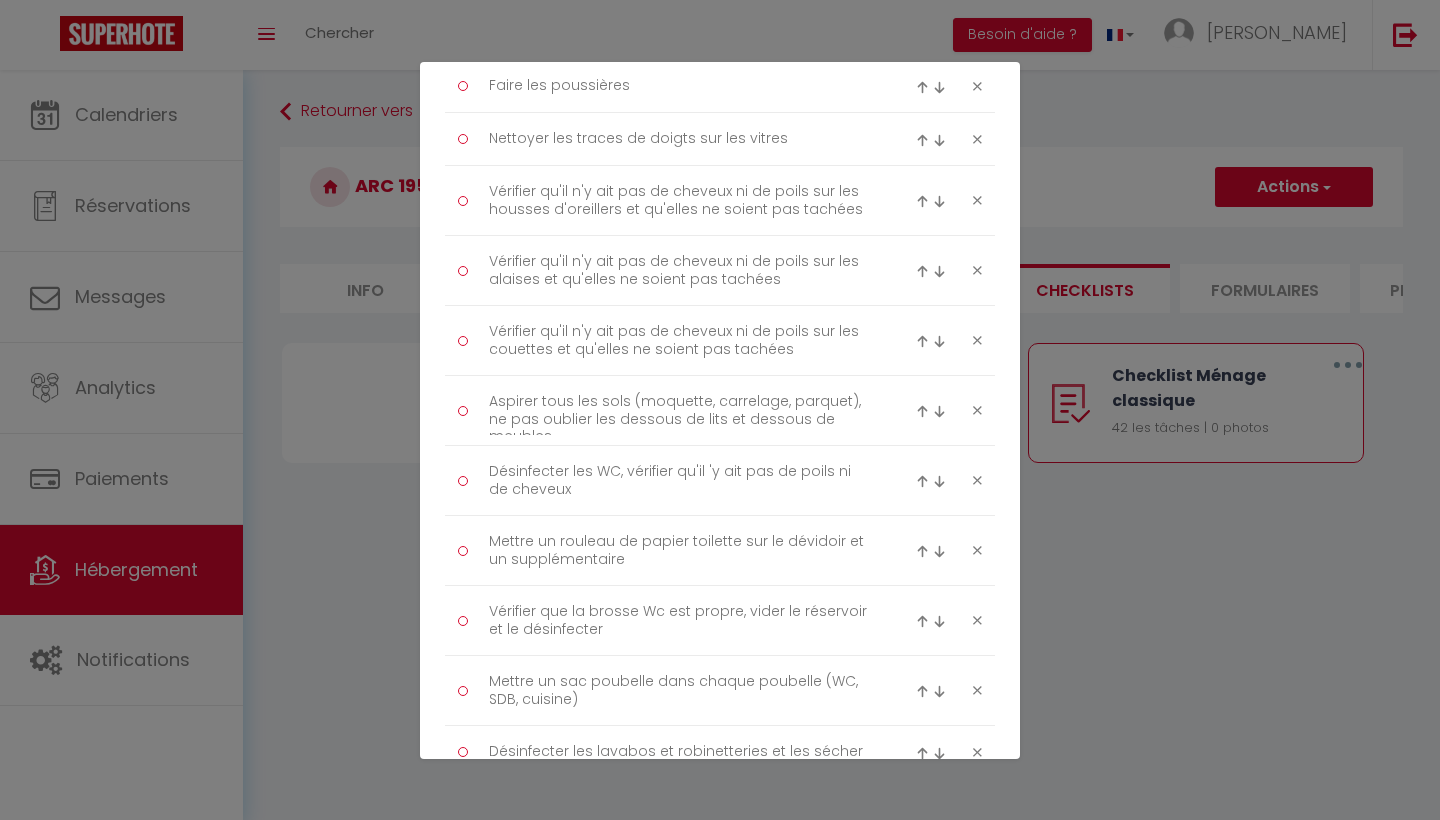 click on "Liste de checklist
×
Titre
*   Checklist Ménage classique
Description
*   Procédure à suivre à la fin du ménage
Type
Ménage
Incident
Checkin
Checkout
Désinfecter les interrupteurs         Désinfecter les poignées de porte         Faire les poussières         Nettoyer les traces de doigts sur les vitres         Vérifier qu'il n'y ait pas de cheveux ni de poils sur les housses d'oreillers et qu'elles ne soient pas tachées" at bounding box center (720, 410) 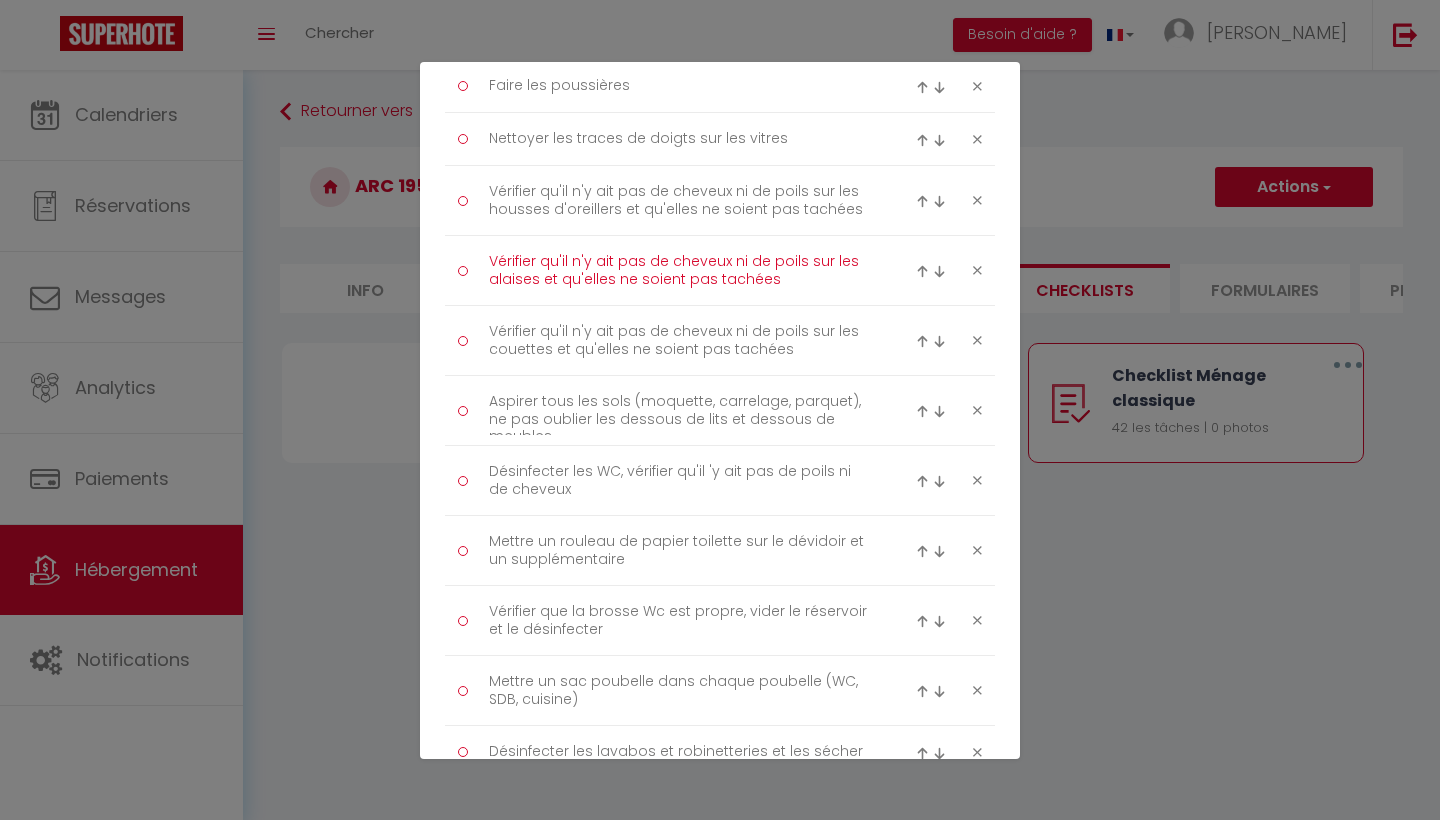 drag, startPoint x: 592, startPoint y: 247, endPoint x: 602, endPoint y: -21, distance: 268.1865 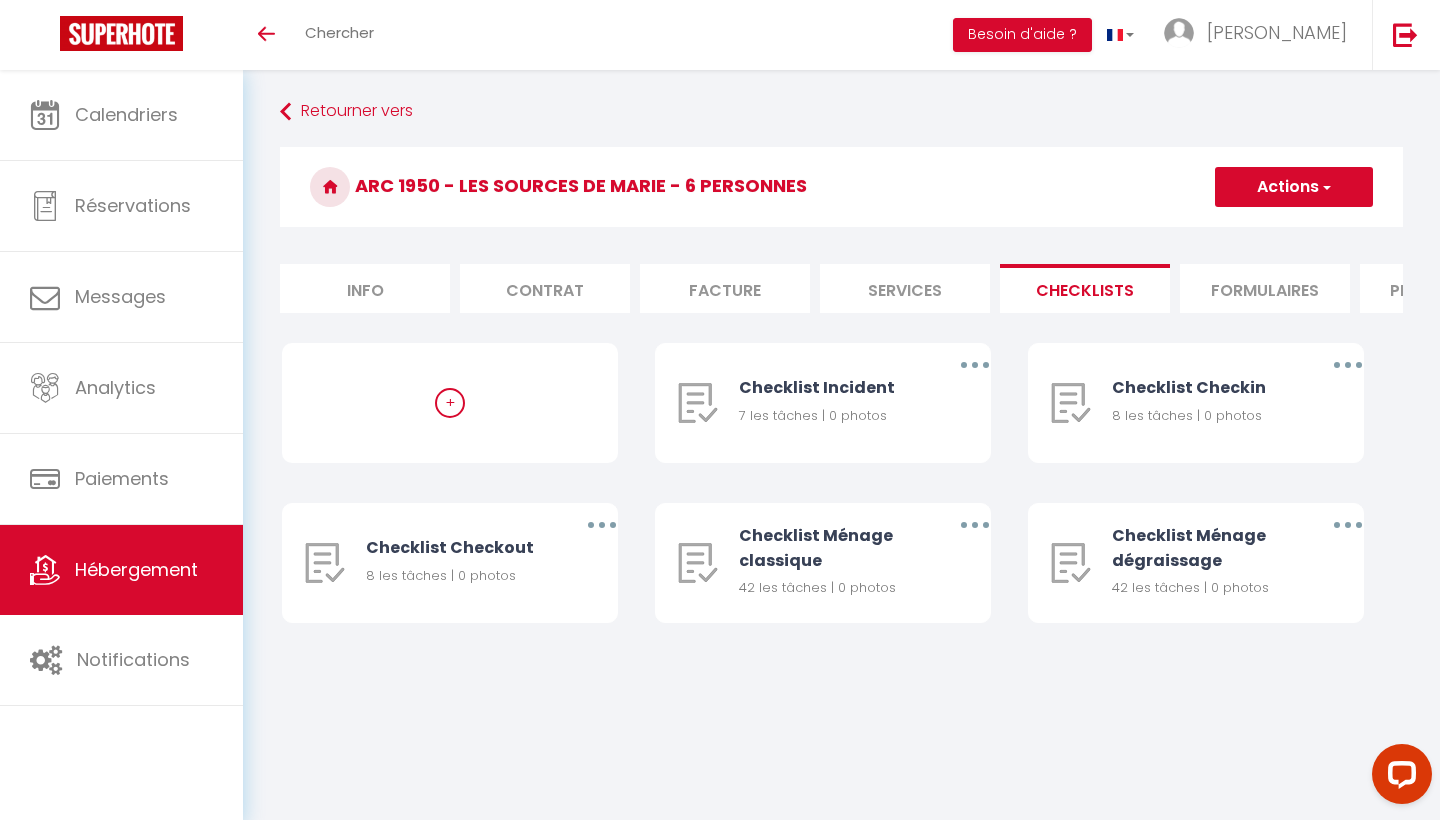 scroll, scrollTop: 0, scrollLeft: 0, axis: both 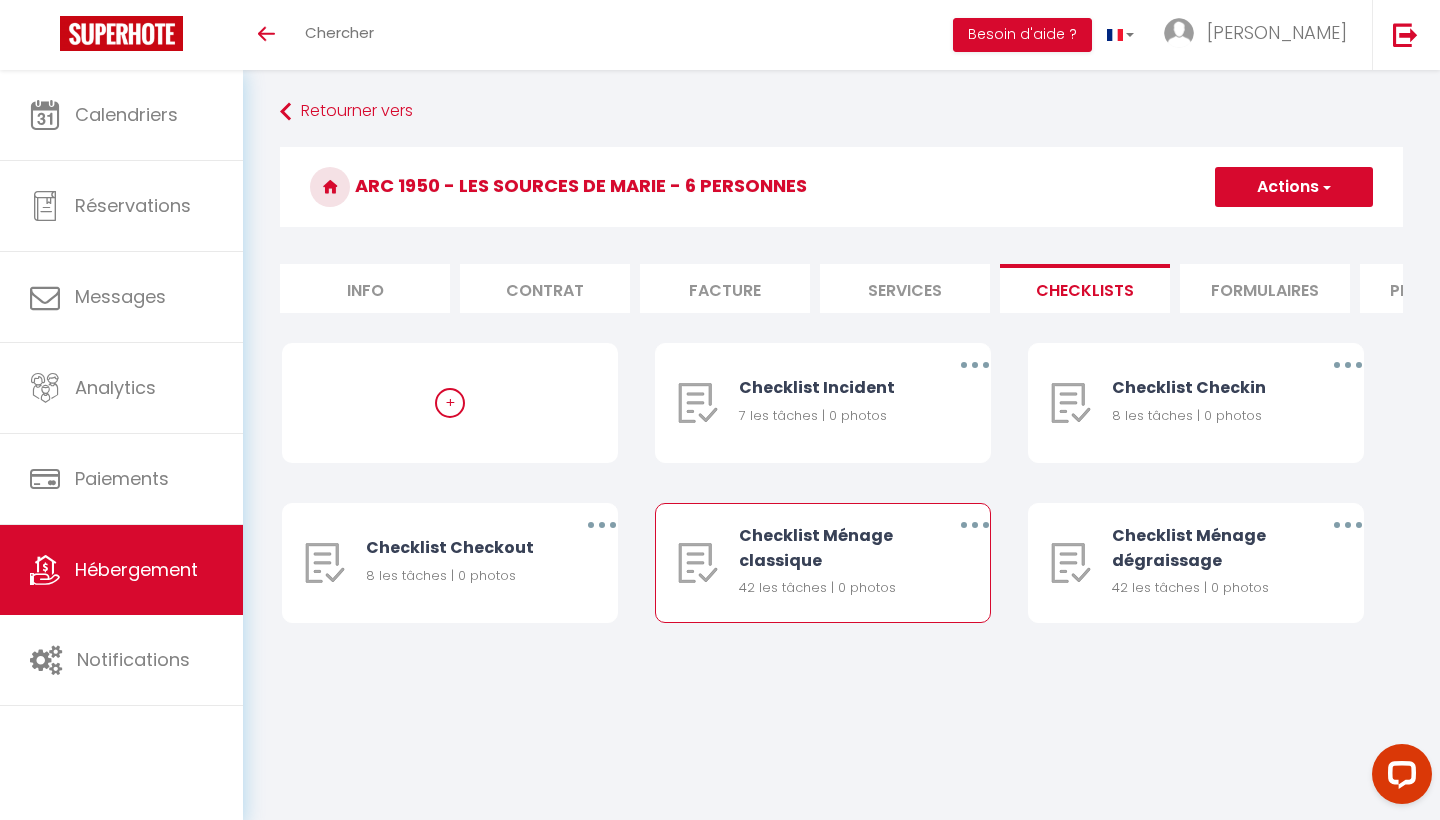 click on "Checklist Ménage classique" at bounding box center (830, 548) 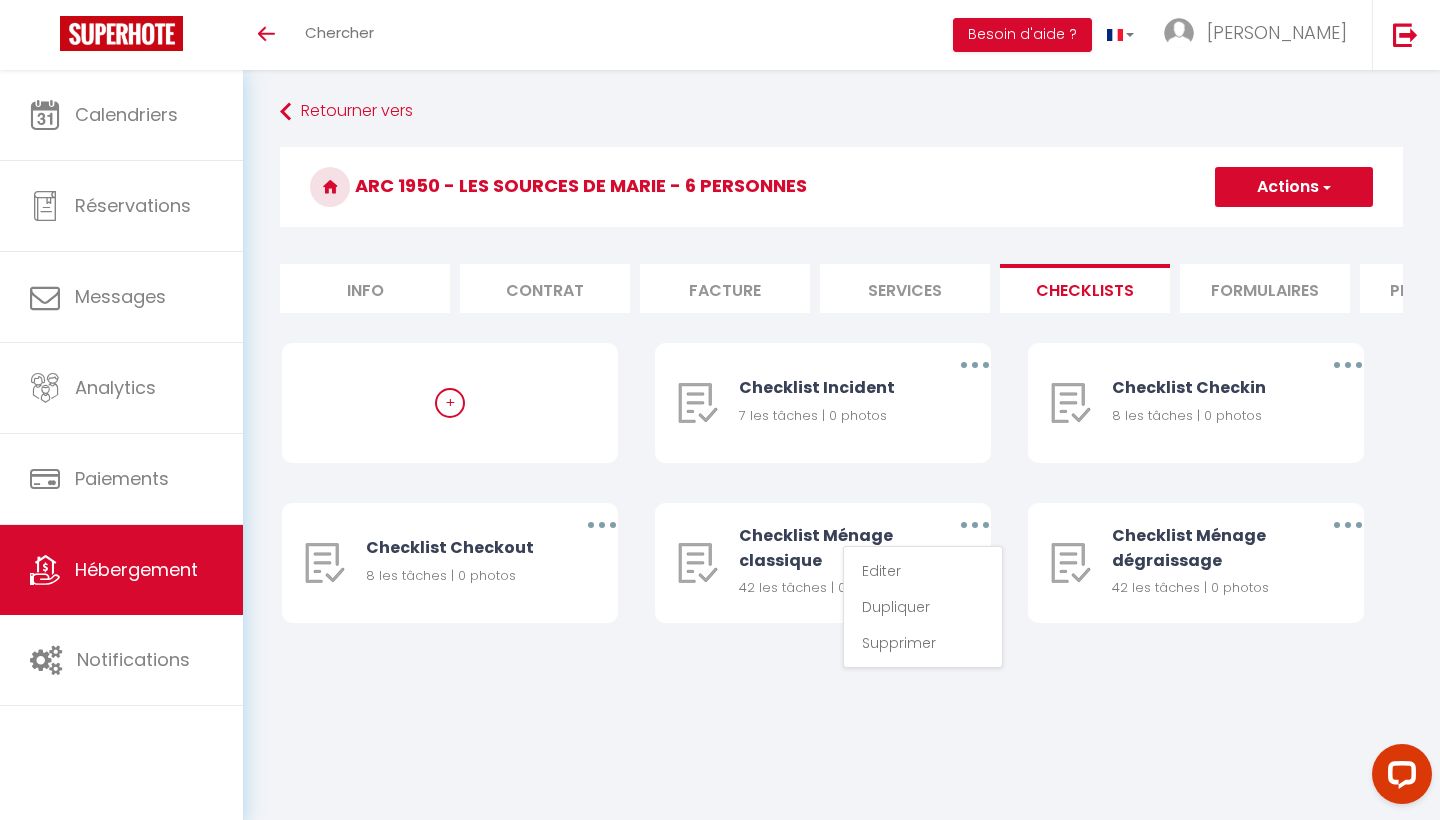 click on "Actions" at bounding box center (1294, 187) 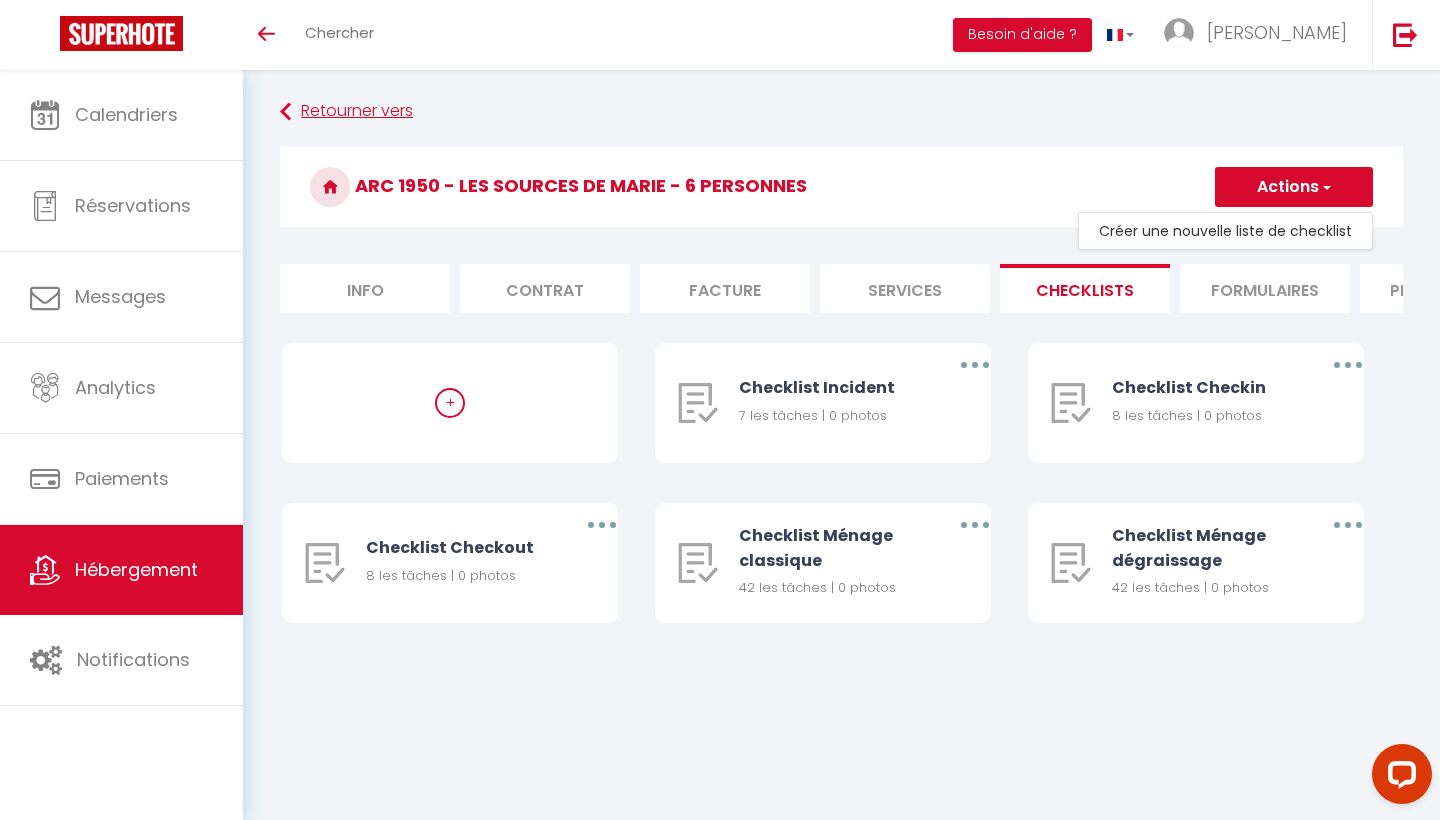 click on "Retourner vers" at bounding box center (841, 112) 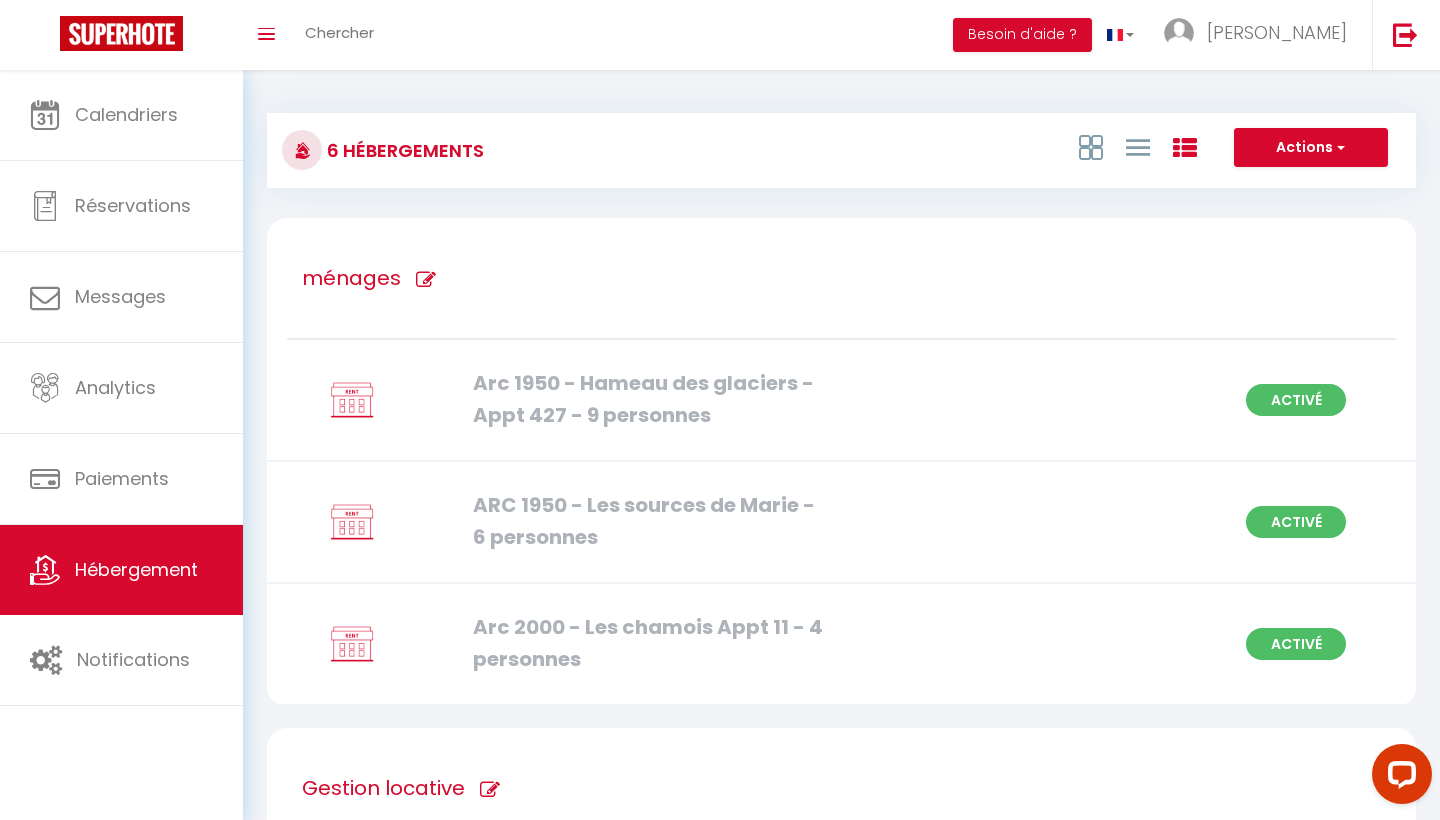 click on "Activé" at bounding box center [1296, 644] 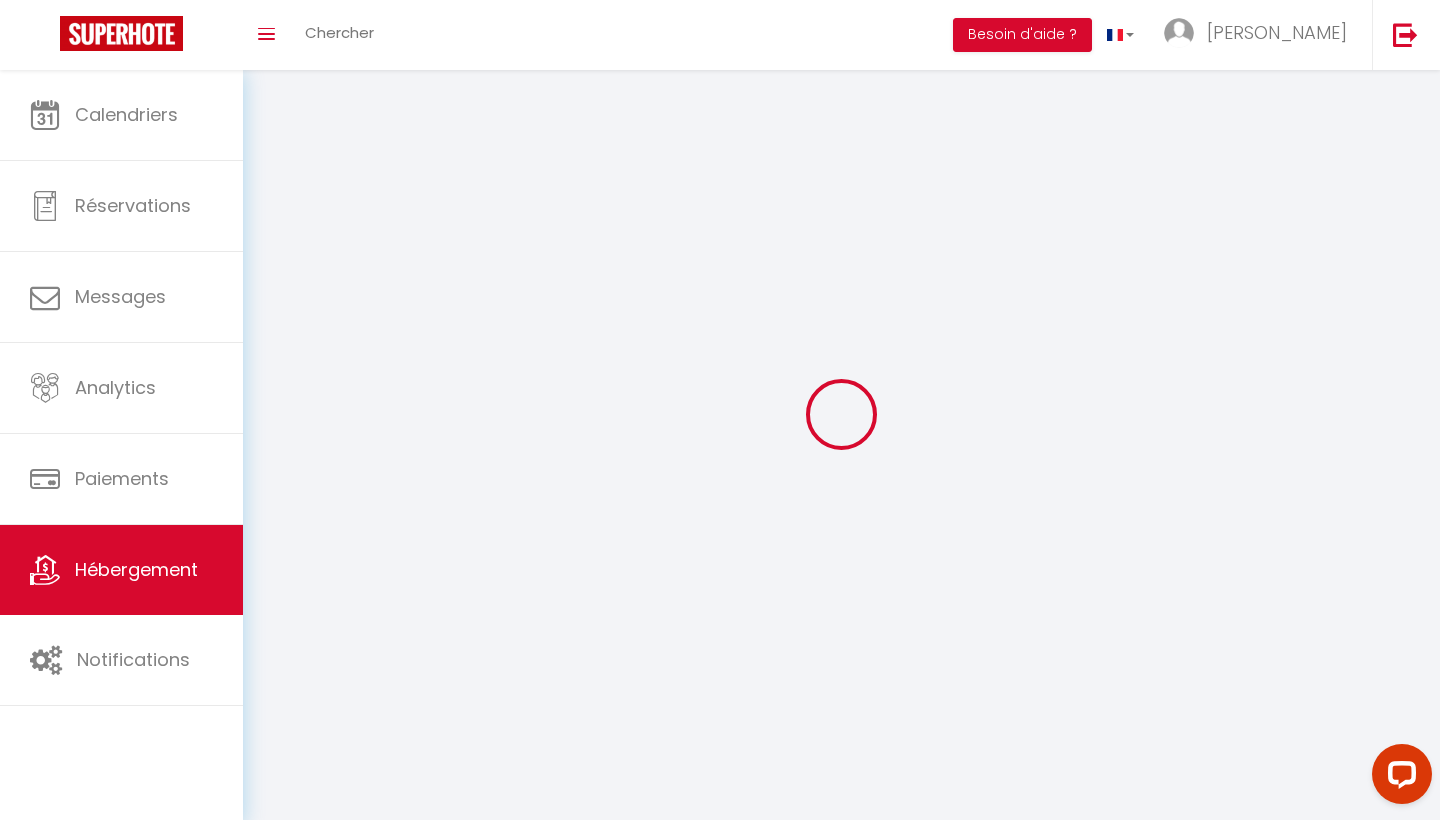 select 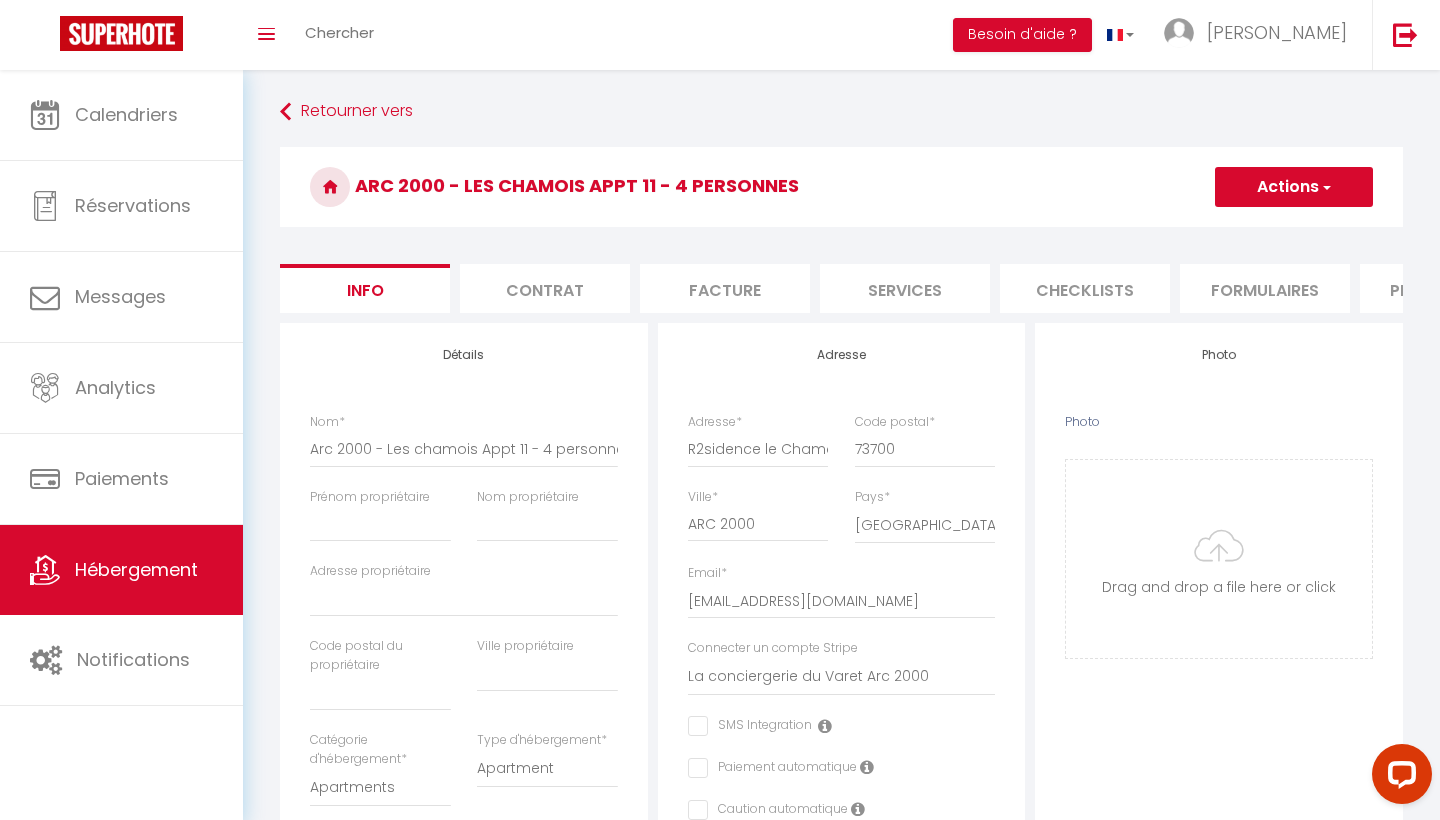 click on "Checklists" at bounding box center (1085, 288) 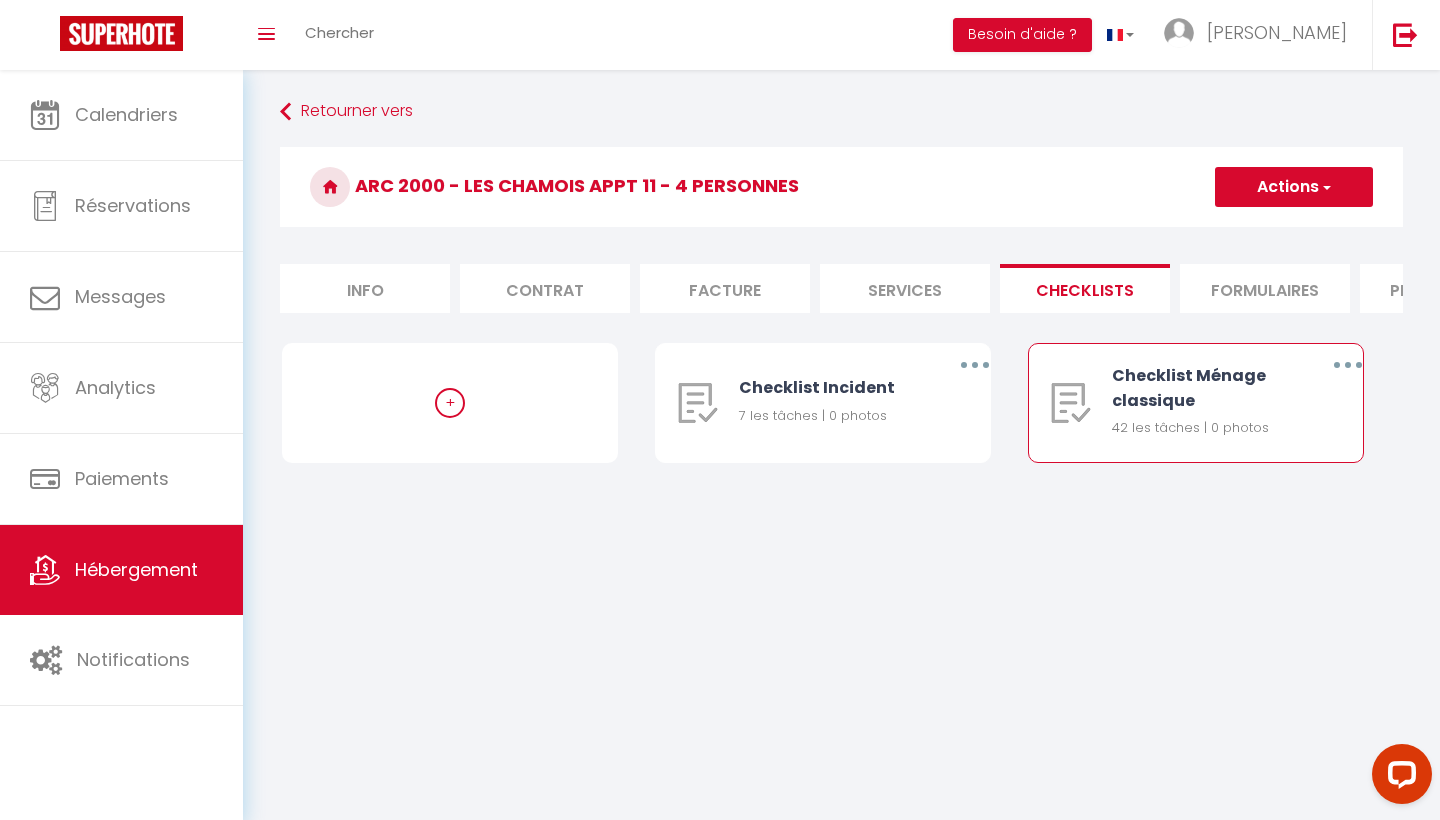 click at bounding box center (1348, 365) 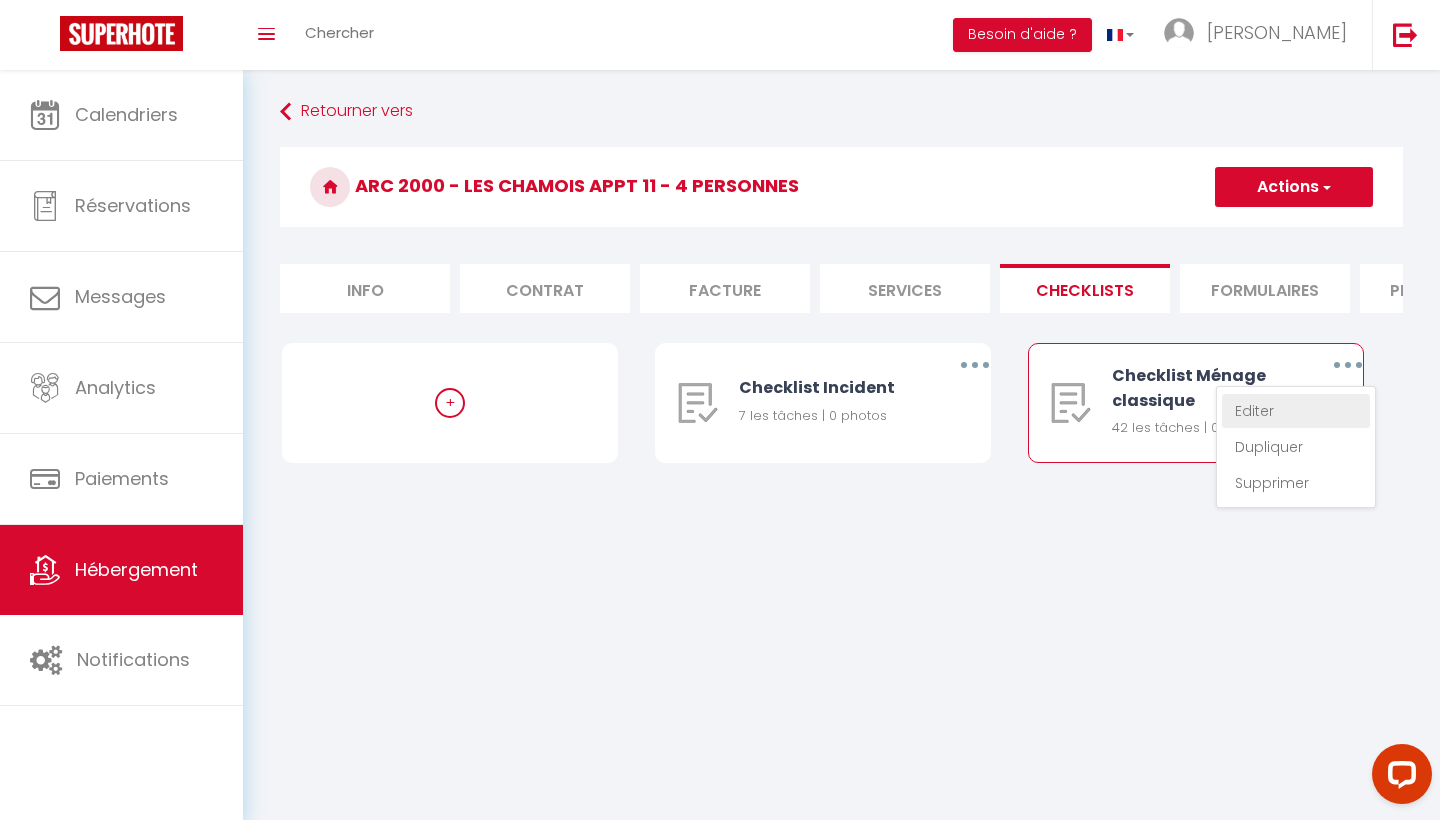 click on "Editer" at bounding box center (1296, 411) 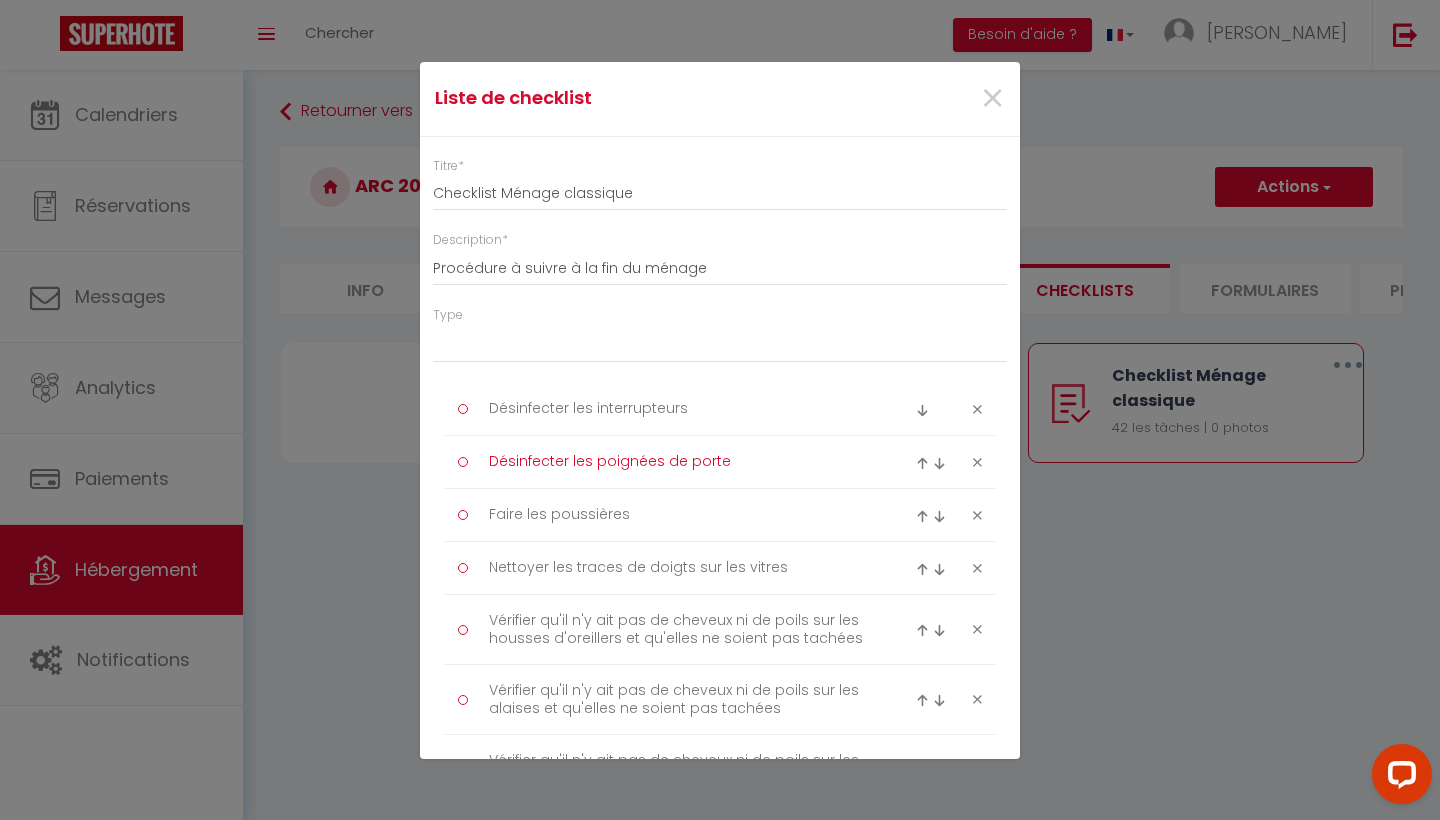 drag, startPoint x: 681, startPoint y: 449, endPoint x: 652, endPoint y: 740, distance: 292.44144 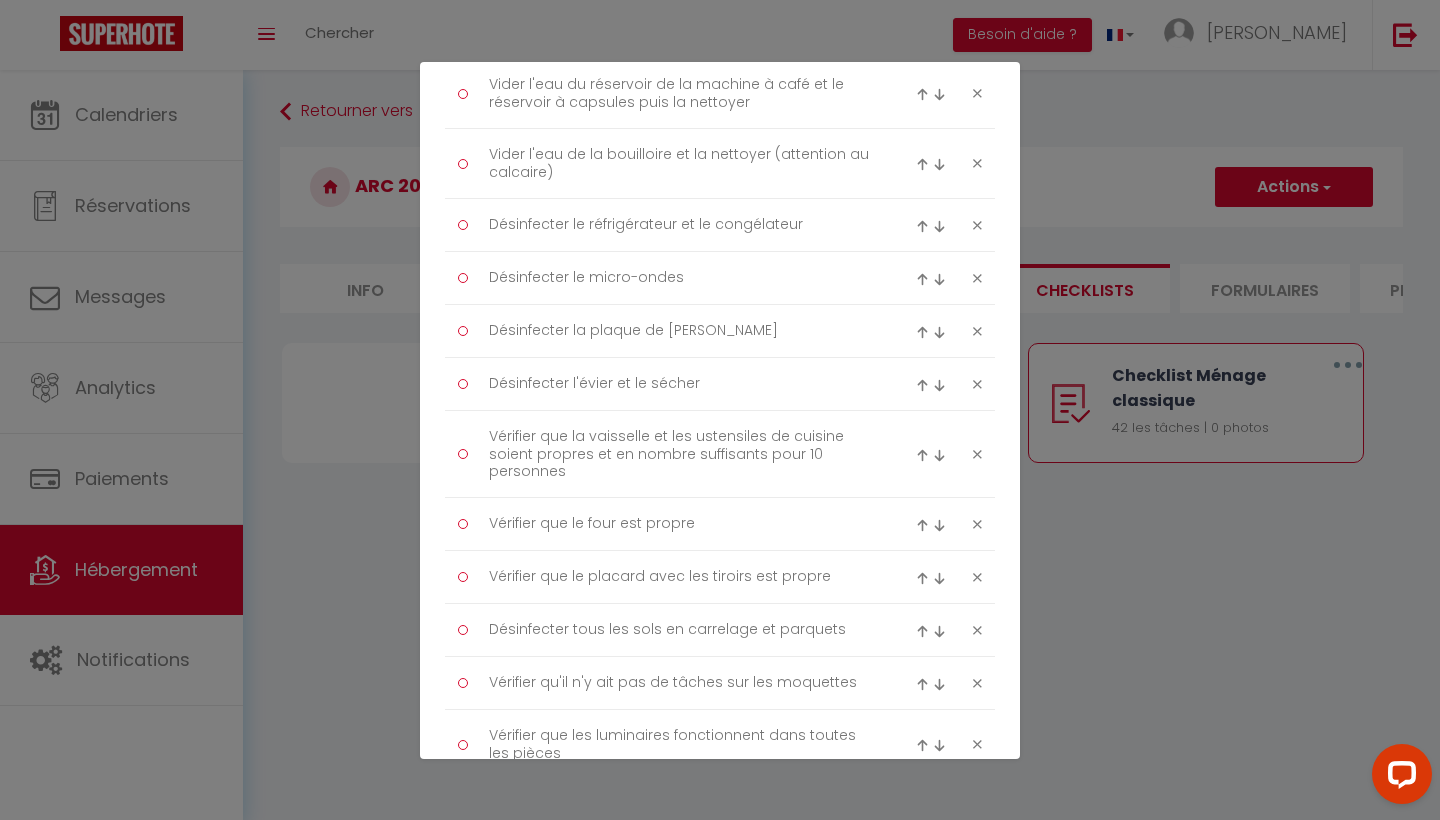 scroll, scrollTop: 1962, scrollLeft: 0, axis: vertical 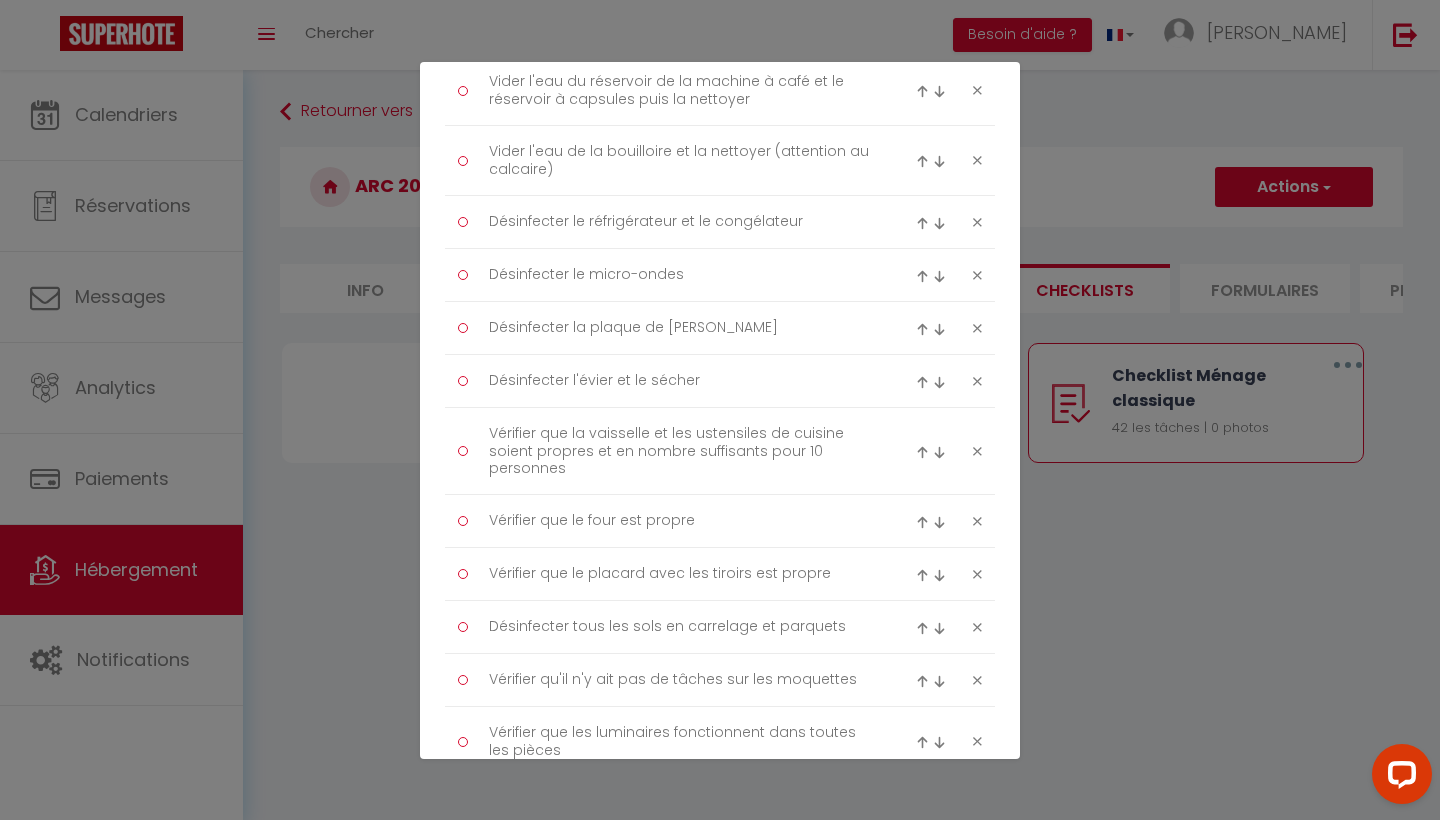 drag, startPoint x: 657, startPoint y: 697, endPoint x: 735, endPoint y: 710, distance: 79.07591 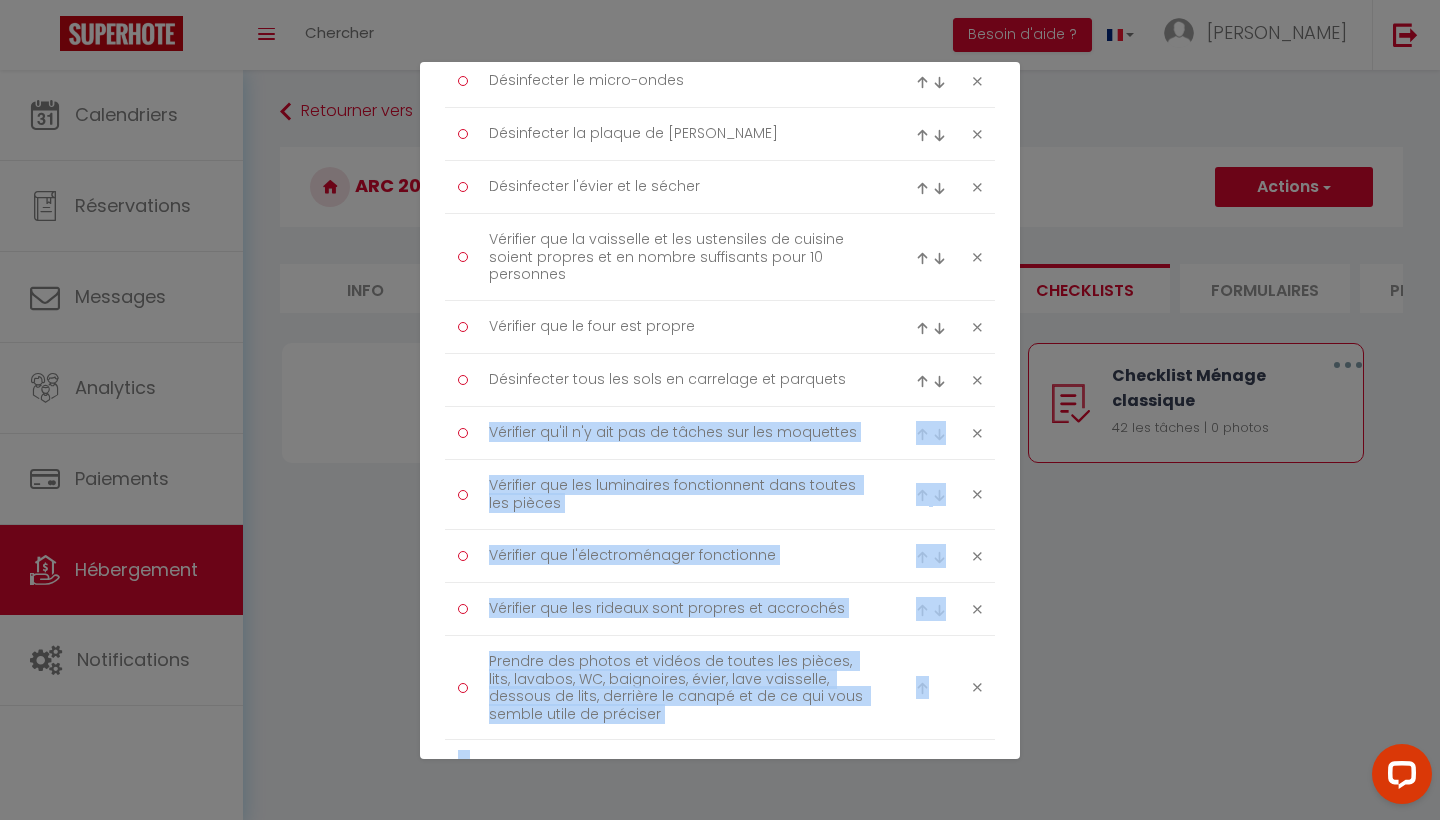 scroll, scrollTop: 2177, scrollLeft: 0, axis: vertical 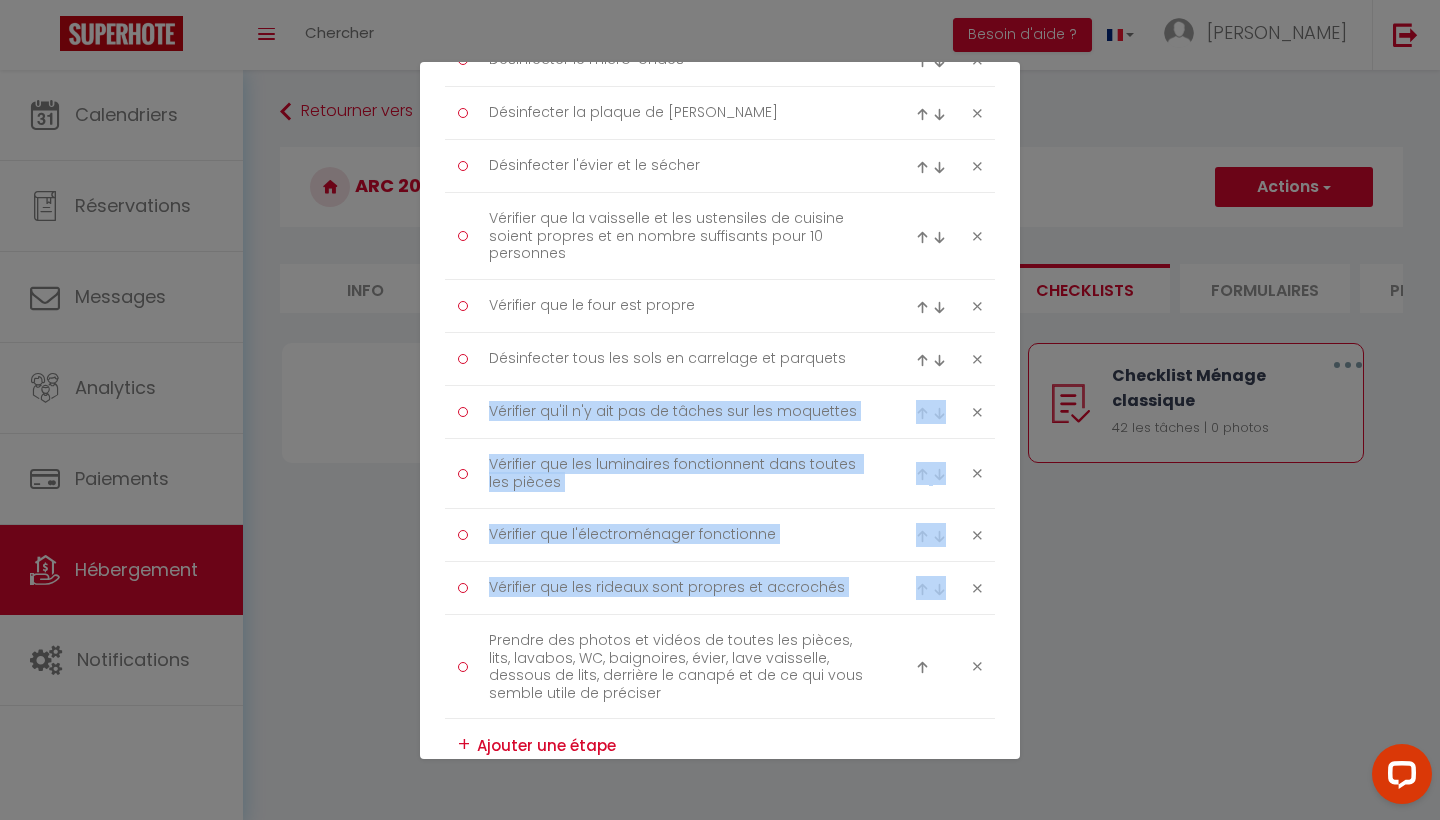 drag, startPoint x: 841, startPoint y: 647, endPoint x: 824, endPoint y: 667, distance: 26.24881 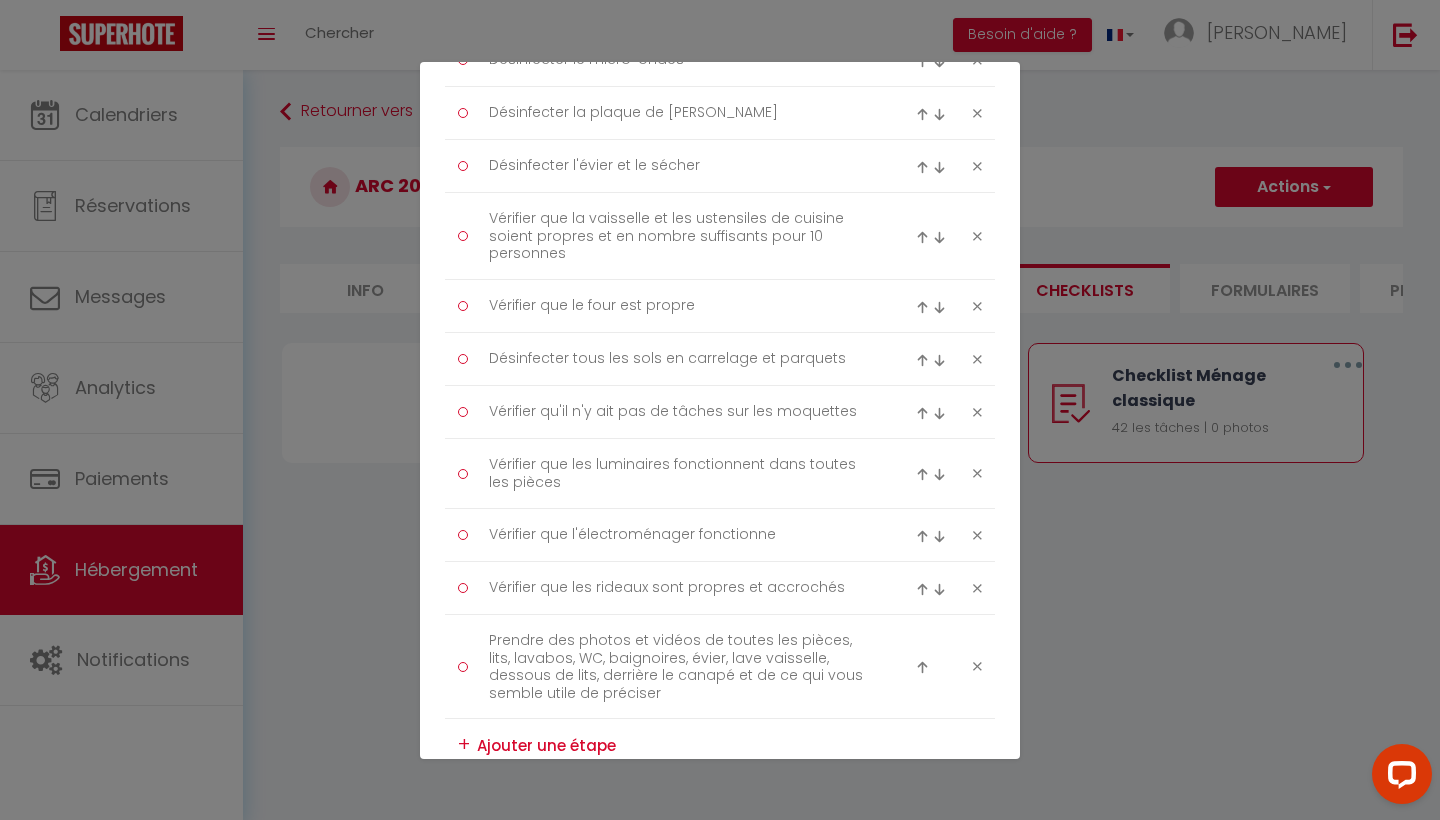 click at bounding box center (729, 745) 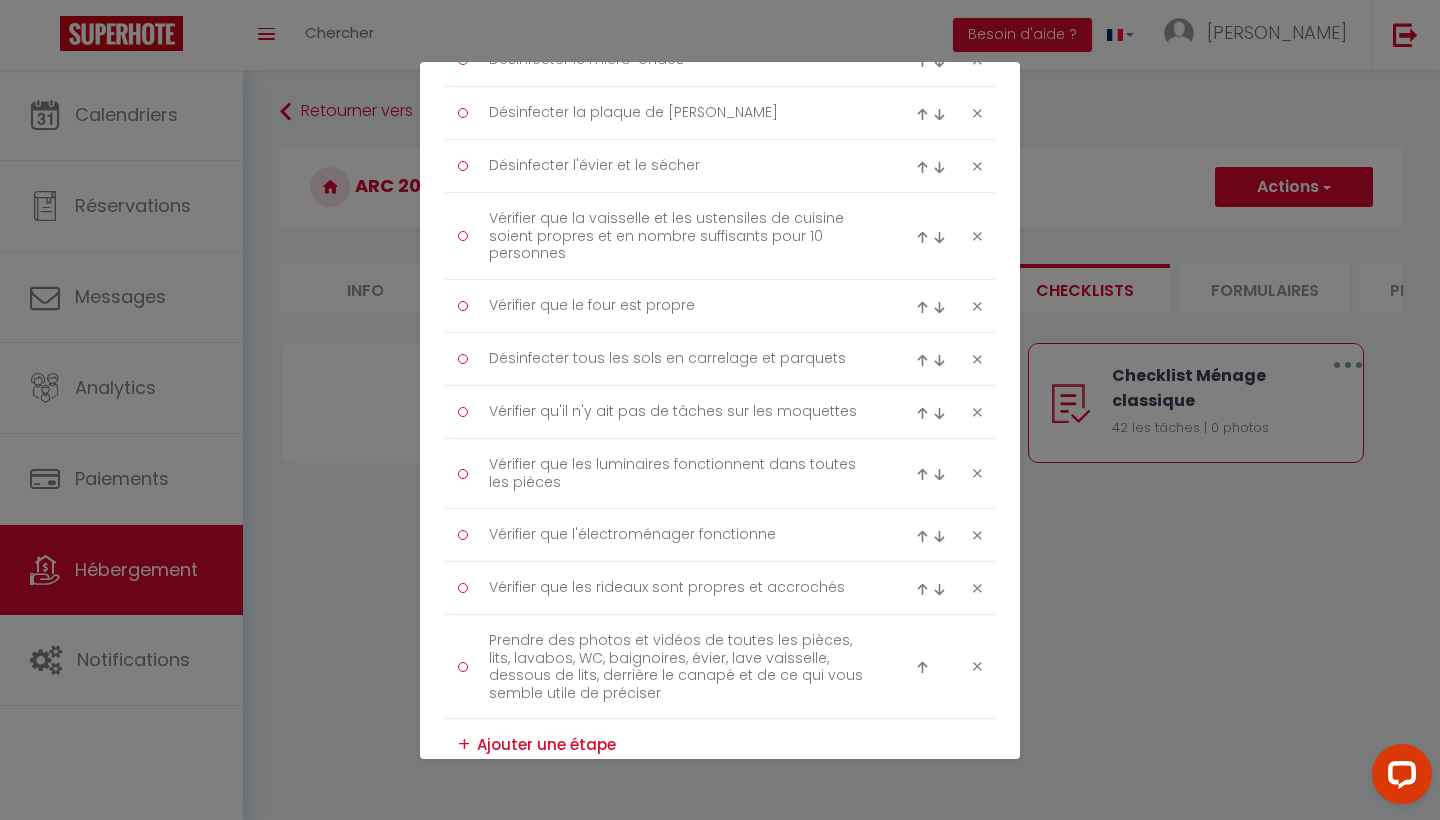 click on "+" at bounding box center [464, 744] 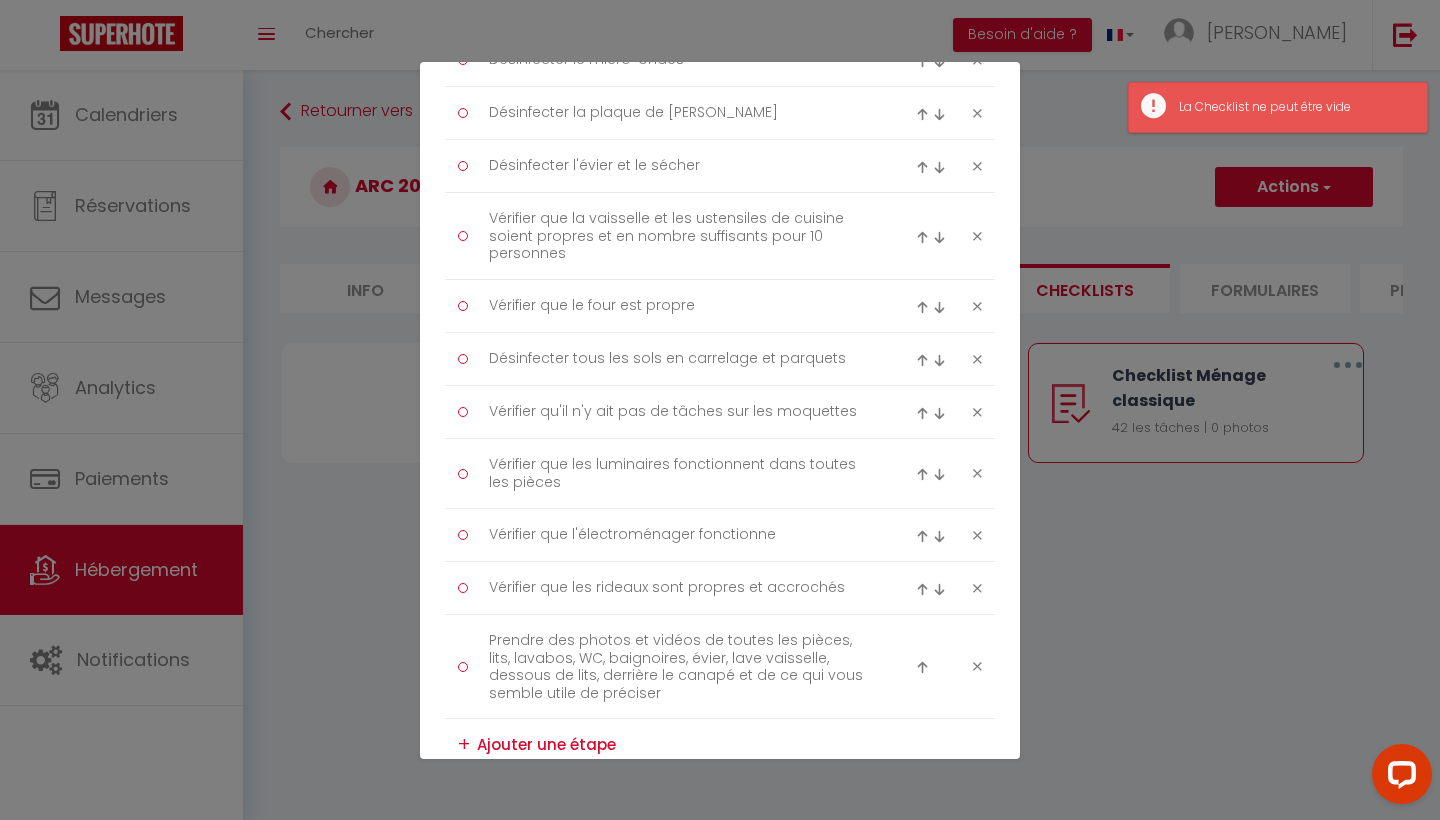 click at bounding box center [729, 744] 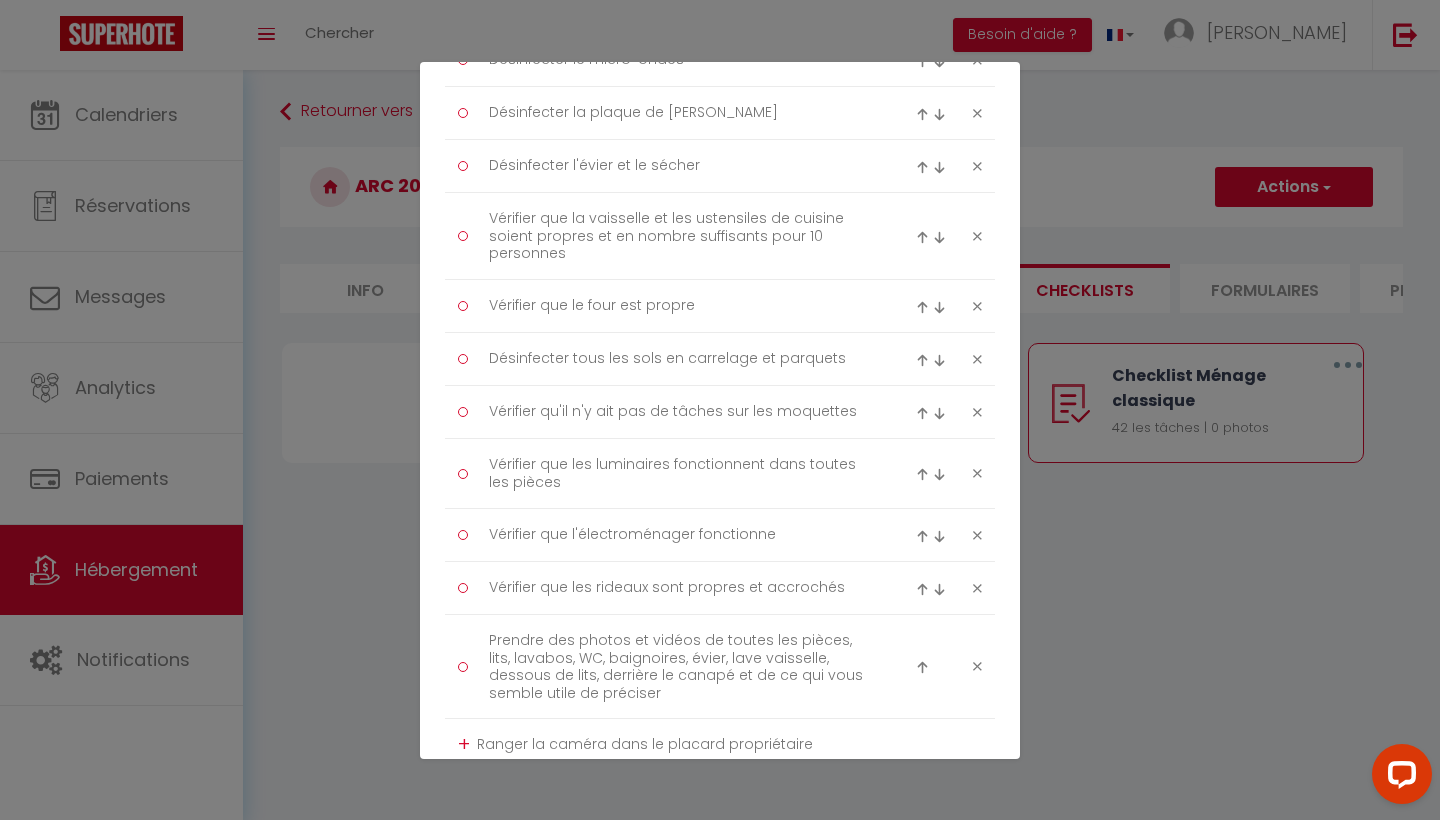 click on "Ranger la caméra dans le placard propriétaire" at bounding box center [729, 744] 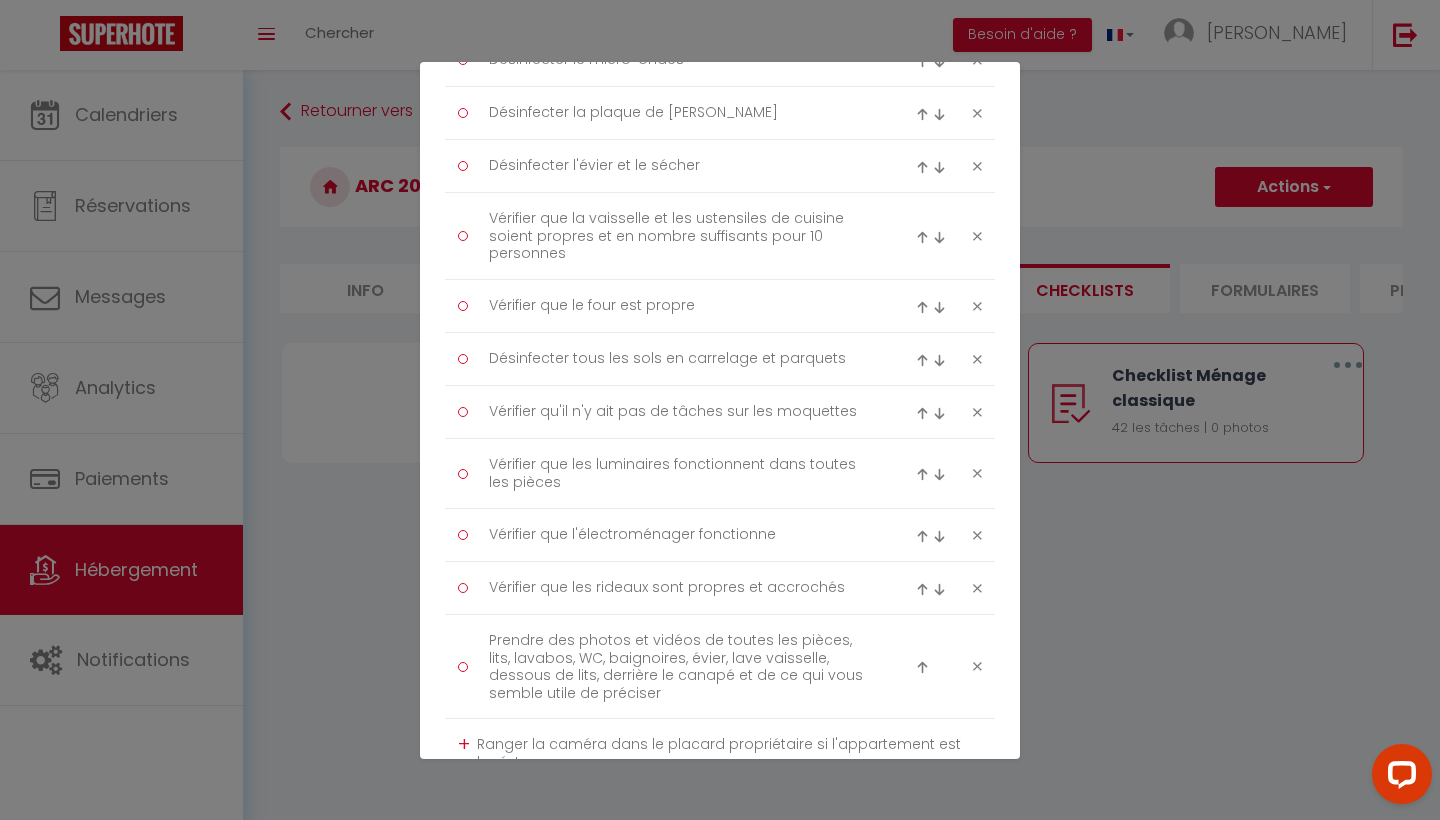scroll, scrollTop: 0, scrollLeft: 0, axis: both 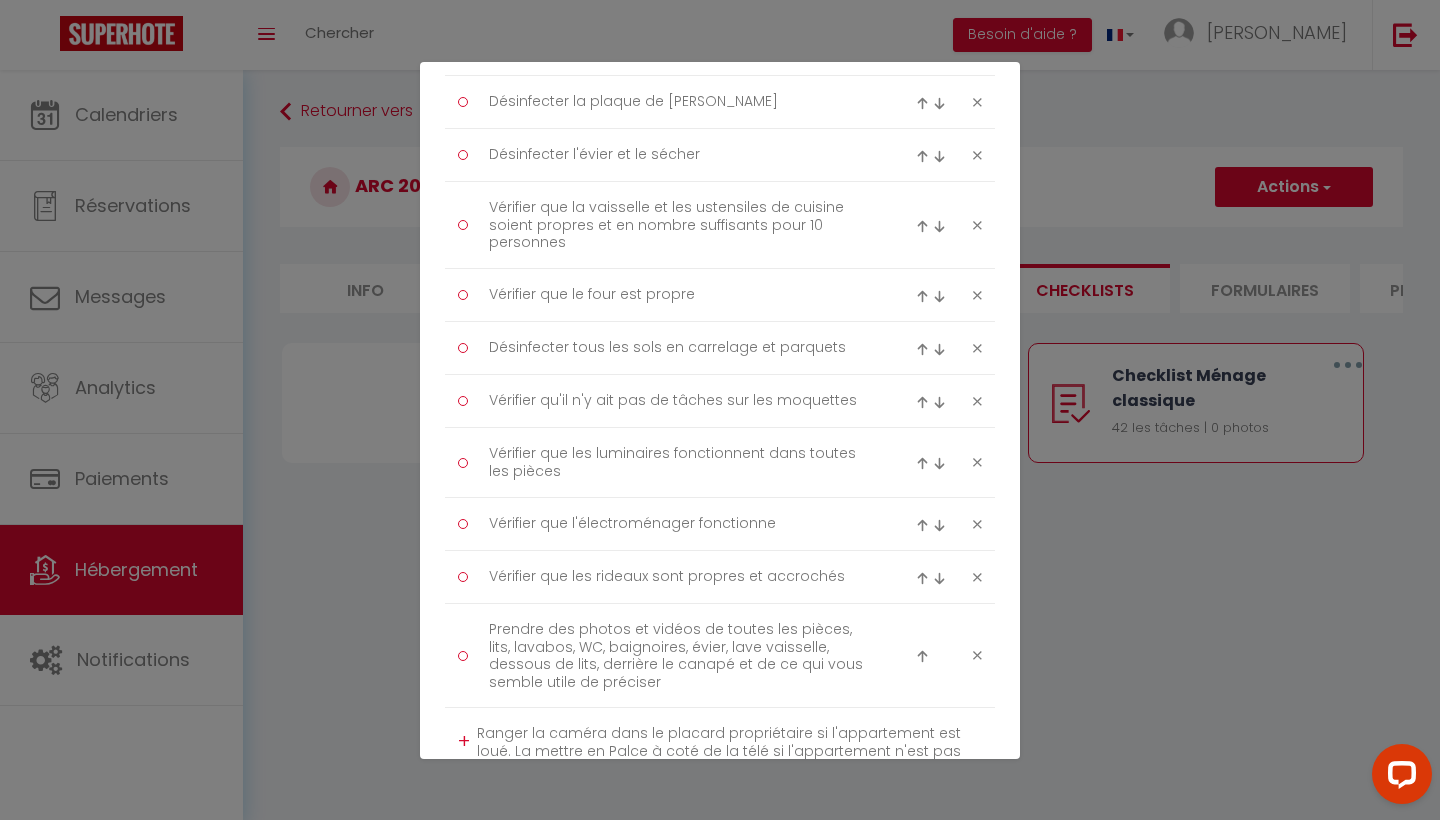 type on "Ranger la caméra dans le placard propriétaire si l'appartement est loué. La mettre en Palce à coté de la télé si l'appartement n'est pas loué" 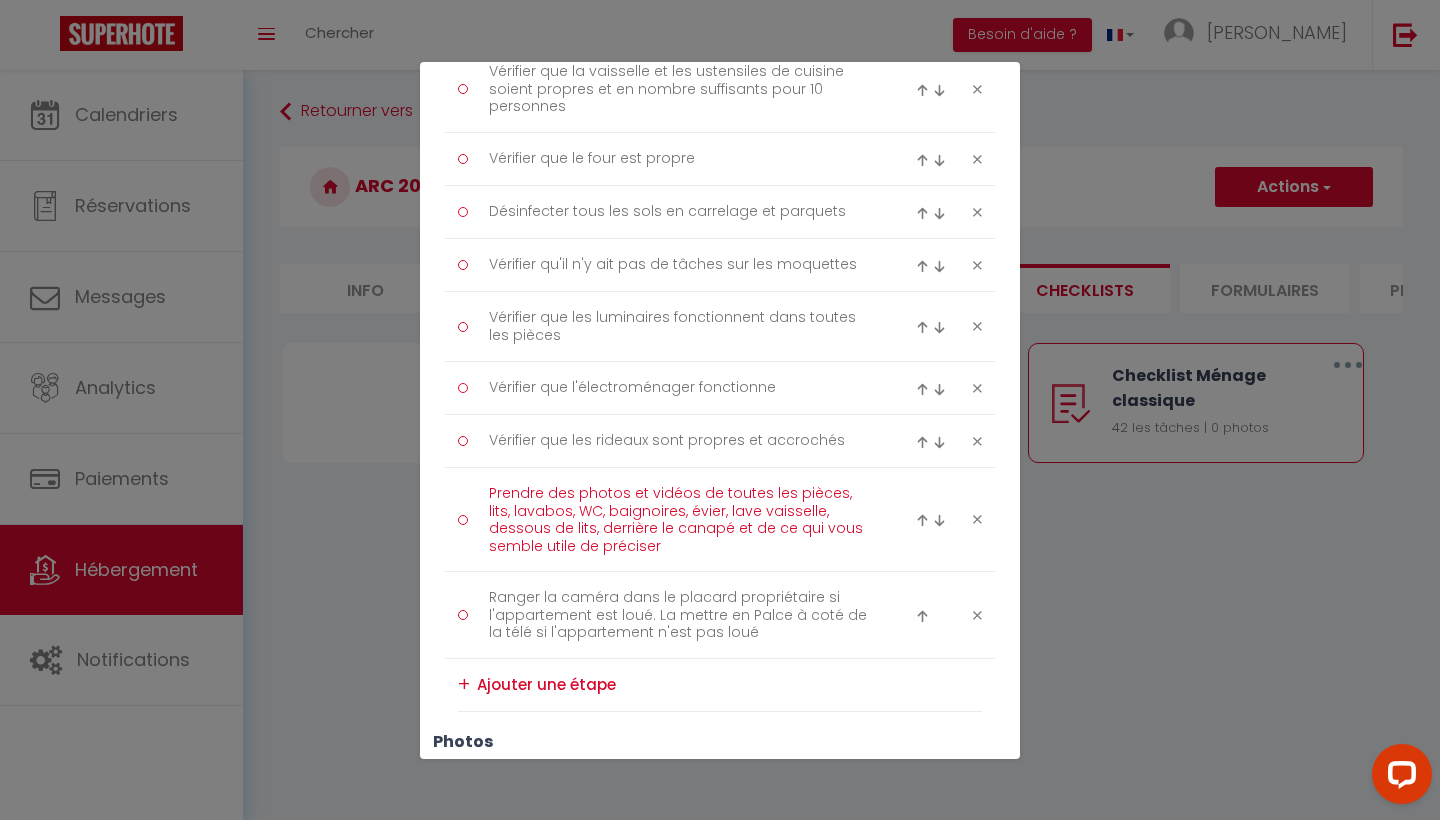 scroll, scrollTop: 2512, scrollLeft: 0, axis: vertical 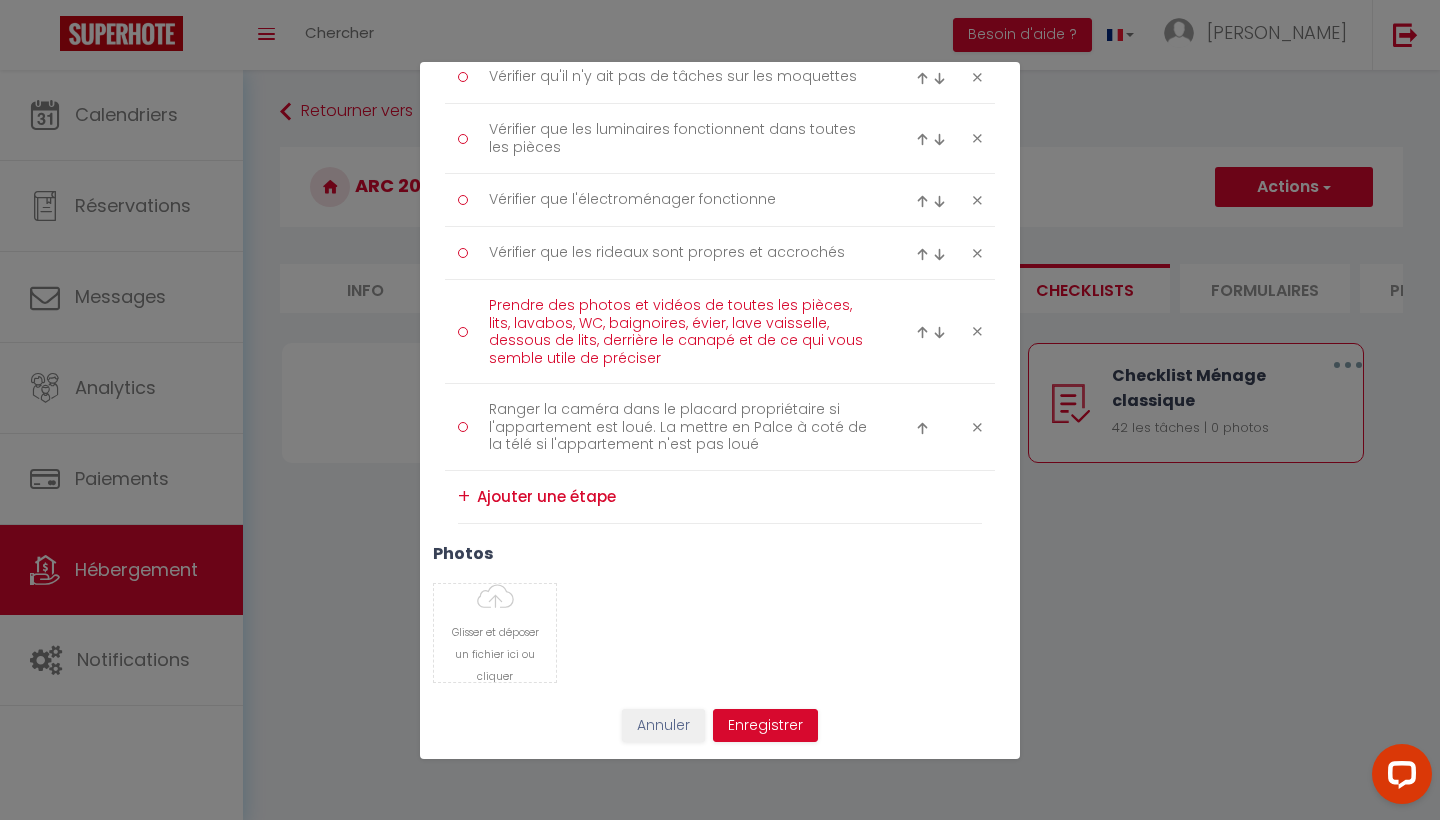 drag, startPoint x: 728, startPoint y: 676, endPoint x: 711, endPoint y: 623, distance: 55.65968 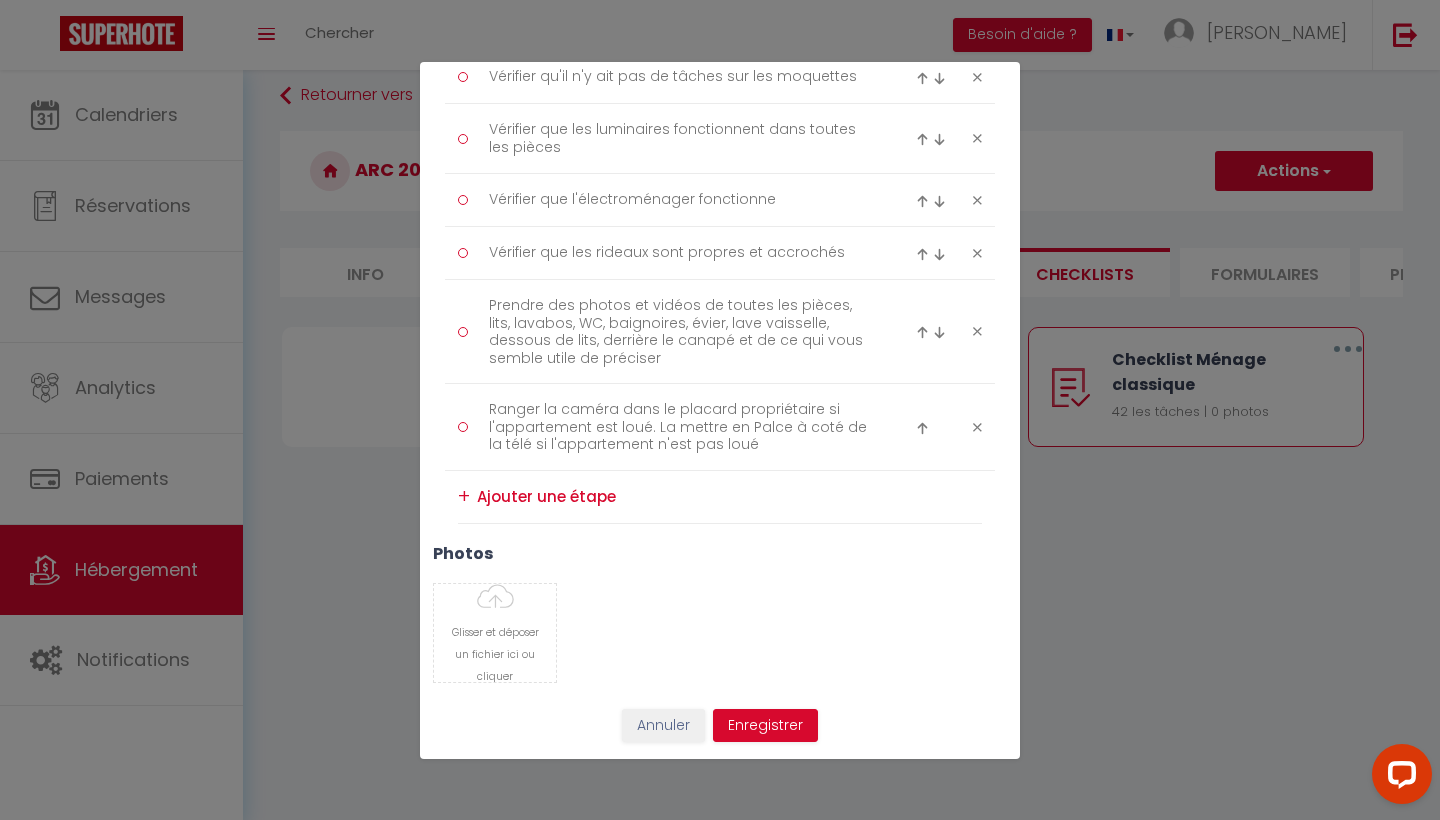 click at bounding box center [729, 496] 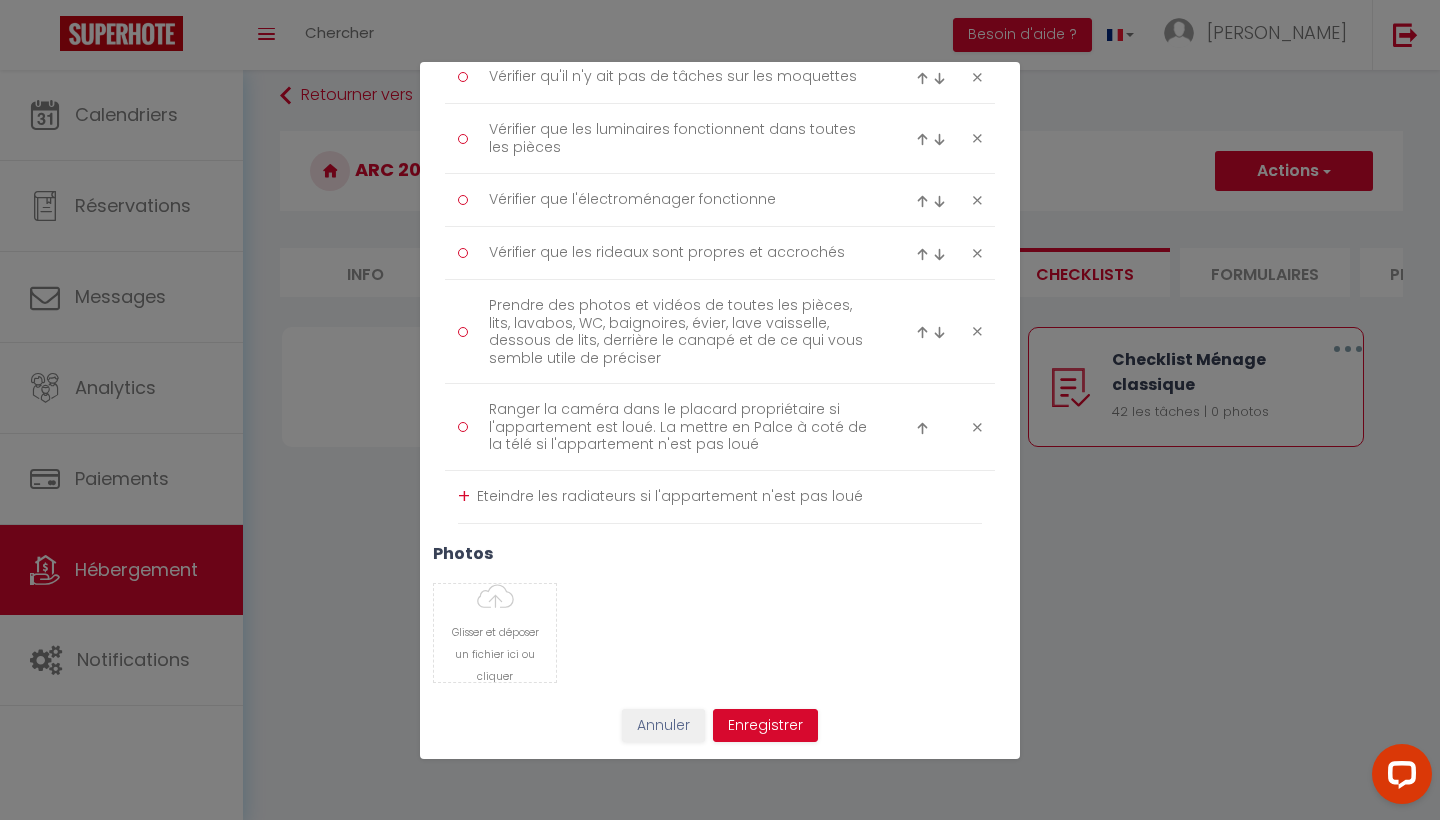 type on "Eteindre les radiateurs si l'appartement n'est pas loué" 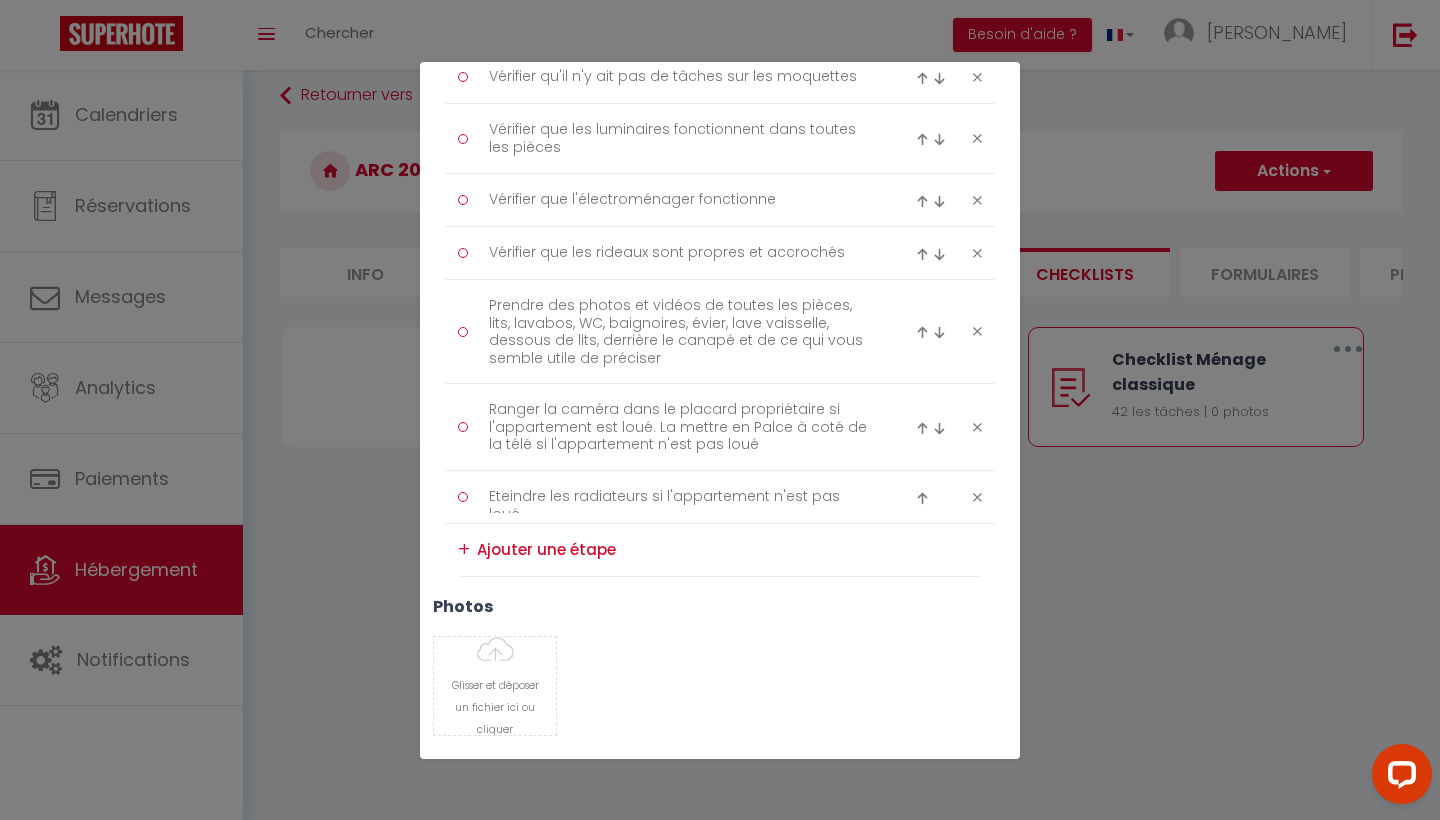click at bounding box center [922, 428] 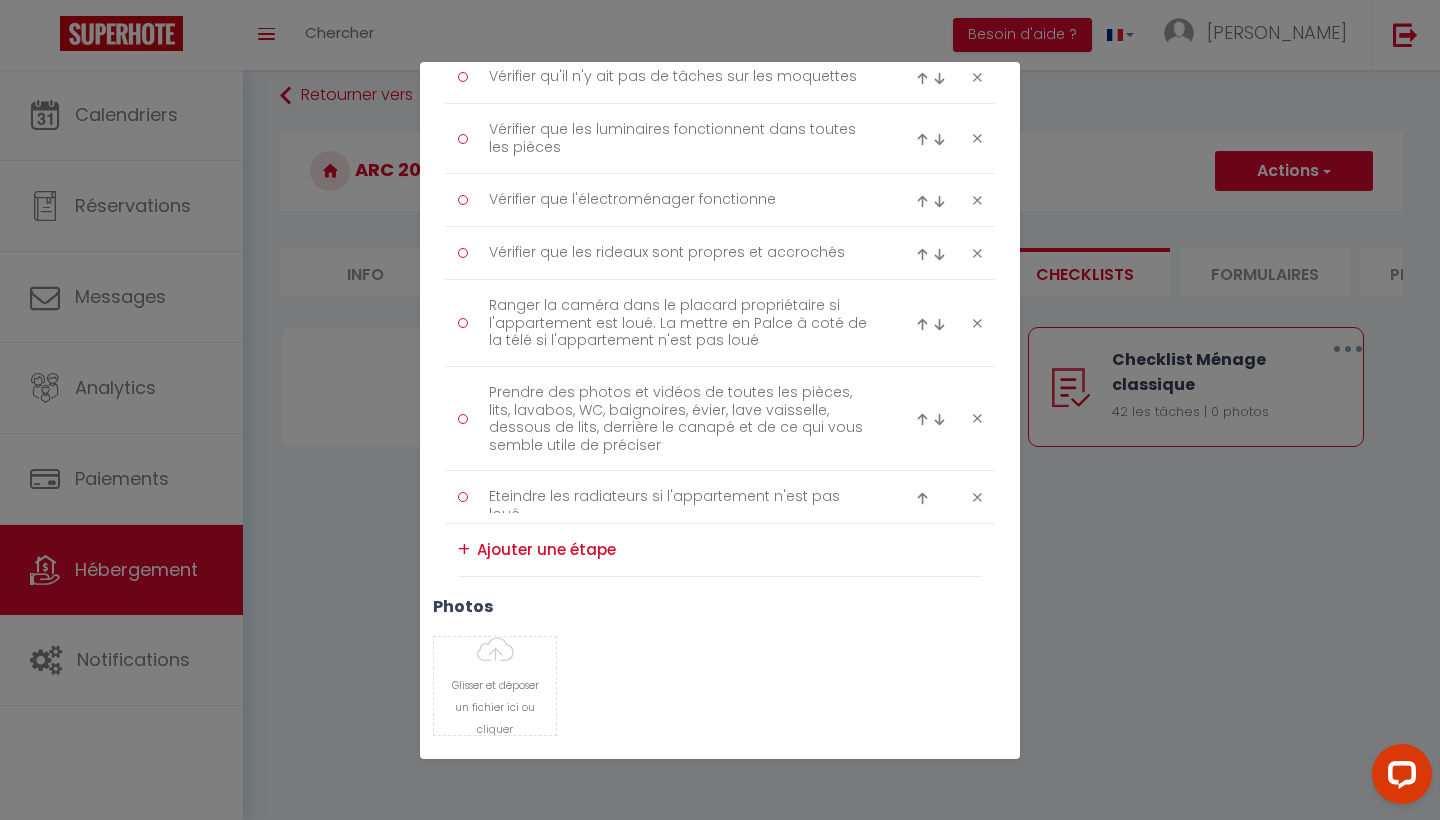 scroll, scrollTop: 2478, scrollLeft: 0, axis: vertical 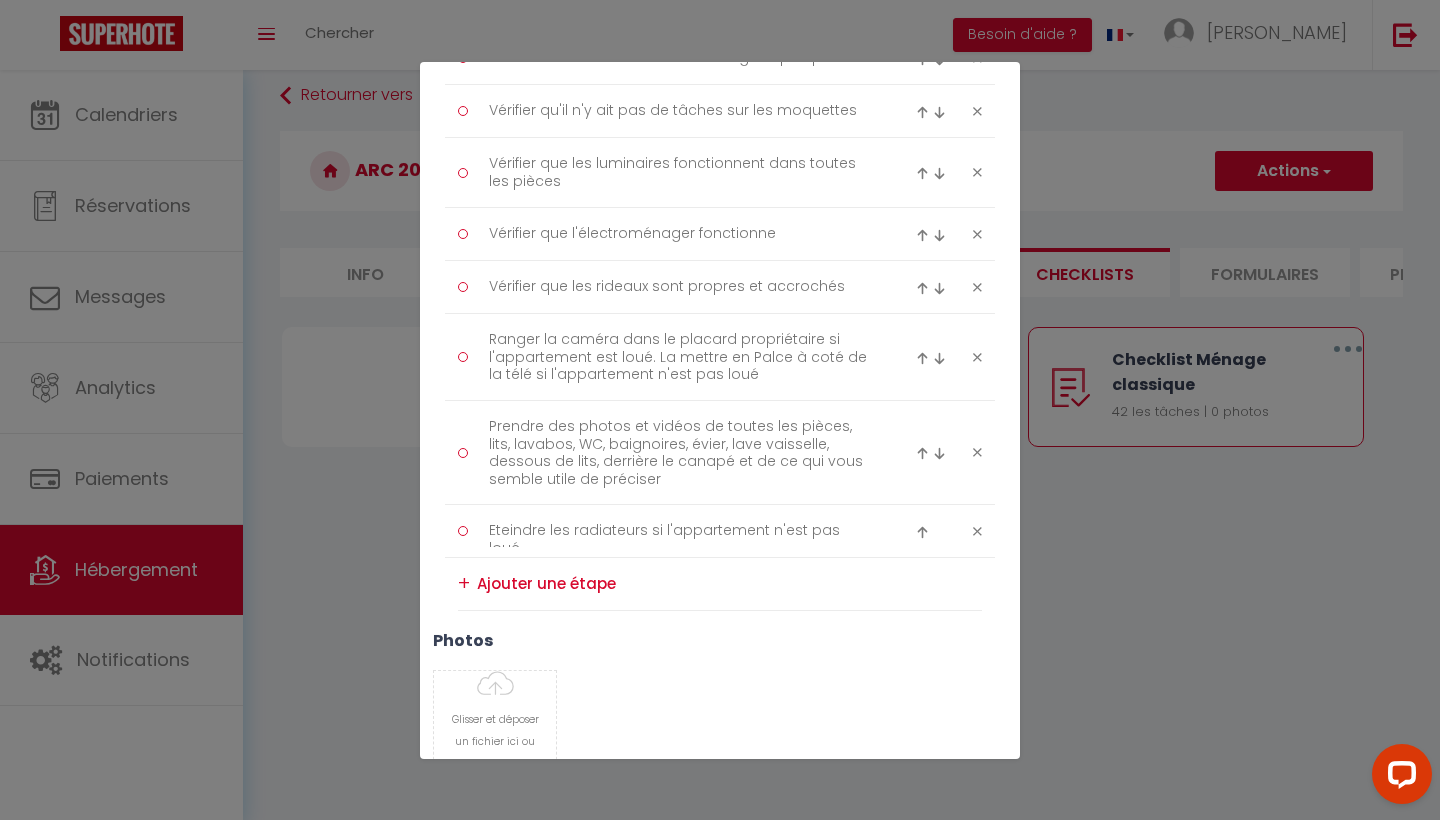 click at bounding box center (922, 532) 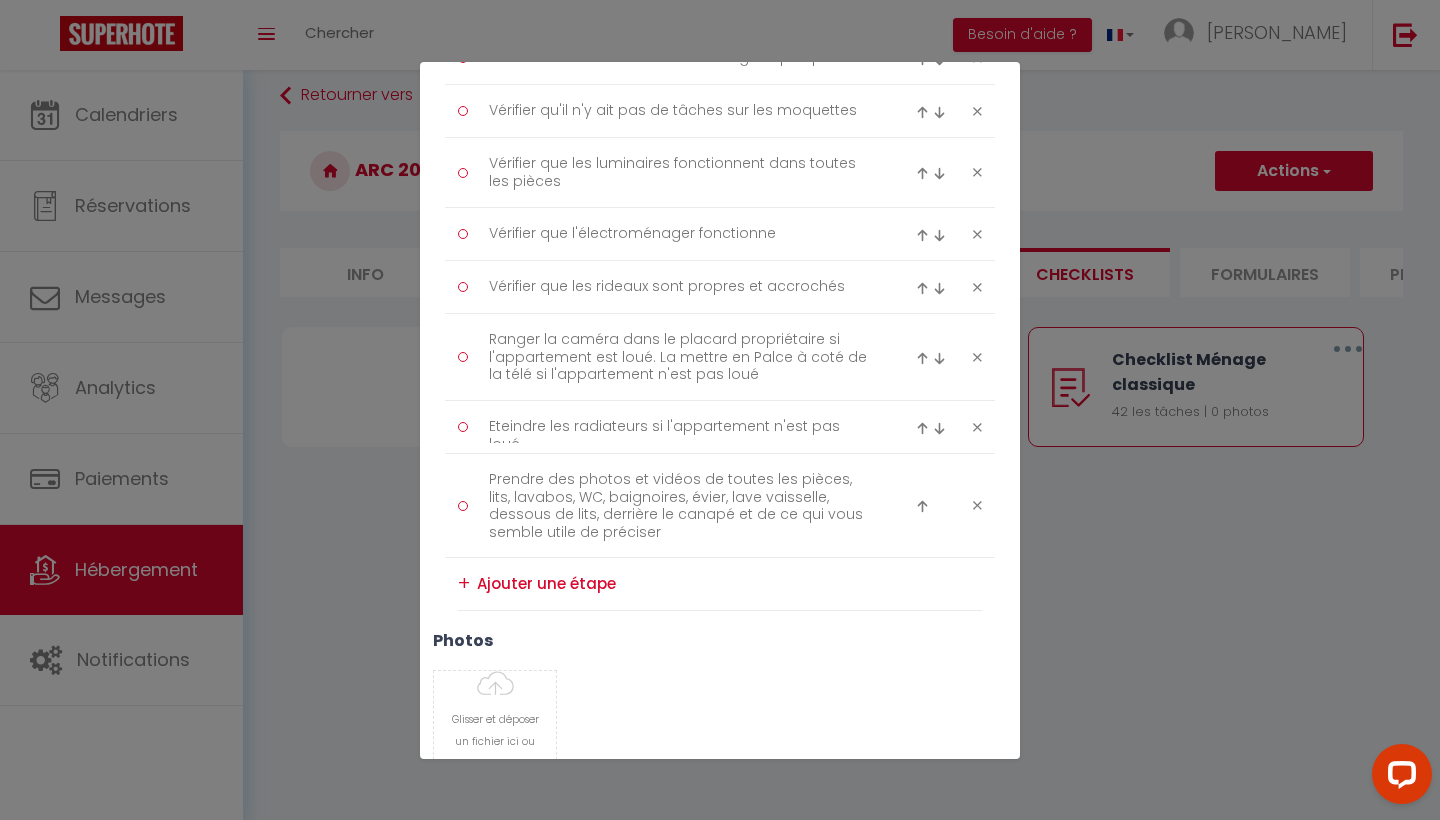 click on "+" at bounding box center [464, 583] 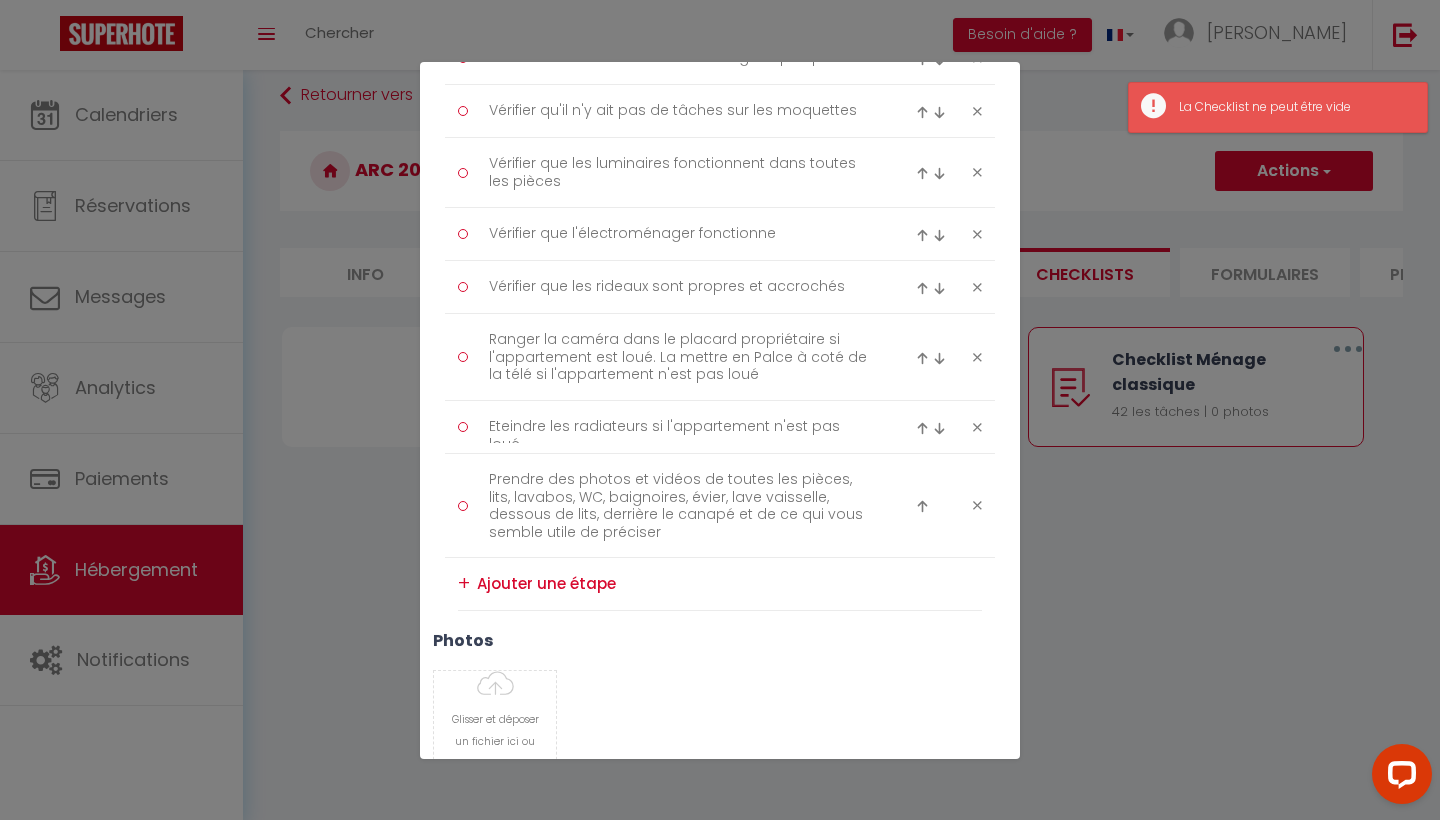 click at bounding box center [729, 583] 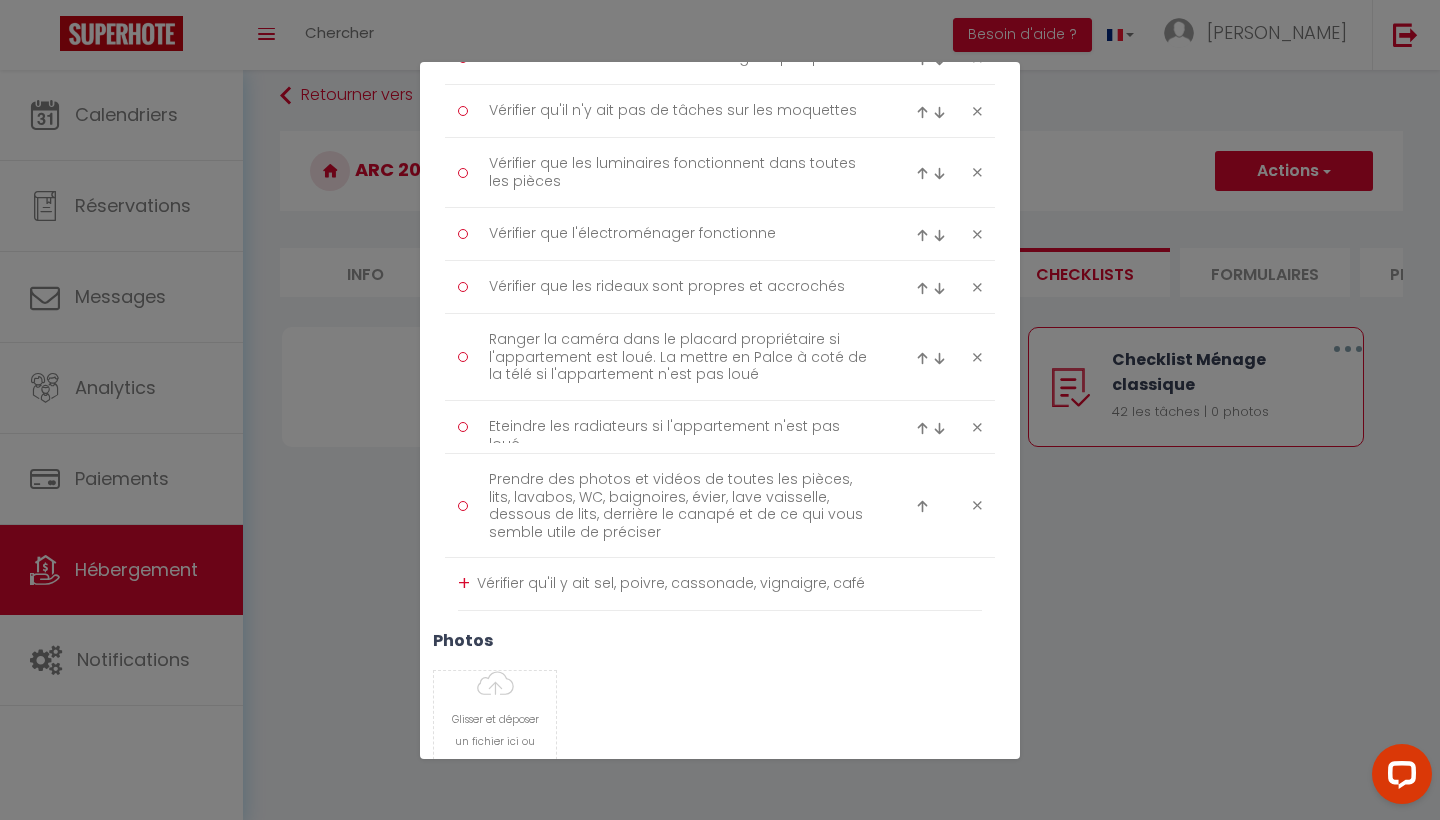 click on "Vérifier qu'il y ait sel, poivre, cassonade, vignaigre, café" at bounding box center (729, 583) 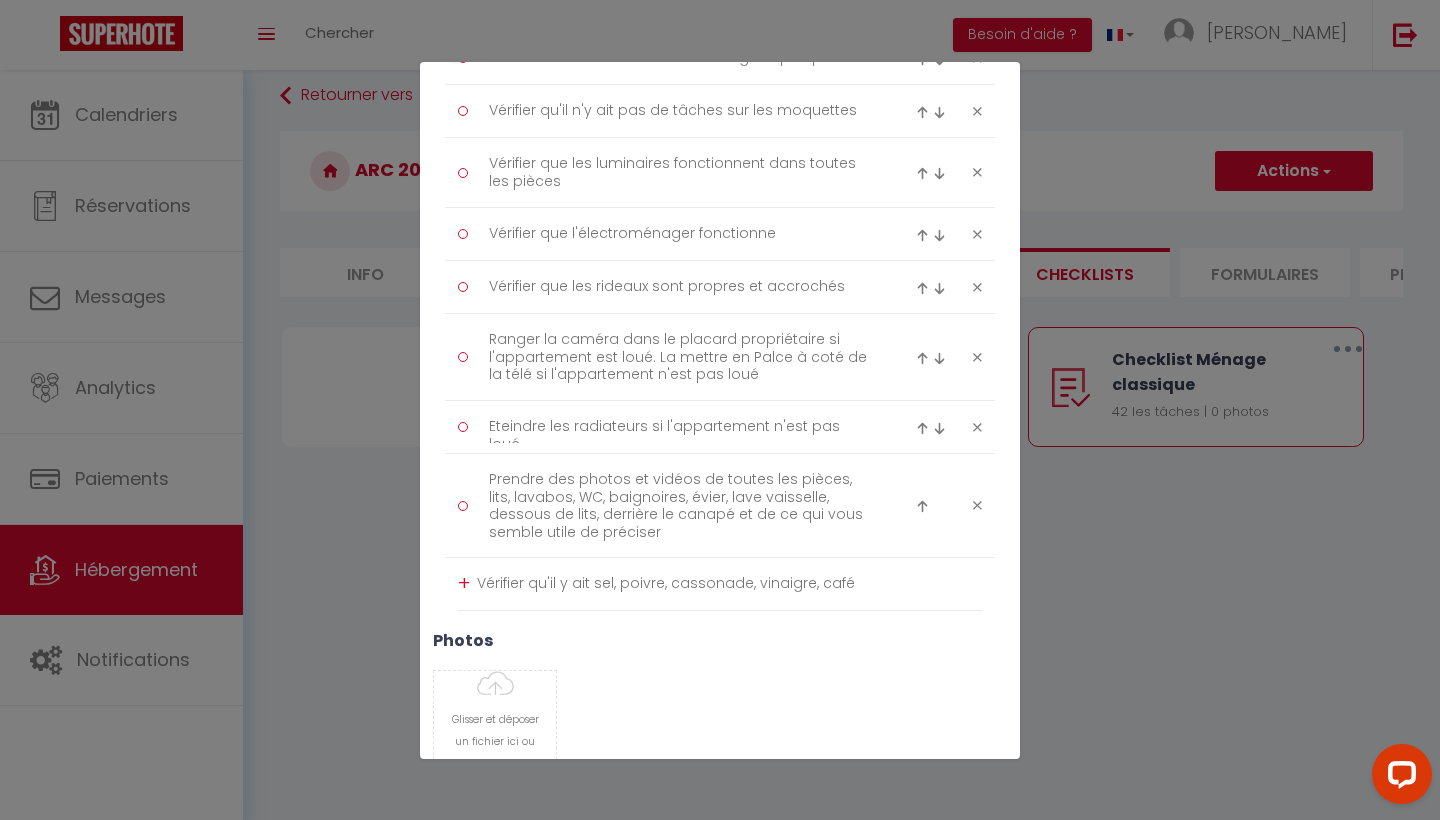 click on "Vérifier qu'il y ait sel, poivre, cassonade, vinaigre, café" at bounding box center (729, 583) 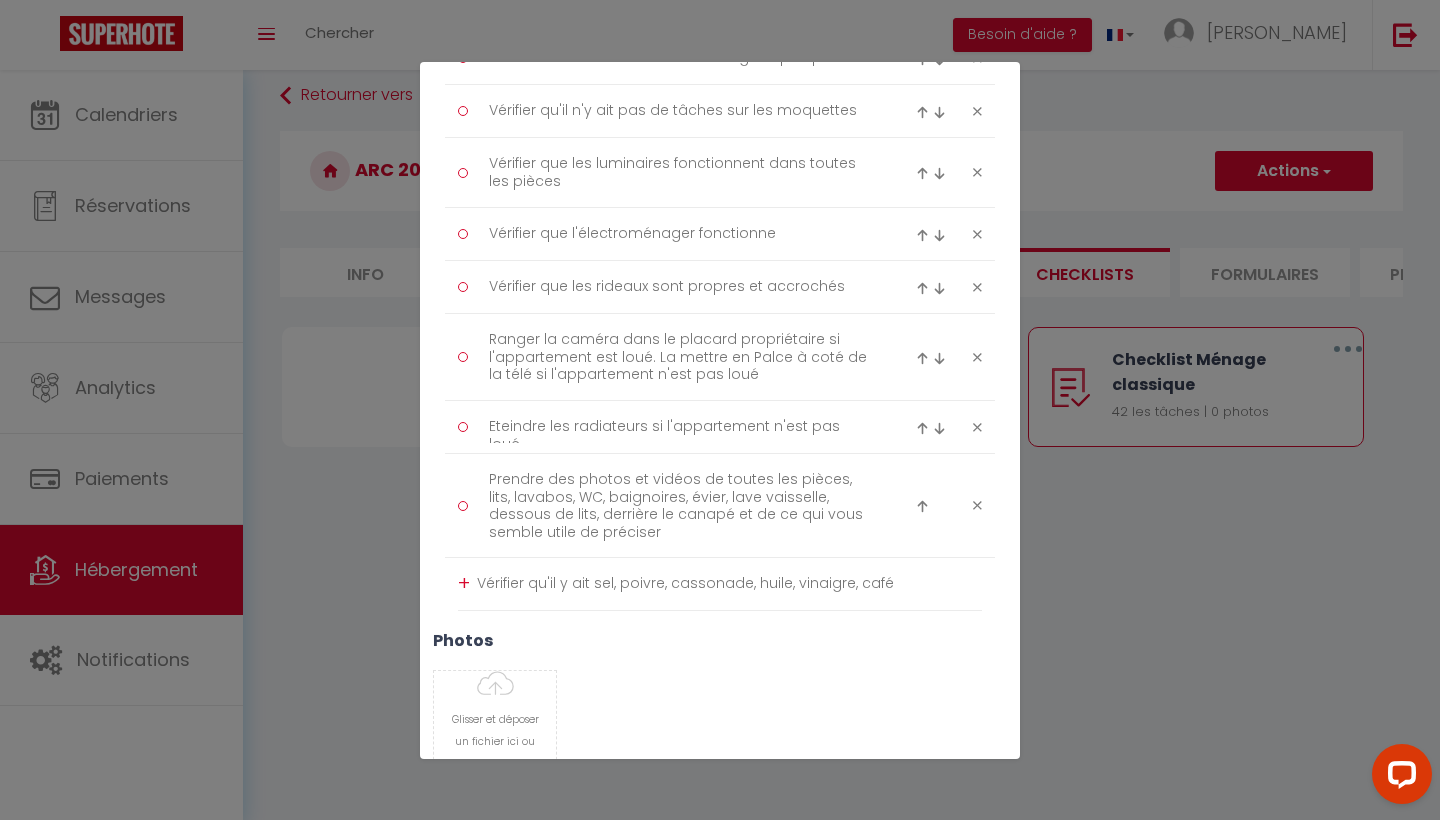 type on "Vérifier qu'il y ait sel, poivre, cassonade, huile, vinaigre, café" 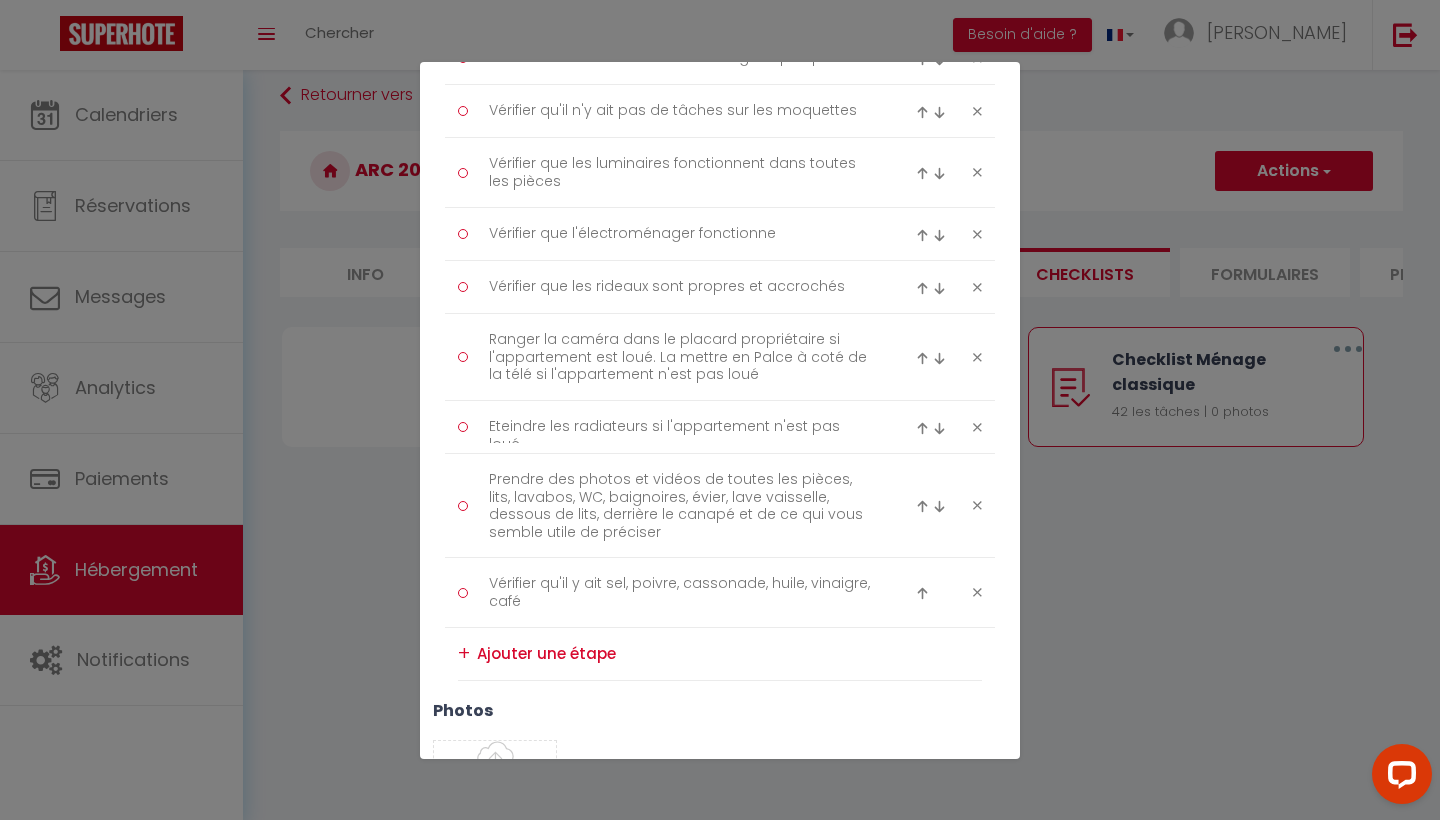 click at bounding box center (922, 593) 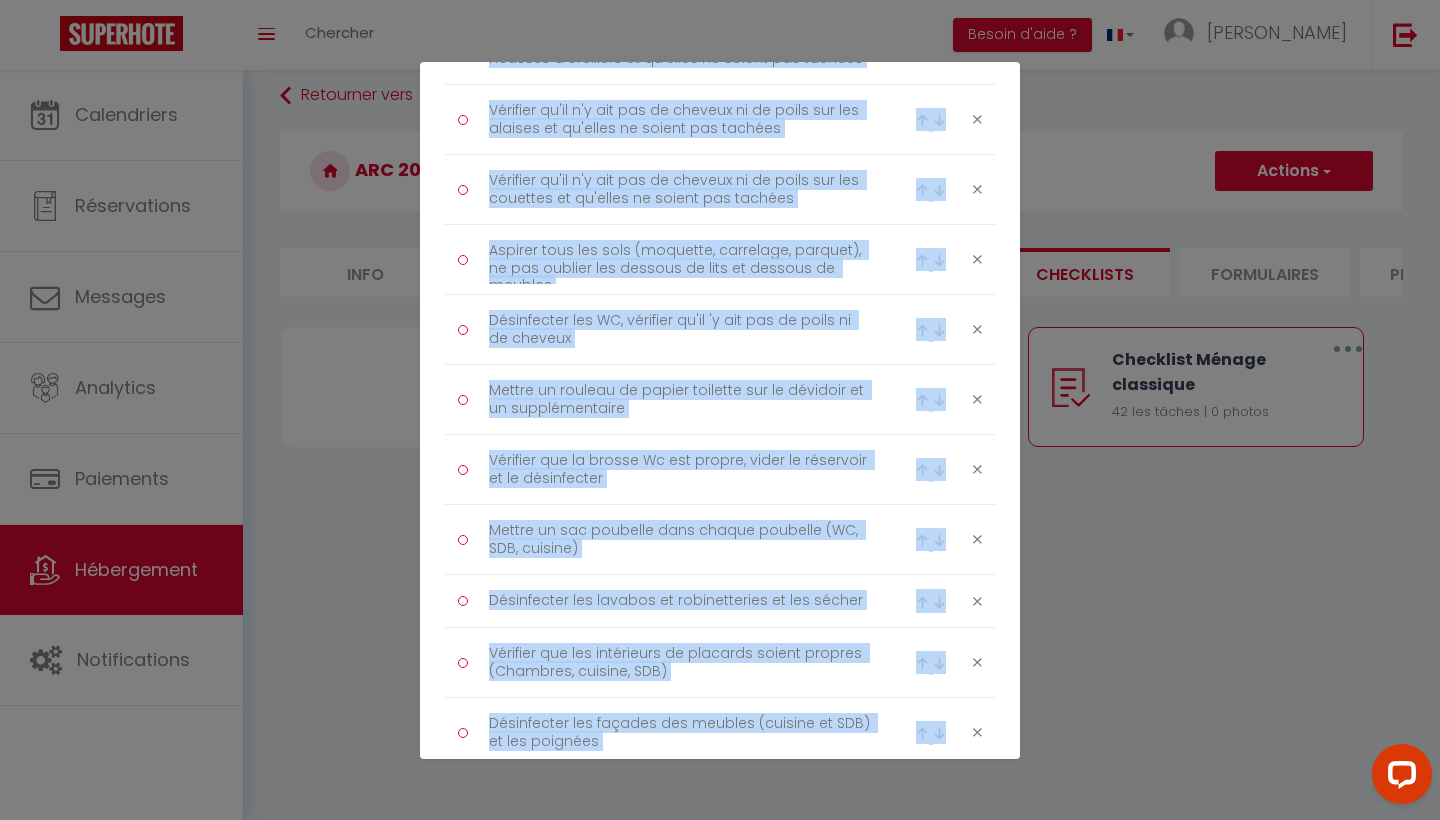 scroll, scrollTop: 547, scrollLeft: 0, axis: vertical 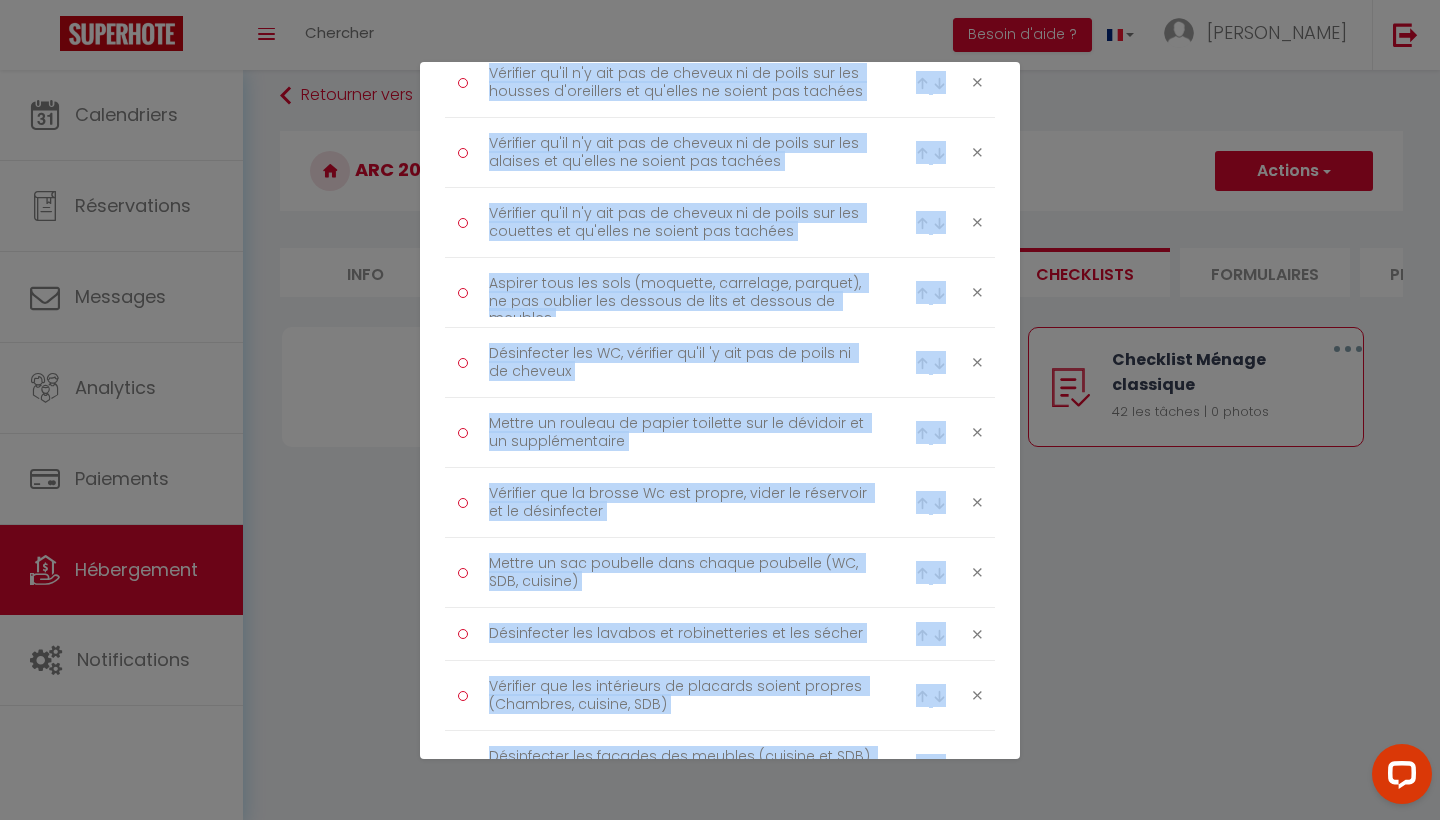 drag, startPoint x: 770, startPoint y: 530, endPoint x: 689, endPoint y: 96, distance: 441.49405 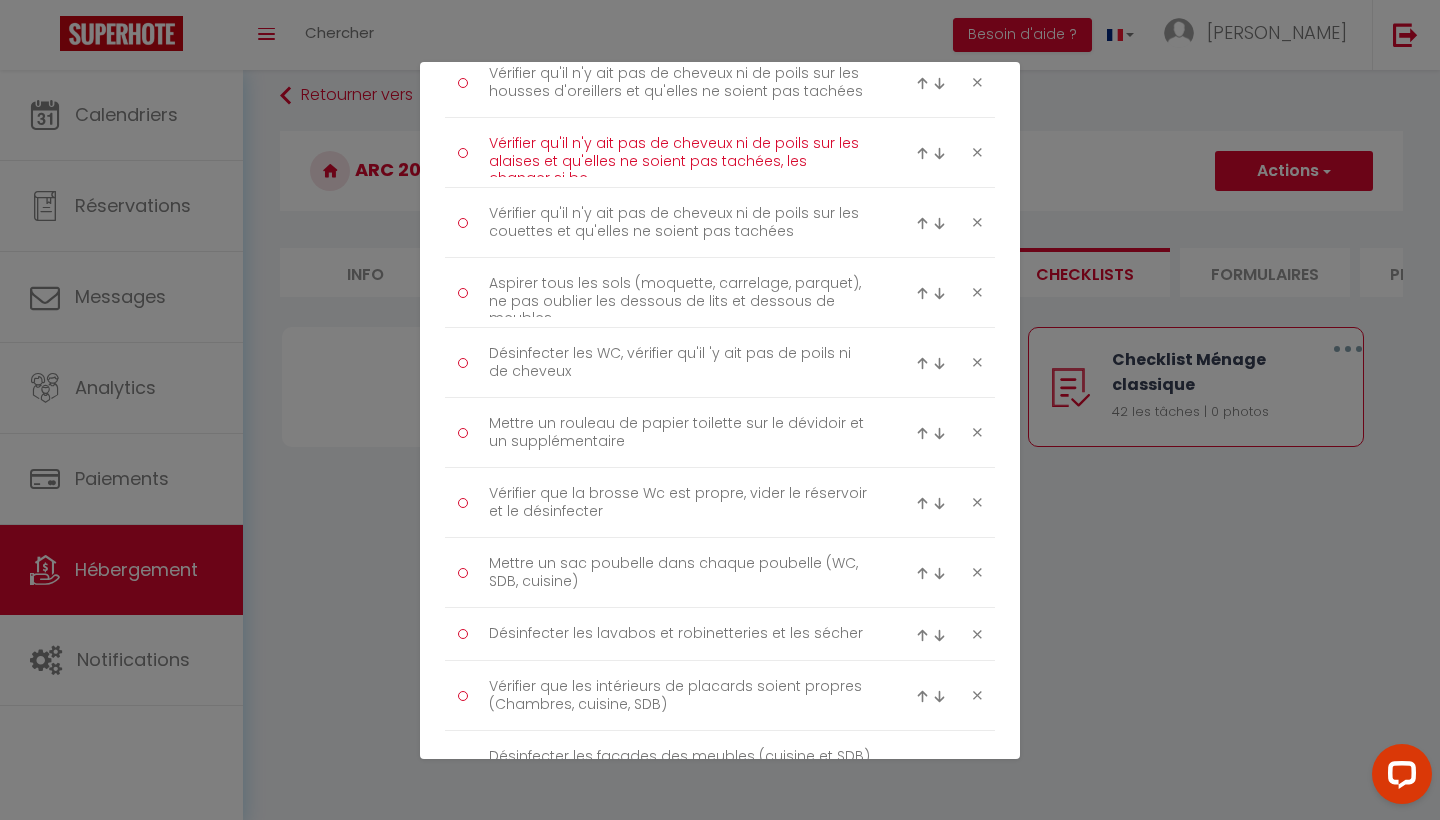 scroll, scrollTop: 0, scrollLeft: 0, axis: both 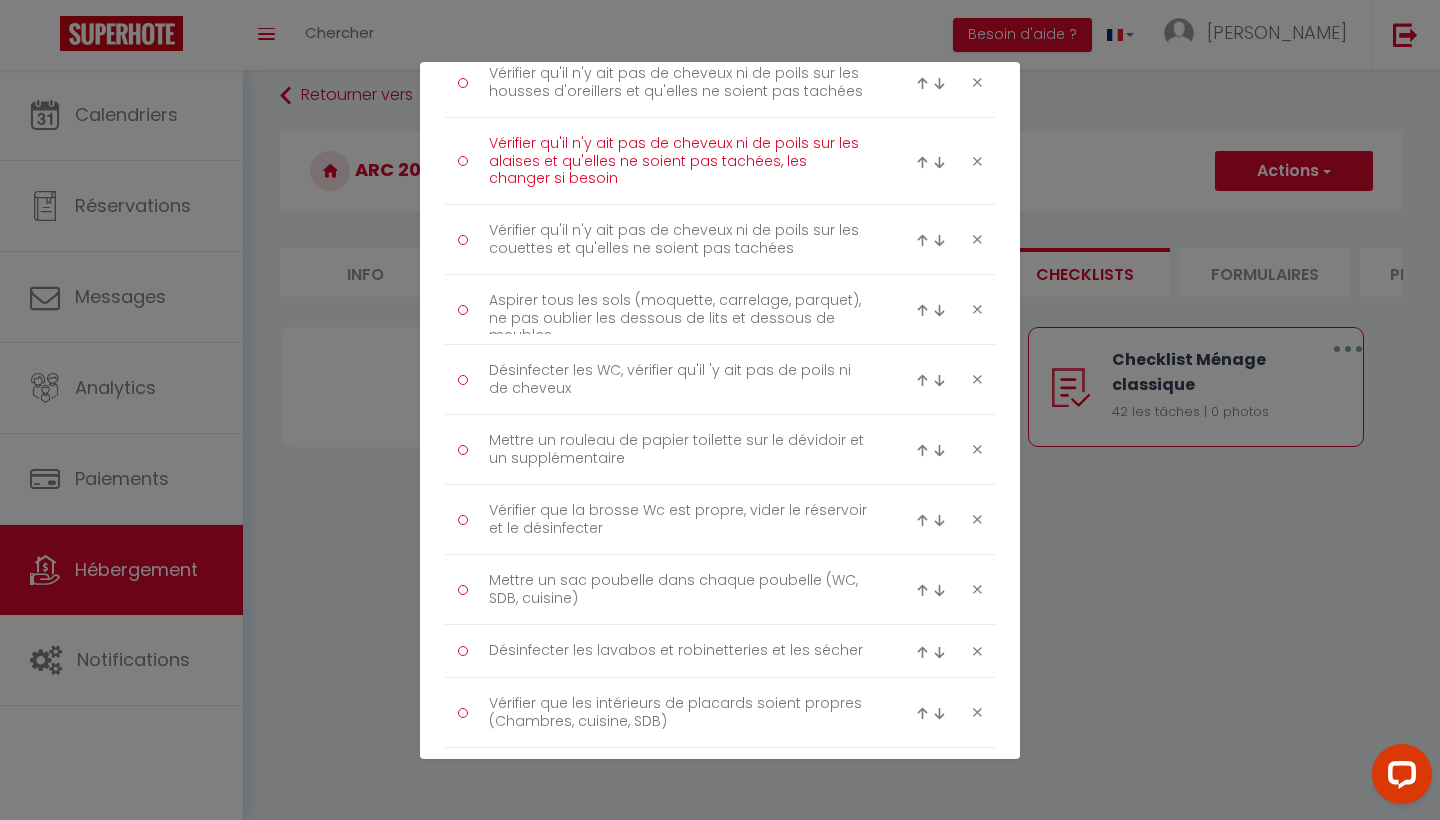 type on "Vérifier qu'il n'y ait pas de cheveux ni de poils sur les alaises et qu'elles ne soient pas tachées, les changer si besoin" 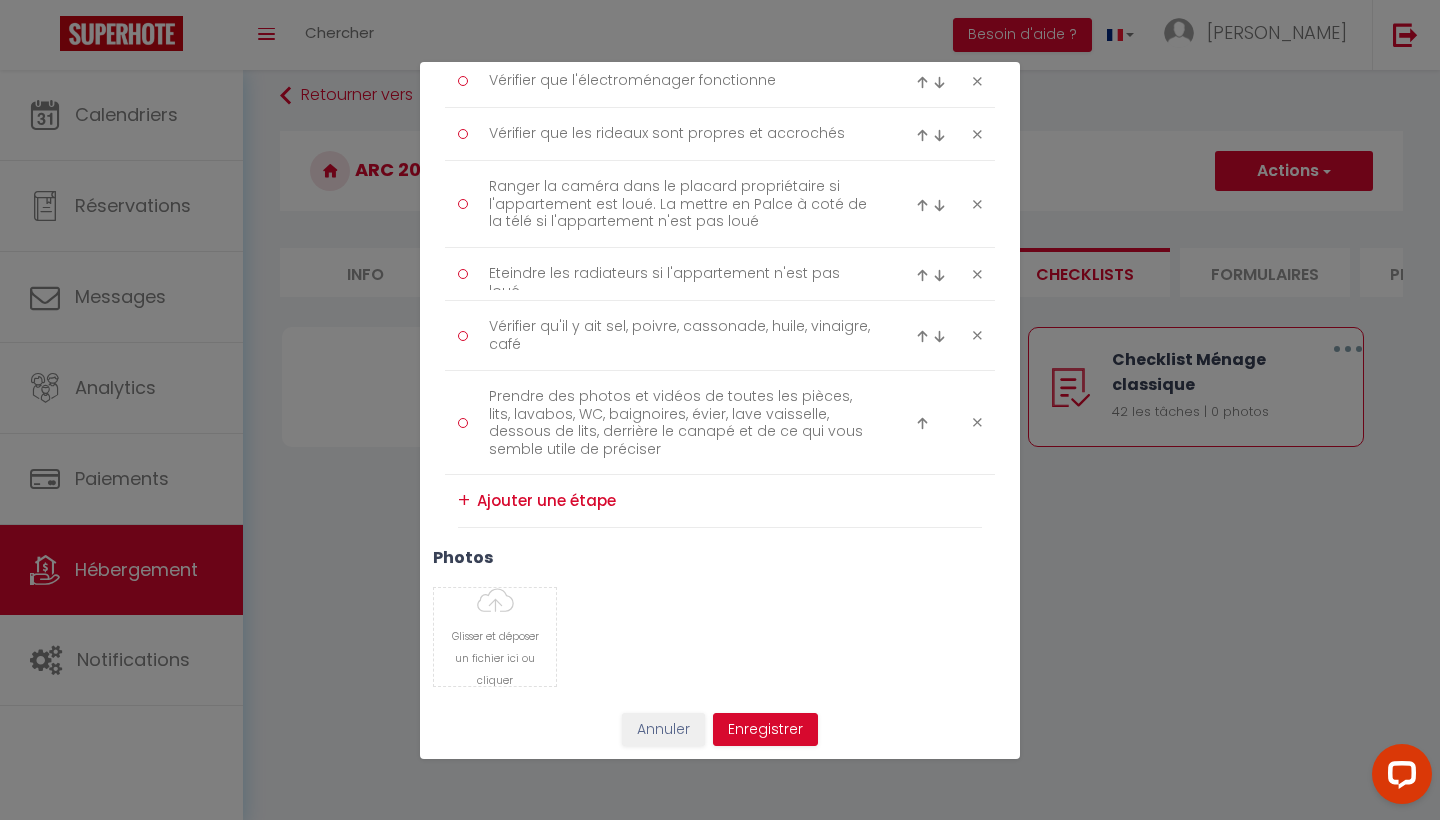 drag, startPoint x: 774, startPoint y: 224, endPoint x: 729, endPoint y: 774, distance: 551.8378 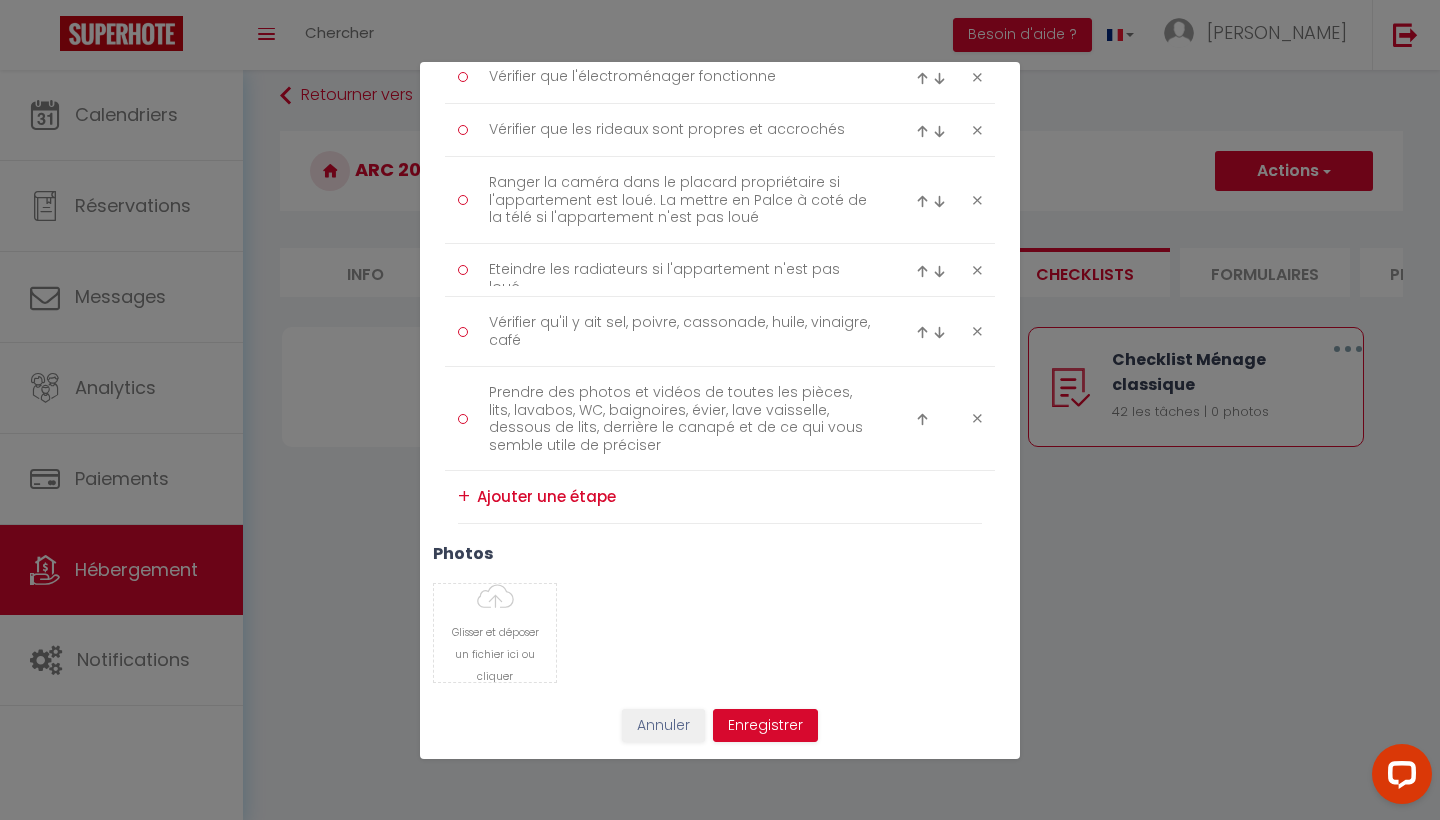click at bounding box center (729, 496) 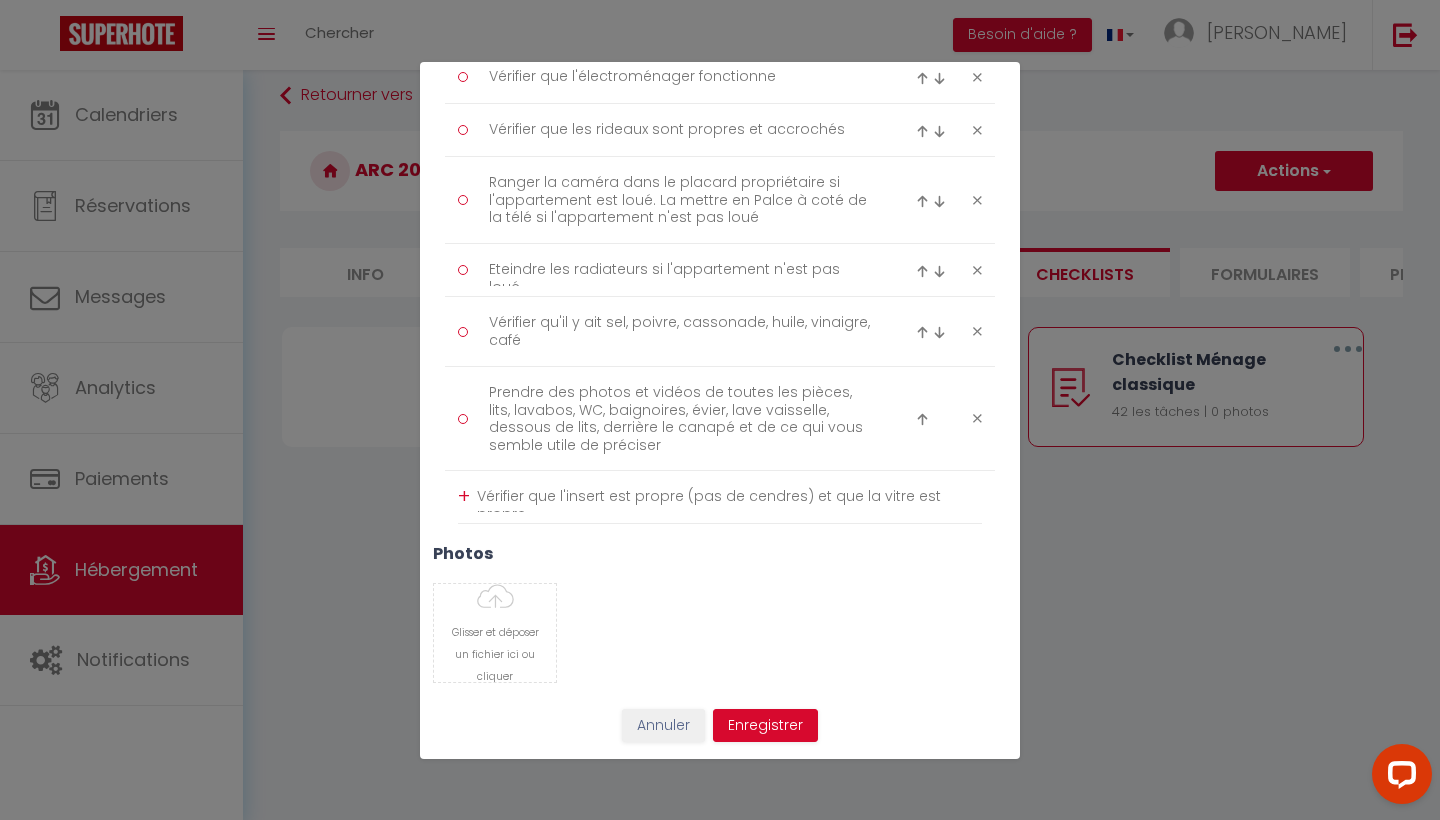 type on "Vérifier que l'insert est propre (pas de cendres) et que la vitre est propre" 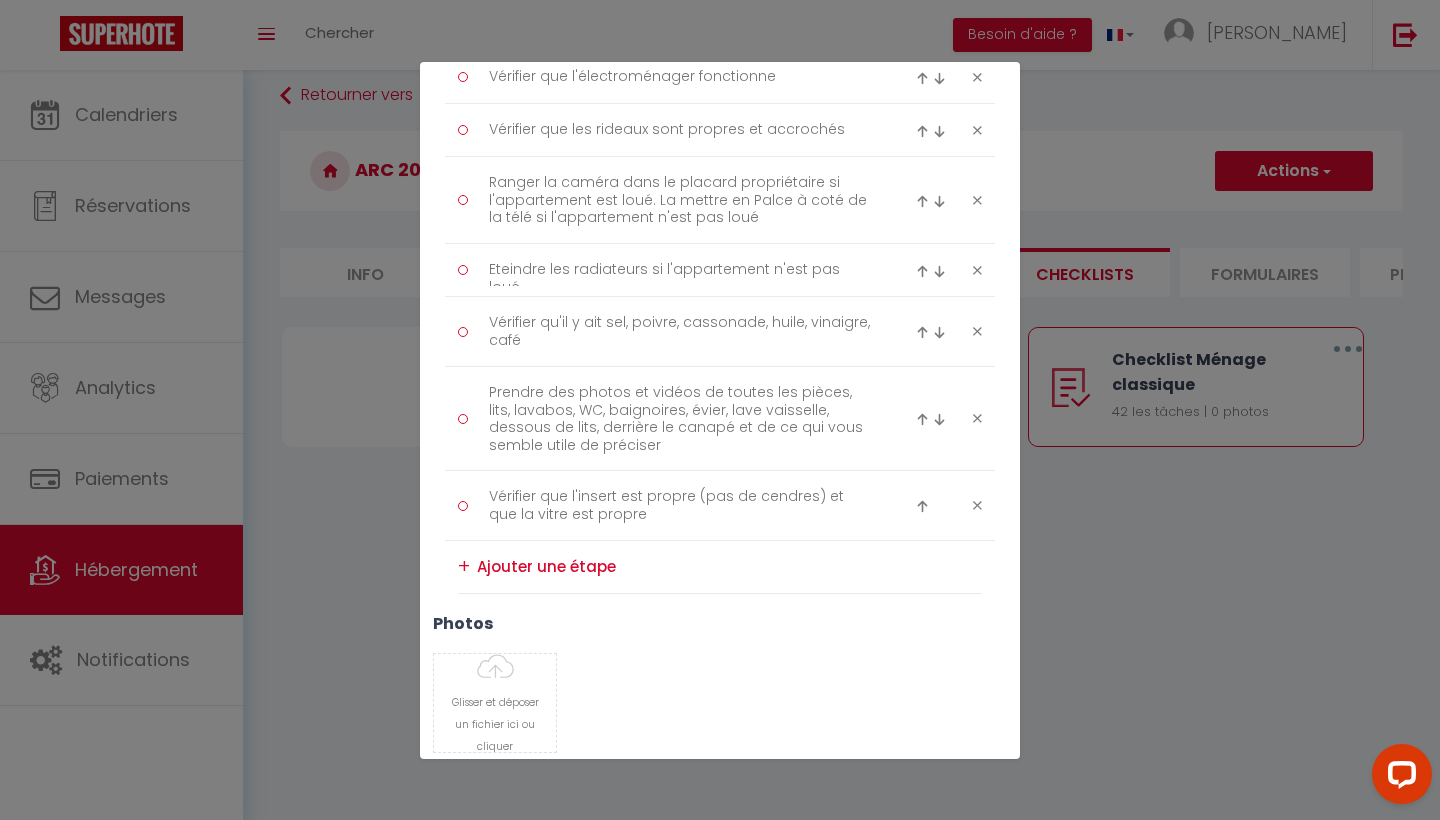 click at bounding box center [922, 506] 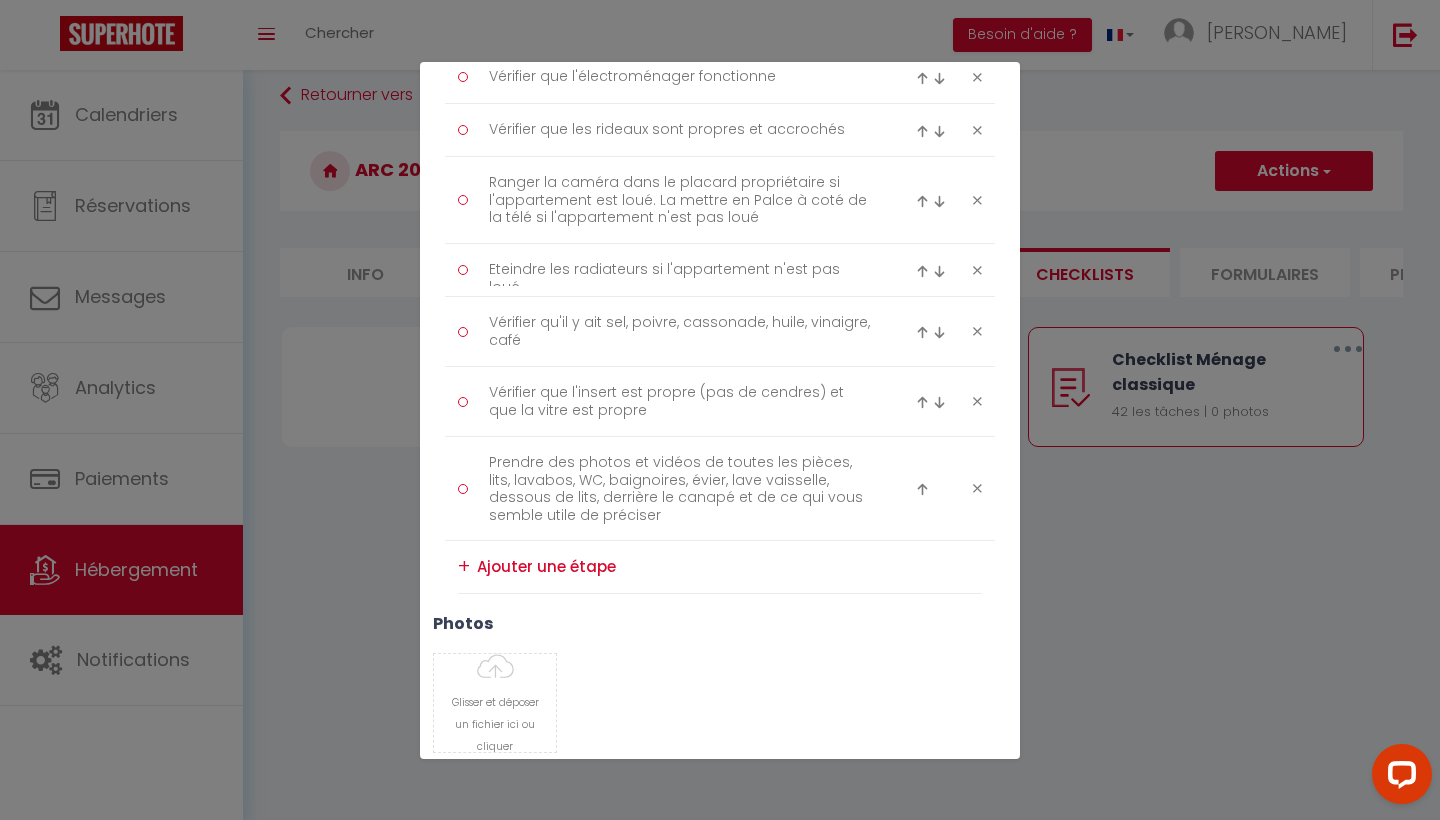 click on "+" at bounding box center [464, 566] 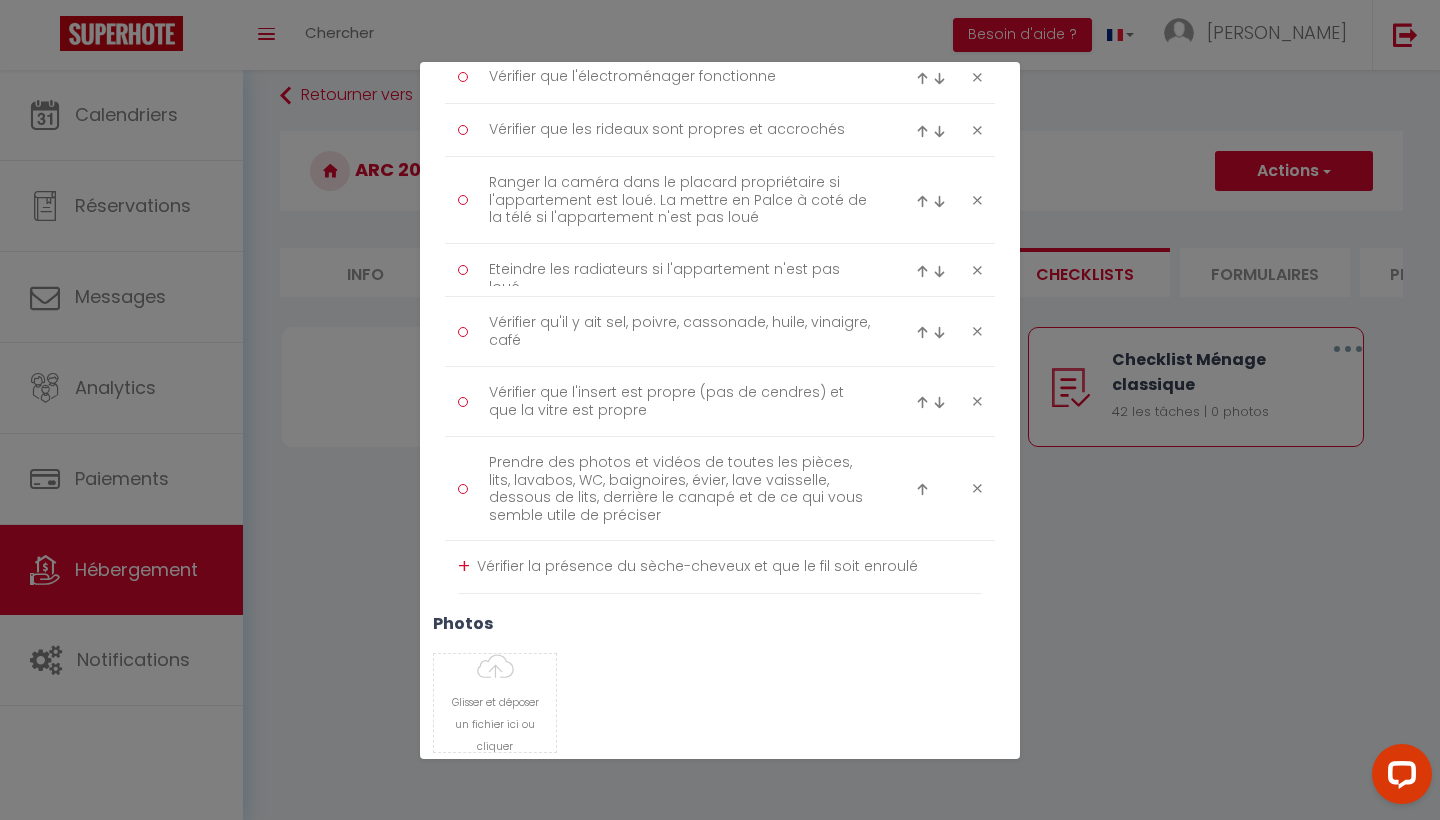click on "Vérifier la présence du sèche-cheveux et que le fil soit enroulé" at bounding box center (729, 566) 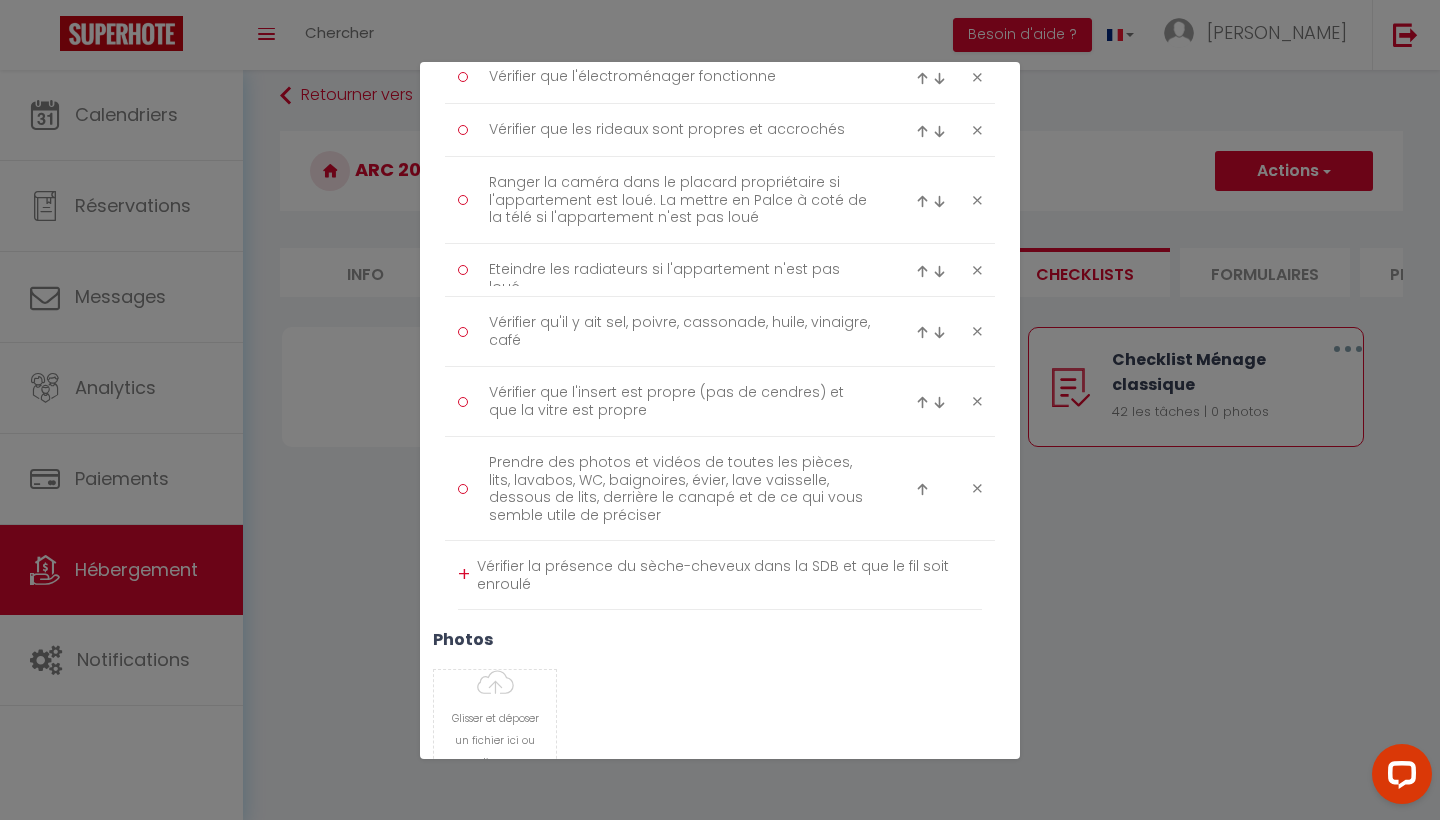 type on "Vérifier la présence du sèche-cheveux dans la SDB et que le fil soit enroulé" 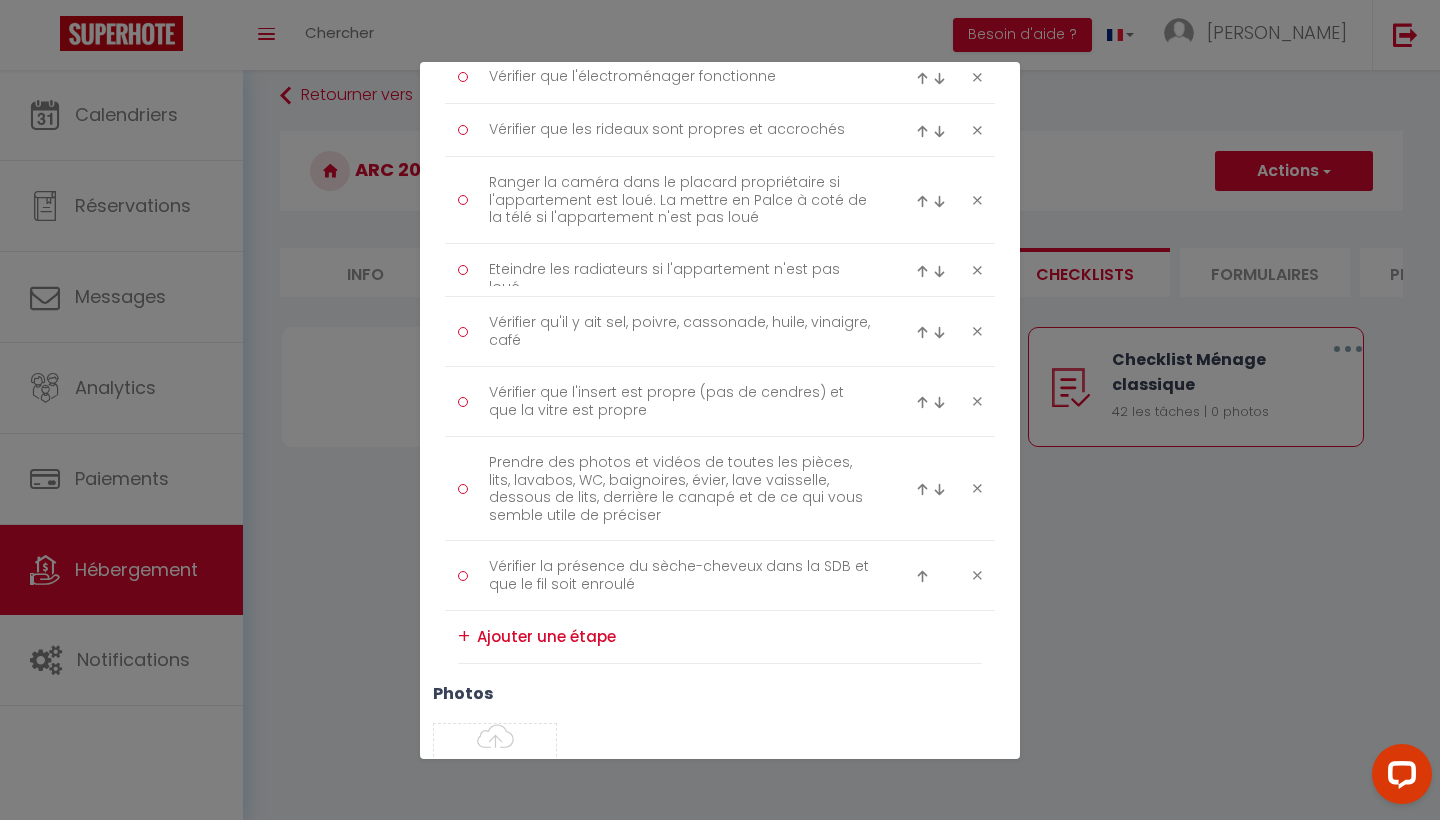 click at bounding box center (922, 576) 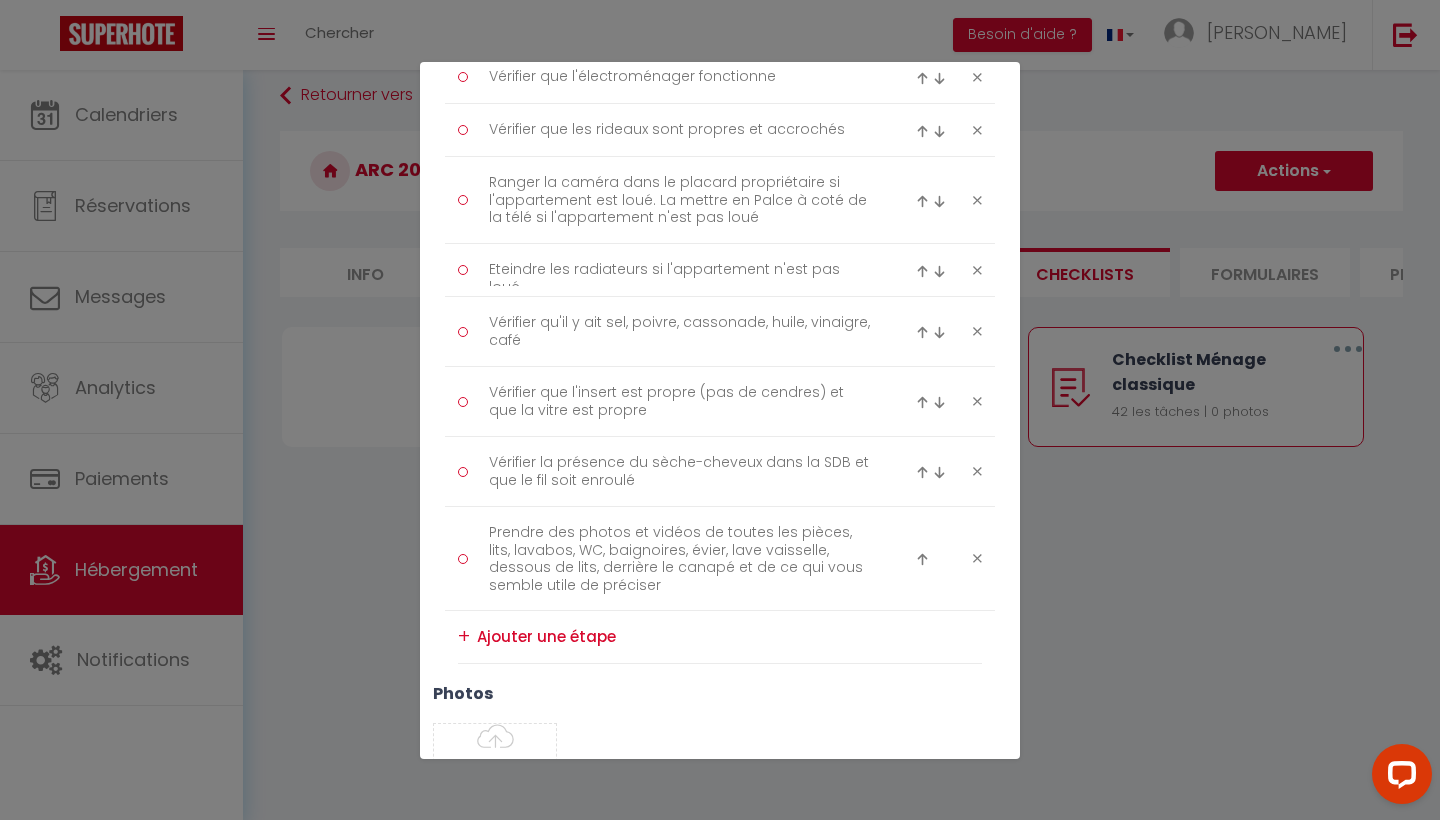 click at bounding box center (922, 472) 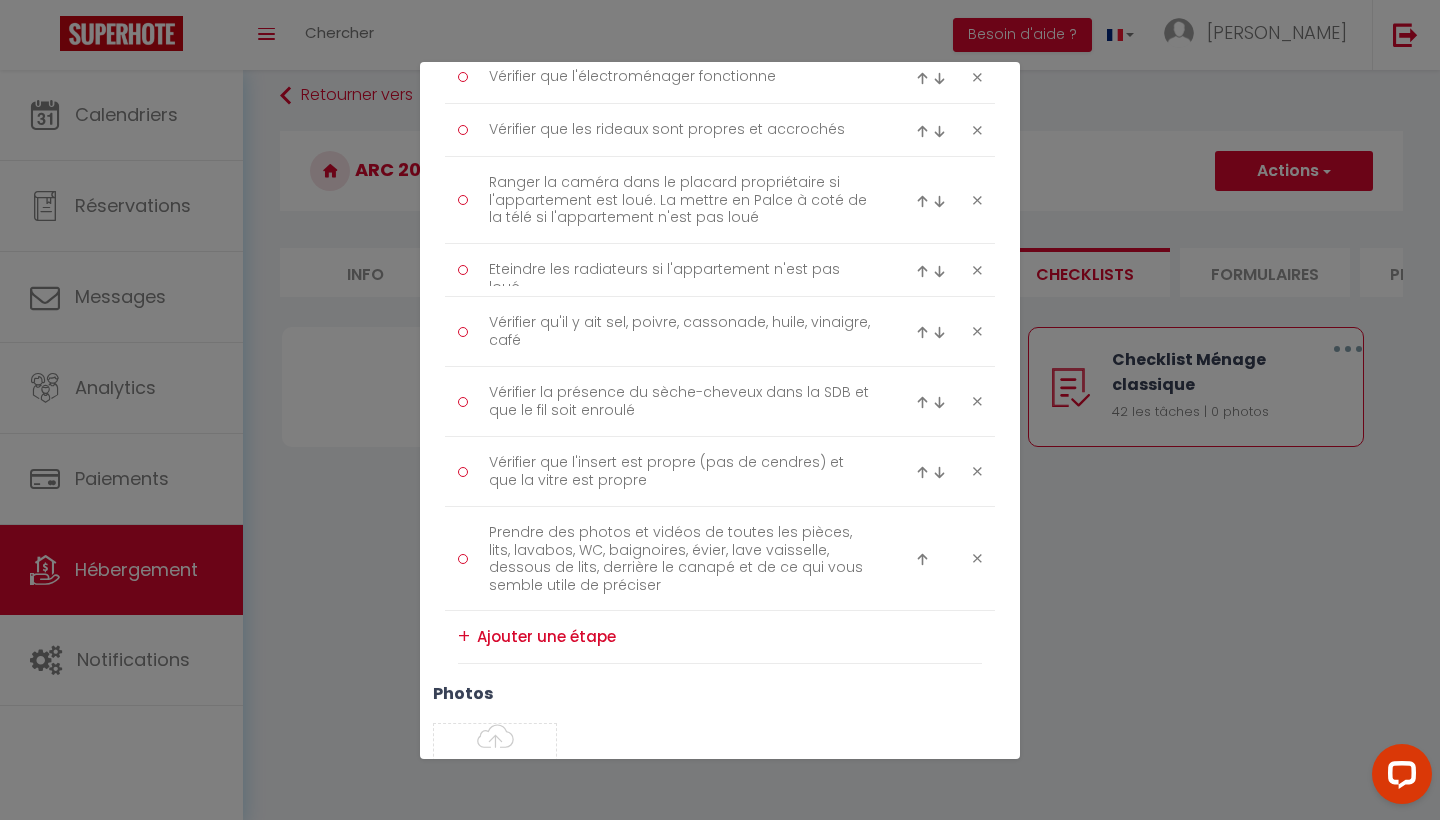 click at bounding box center [922, 402] 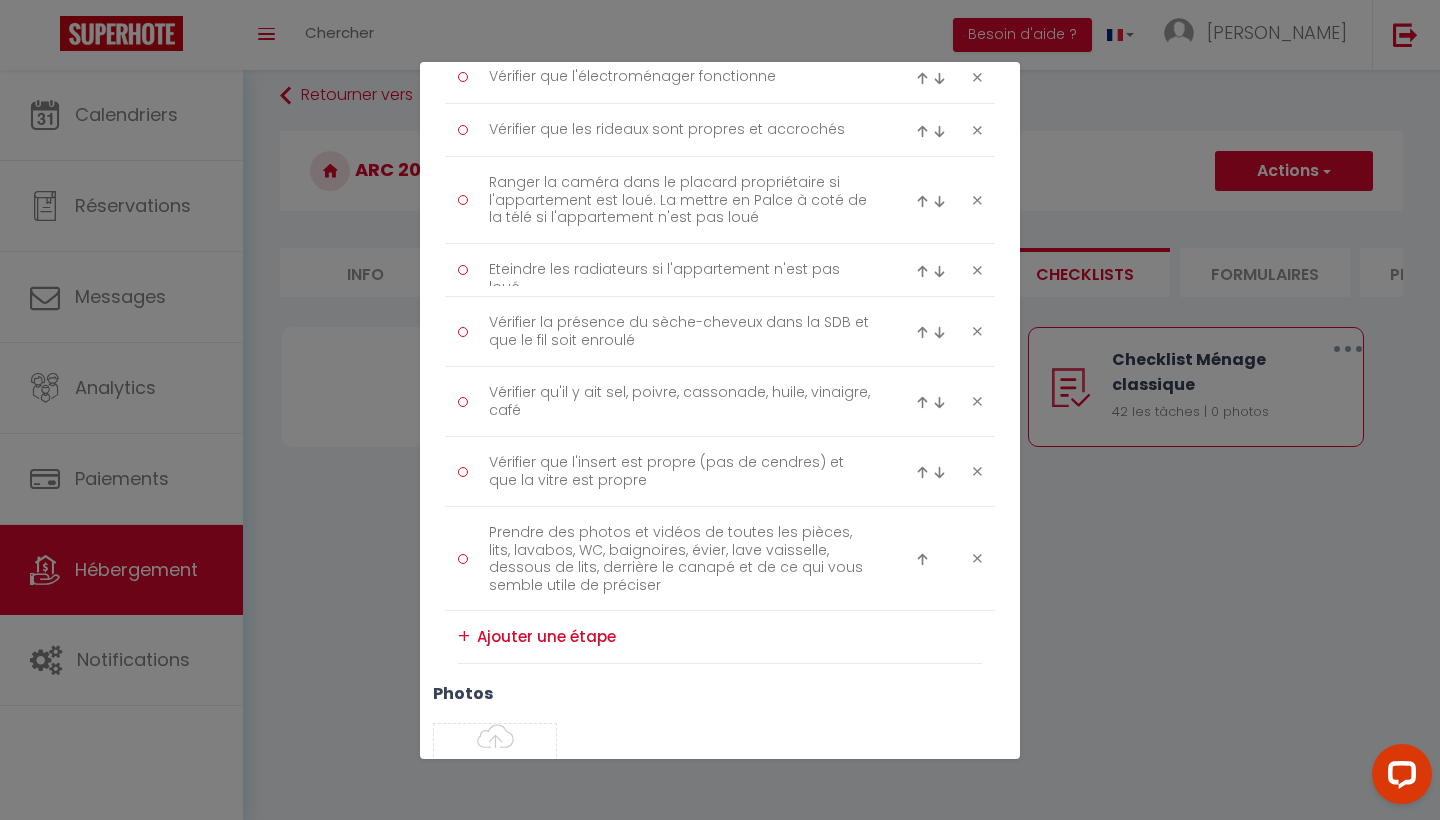 click at bounding box center (922, 332) 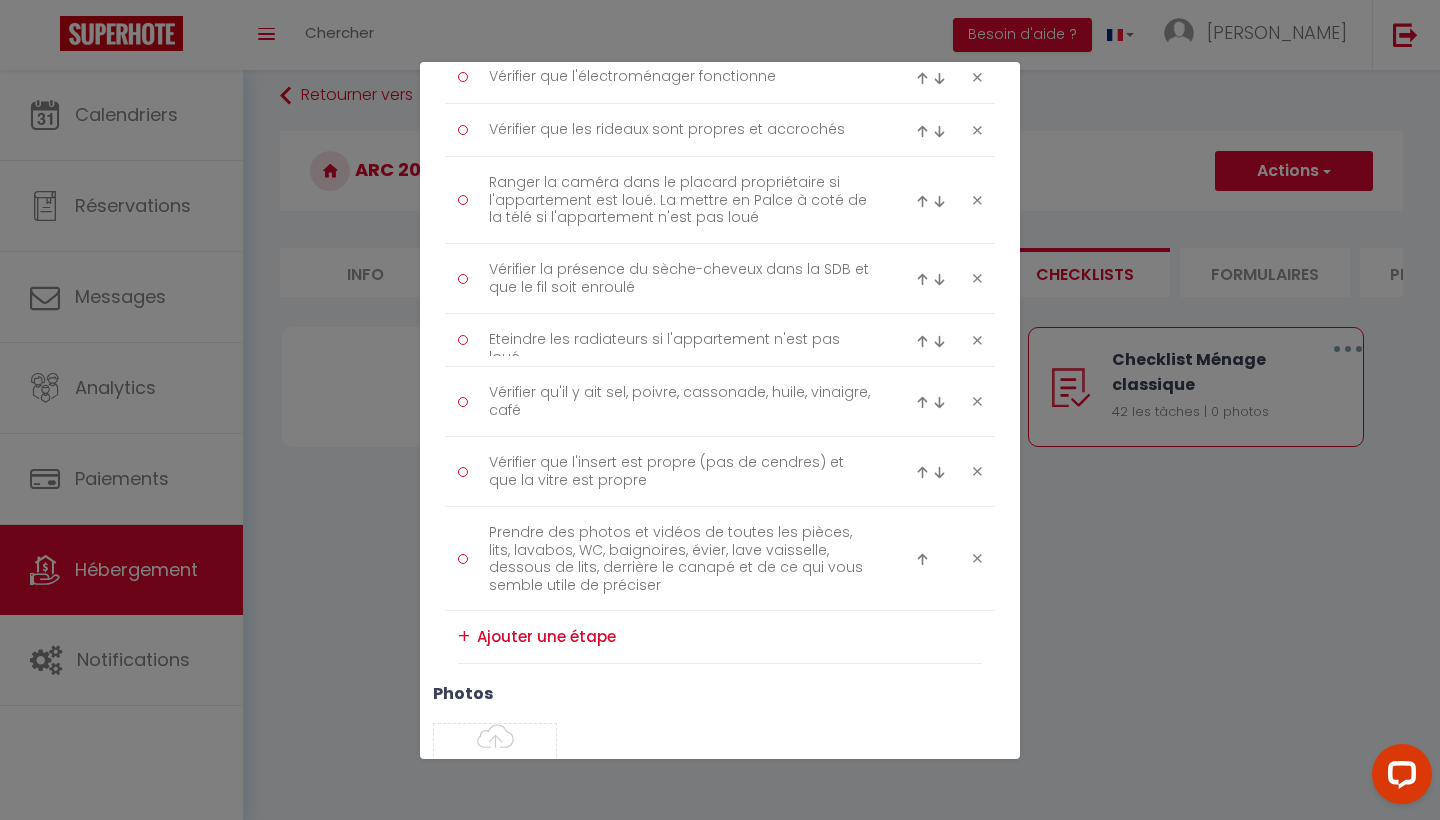 click at bounding box center (922, 279) 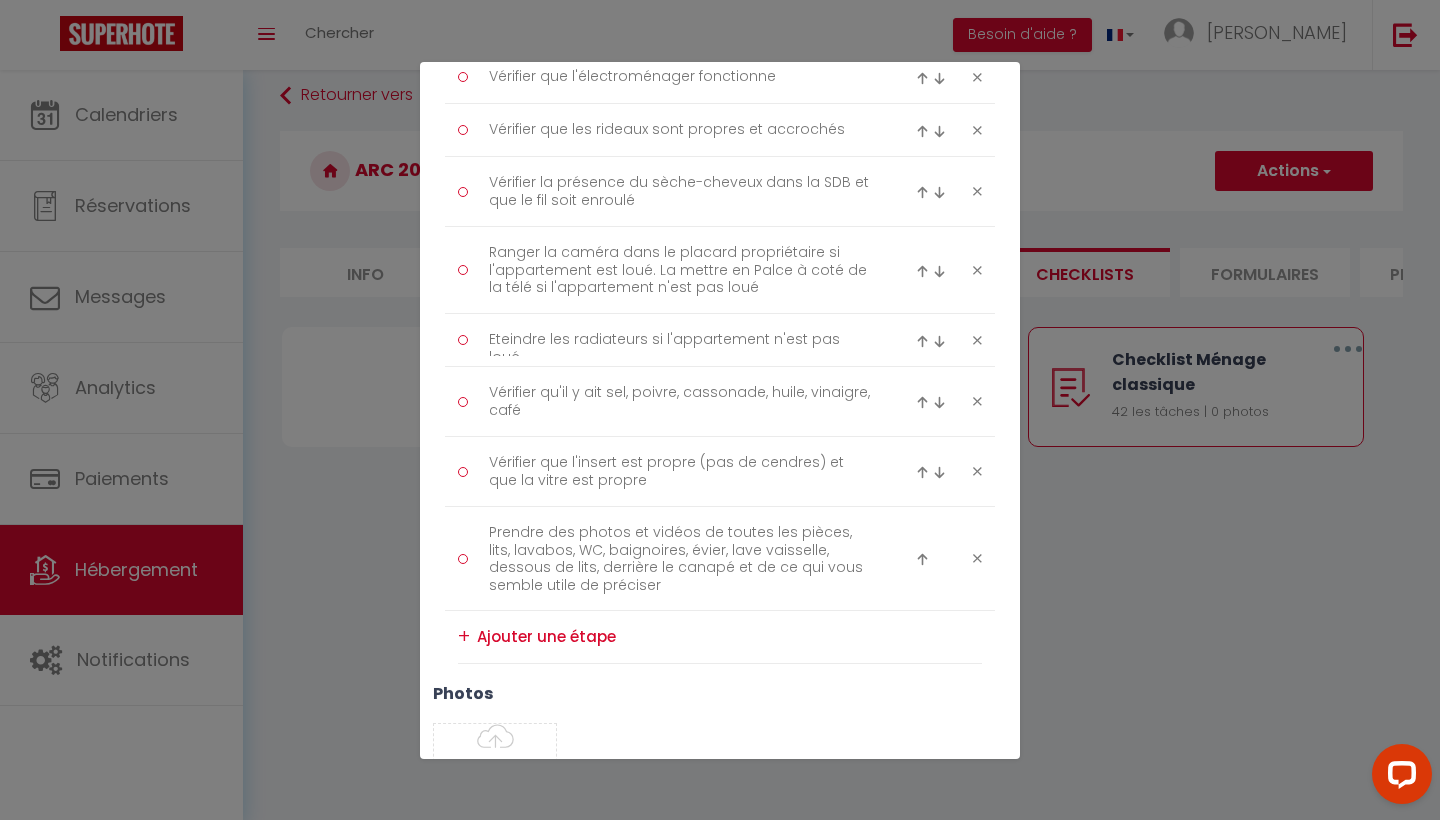 click at bounding box center [922, 192] 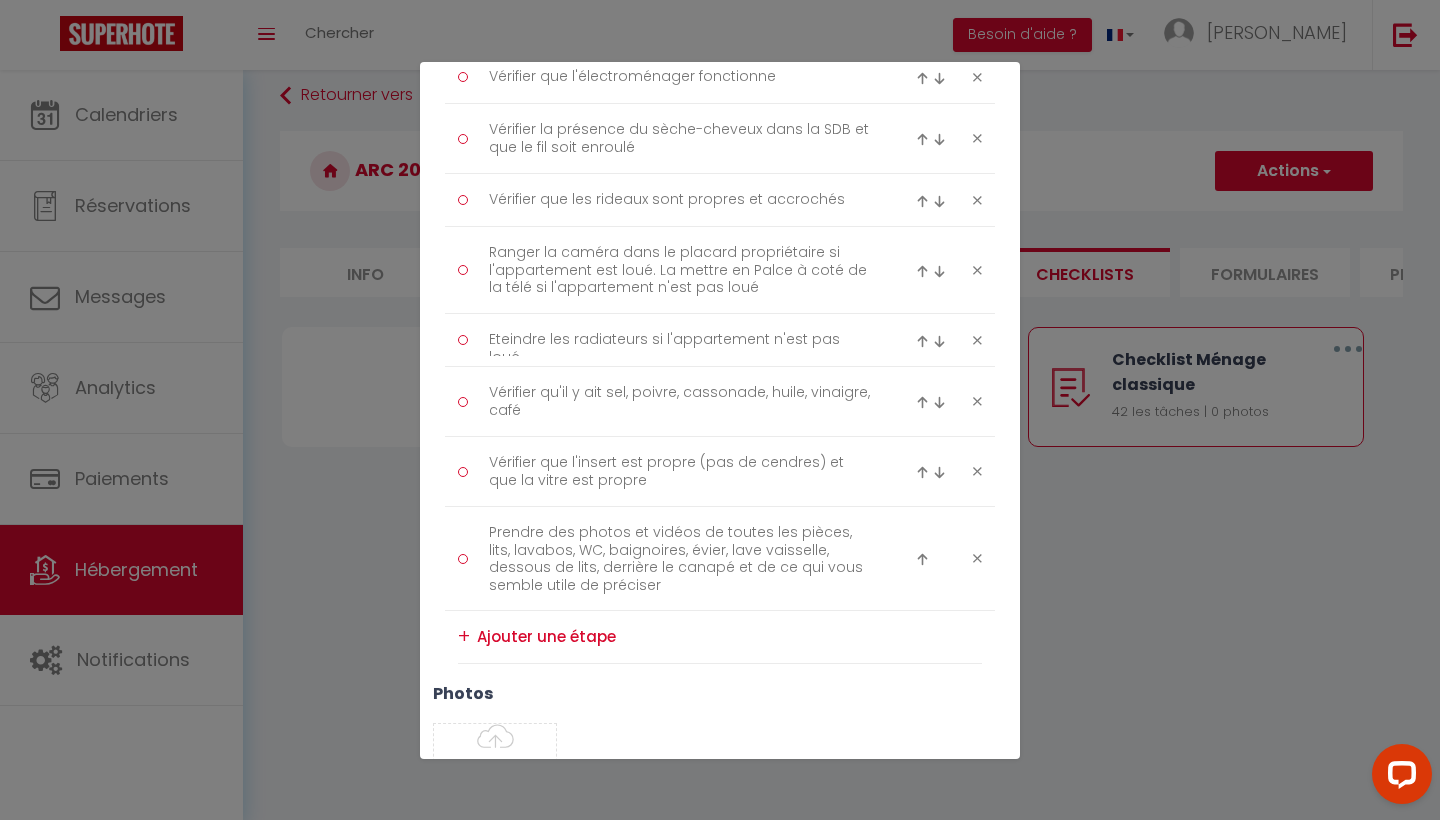 click at bounding box center [922, 139] 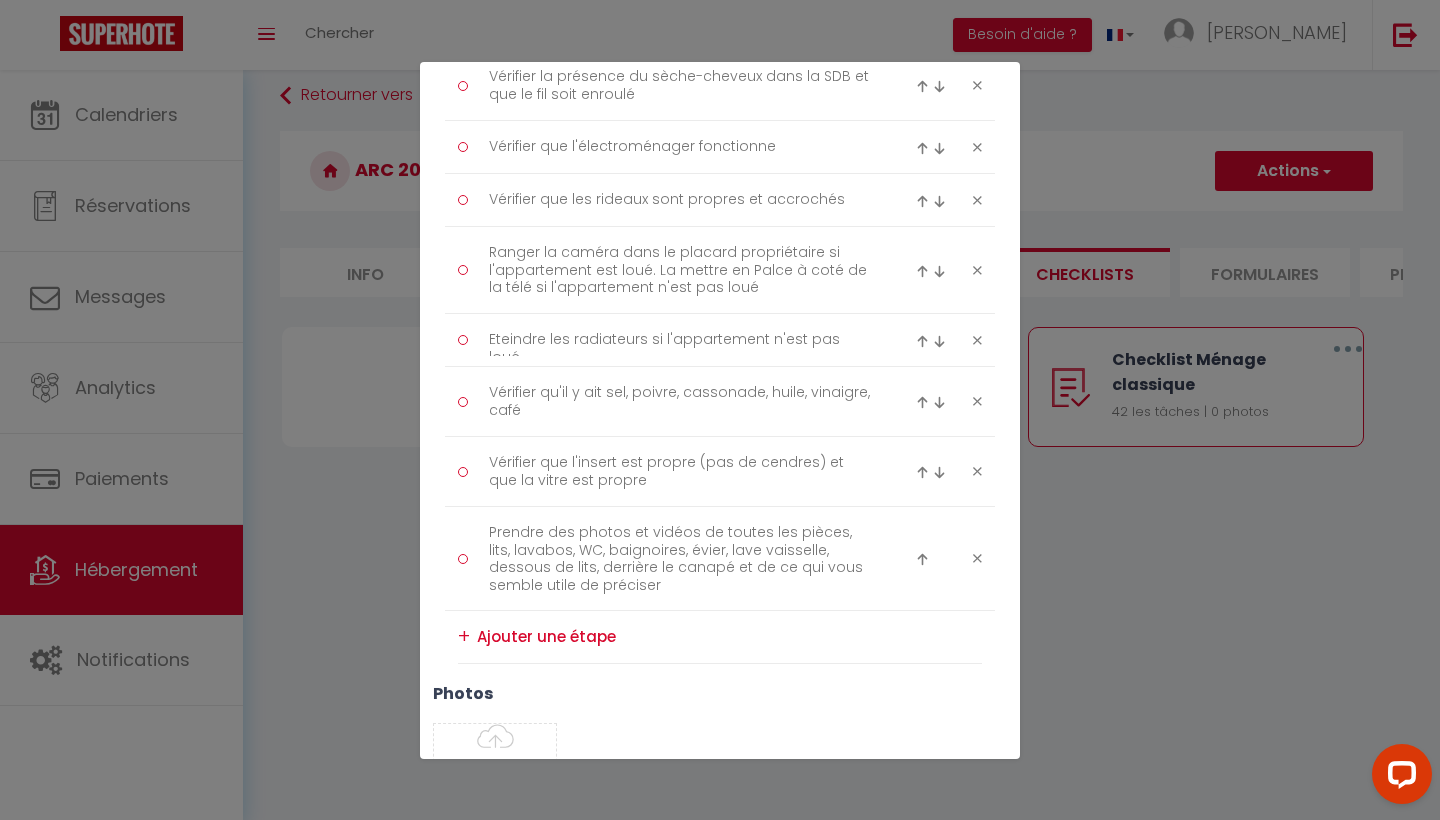 click on "+" at bounding box center (464, 636) 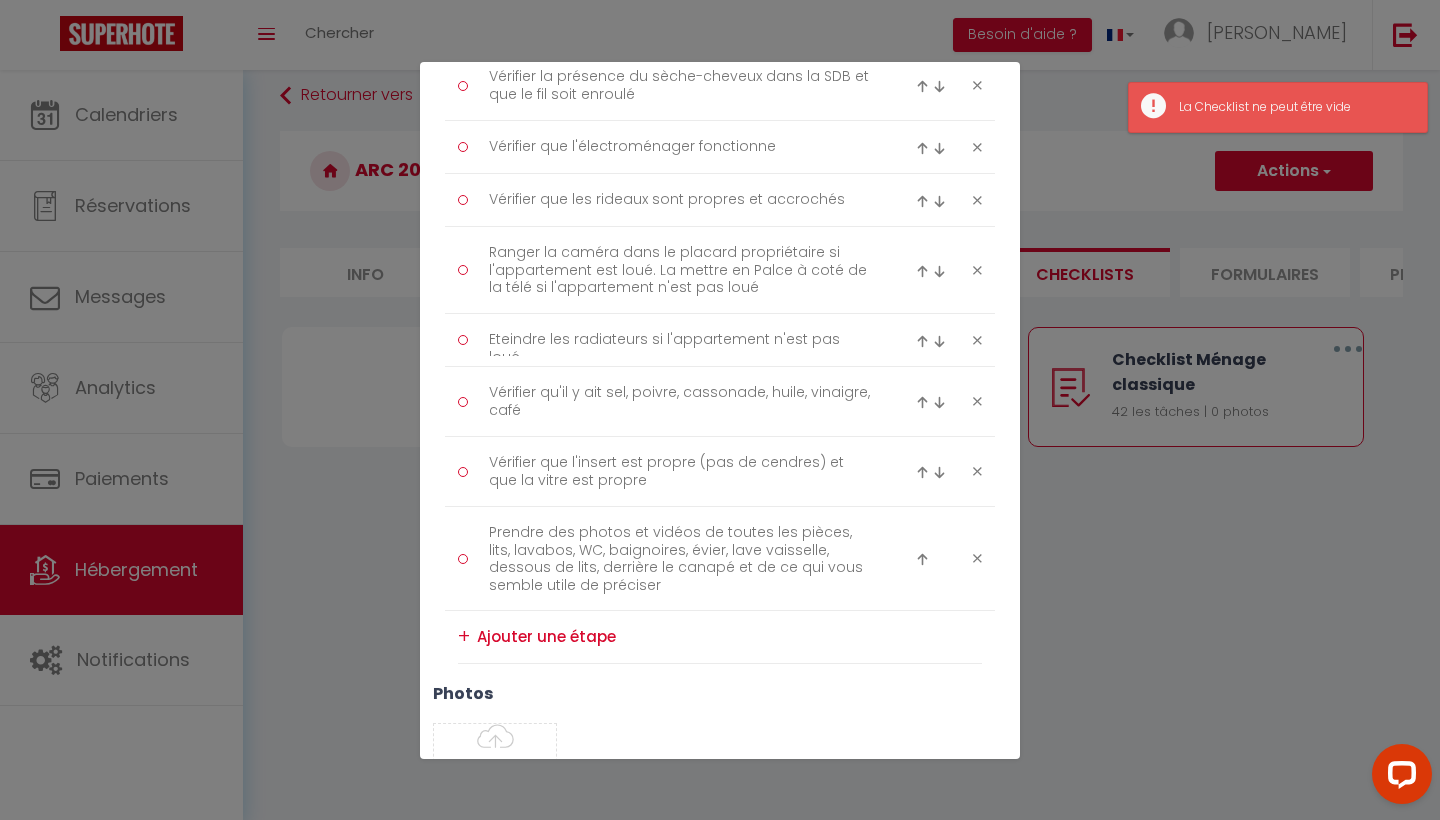 click at bounding box center (729, 636) 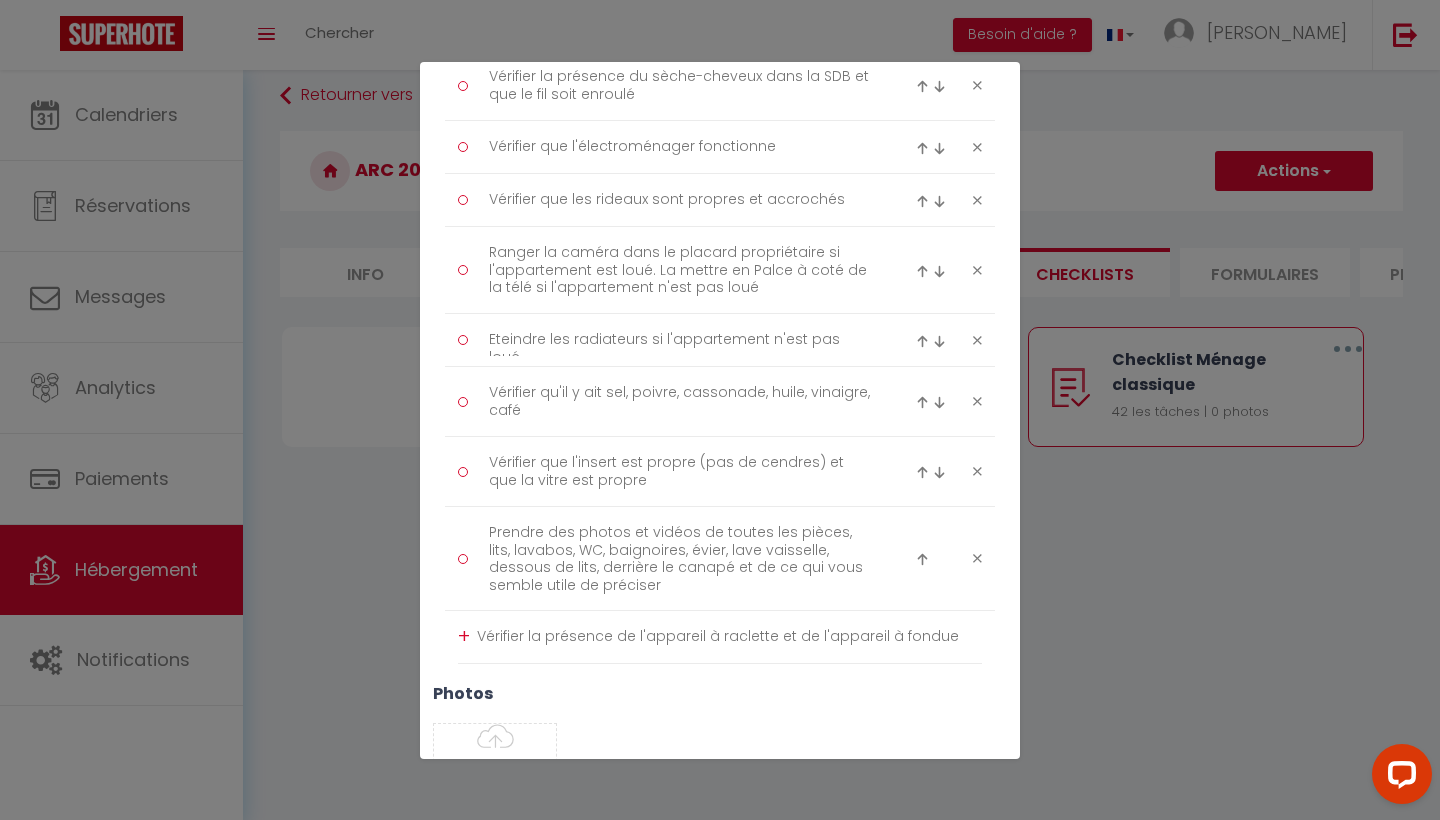 click on "Vérifier la présence de l'appareil à raclette et de l'appareil à fondue" at bounding box center (729, 636) 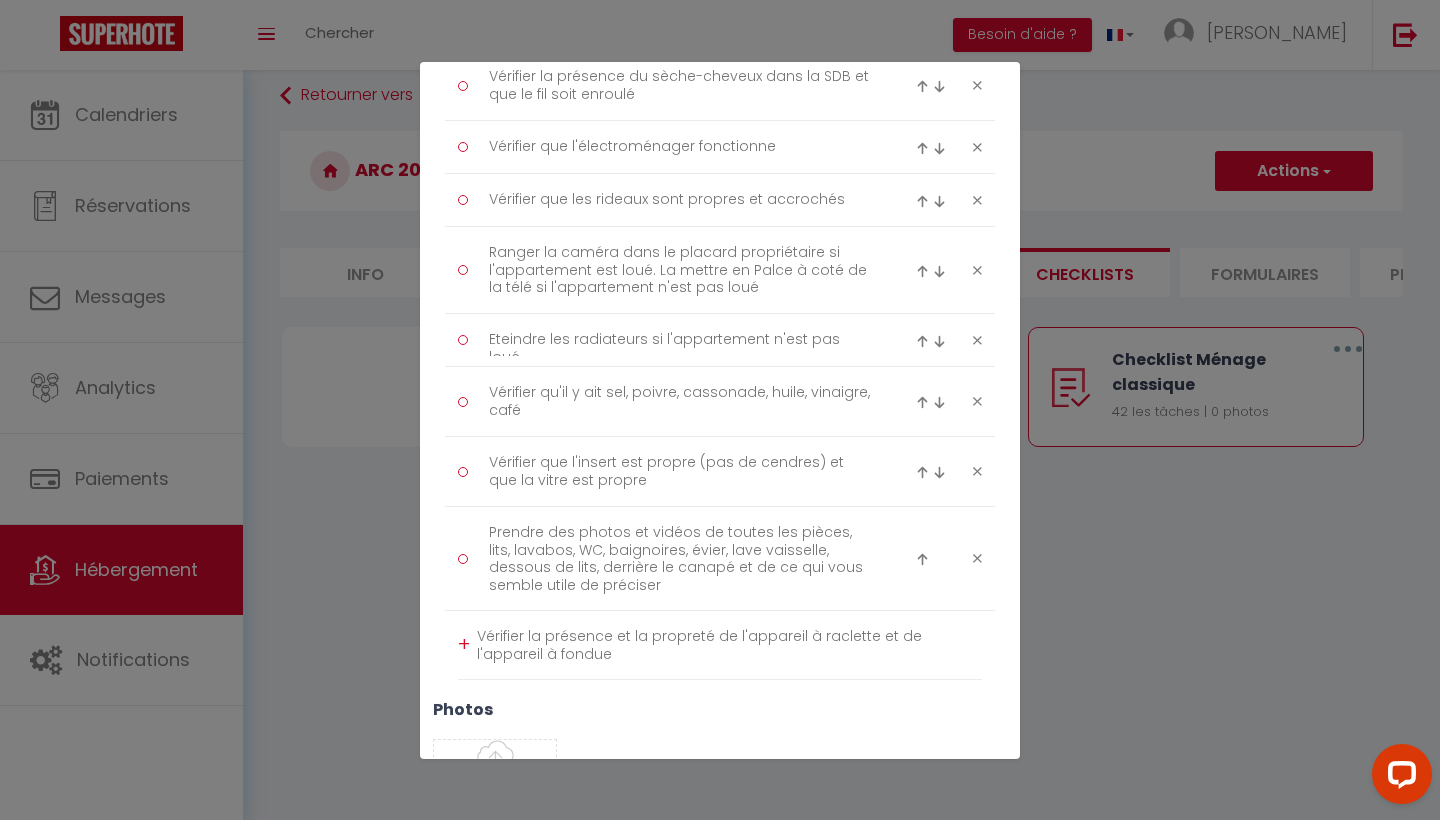 type on "Vérifier la présence et la propreté de l'appareil à raclette et de l'appareil à fondue" 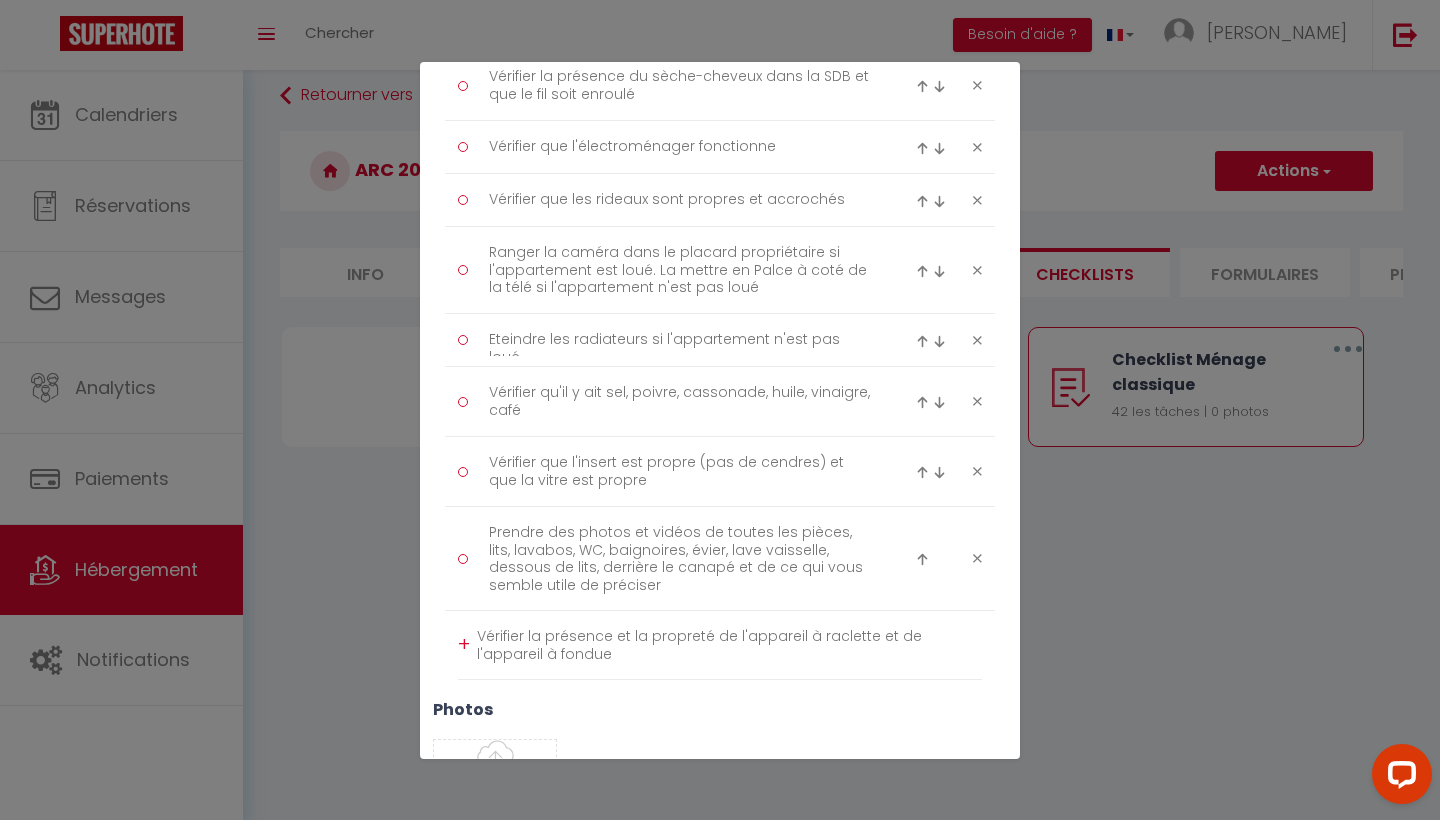 type 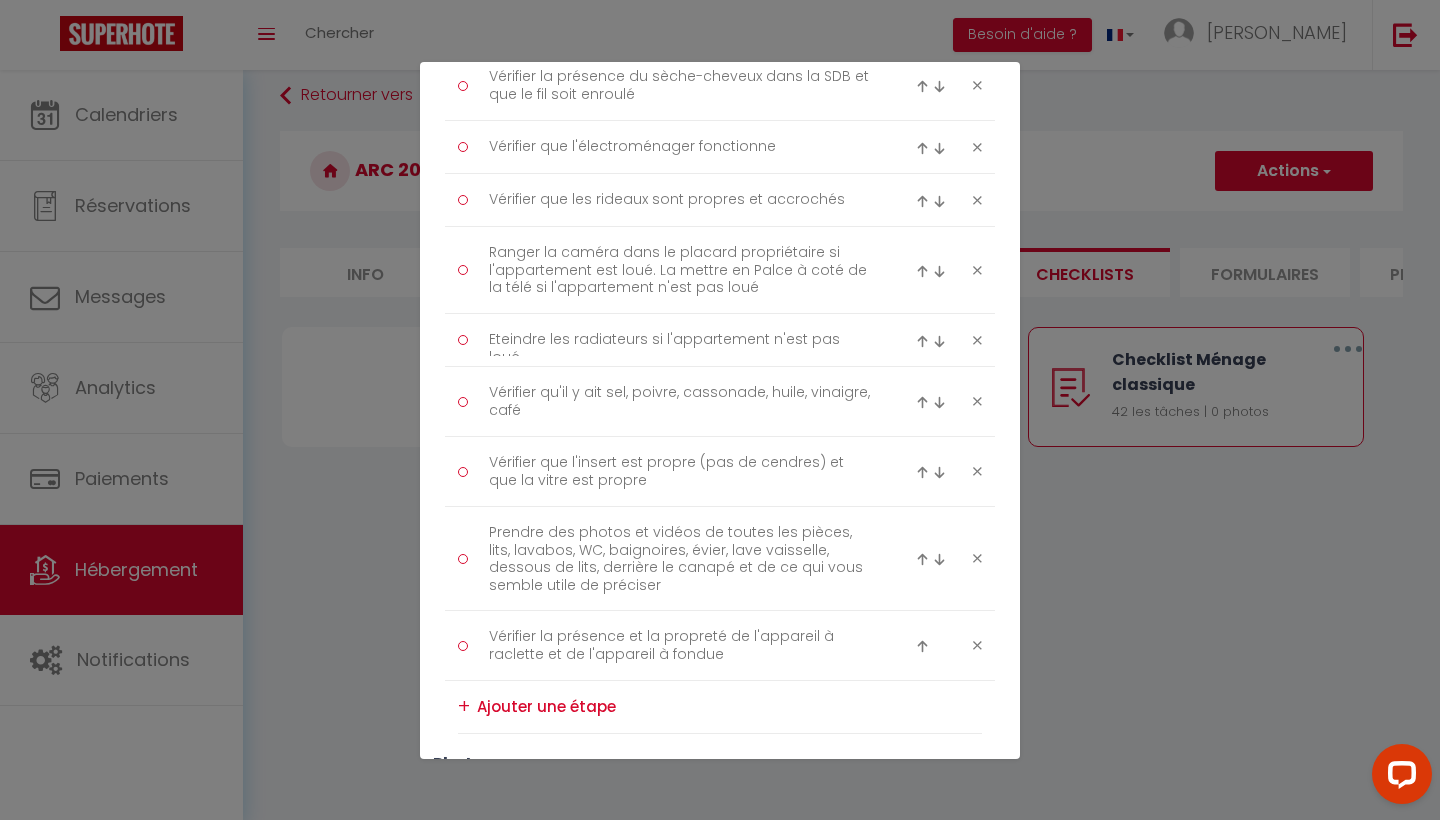 click at bounding box center (922, 646) 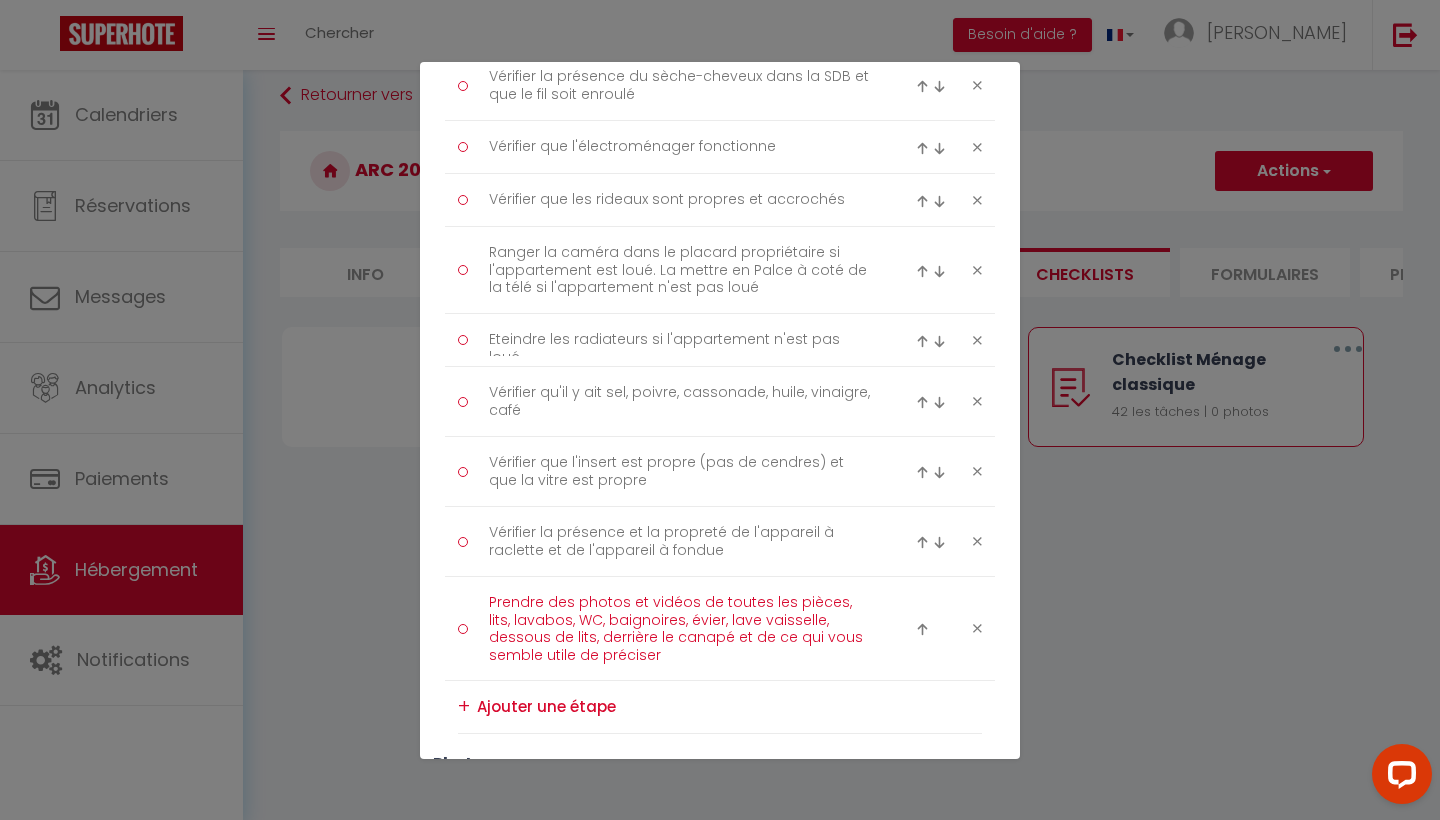 click on "Prendre des photos et vidéos de toutes les pièces, lits, lavabos, WC, baignoires, évier, lave vaisselle, dessous de lits, derrière le canapé et de ce qui vous semble utile de préciser" at bounding box center (680, 628) 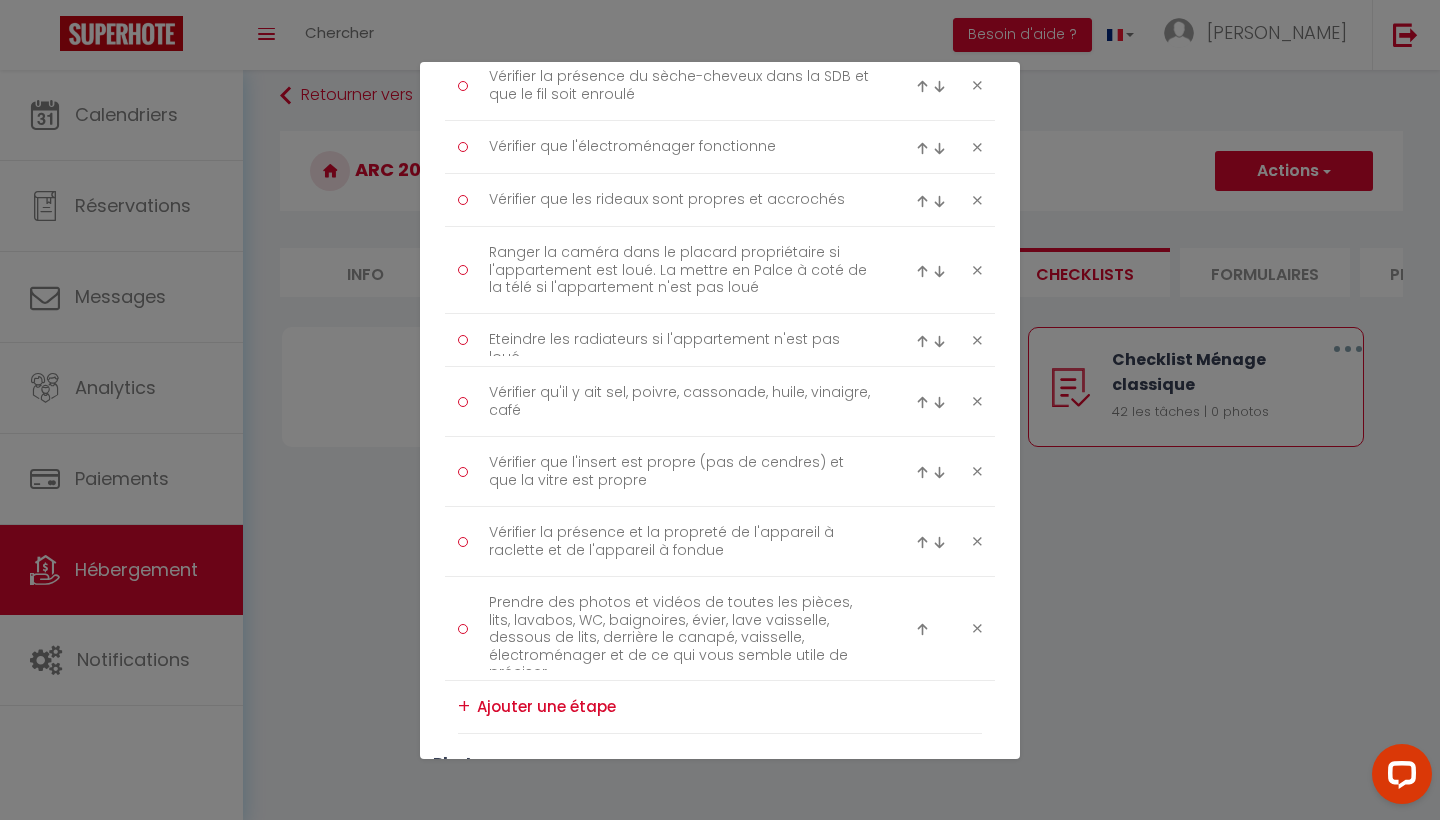 drag, startPoint x: 745, startPoint y: 670, endPoint x: 999, endPoint y: 685, distance: 254.44254 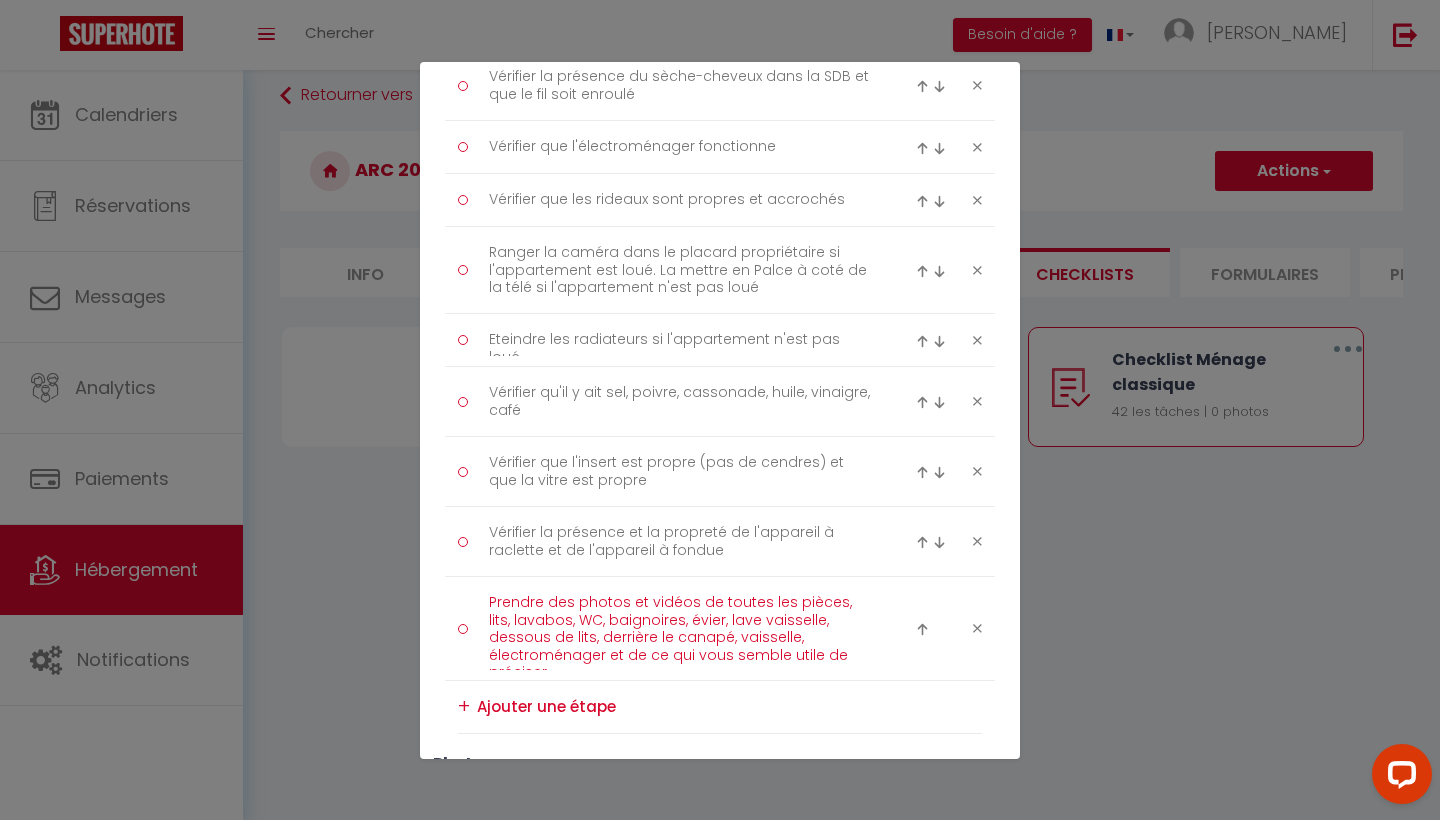 drag, startPoint x: 777, startPoint y: 656, endPoint x: 475, endPoint y: 592, distance: 308.70697 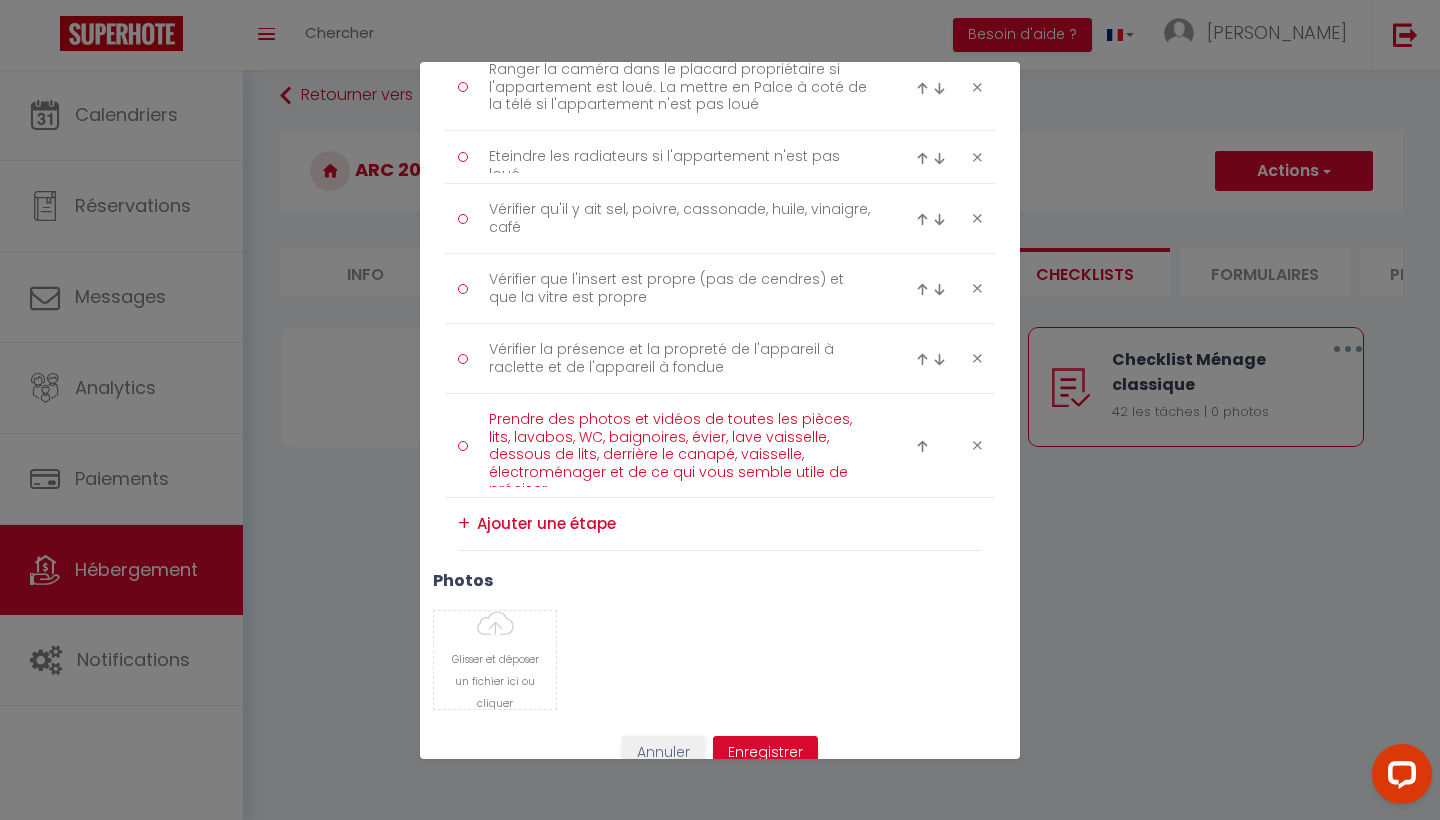 scroll, scrollTop: 2862, scrollLeft: 0, axis: vertical 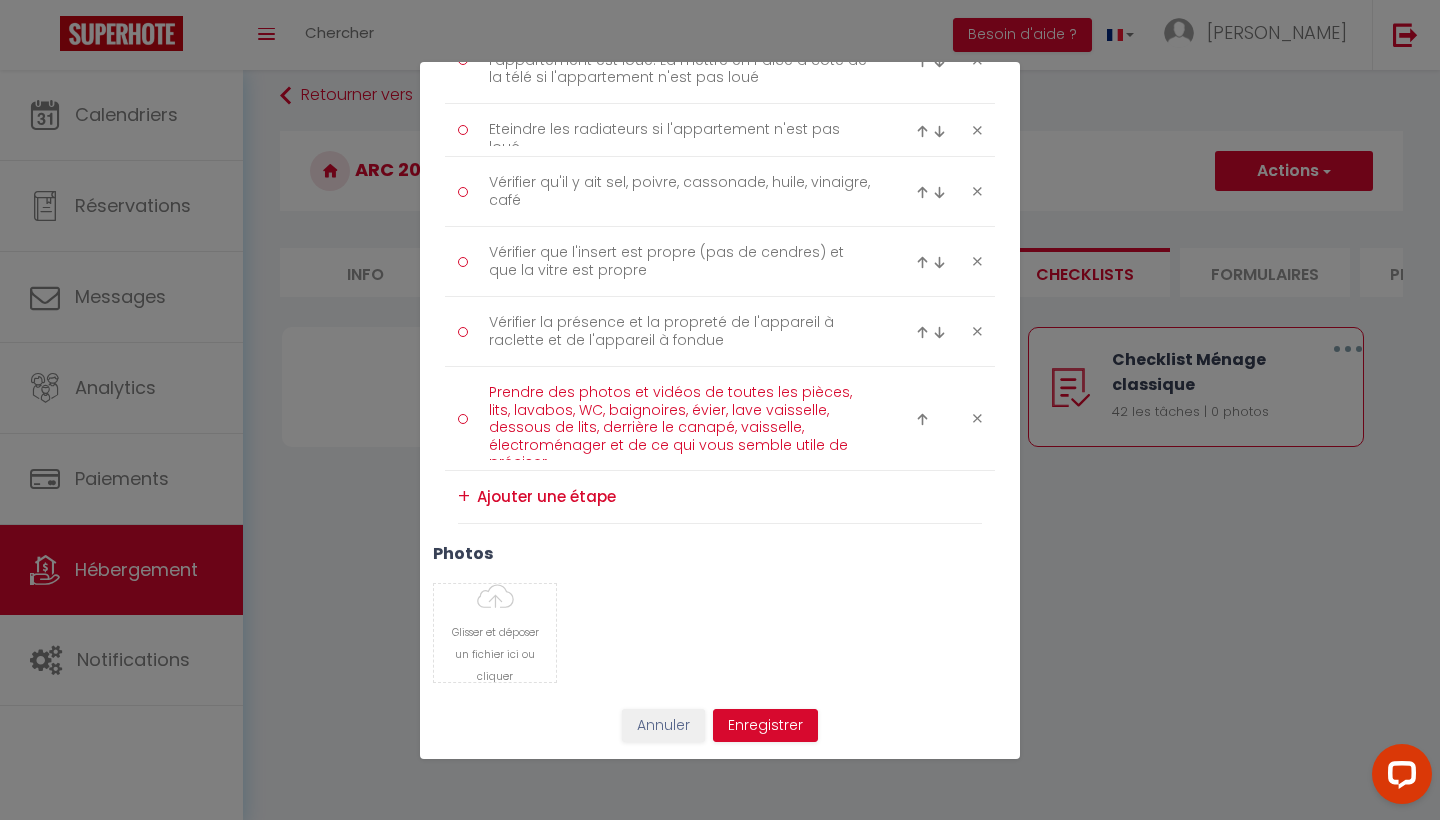 drag, startPoint x: 778, startPoint y: 636, endPoint x: 782, endPoint y: 775, distance: 139.05754 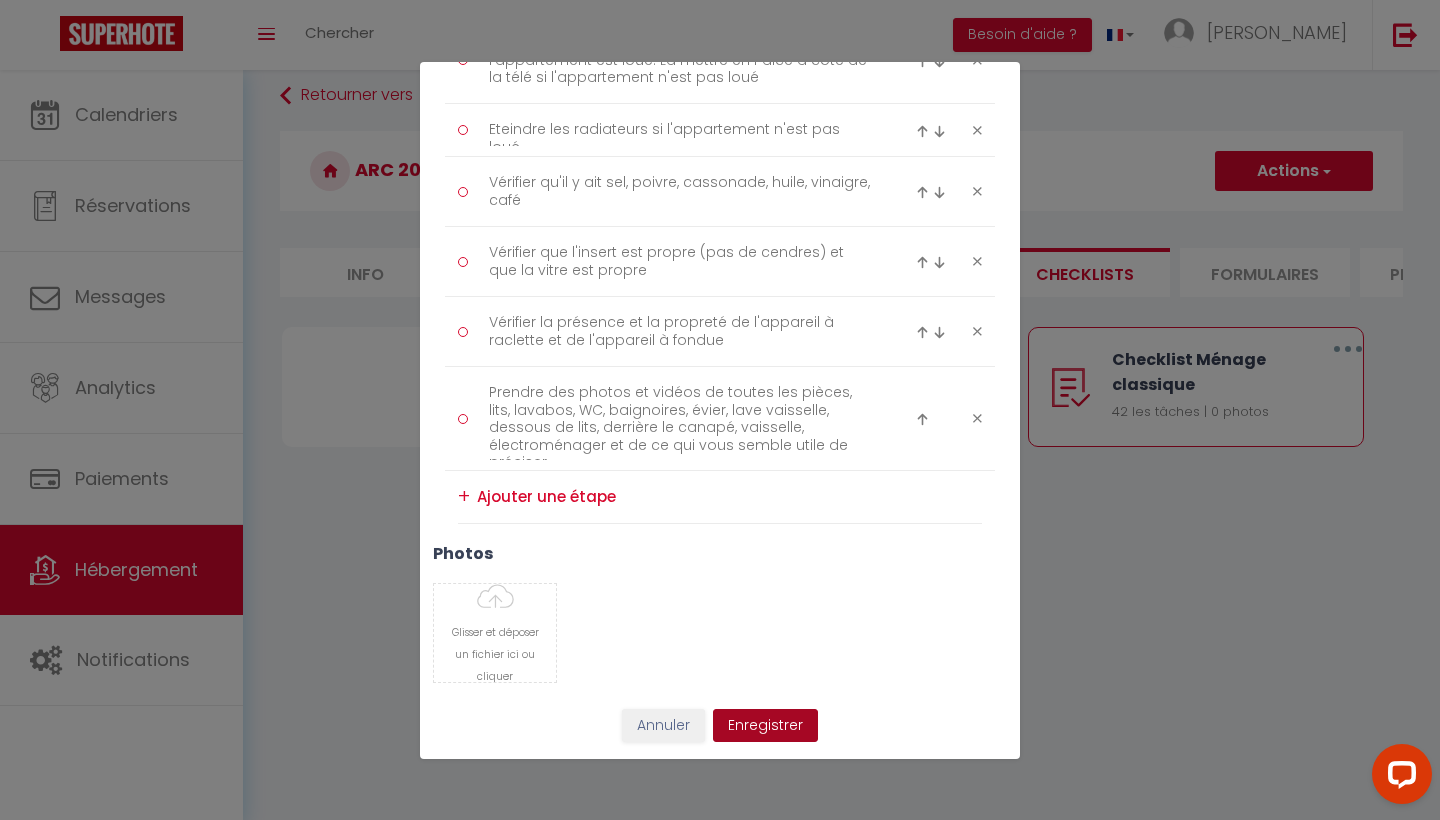 click on "Enregistrer" at bounding box center [765, 726] 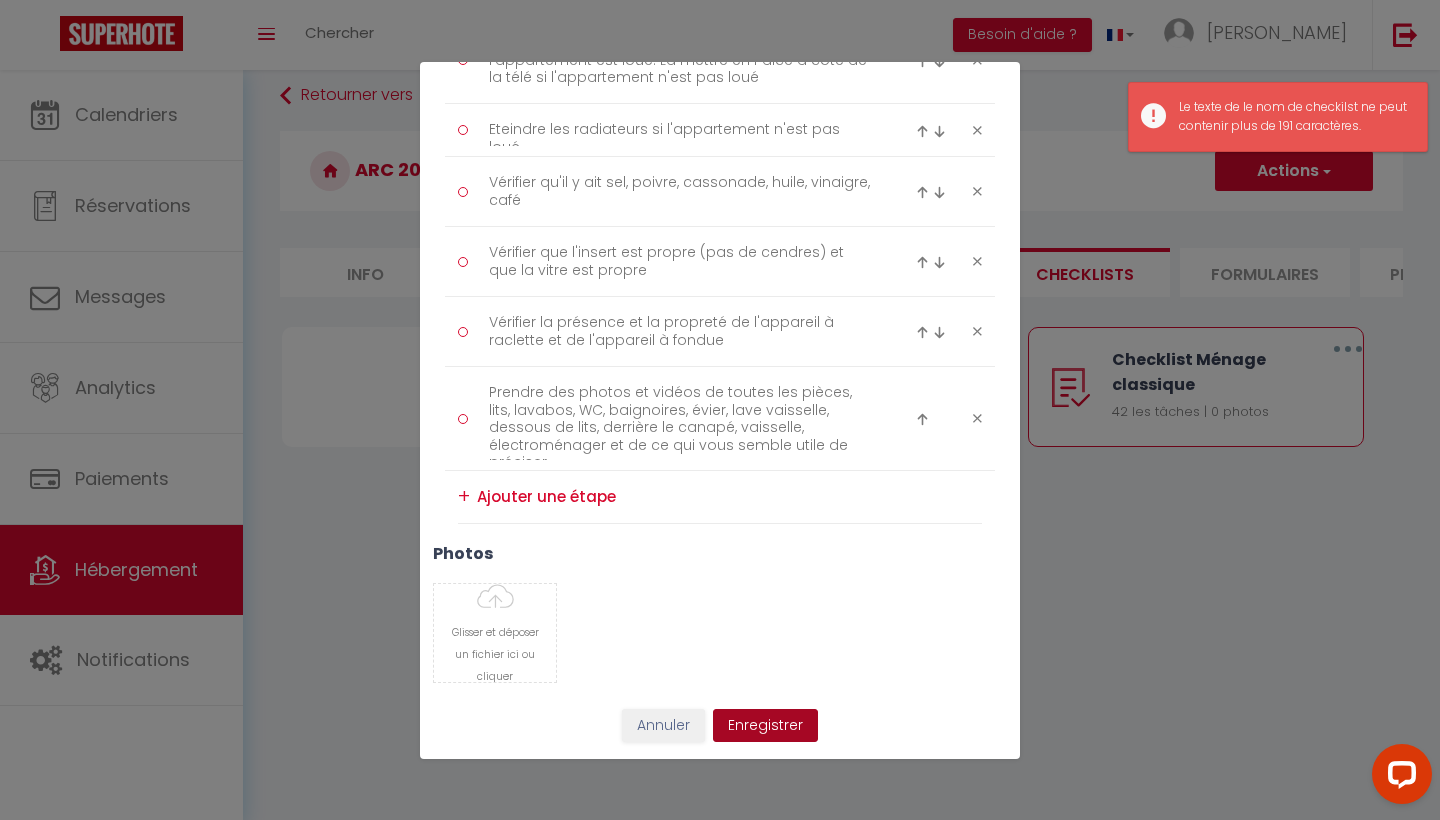 click on "Enregistrer" at bounding box center [765, 726] 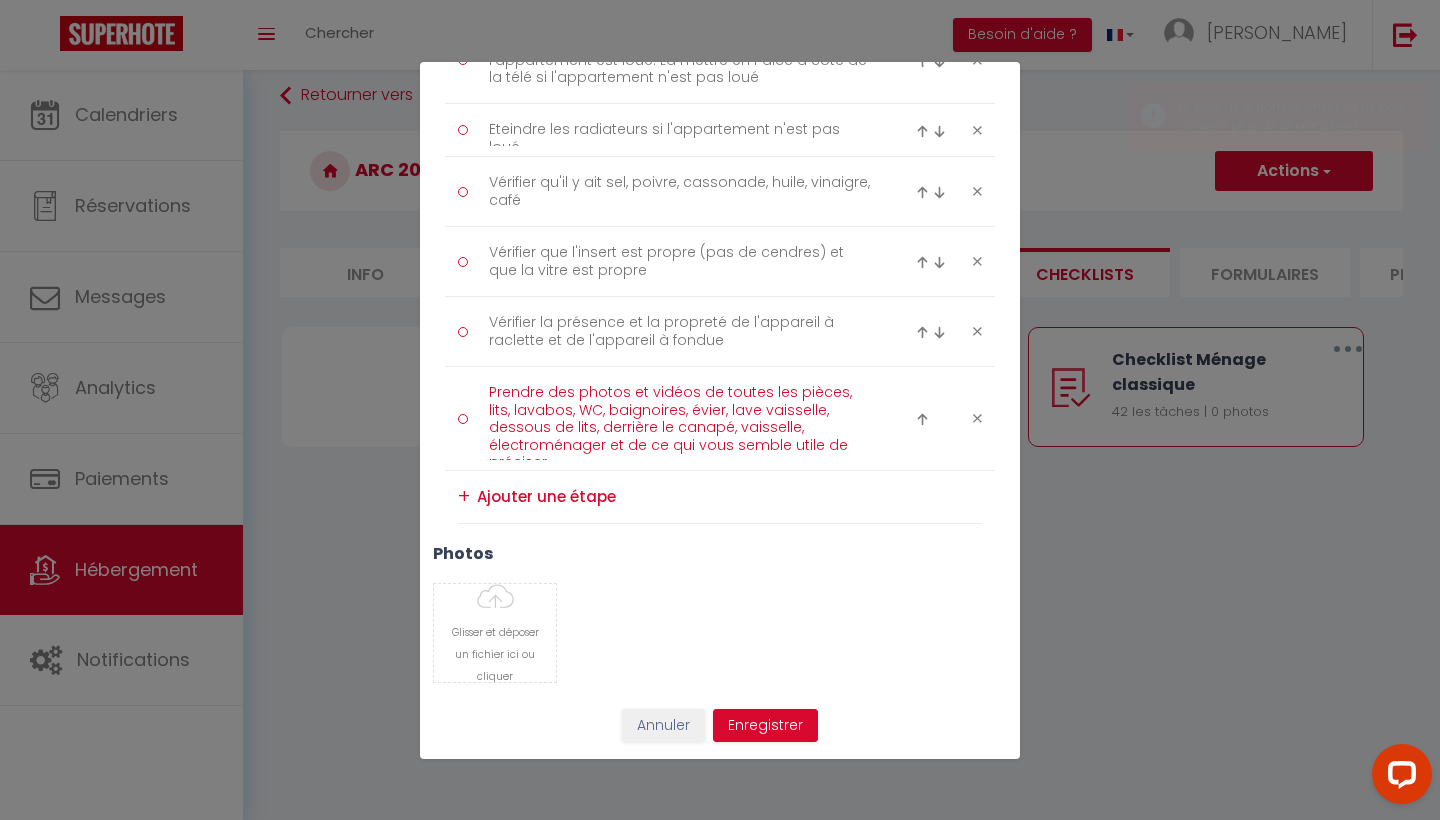 click on "Prendre des photos et vidéos de toutes les pièces, lits, lavabos, WC, baignoires, évier, lave vaisselle, dessous de lits, derrière le canapé, vaisselle, électroménager et de ce qui vous semble utile de préciser" at bounding box center (680, 418) 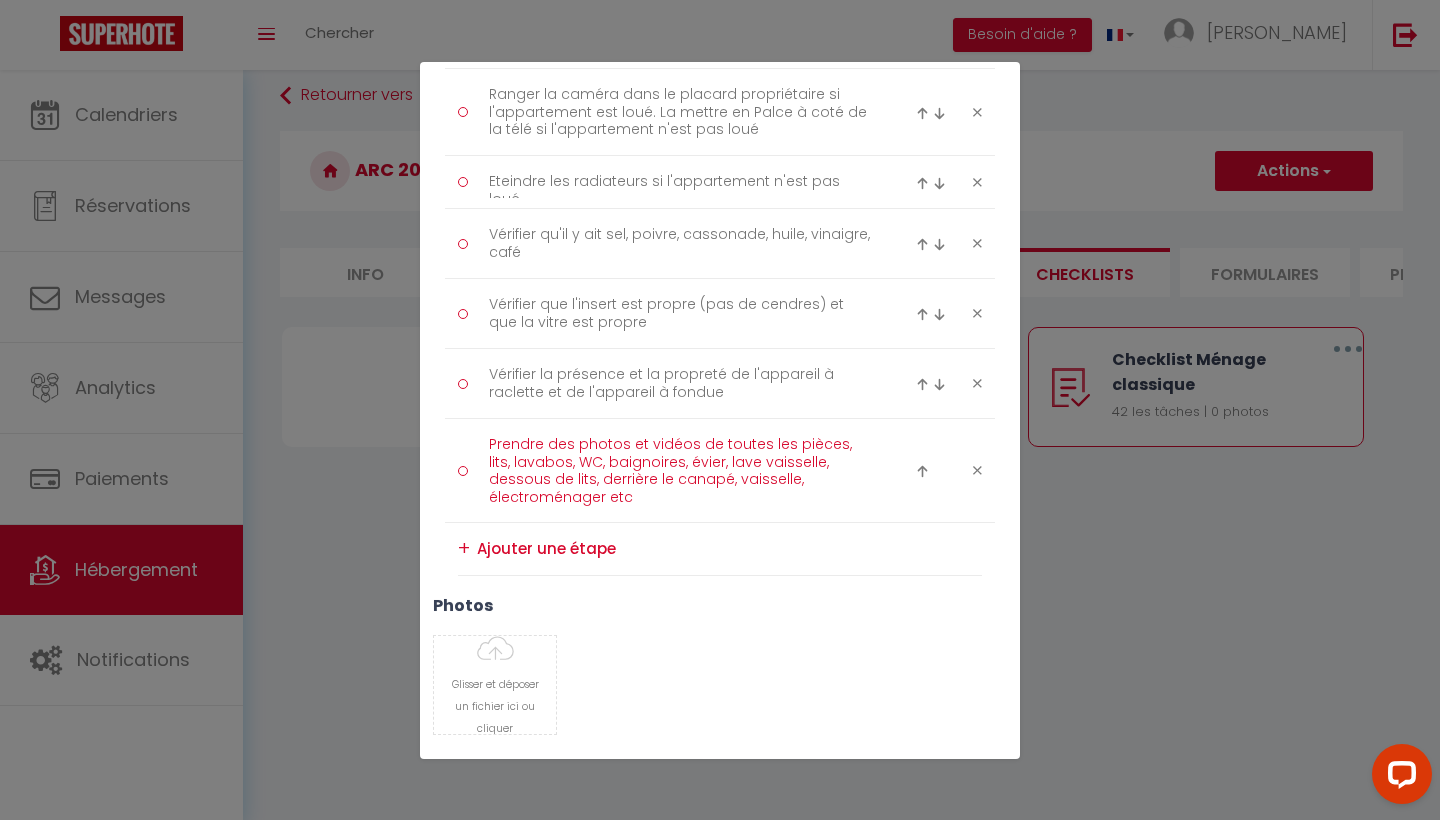 scroll, scrollTop: 0, scrollLeft: 0, axis: both 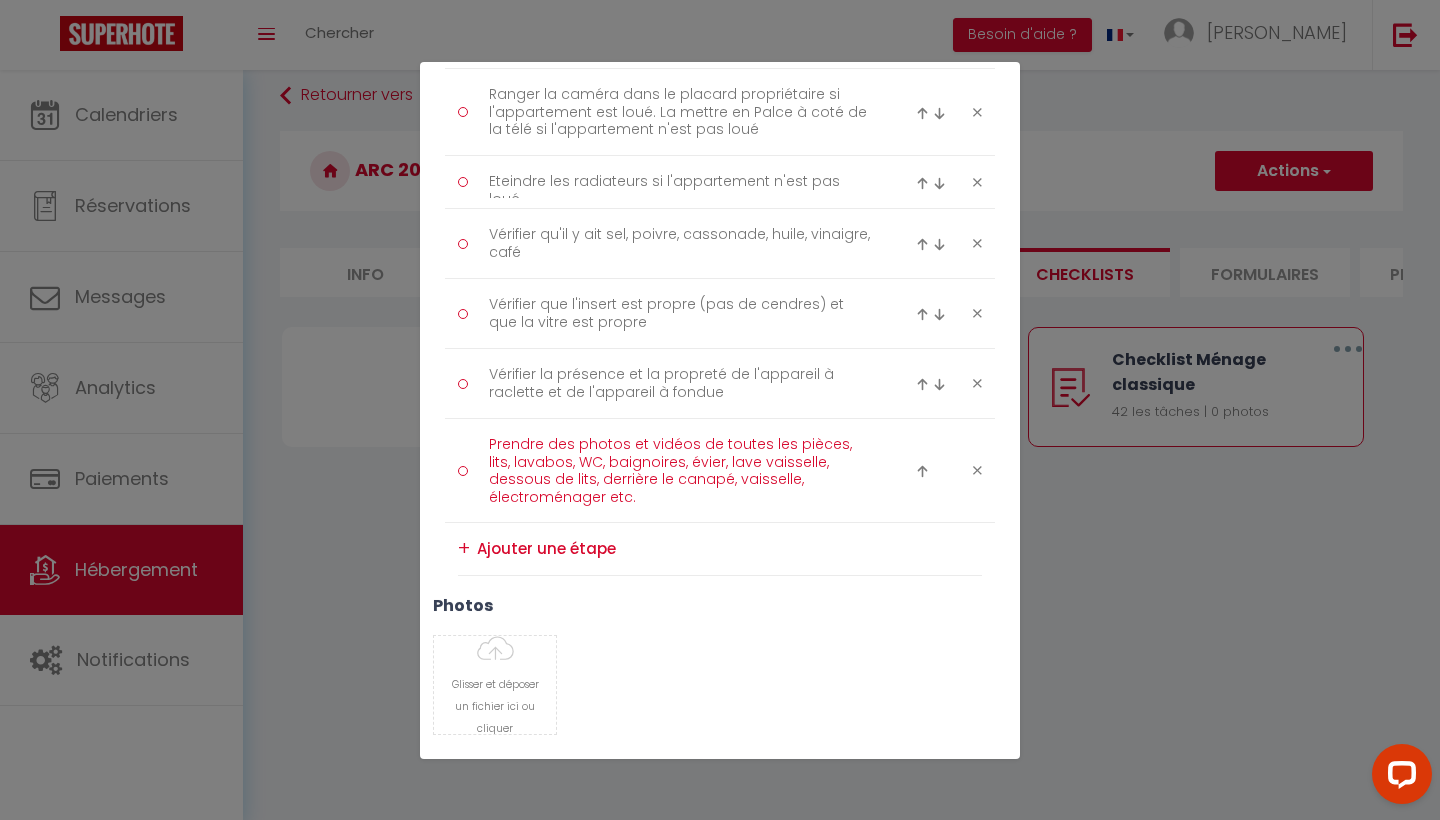 type on "Prendre des photos et vidéos de toutes les pièces, lits, lavabos, WC, baignoires, évier, lave vaisselle, dessous de lits, derrière le canapé, vaisselle, électroménager etc." 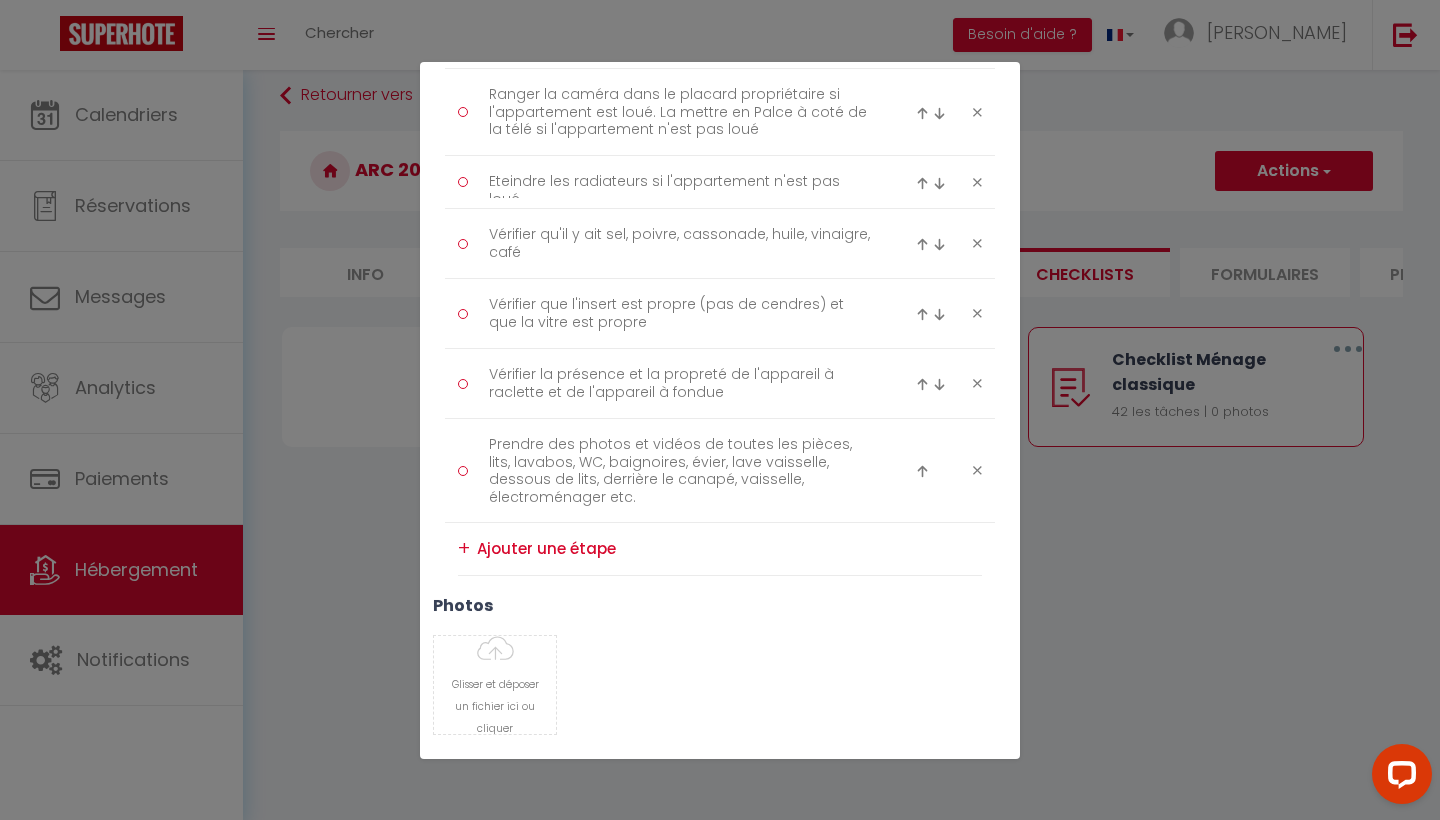 click on "Glisser et déposer un fichier ici ou cliquer Ooops, something wrong happened. Remove   Drag and drop or click to replace" at bounding box center [720, 685] 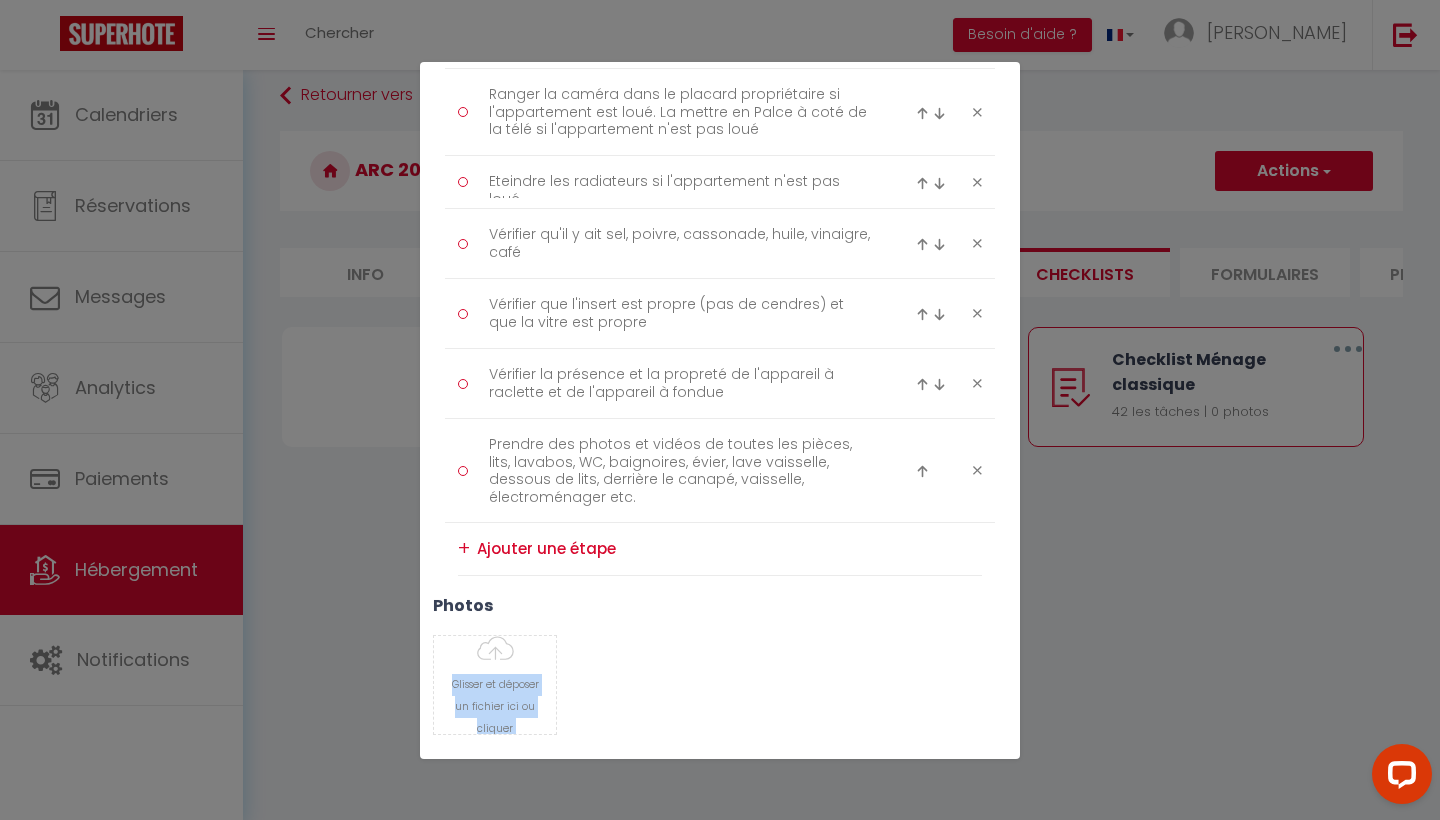 scroll, scrollTop: 2862, scrollLeft: 0, axis: vertical 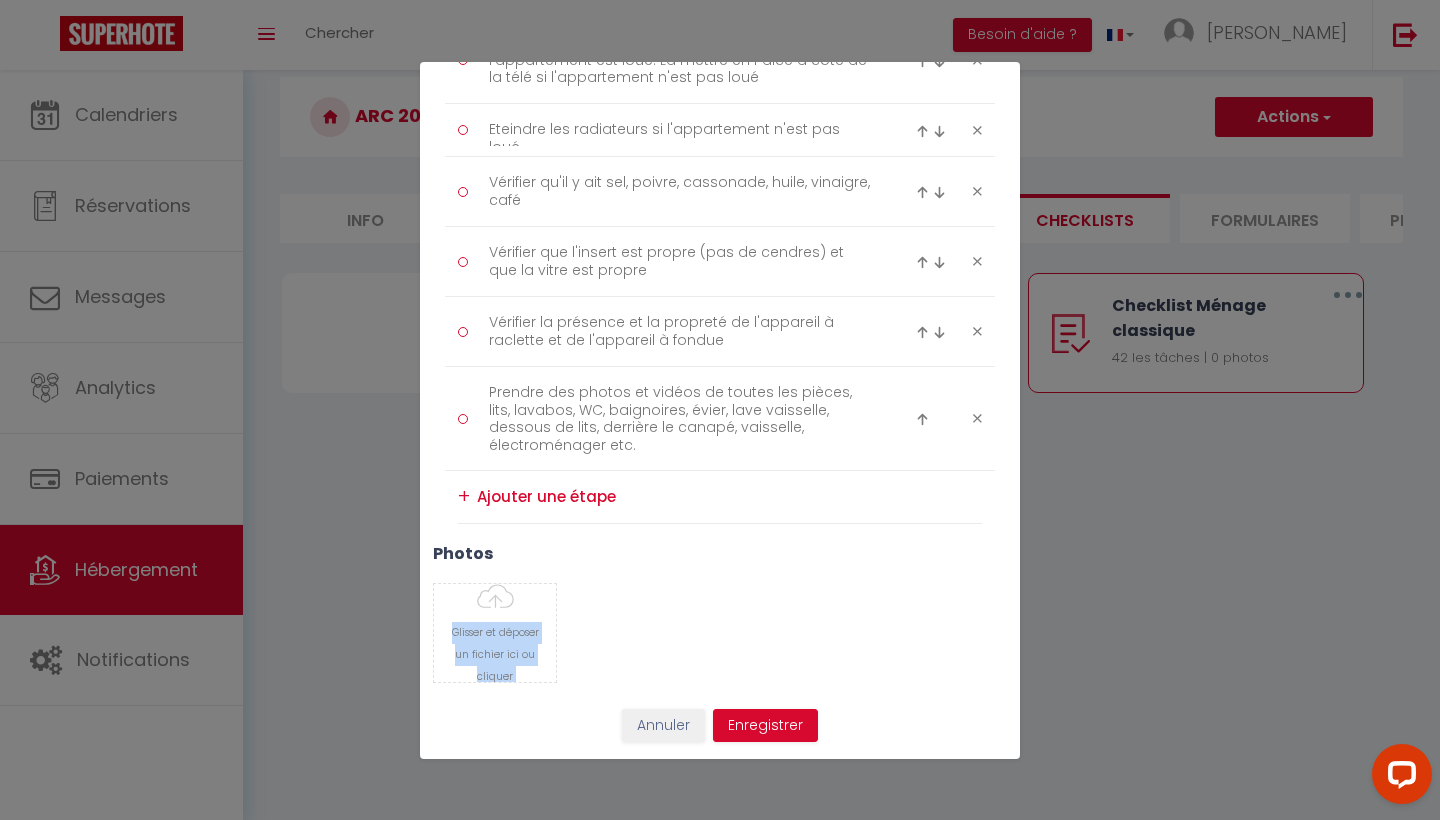 drag, startPoint x: 754, startPoint y: 695, endPoint x: 765, endPoint y: 746, distance: 52.17279 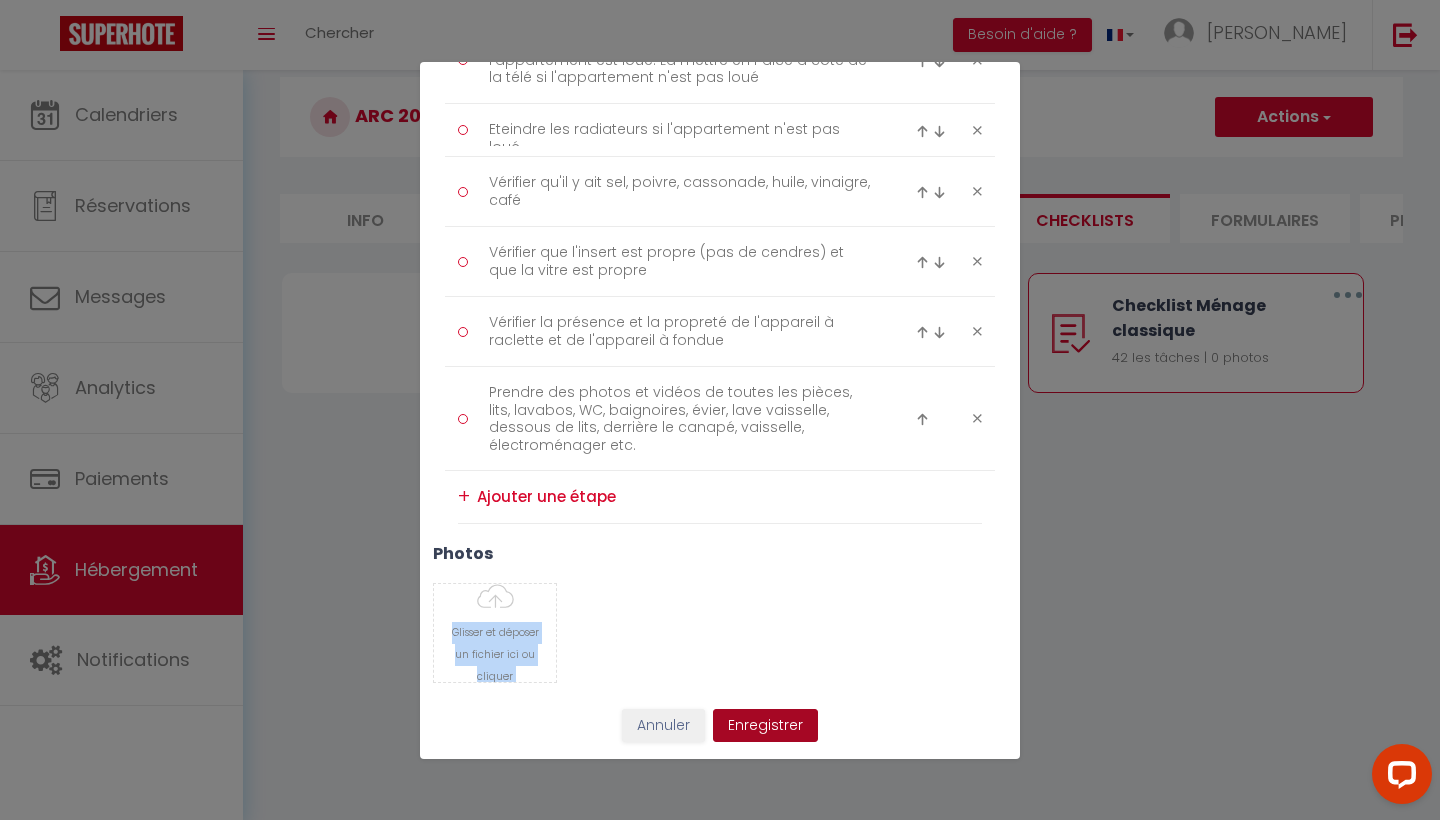 click on "Enregistrer" at bounding box center (765, 726) 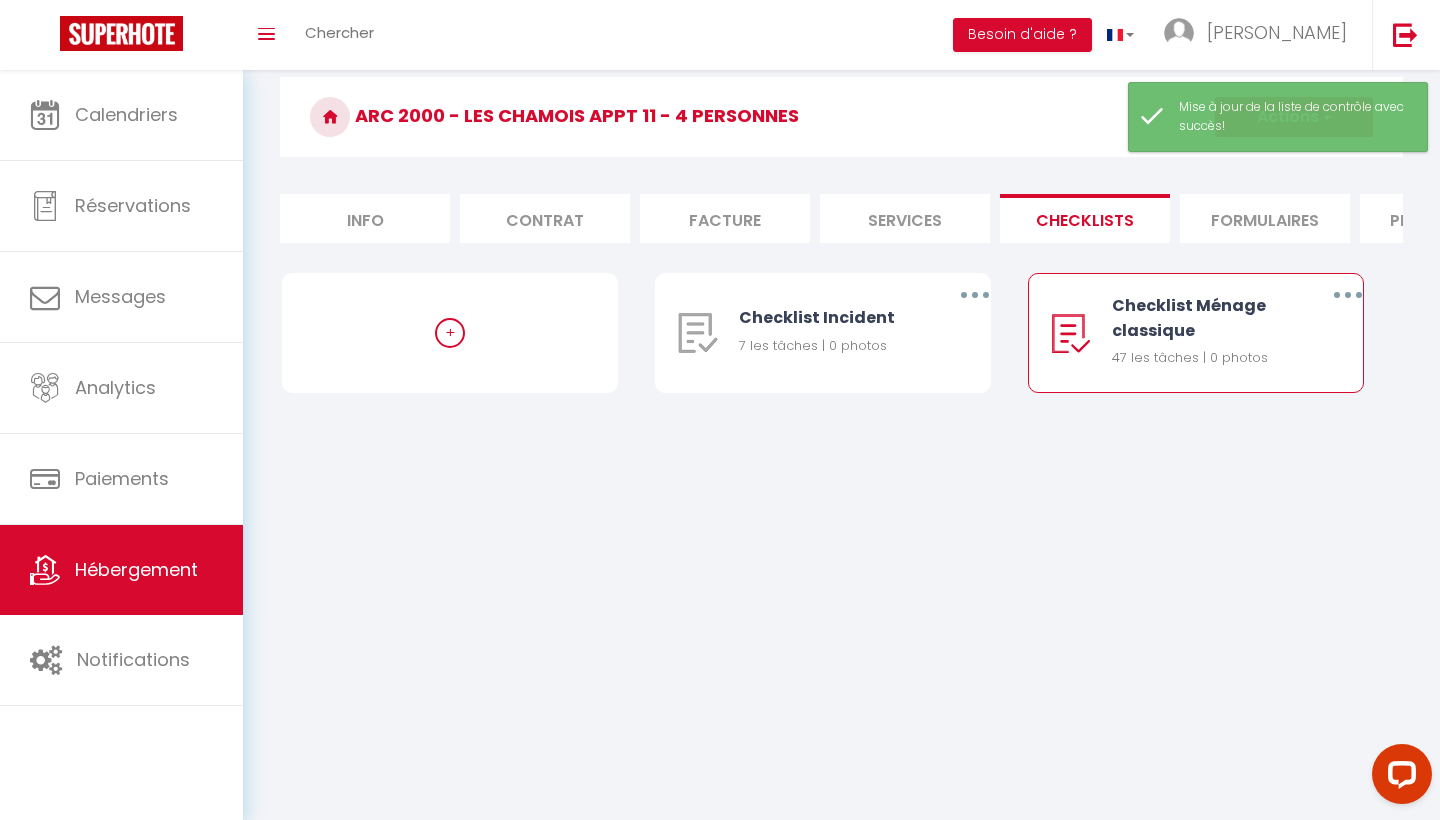 click at bounding box center [1348, 295] 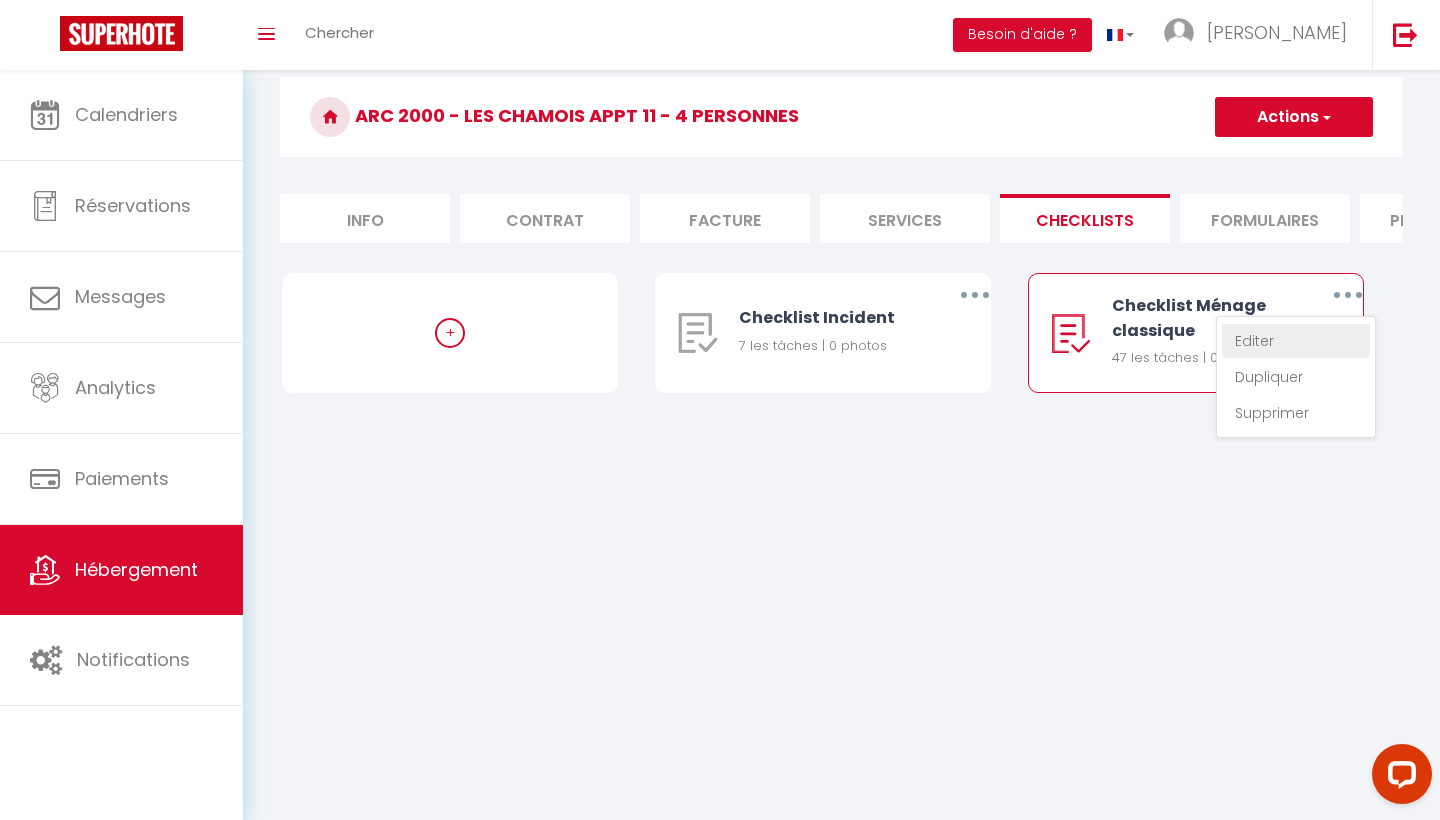 click on "Editer" at bounding box center (1296, 341) 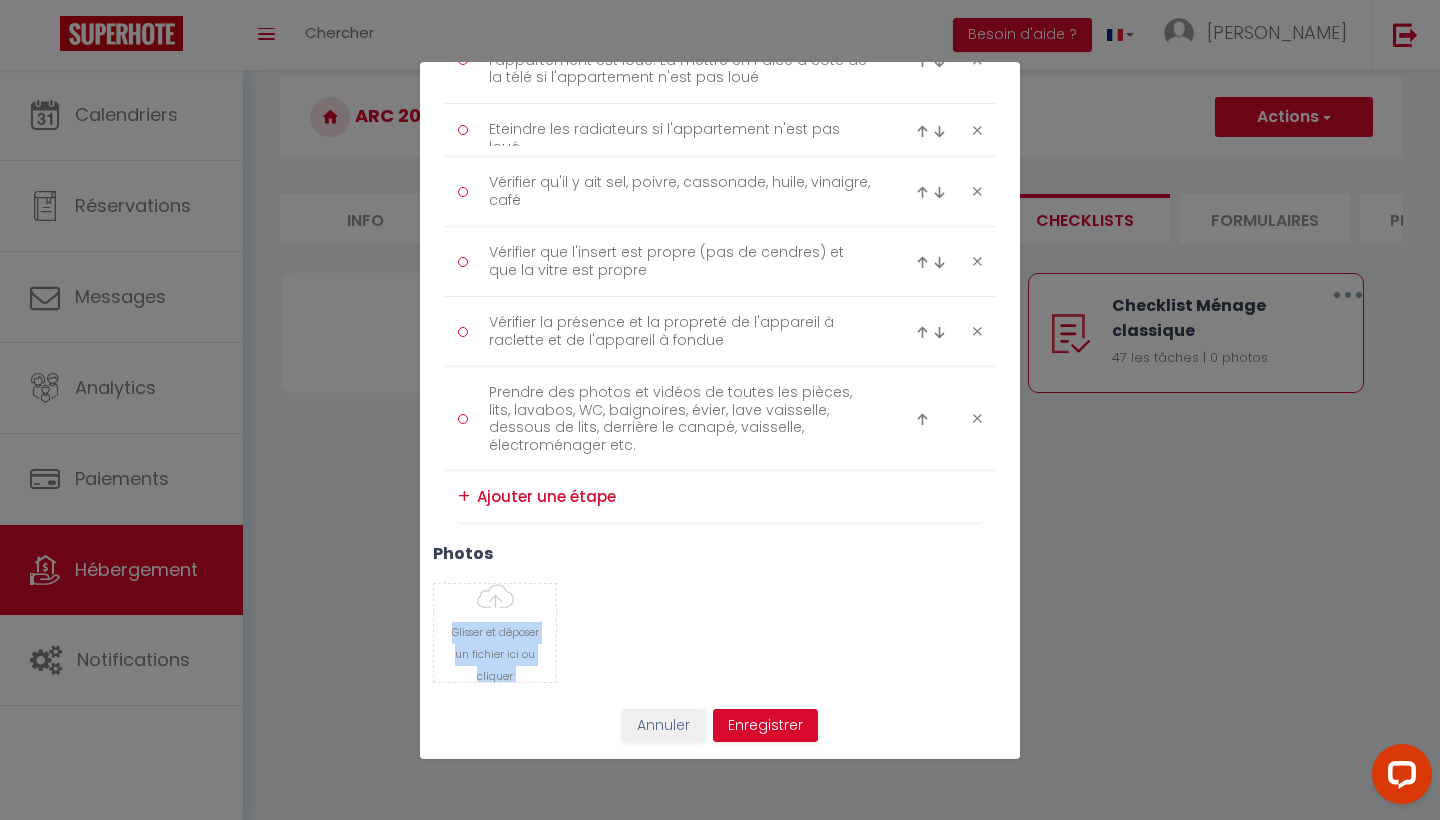 scroll, scrollTop: 0, scrollLeft: 0, axis: both 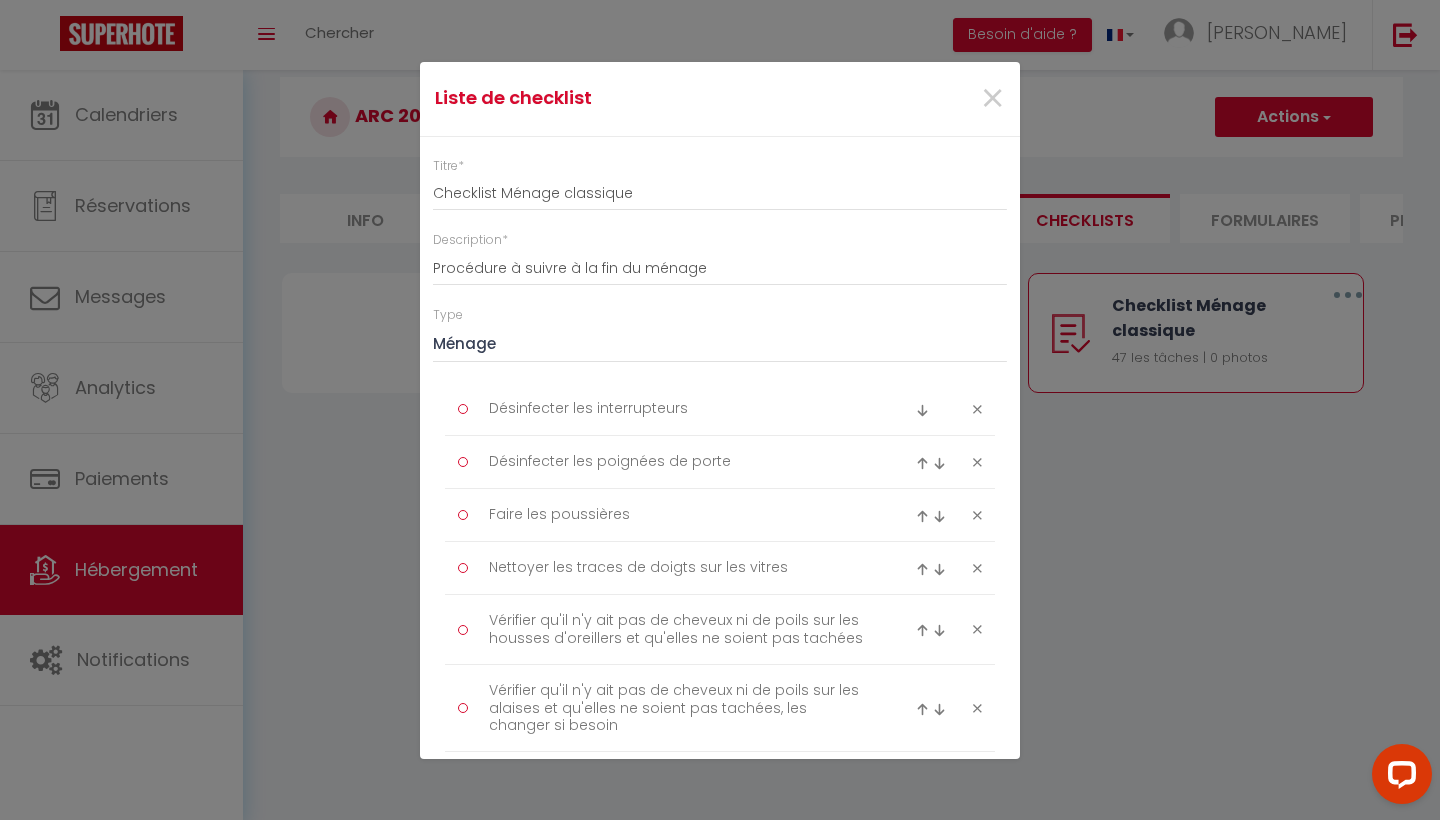 click on "Liste de checklist
×
Titre
*   Checklist Ménage classique
Description
*   Procédure à suivre à la fin du ménage
Type
Ménage
Incident
Checkin
Checkout
Désinfecter les interrupteurs         Désinfecter les poignées de porte         Faire les poussières         Nettoyer les traces de doigts sur les vitres         Vérifier qu'il n'y ait pas de cheveux ni de poils sur les housses d'oreillers et qu'elles ne soient pas tachées" at bounding box center [720, 410] 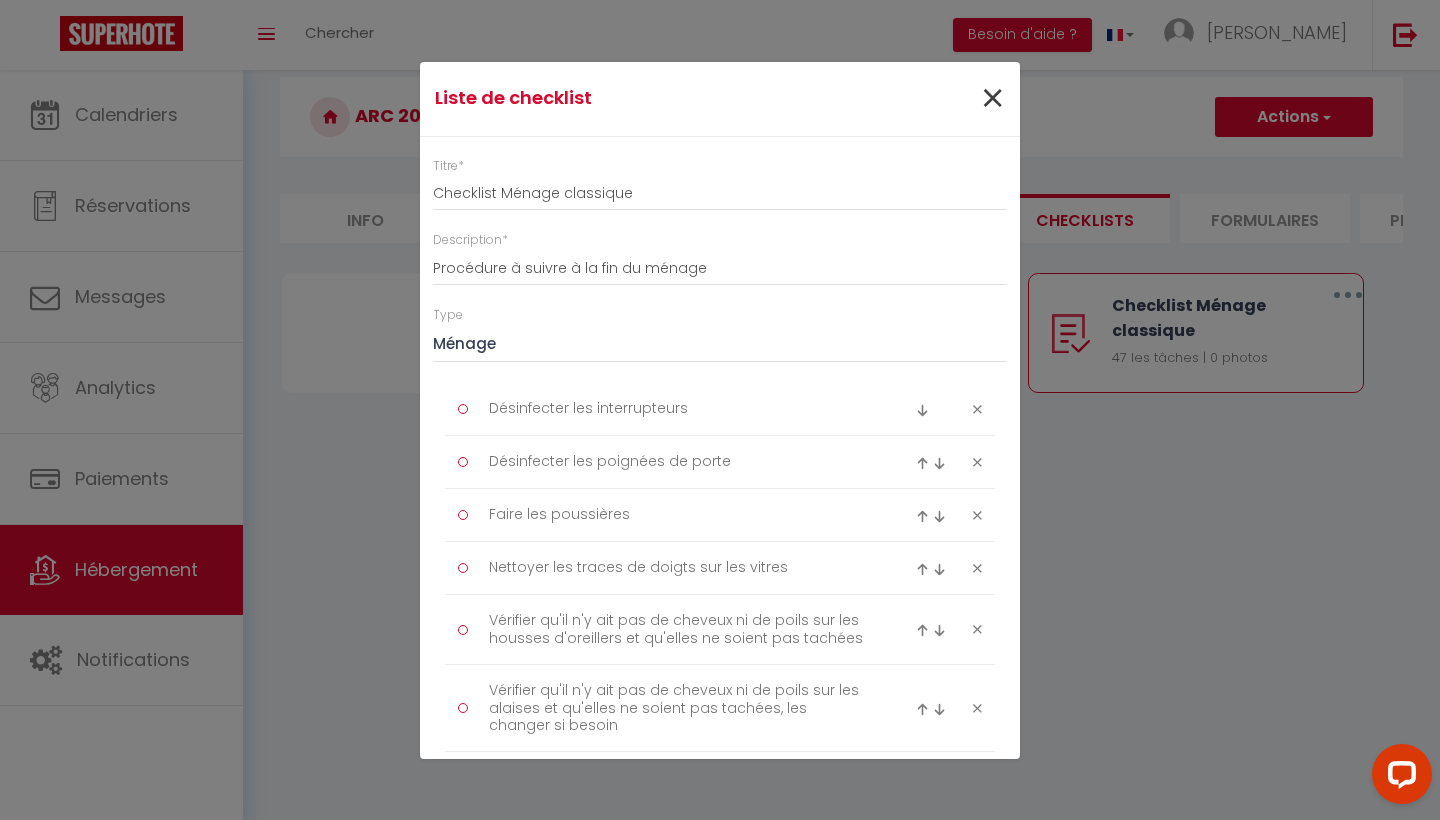 click on "×" at bounding box center [992, 99] 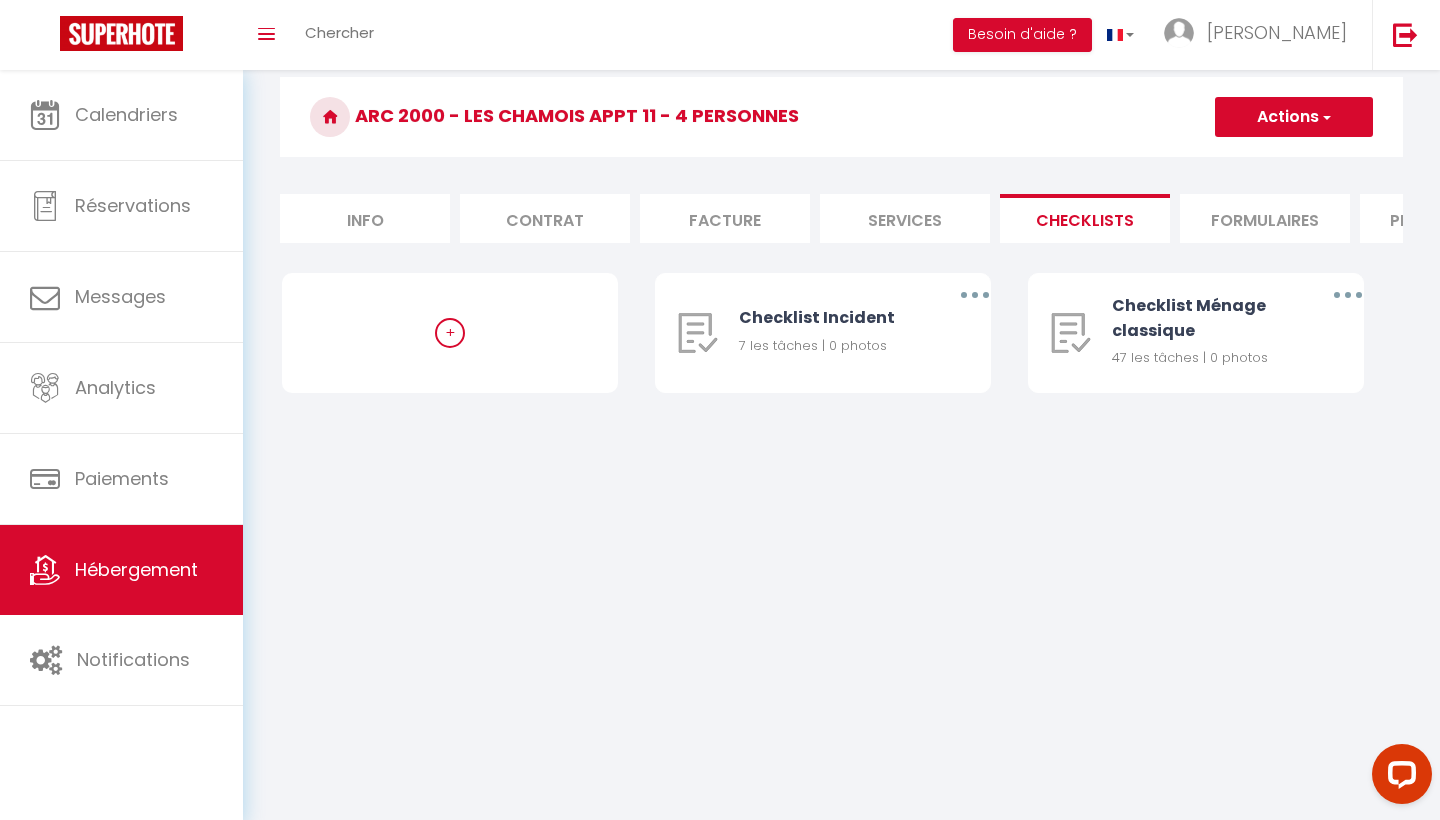 click on "Hébergement" at bounding box center (121, 570) 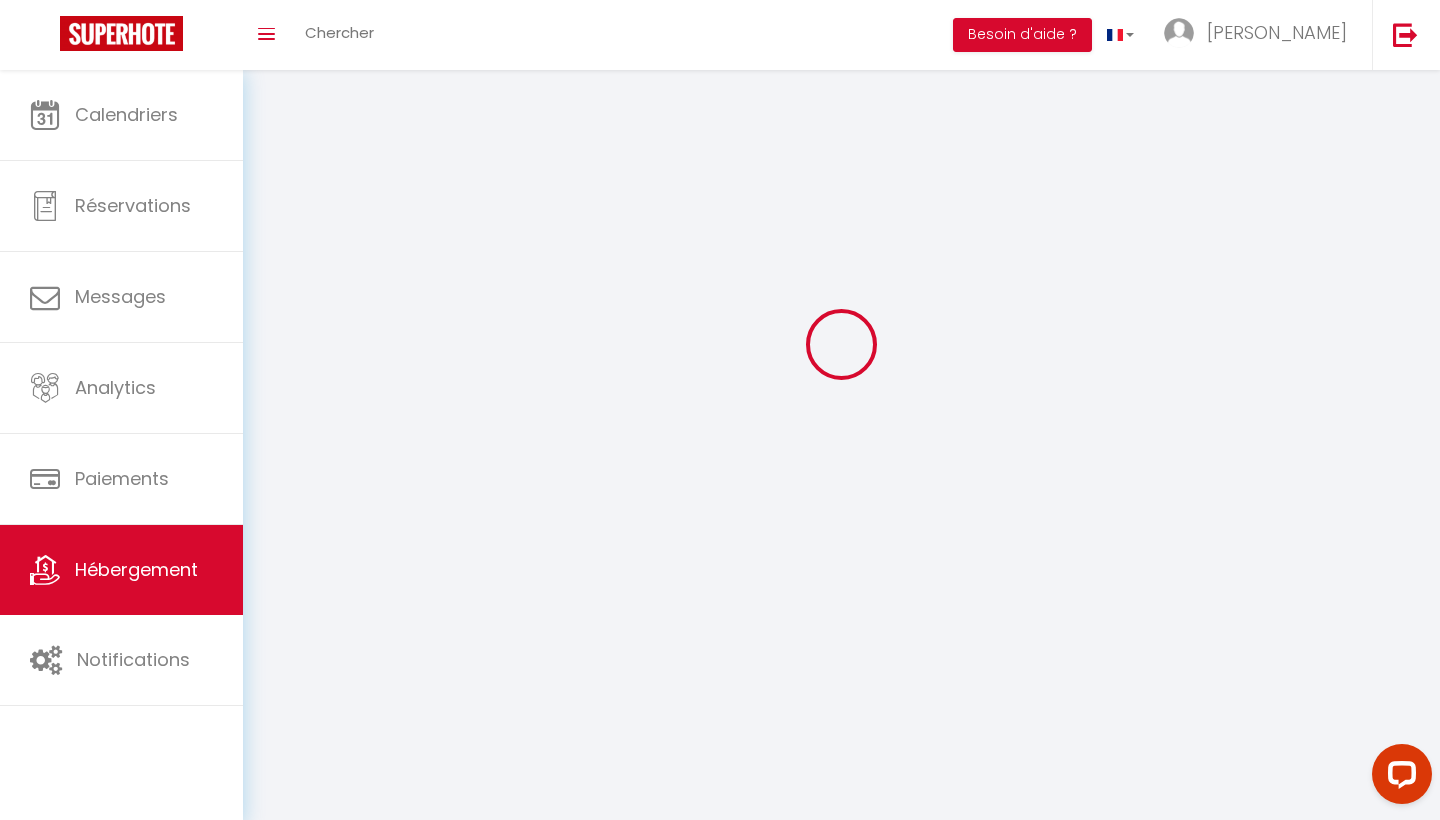 scroll, scrollTop: 0, scrollLeft: 0, axis: both 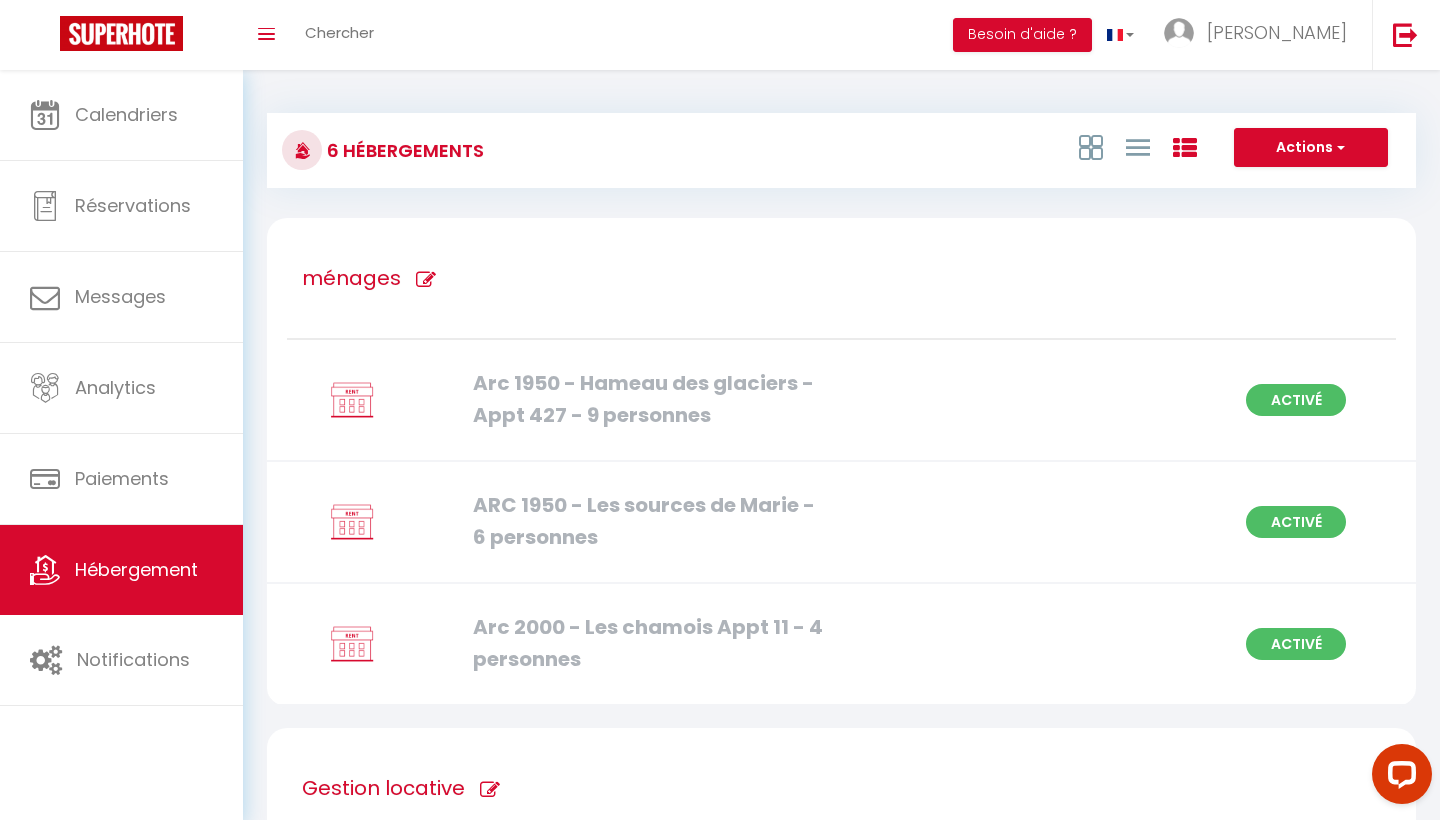 click on "Arc 1950 - Hameau des glaciers - Appt 427 - 9 personnes" at bounding box center (646, 399) 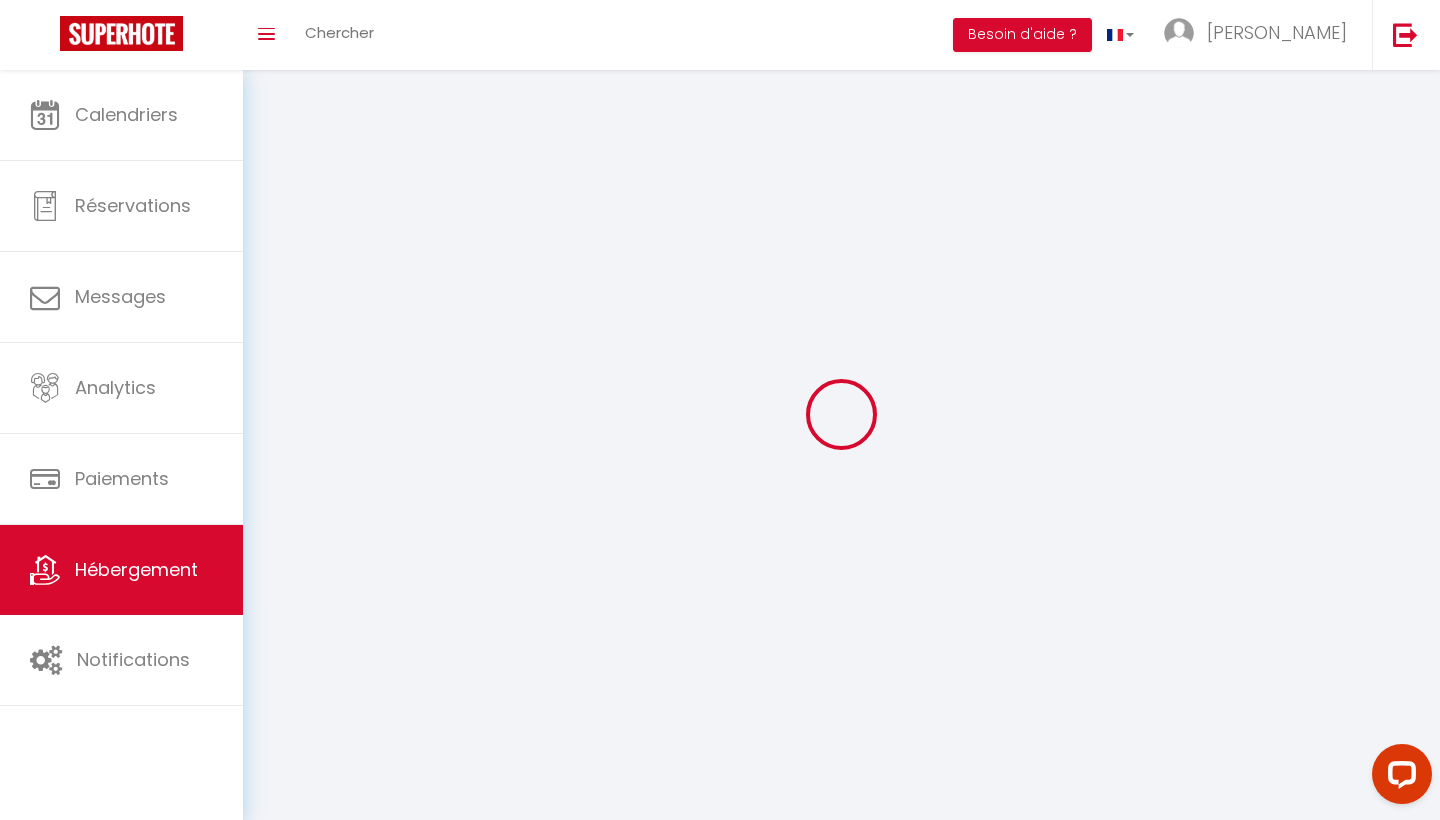 checkbox on "false" 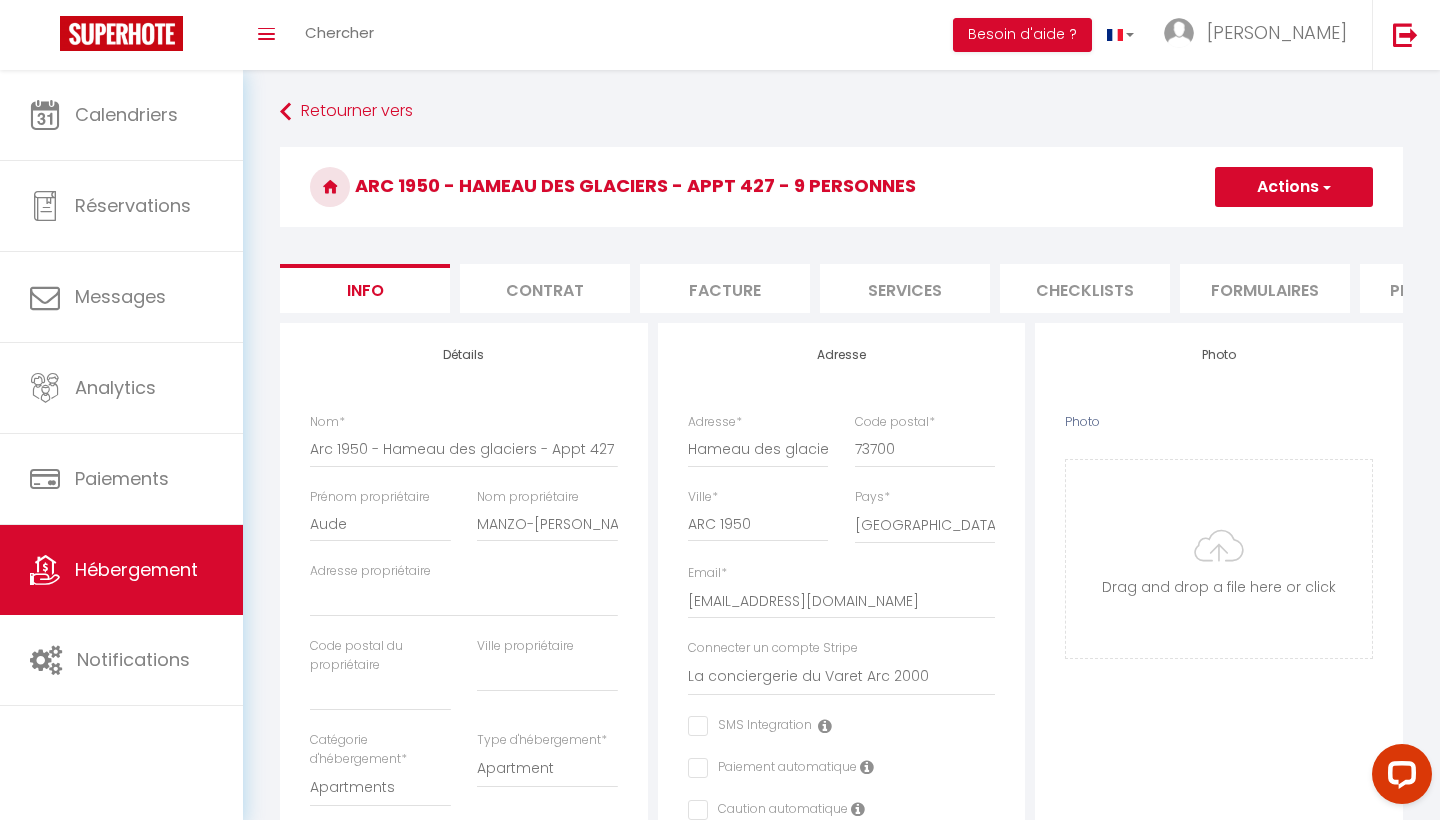 click on "Checklists" at bounding box center [1085, 288] 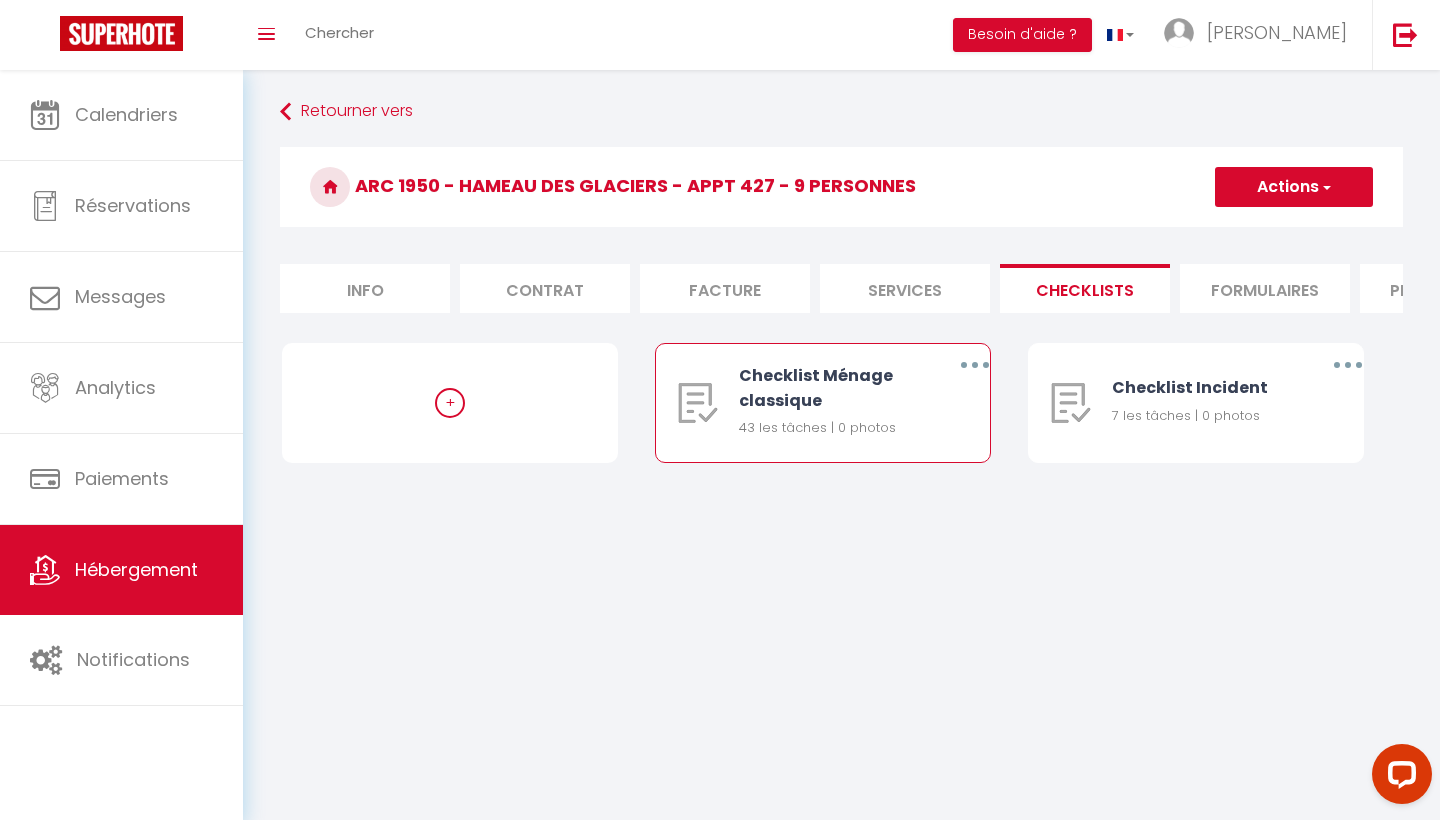 click on "Checklist Ménage classique
43 les tâches | 0 photos" at bounding box center [830, 403] 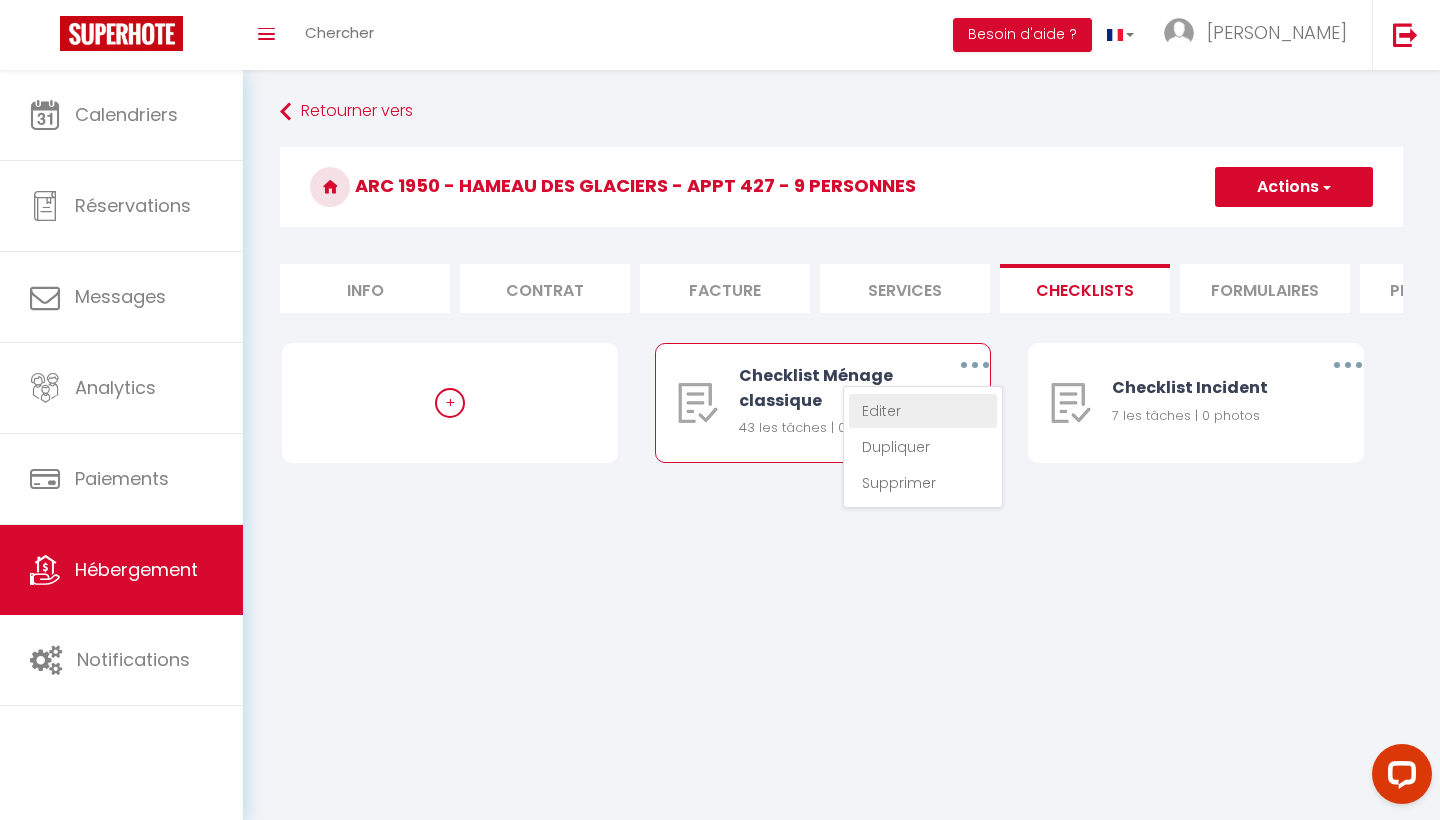 click on "Editer" at bounding box center (923, 411) 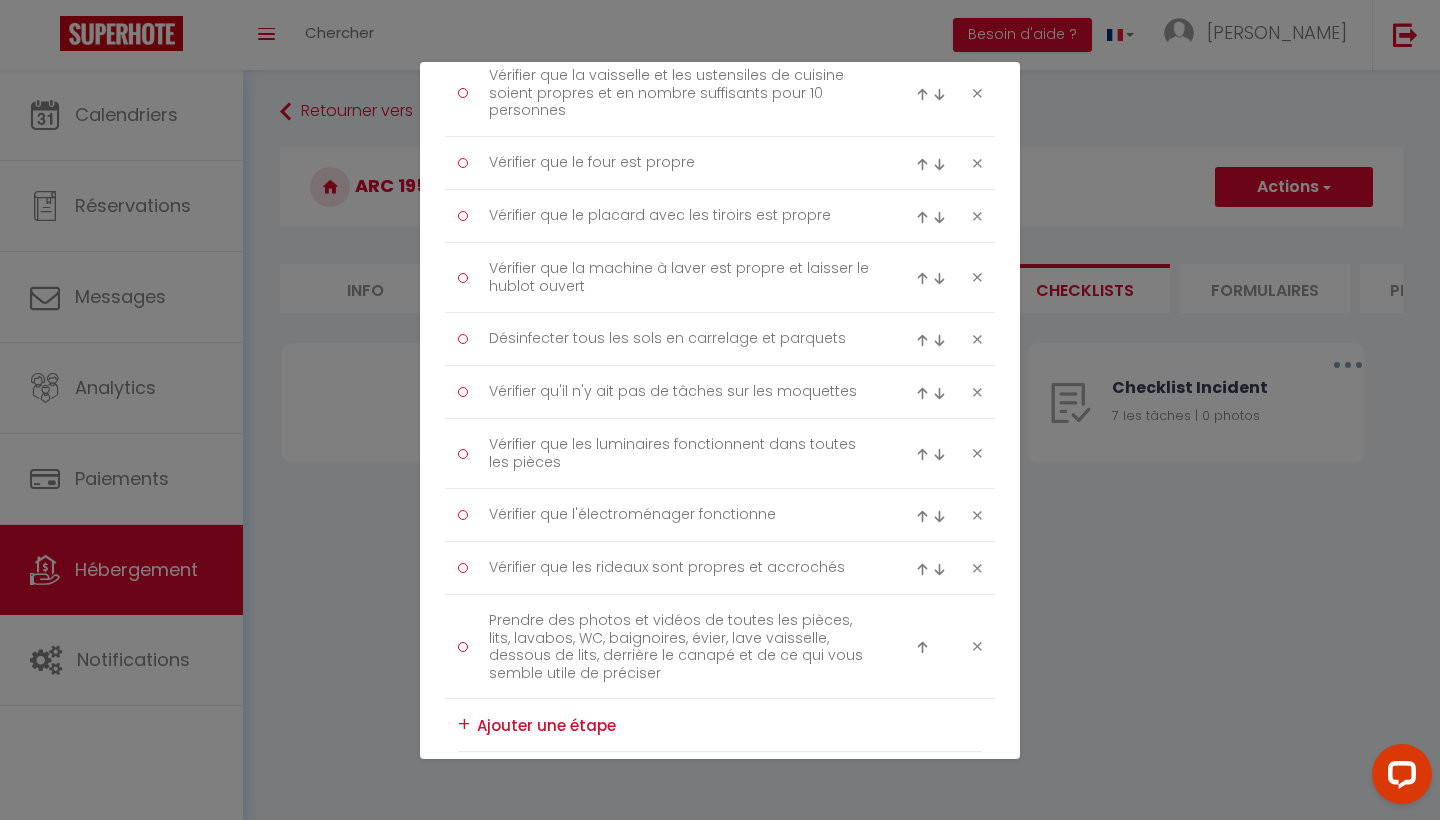 scroll, scrollTop: 2565, scrollLeft: 0, axis: vertical 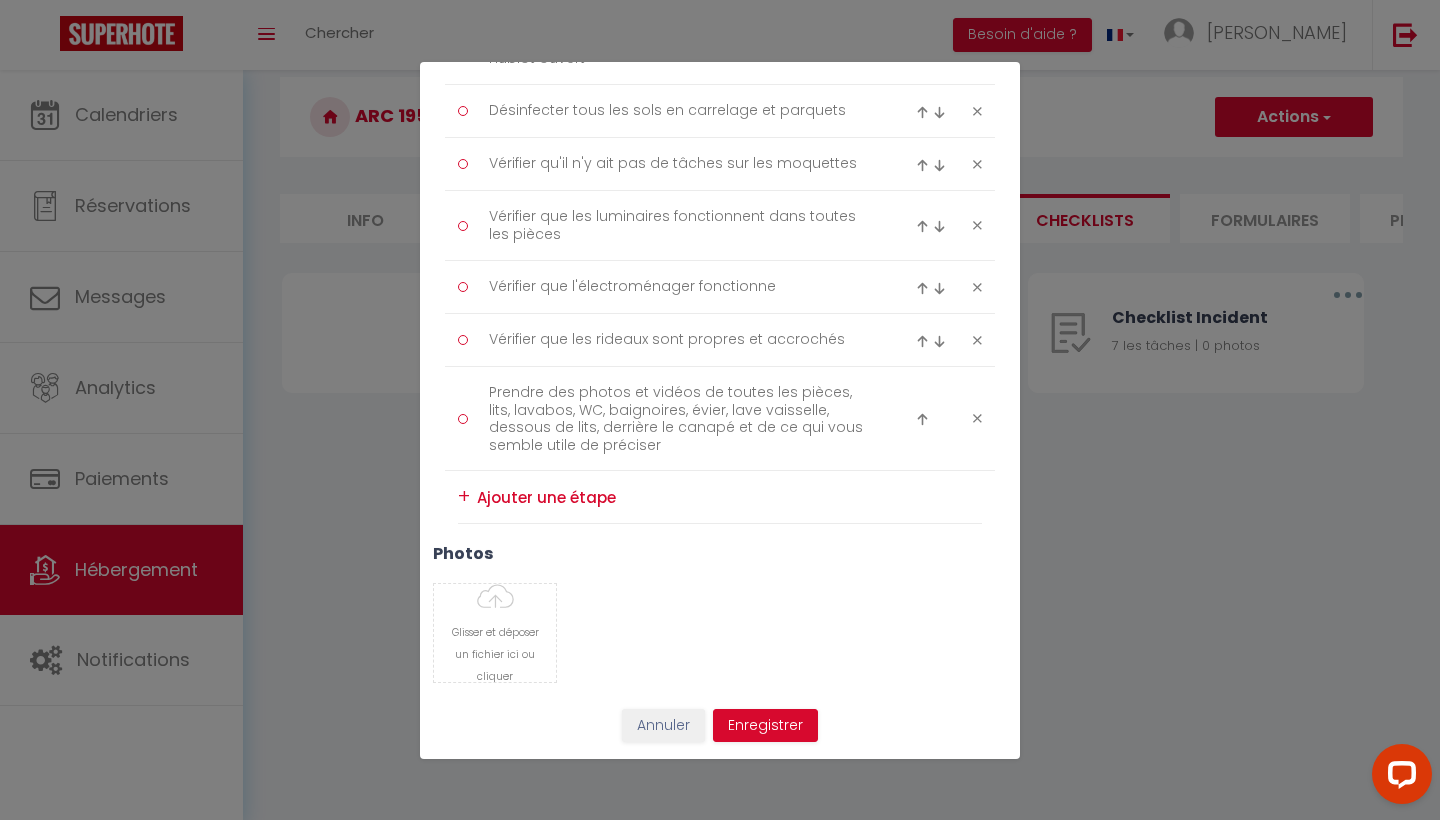 drag, startPoint x: 835, startPoint y: 504, endPoint x: 772, endPoint y: 819, distance: 321.23822 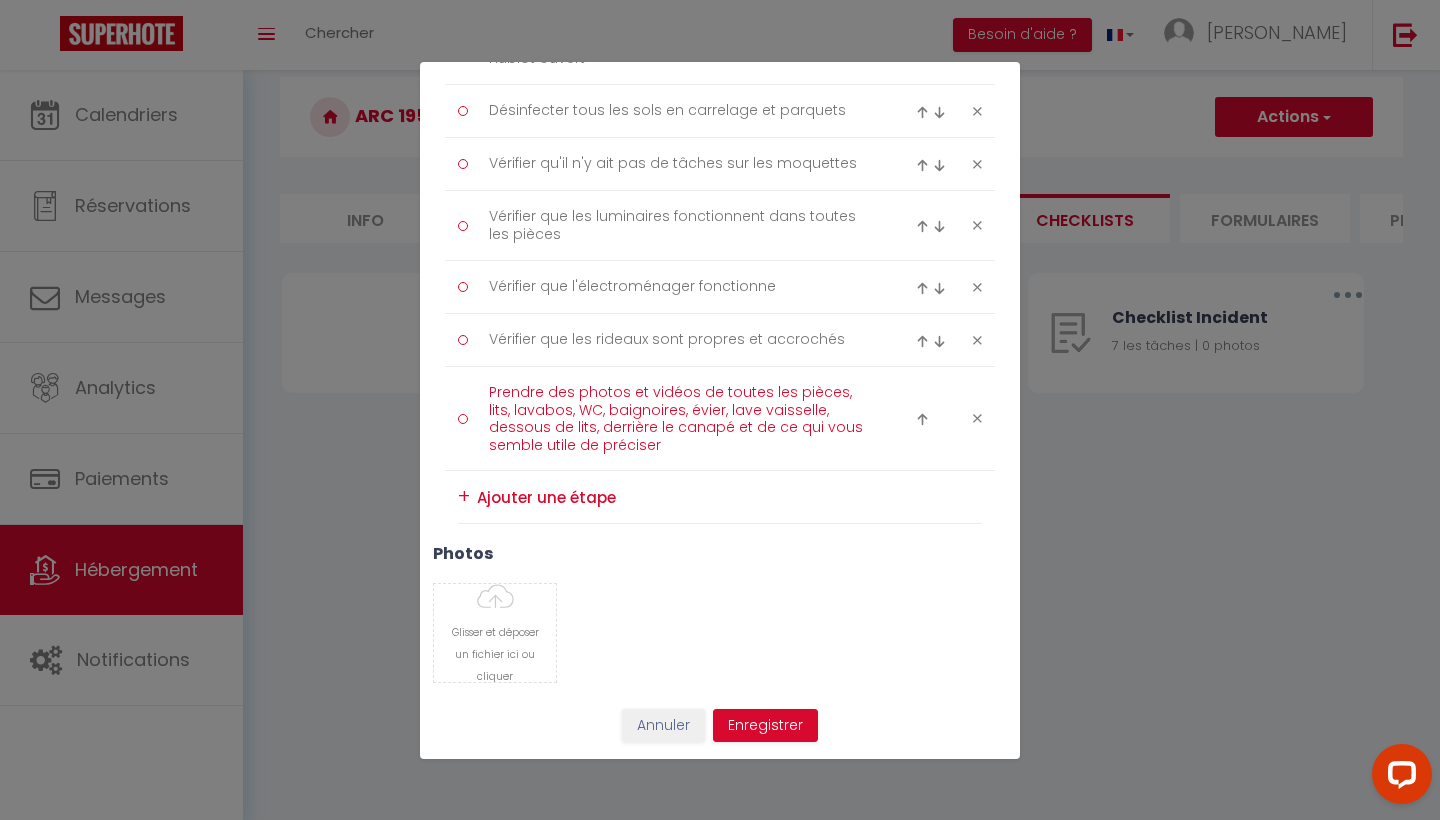 scroll, scrollTop: 2513, scrollLeft: 0, axis: vertical 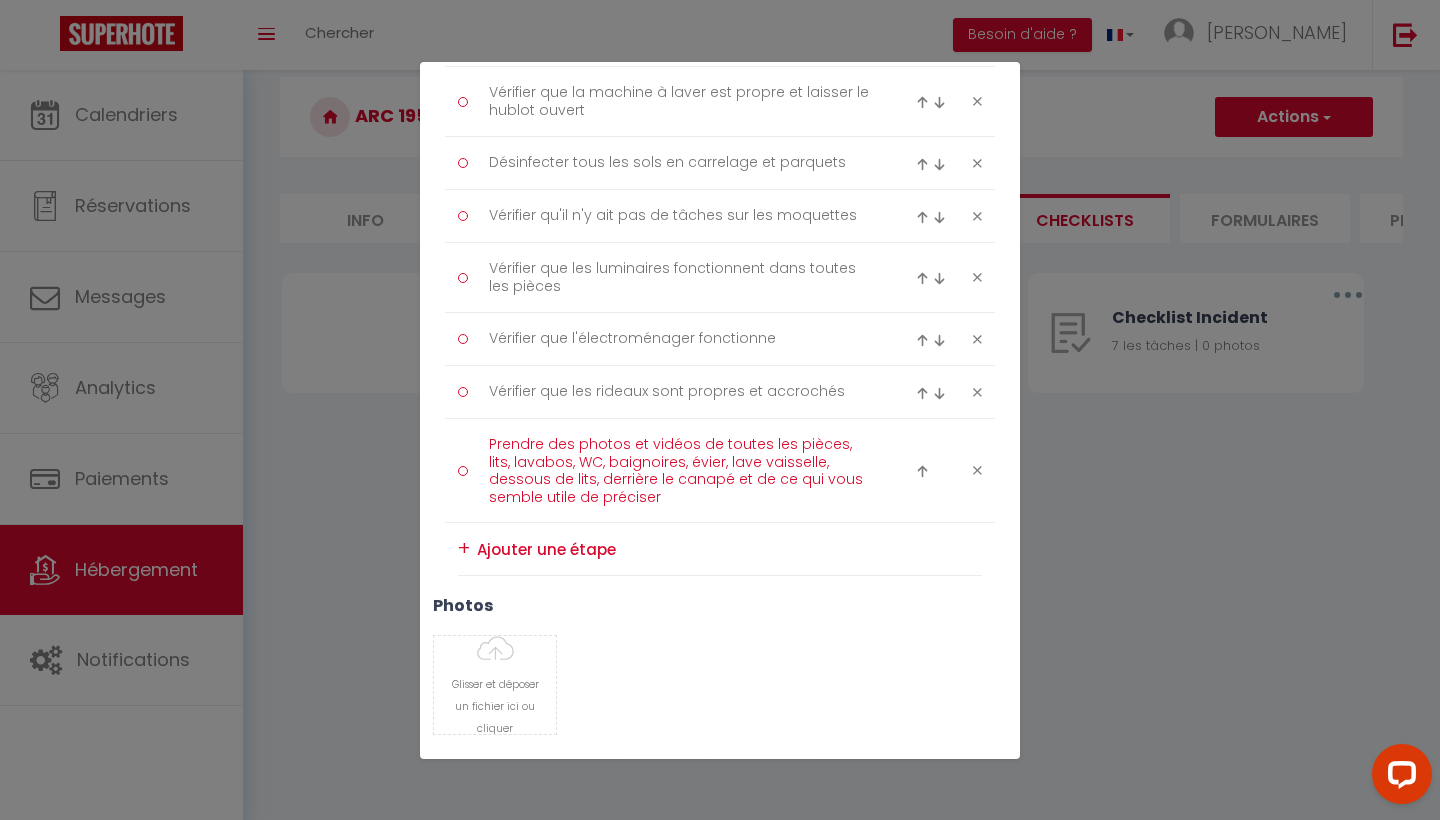 drag, startPoint x: 670, startPoint y: 445, endPoint x: 670, endPoint y: 480, distance: 35 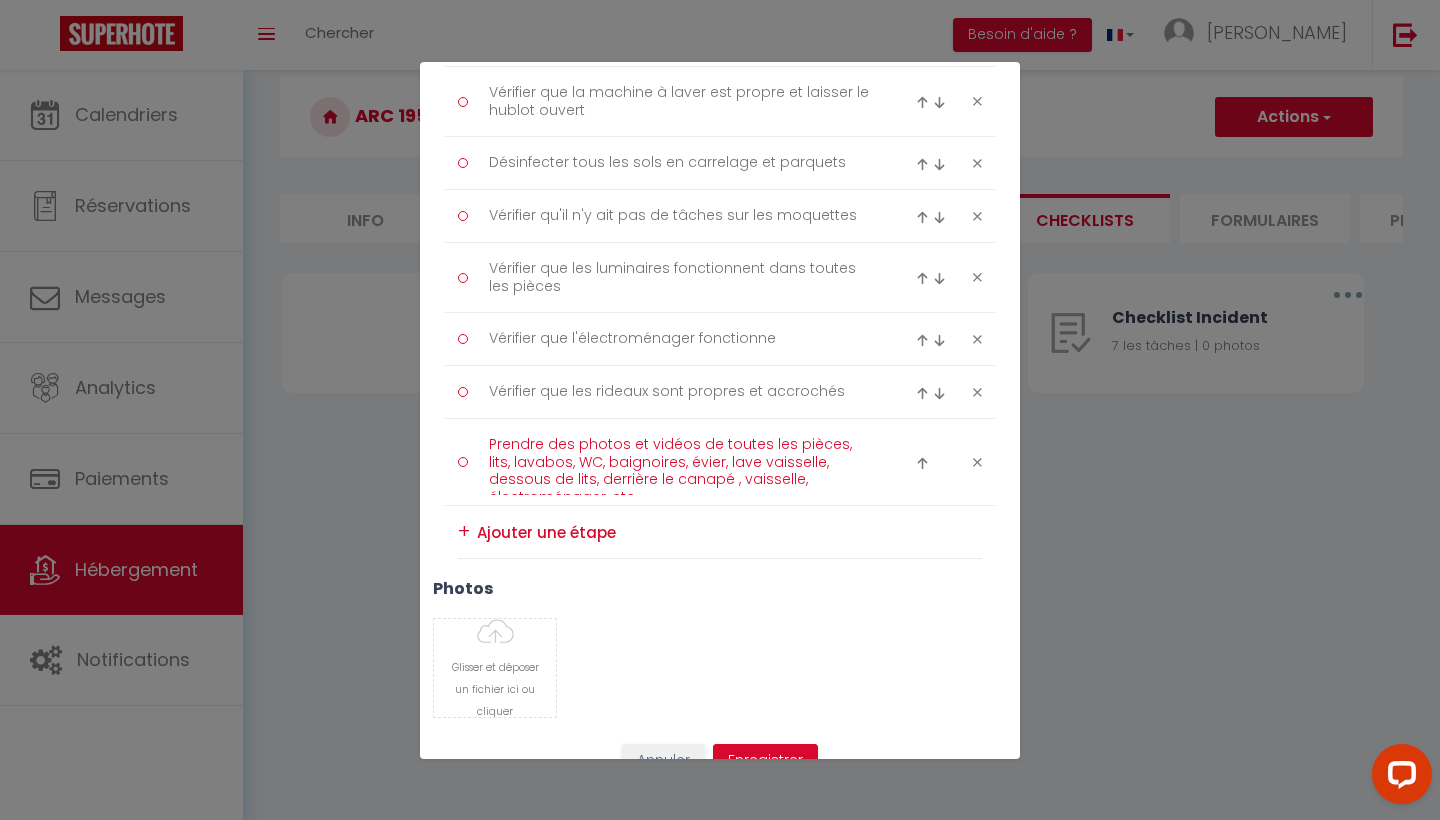 scroll, scrollTop: 0, scrollLeft: 0, axis: both 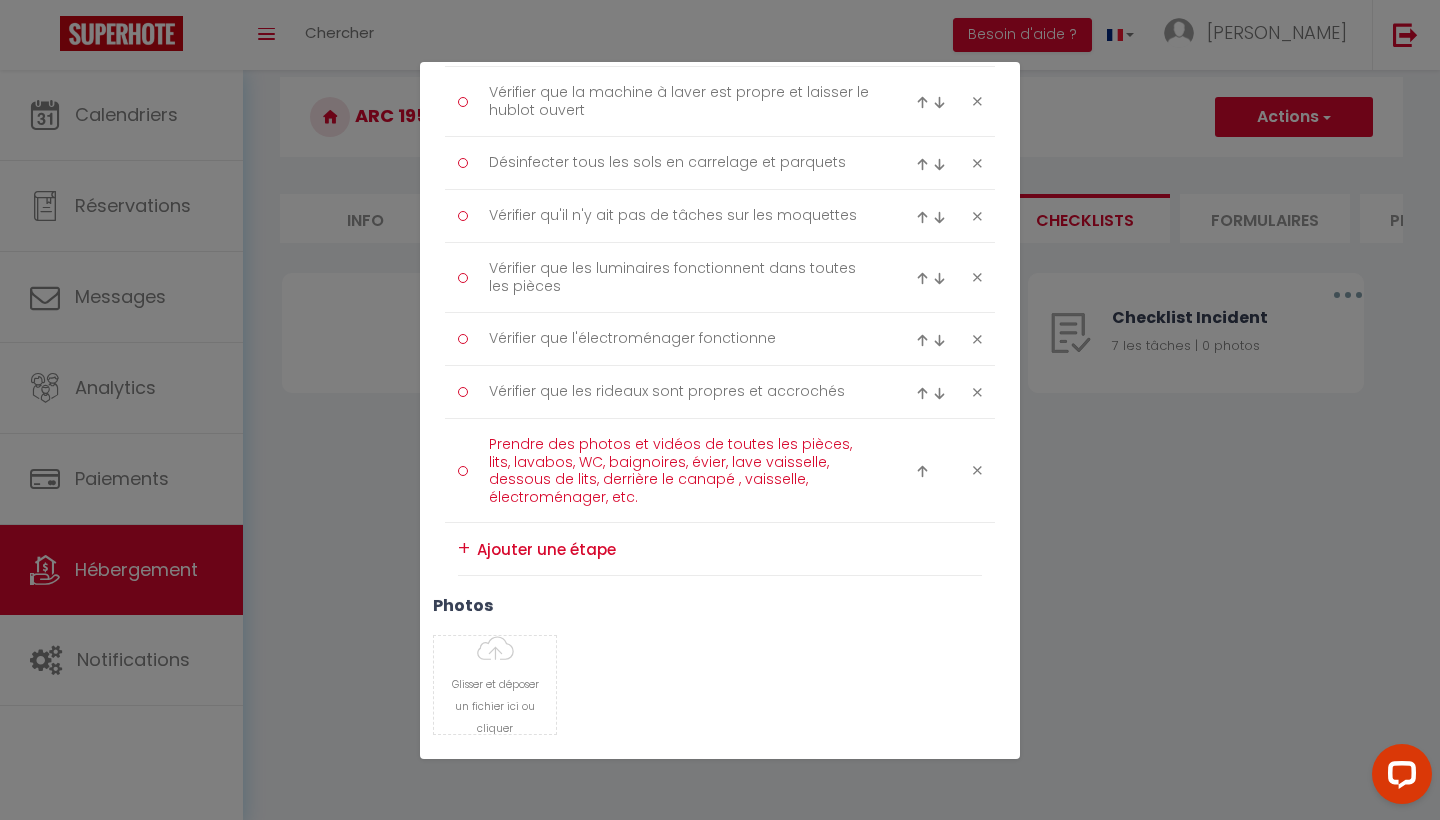 type on "Prendre des photos et vidéos de toutes les pièces, lits, lavabos, WC, baignoires, évier, lave vaisselle, dessous de lits, derrière le canapé , vaisselle, électroménager, etc." 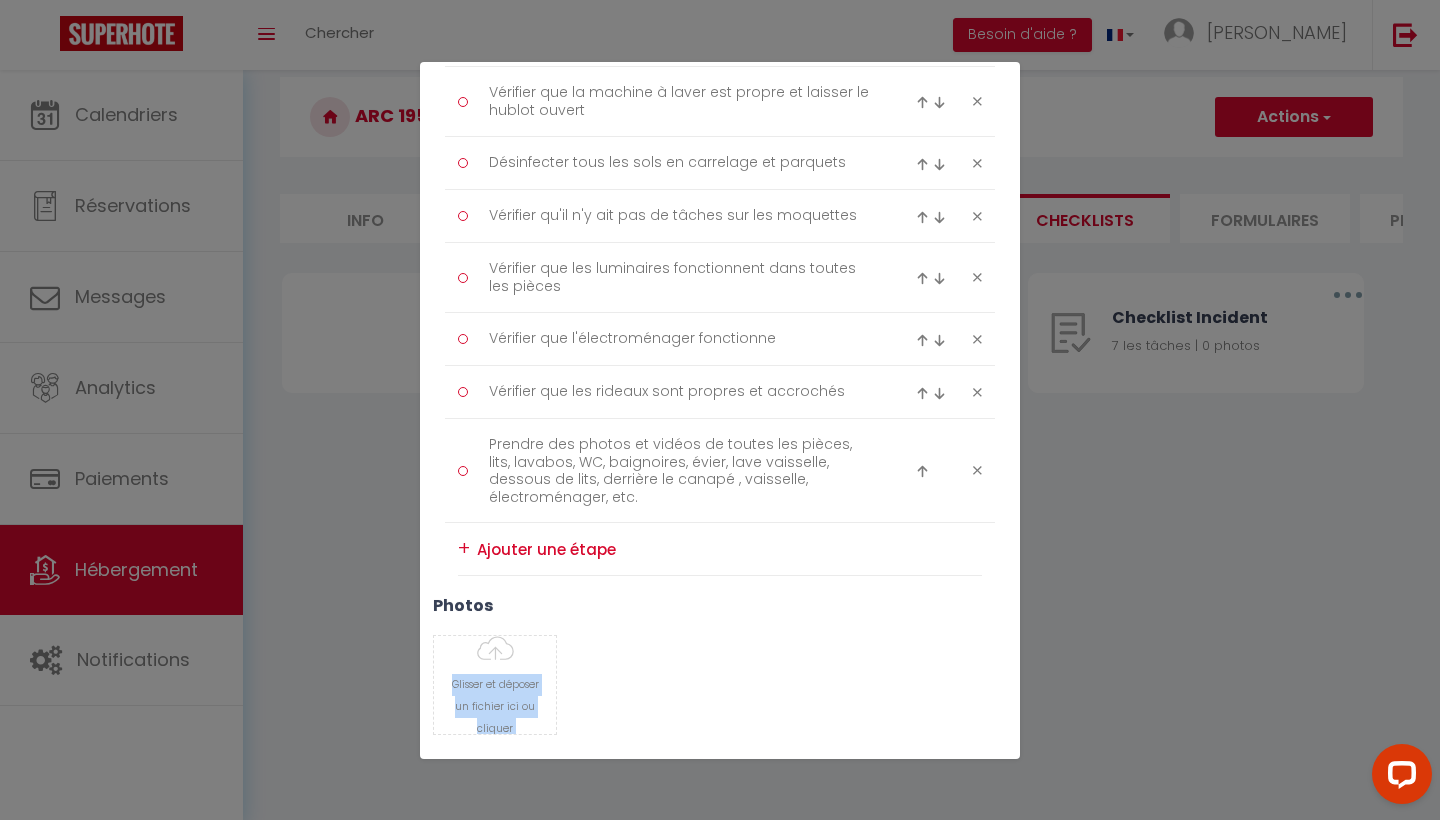 scroll, scrollTop: 2565, scrollLeft: 0, axis: vertical 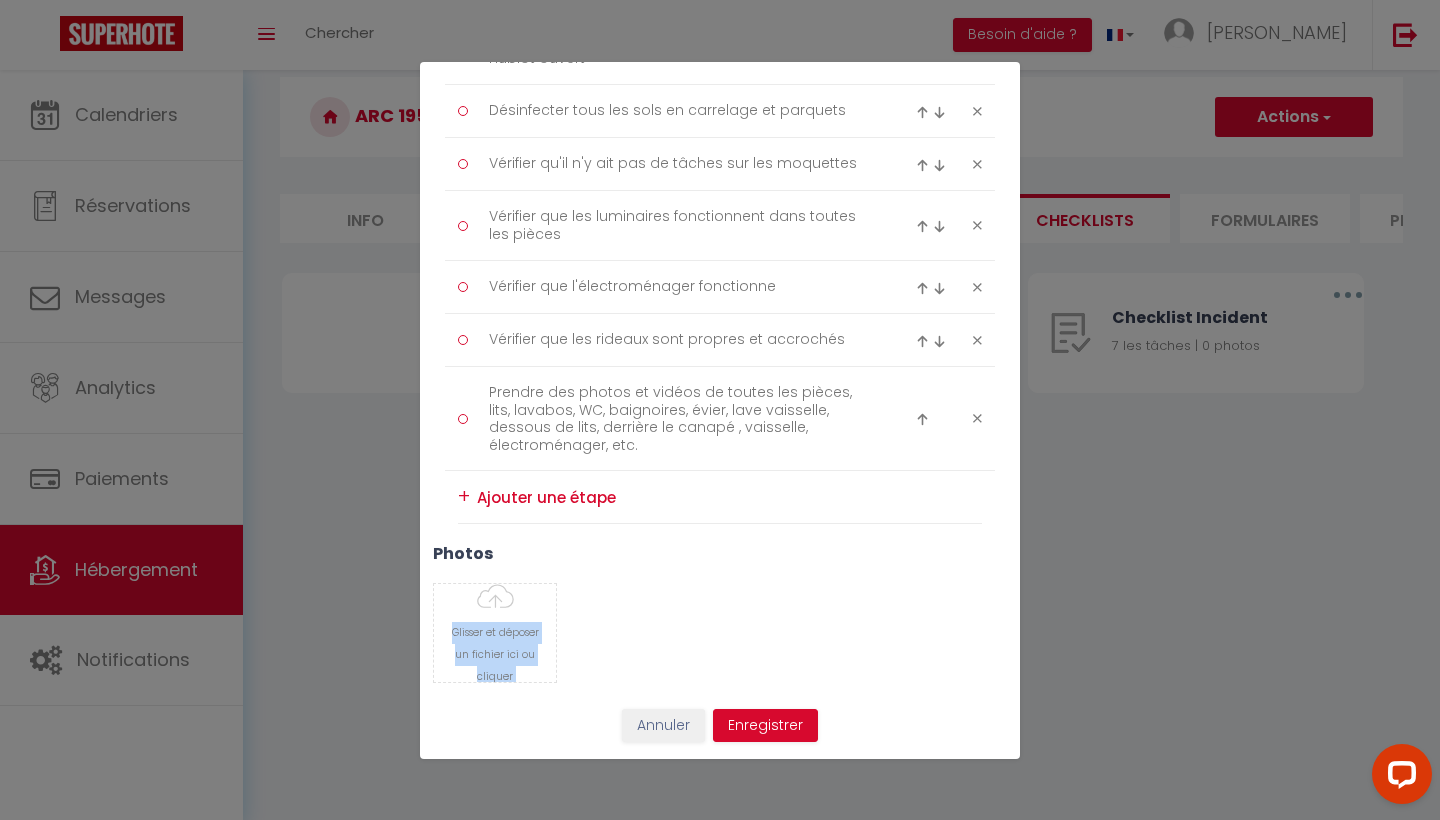 drag, startPoint x: 830, startPoint y: 678, endPoint x: 784, endPoint y: 819, distance: 148.31386 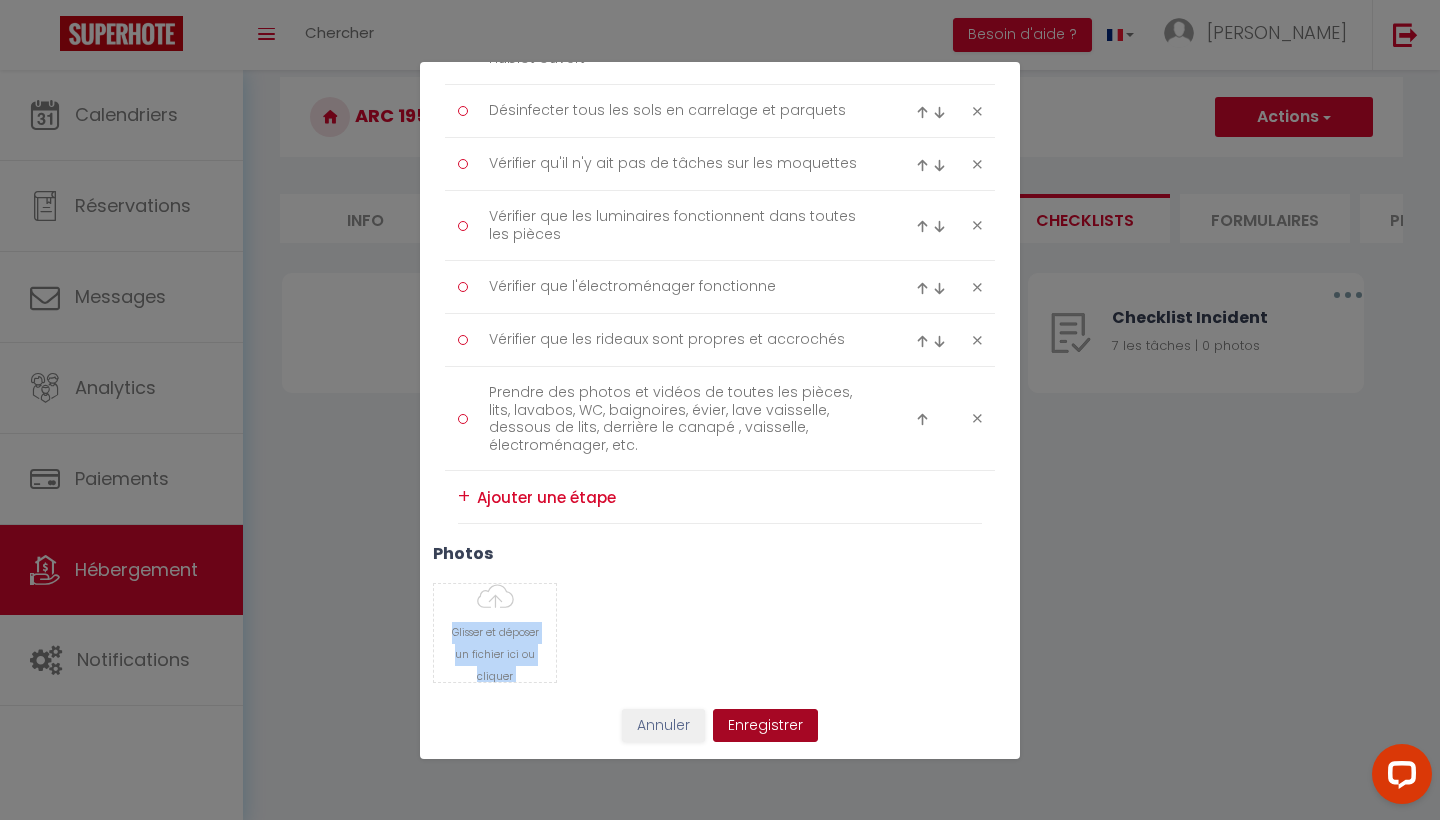 click on "Enregistrer" at bounding box center (765, 726) 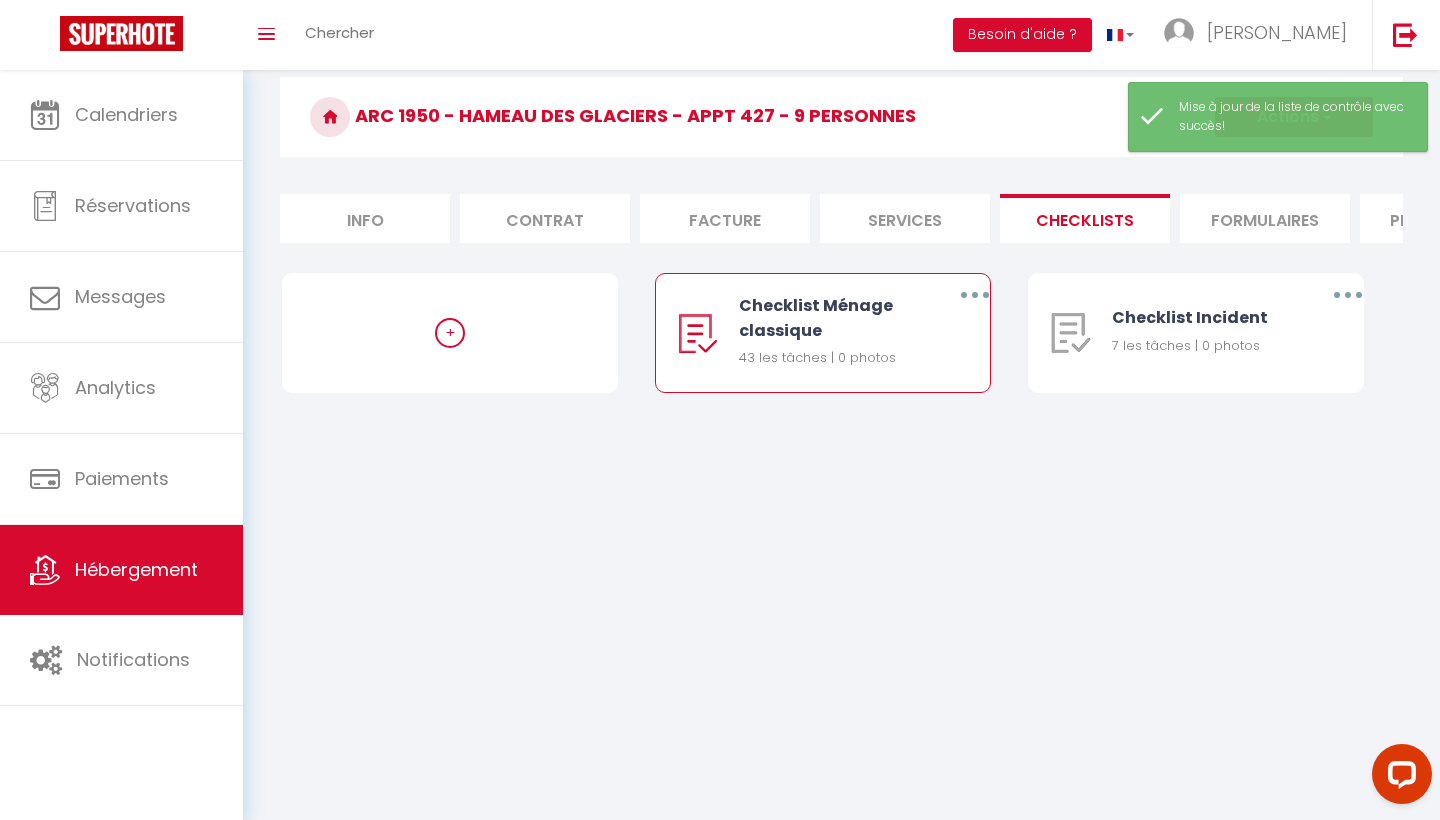 click on "43 les tâches | 0 photos" at bounding box center (830, 358) 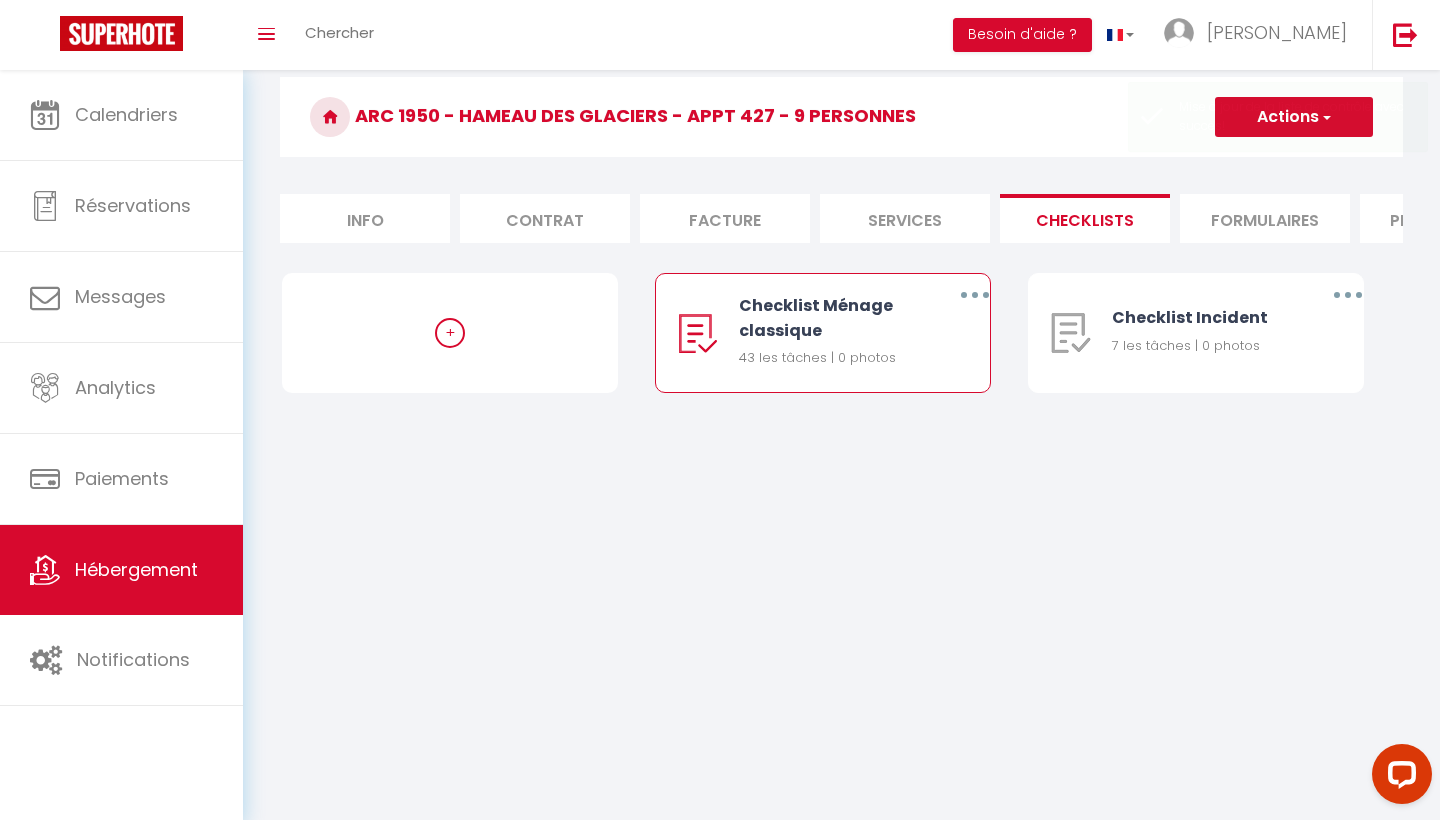 checkbox on "false" 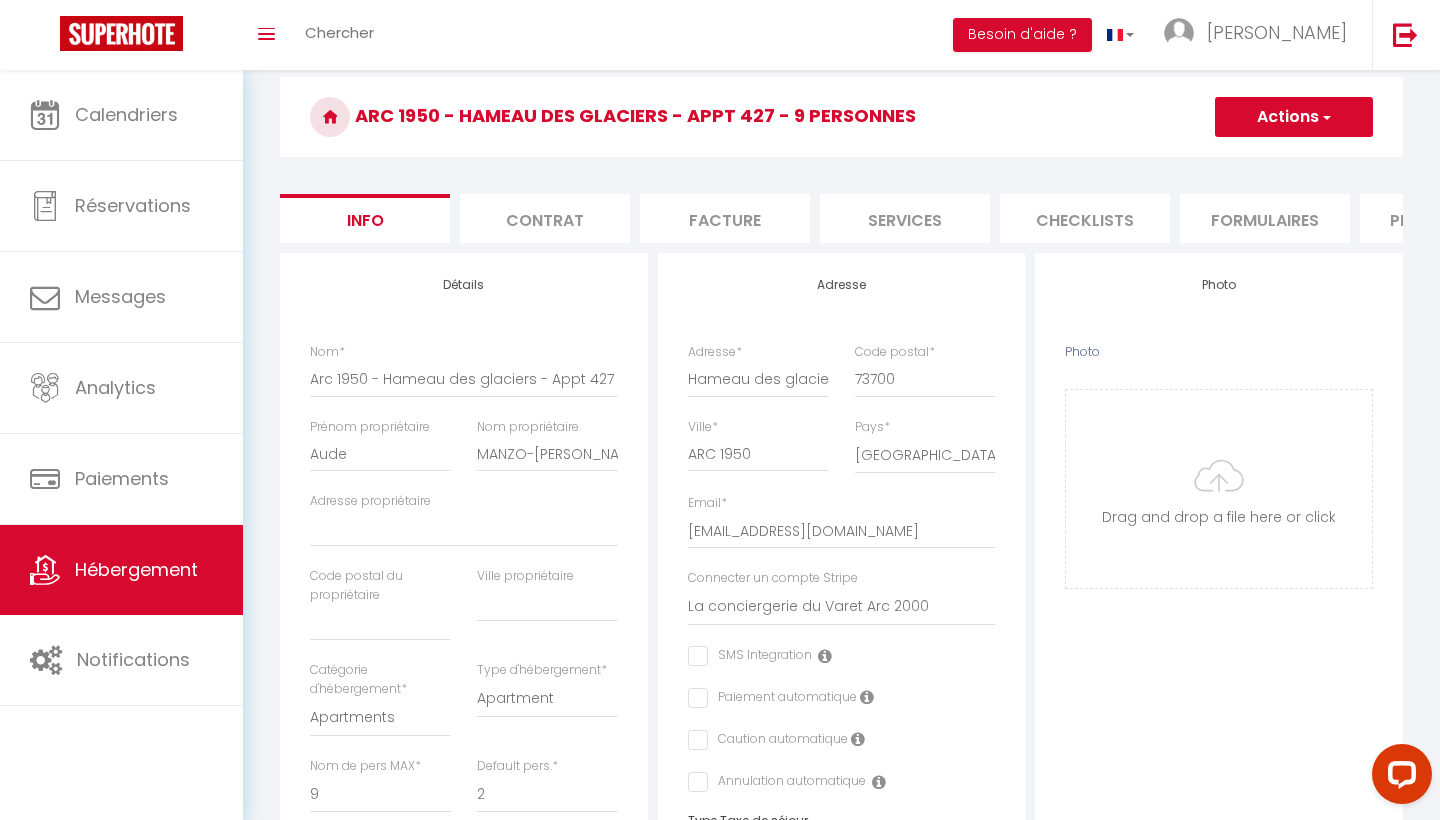 scroll, scrollTop: 0, scrollLeft: 0, axis: both 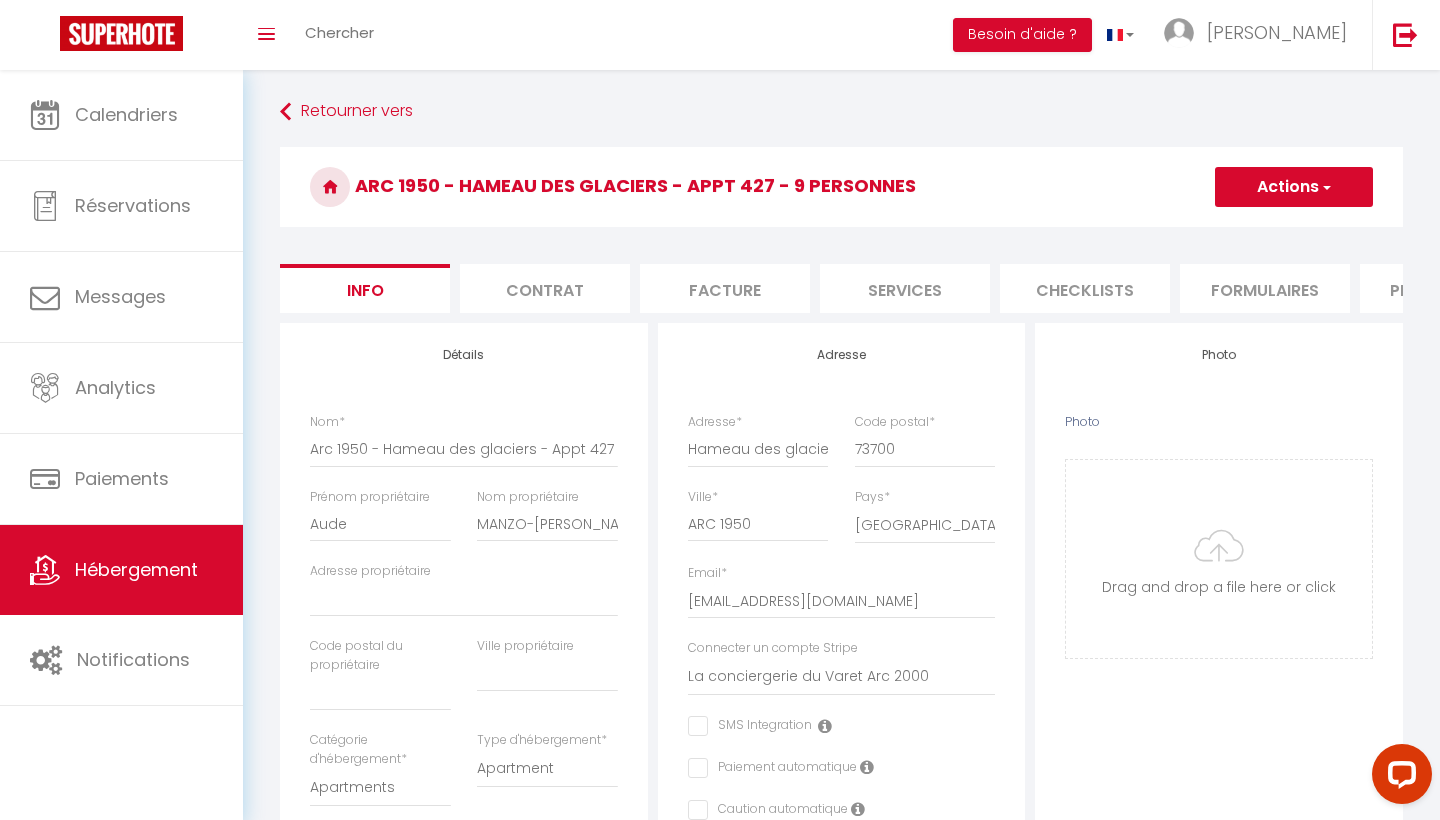 click on "Hébergement" at bounding box center [136, 569] 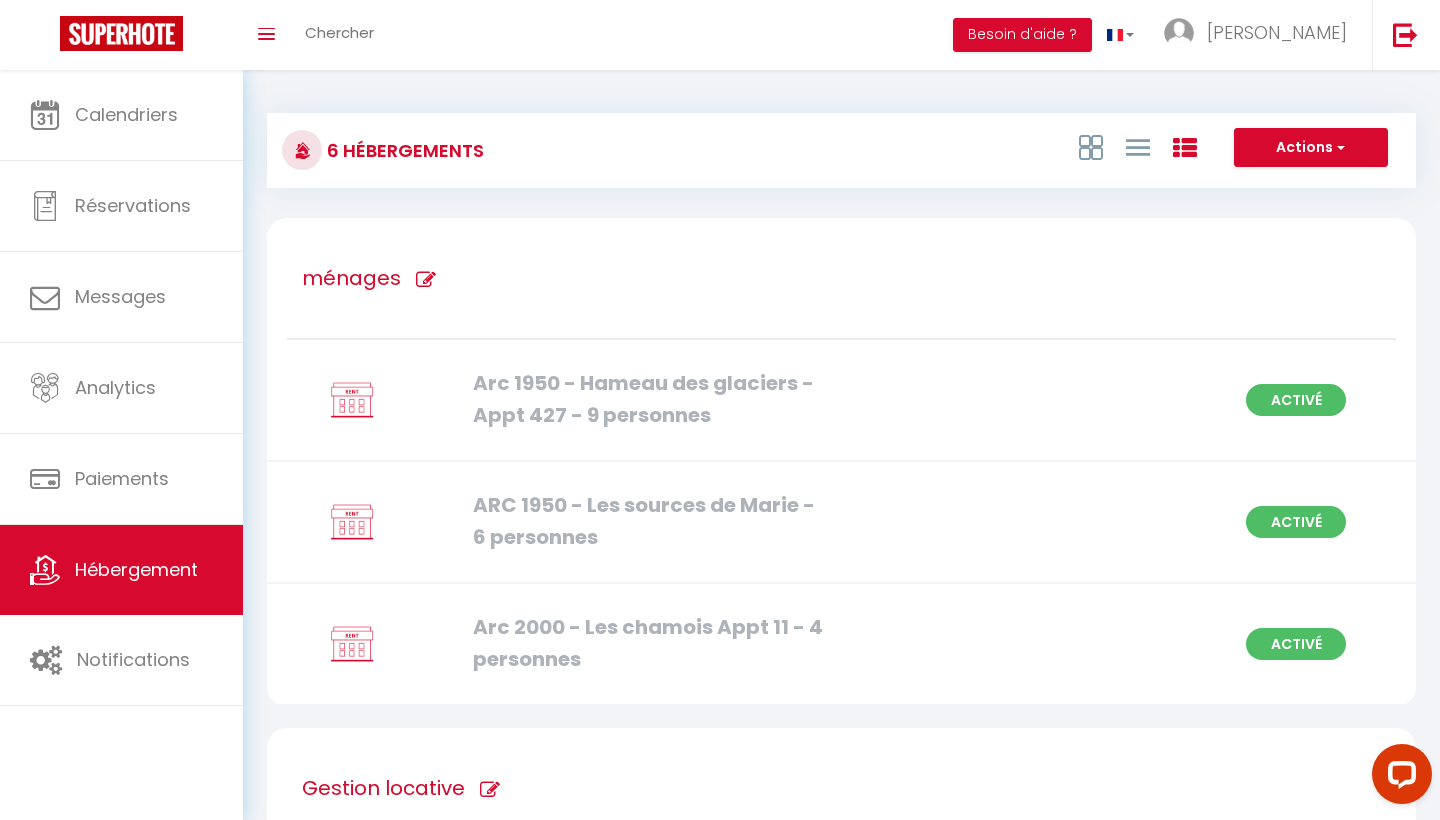 click on "Arc 2000 - Les chamois Appt 11 - 4 personnes     Activé" at bounding box center [841, 645] 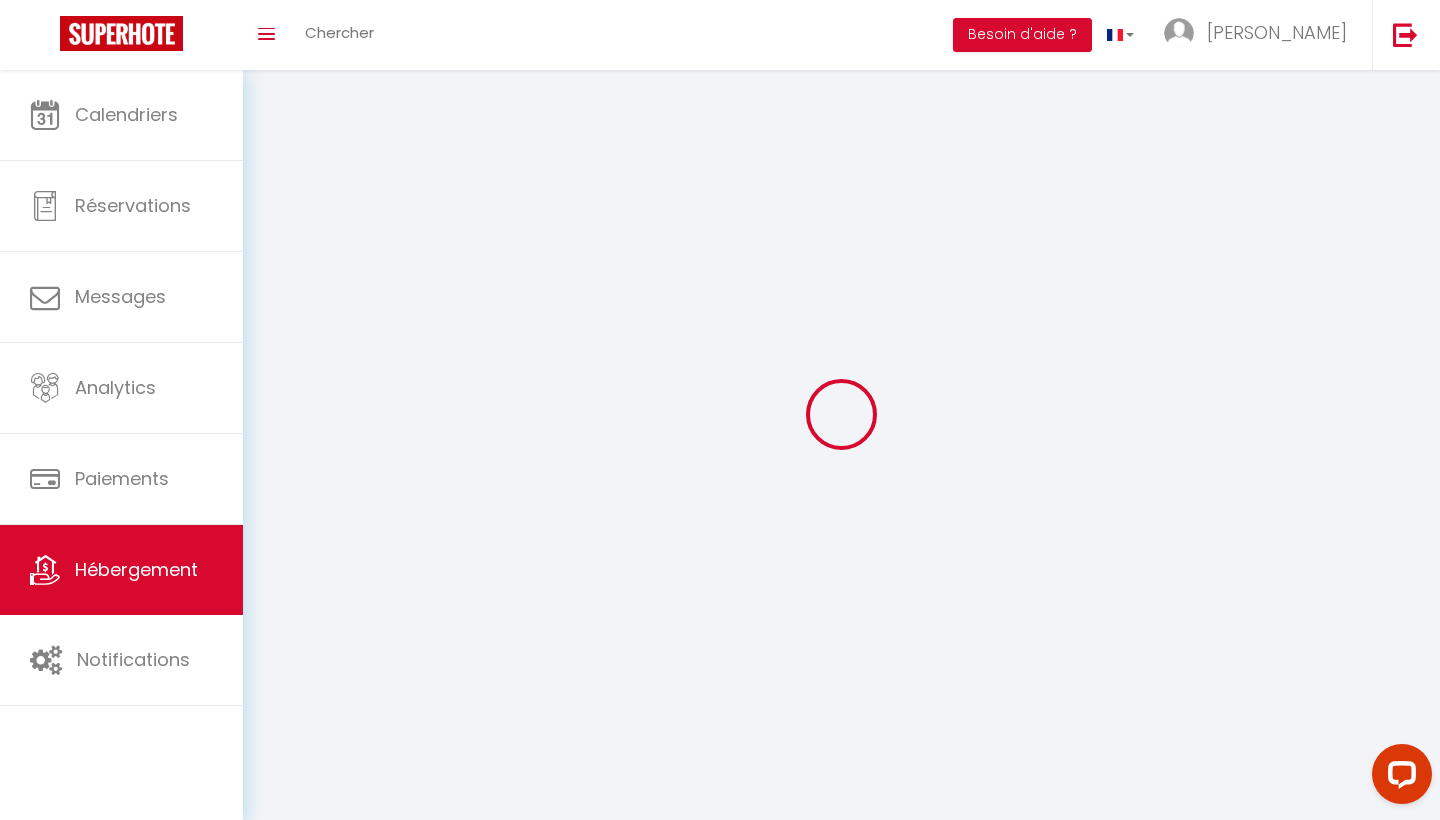 select 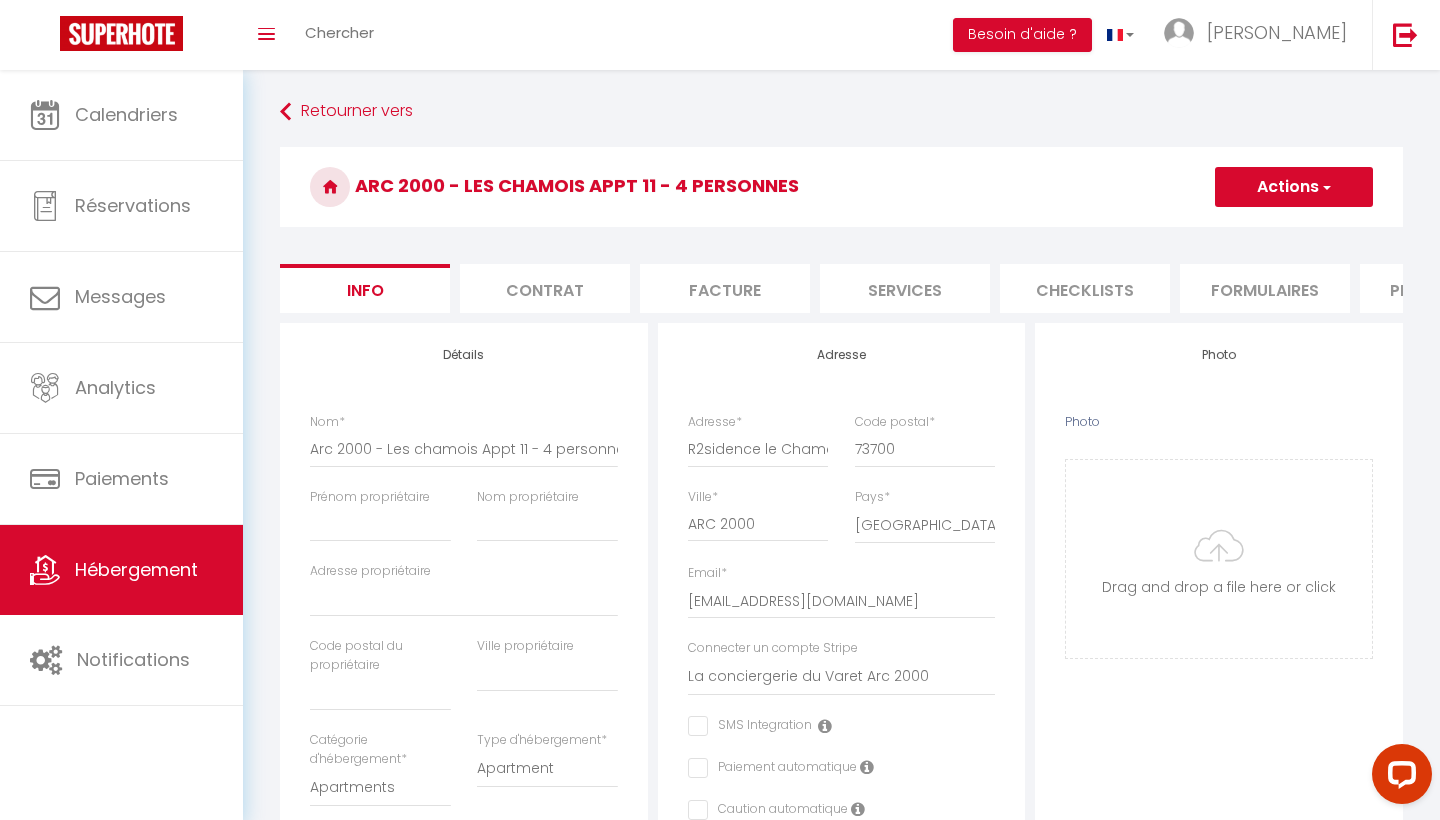 click on "Checklists" at bounding box center (1085, 288) 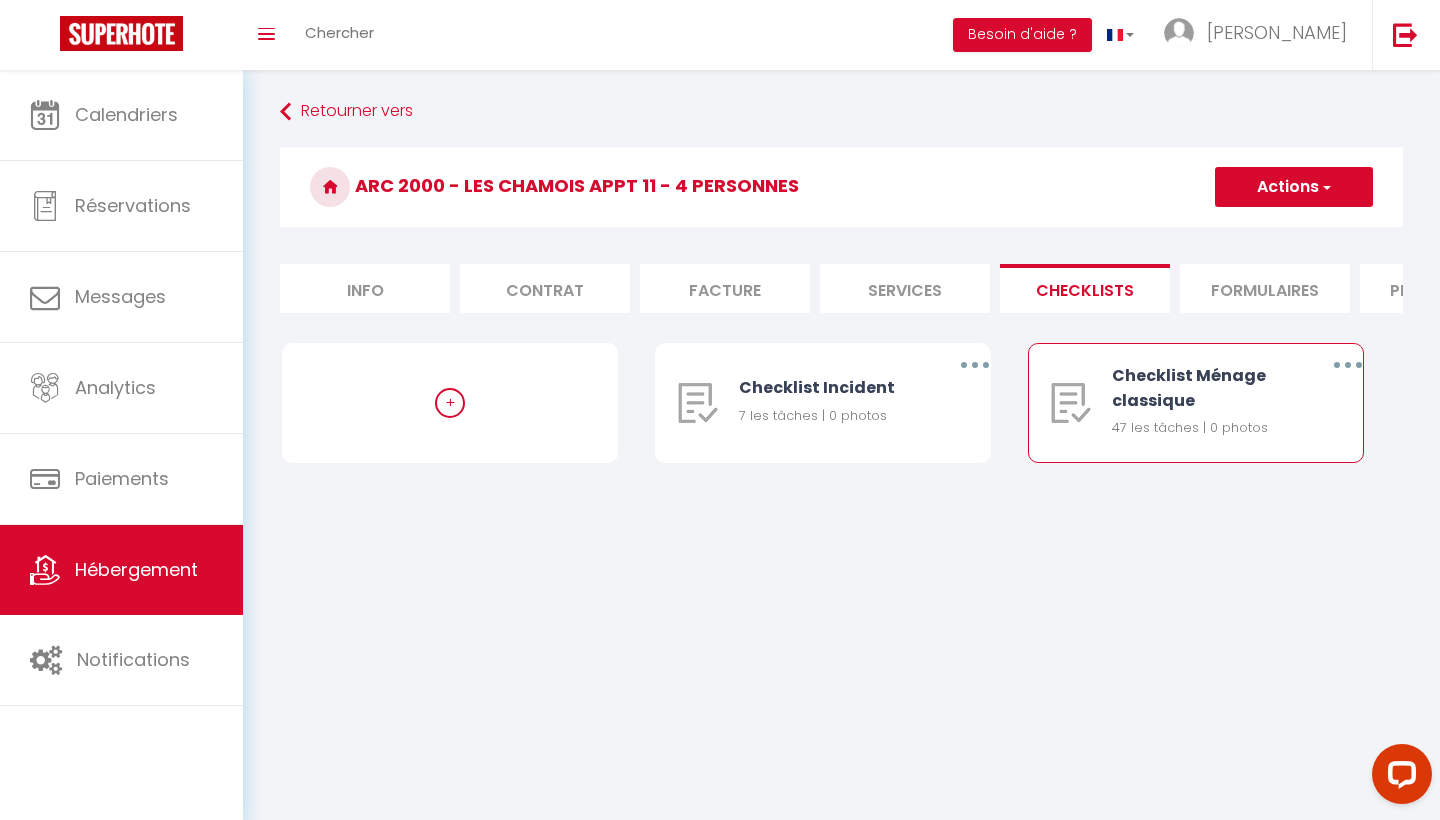 click on "Checklist Ménage classique" at bounding box center [1203, 388] 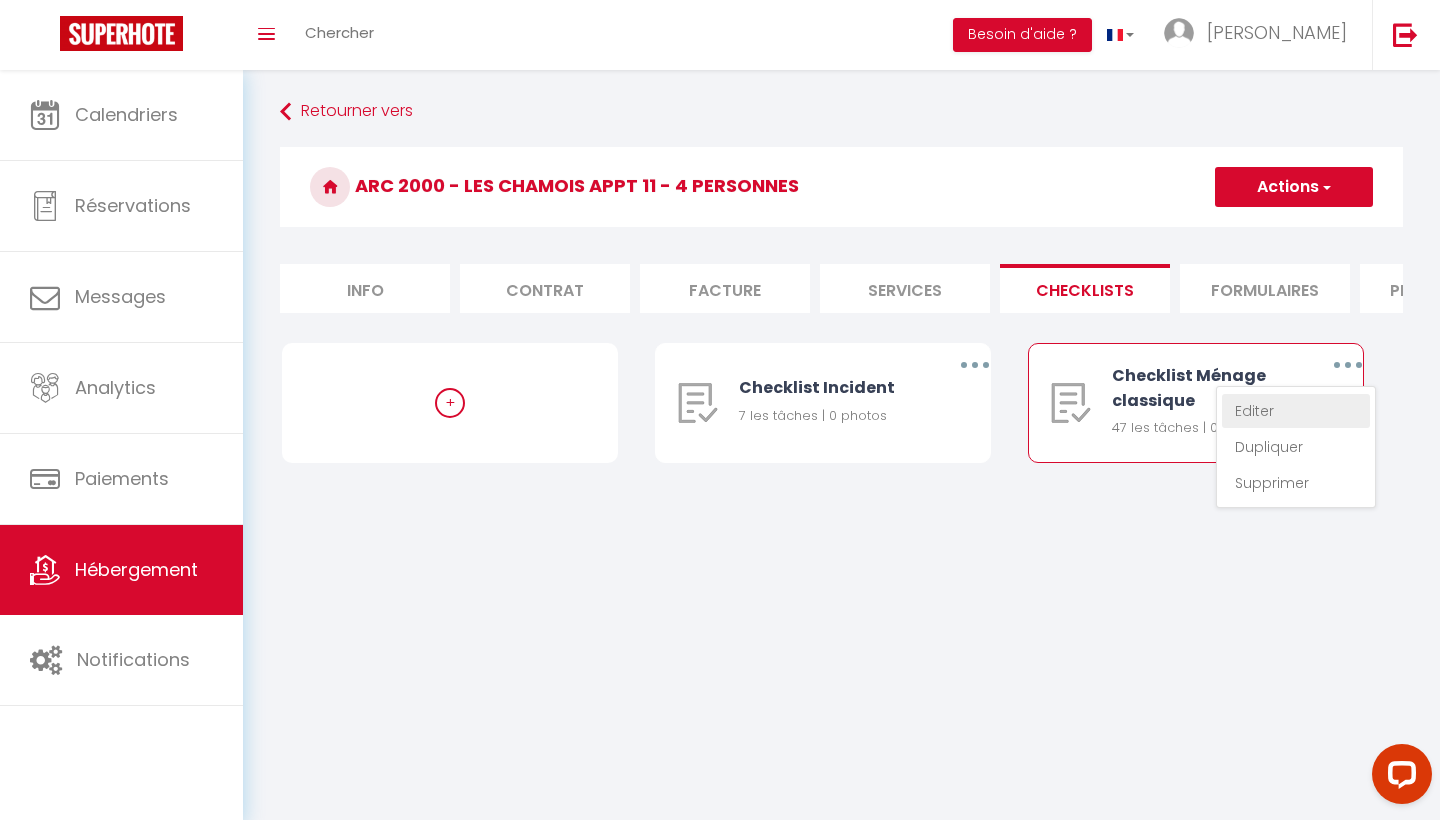 click on "Editer" at bounding box center [1296, 411] 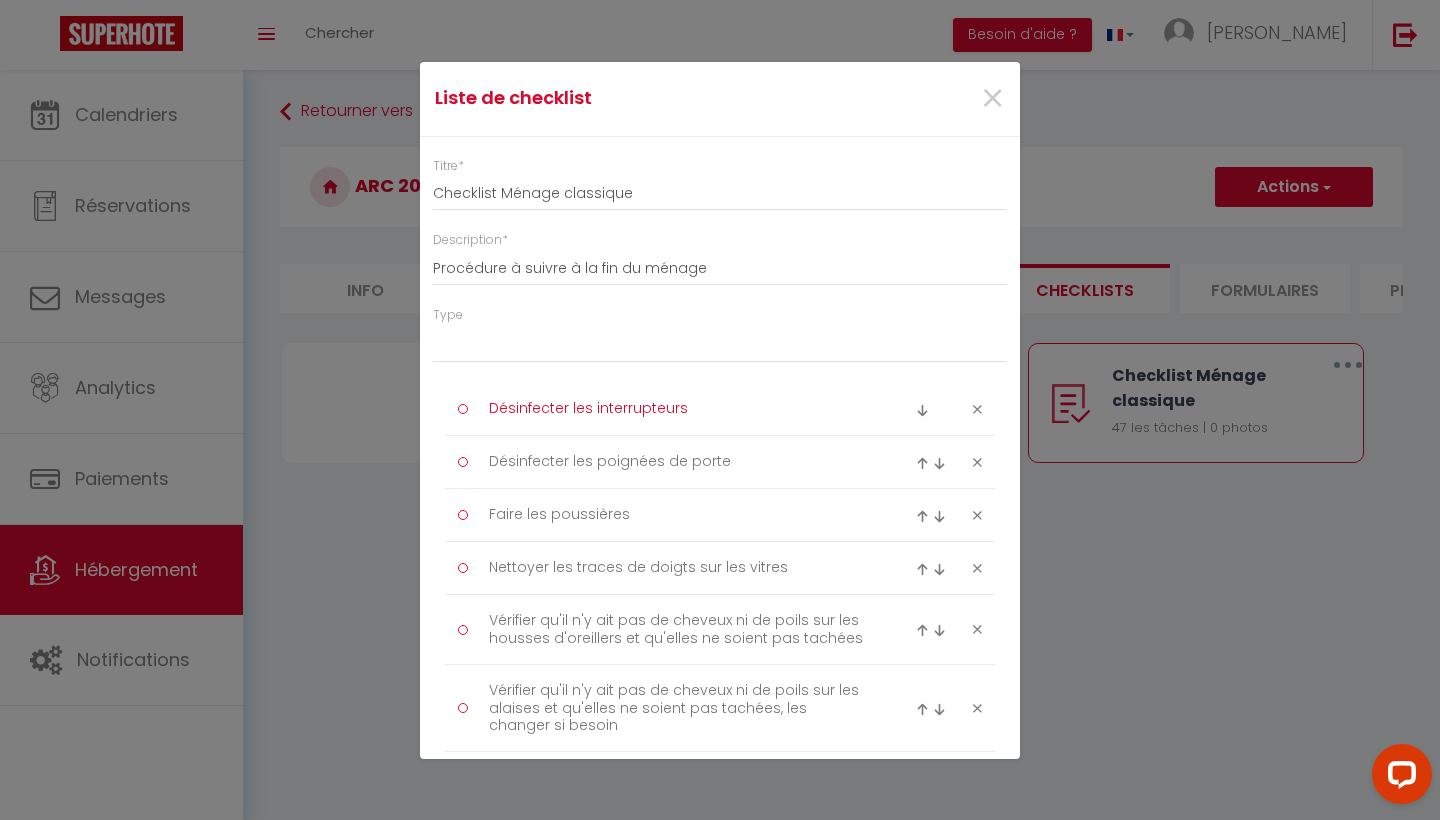 drag, startPoint x: 486, startPoint y: 406, endPoint x: 614, endPoint y: 739, distance: 356.75342 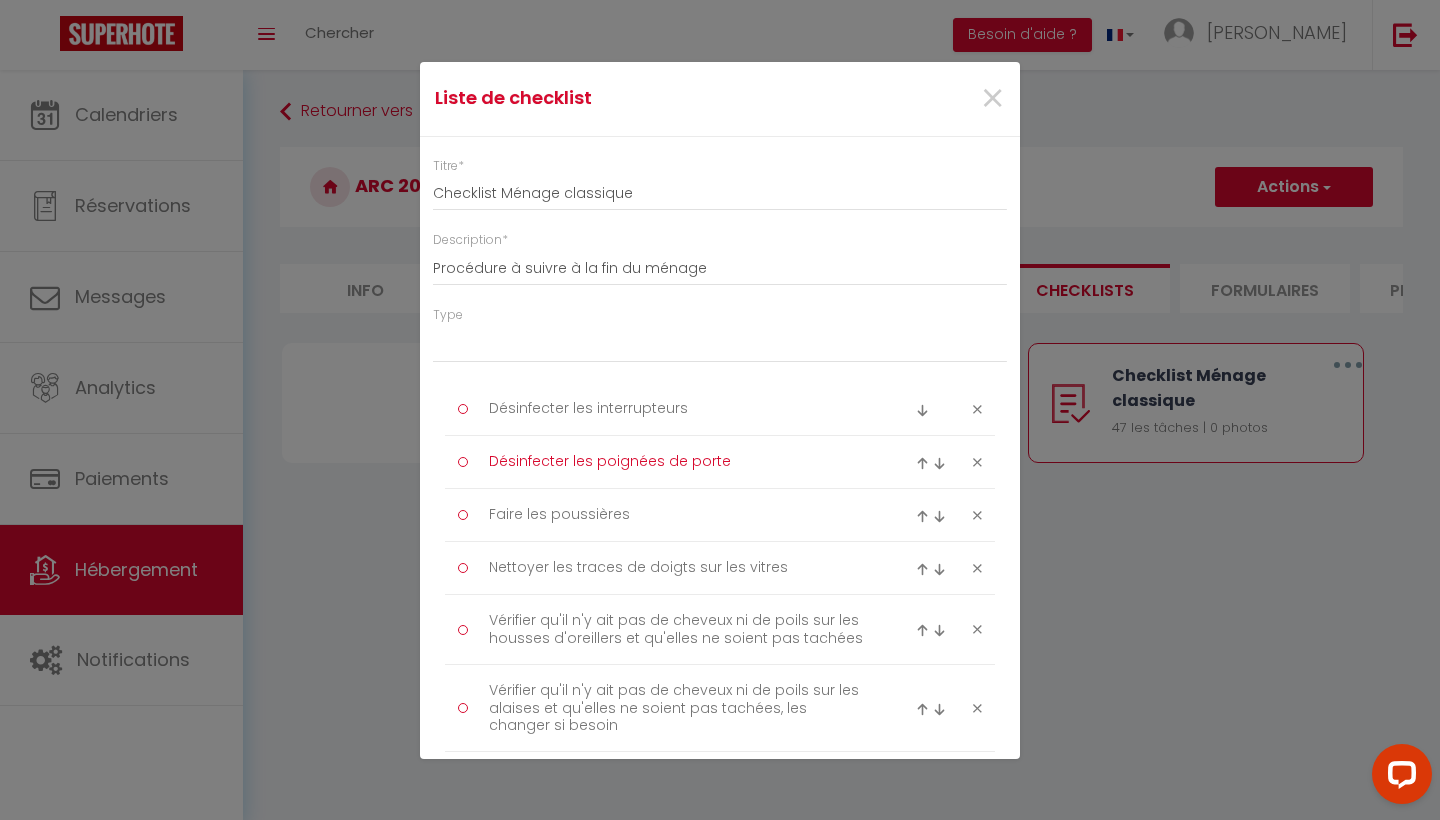 drag, startPoint x: 492, startPoint y: 455, endPoint x: 728, endPoint y: 569, distance: 262.09158 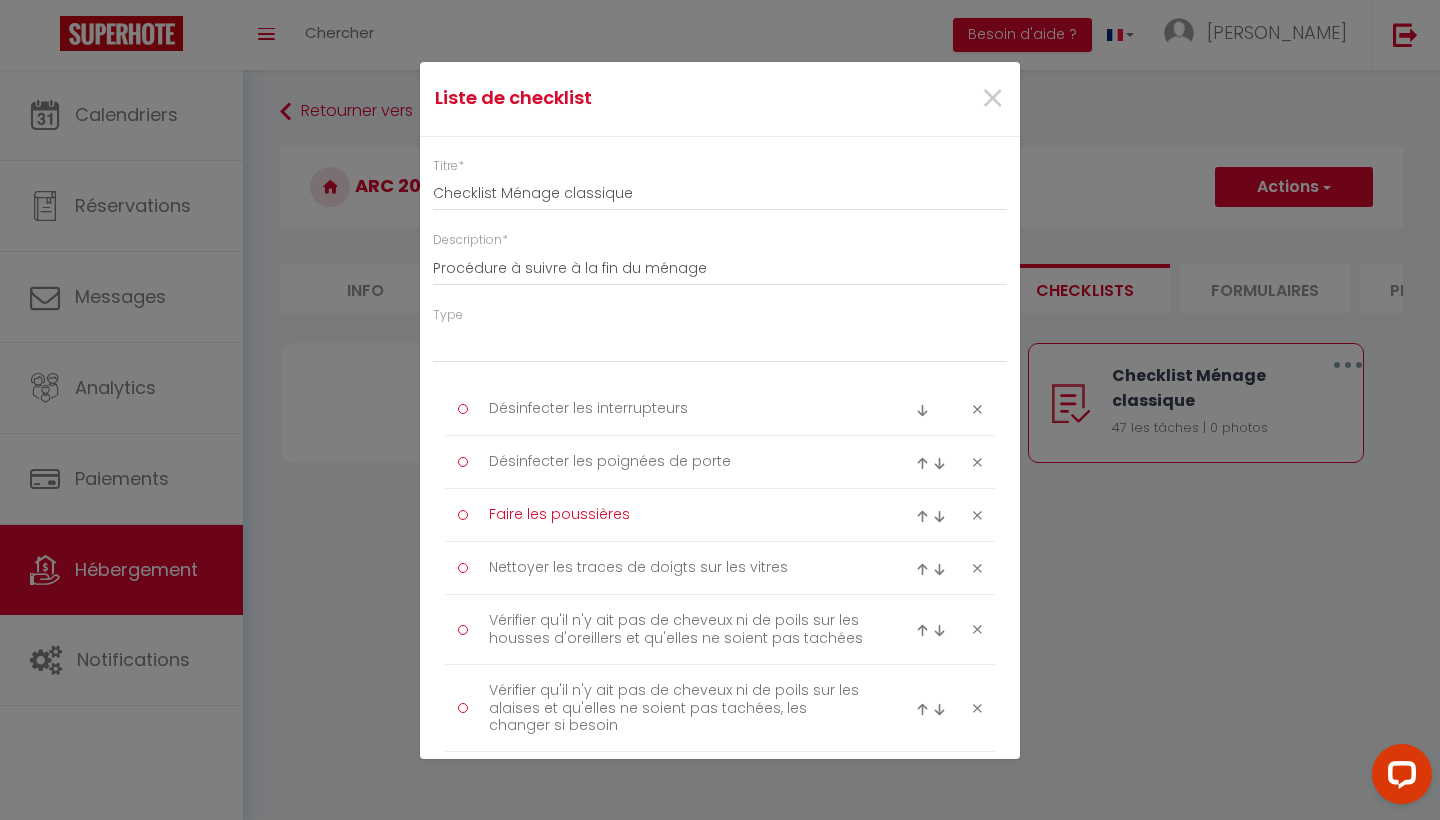drag, startPoint x: 481, startPoint y: 510, endPoint x: 651, endPoint y: 556, distance: 176.1136 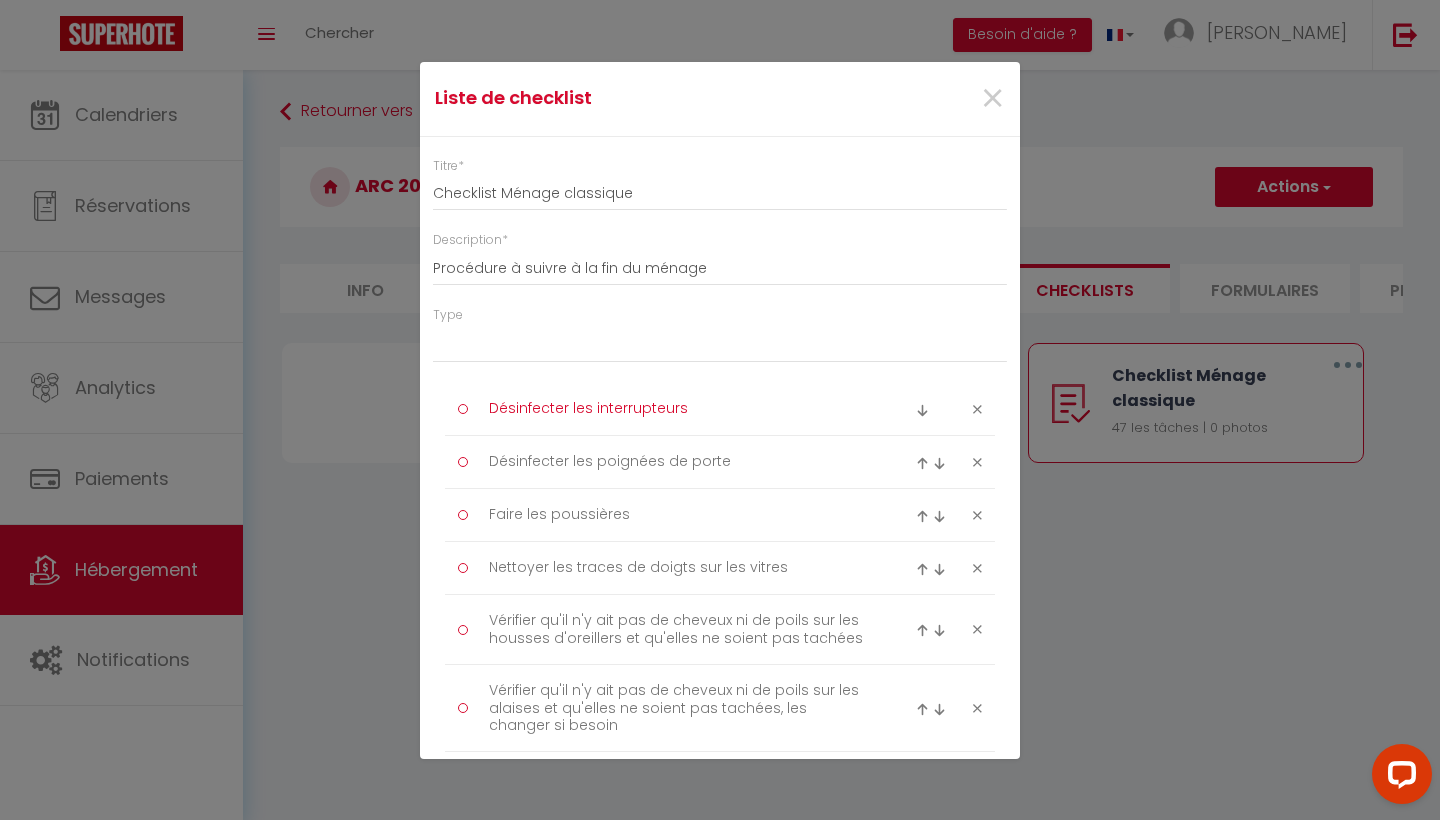 click on "Désinfecter les interrupteurs" at bounding box center [680, 409] 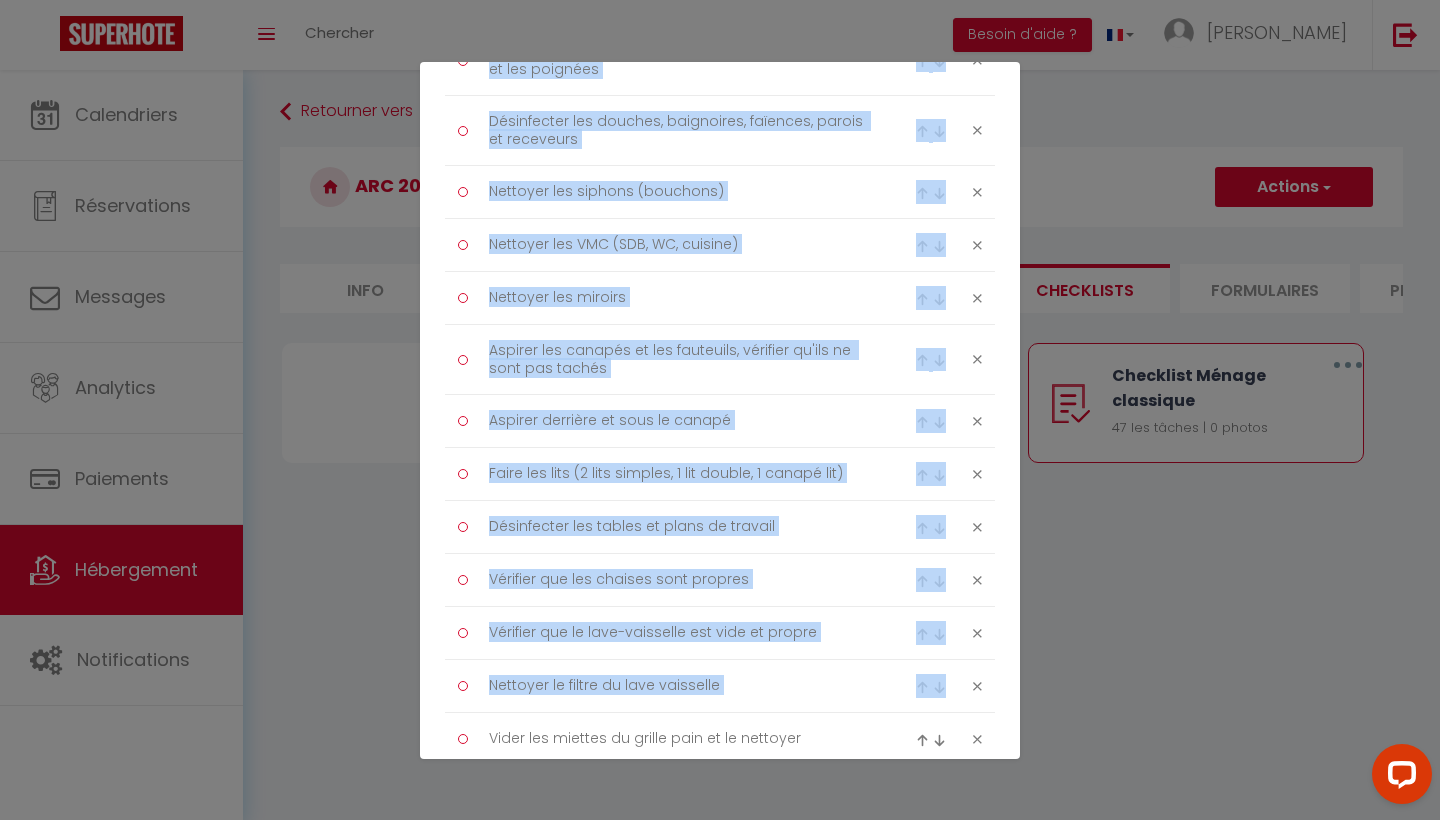 scroll, scrollTop: 1274, scrollLeft: 0, axis: vertical 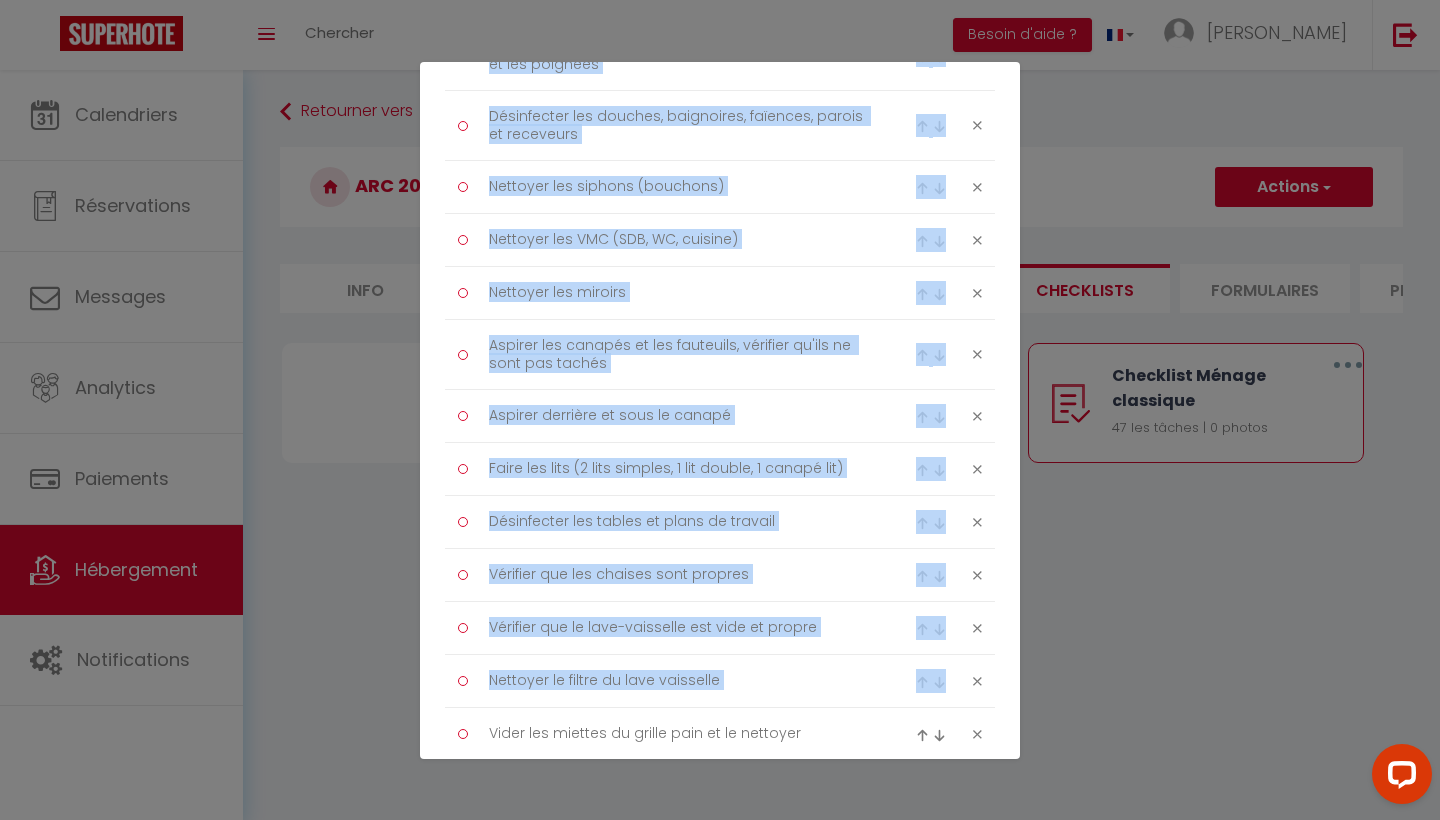 drag, startPoint x: 1013, startPoint y: 459, endPoint x: 879, endPoint y: 744, distance: 314.93015 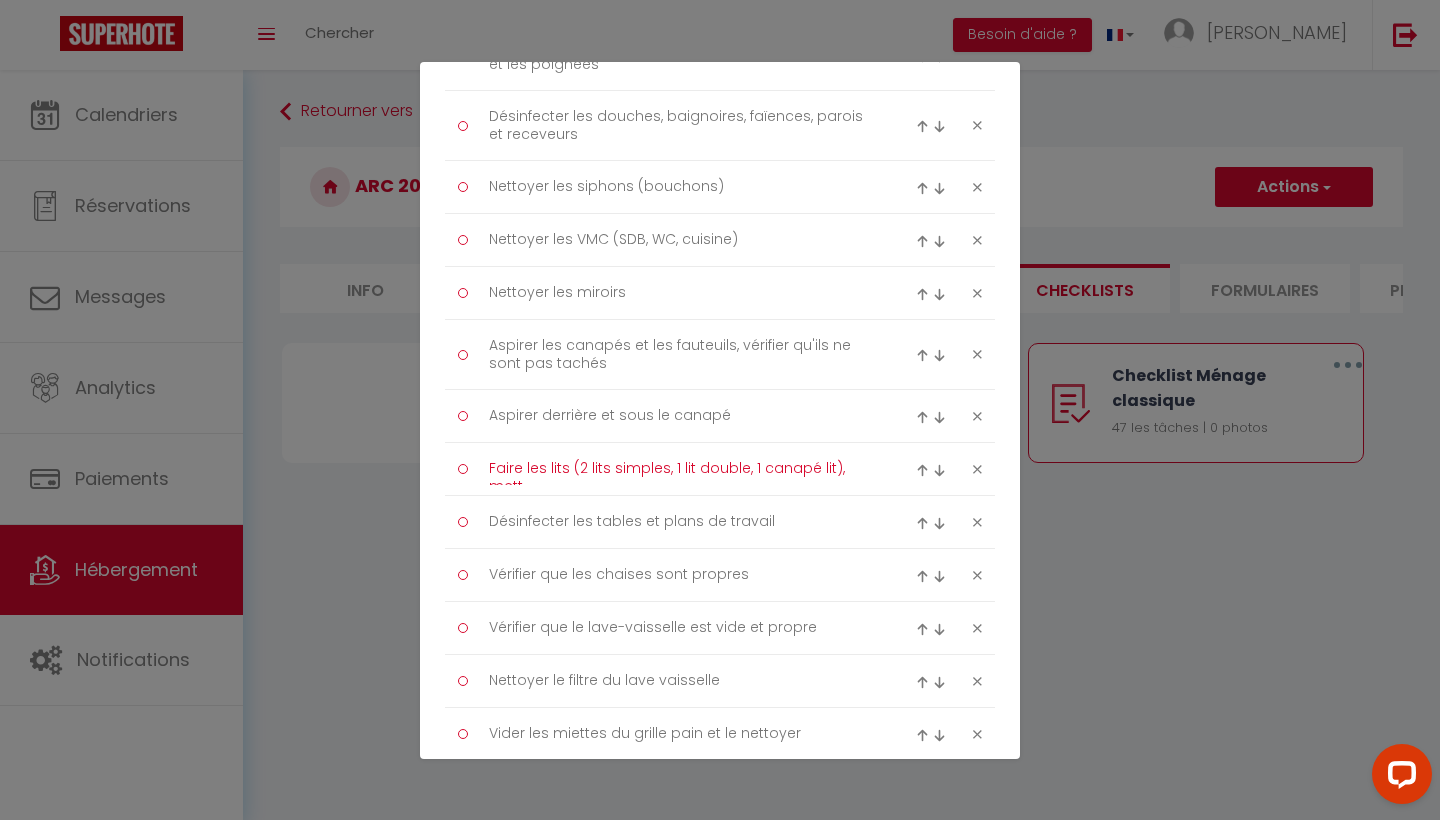 scroll, scrollTop: 0, scrollLeft: 0, axis: both 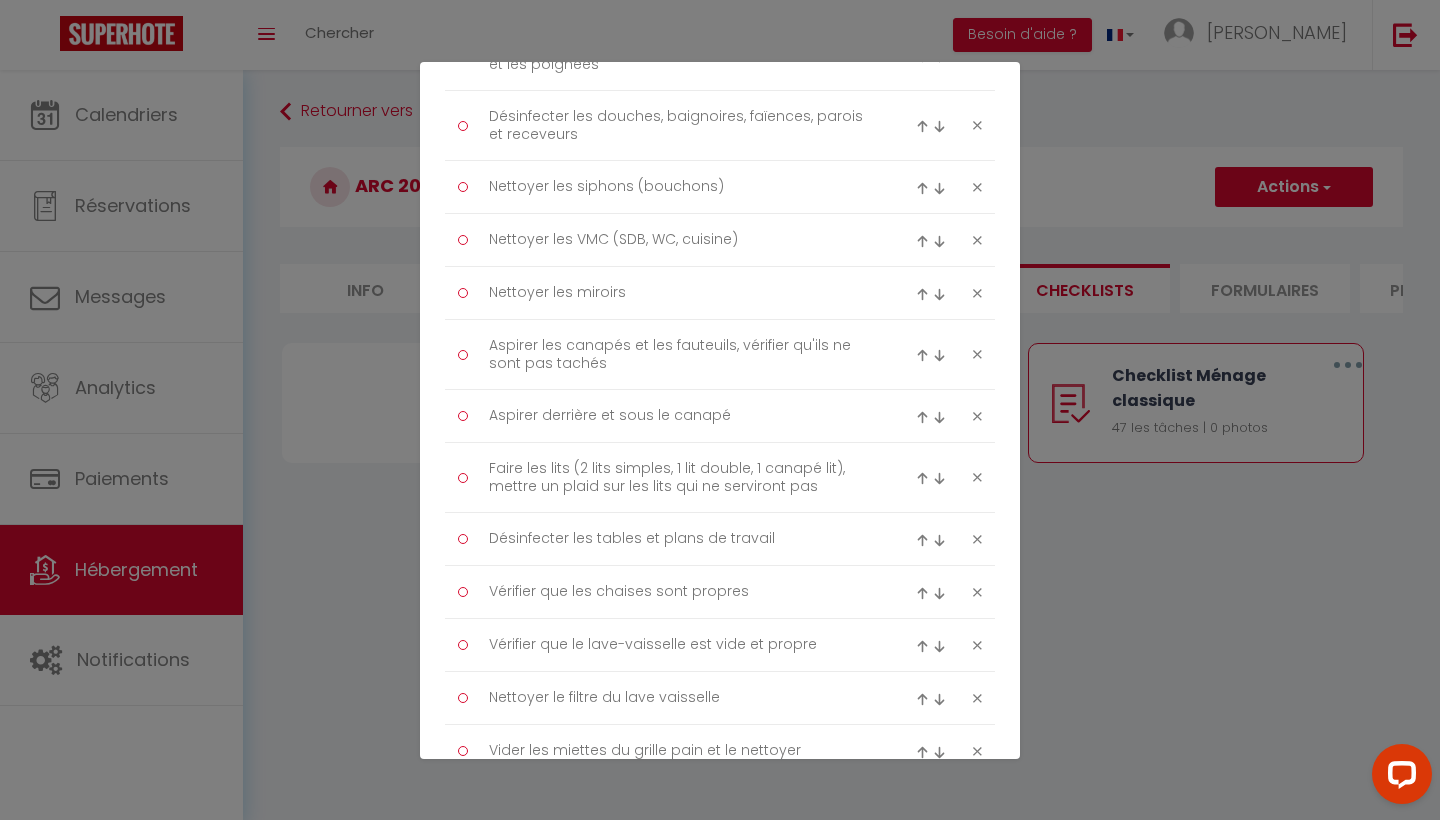 click on "Titre
*   Checklist Ménage classique
Description
*   Procédure à suivre à la fin du ménage
Type
Ménage
Incident
Checkin
Checkout
Désinfecter les interrupteurs         Désinfecter les poignées de porte         Faire les poussières         Nettoyer les traces de doigts sur les vitres         Vérifier qu'il n'y ait pas de cheveux ni de poils sur les housses d'oreillers et qu'elles ne soient pas tachées         Vérifier qu'il n'y ait pas de cheveux ni de poils sur les alaises et qu'elles ne soient pas tachées, les changer si besoin" at bounding box center (720, 585) 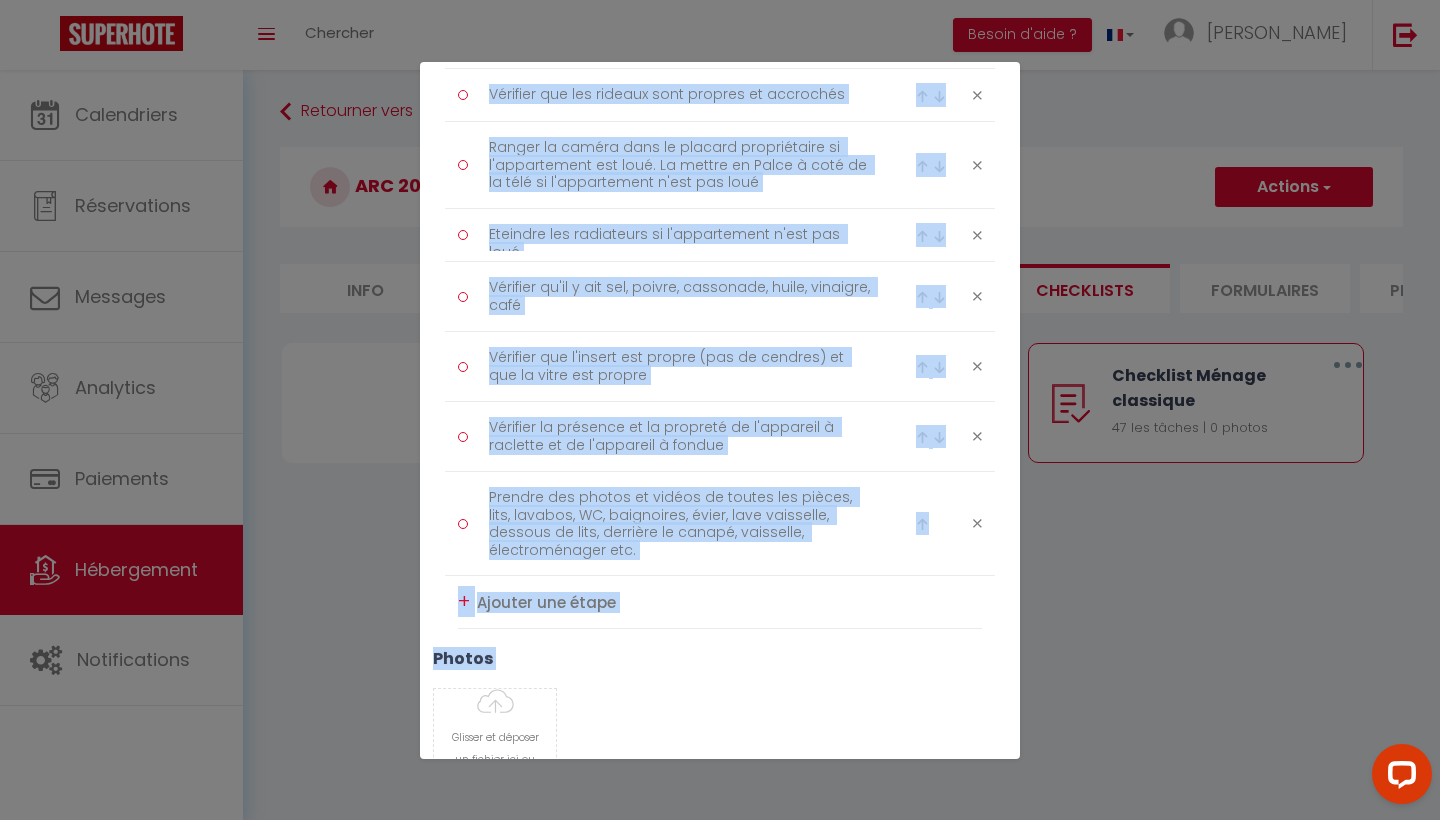 scroll, scrollTop: 2879, scrollLeft: 0, axis: vertical 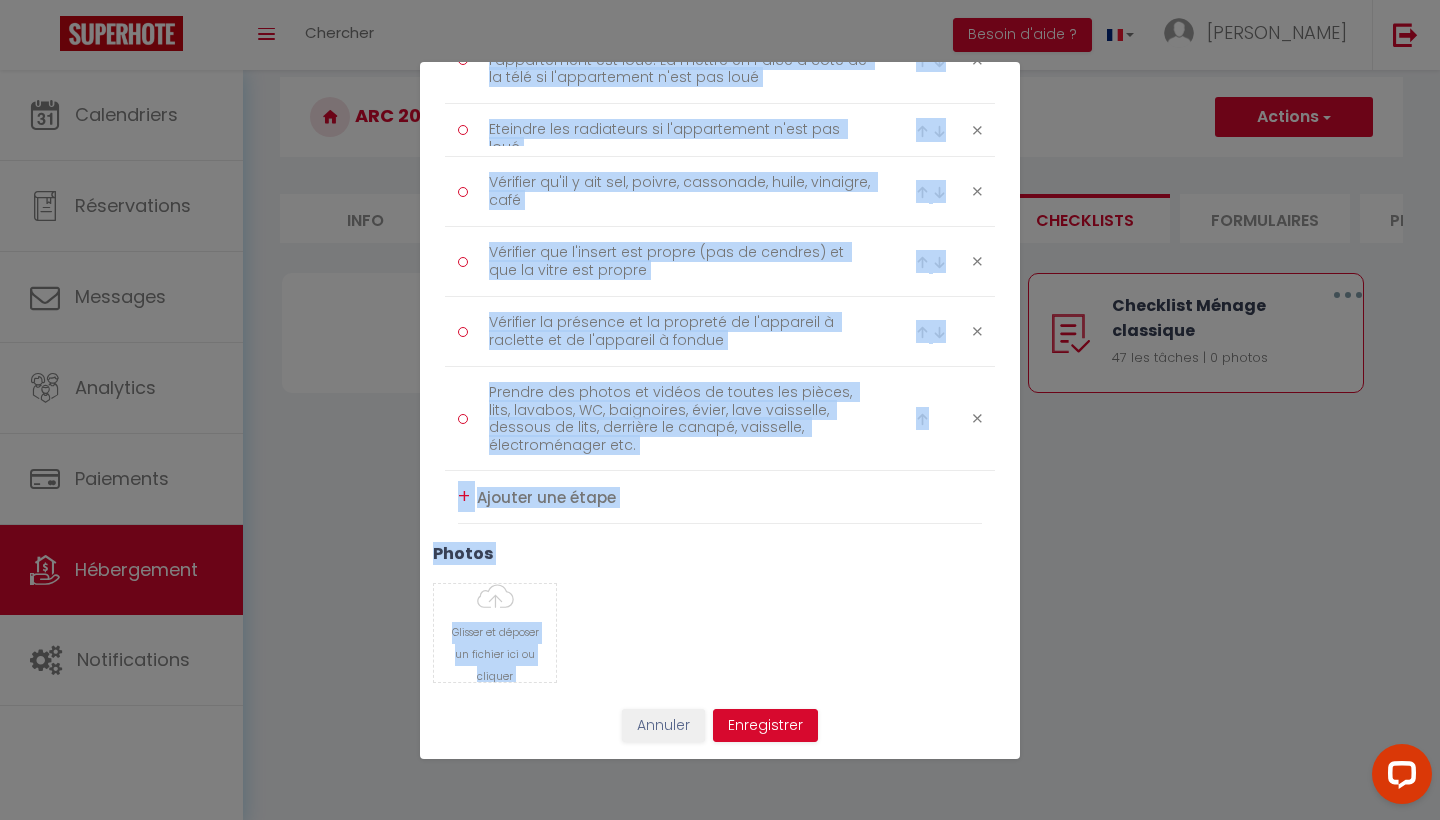 drag, startPoint x: 1004, startPoint y: 554, endPoint x: 971, endPoint y: 819, distance: 267.0468 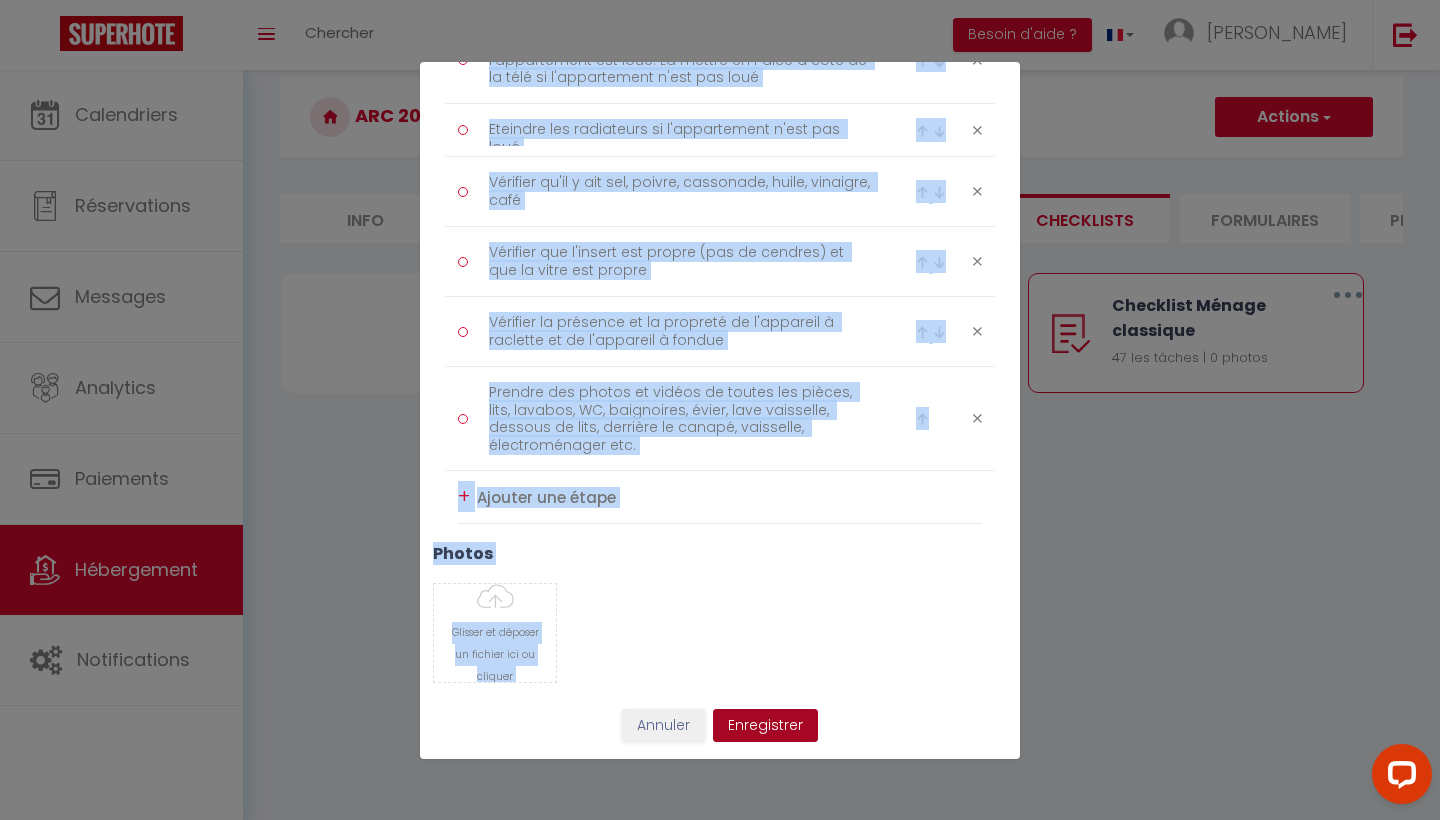 click on "Enregistrer" at bounding box center [765, 726] 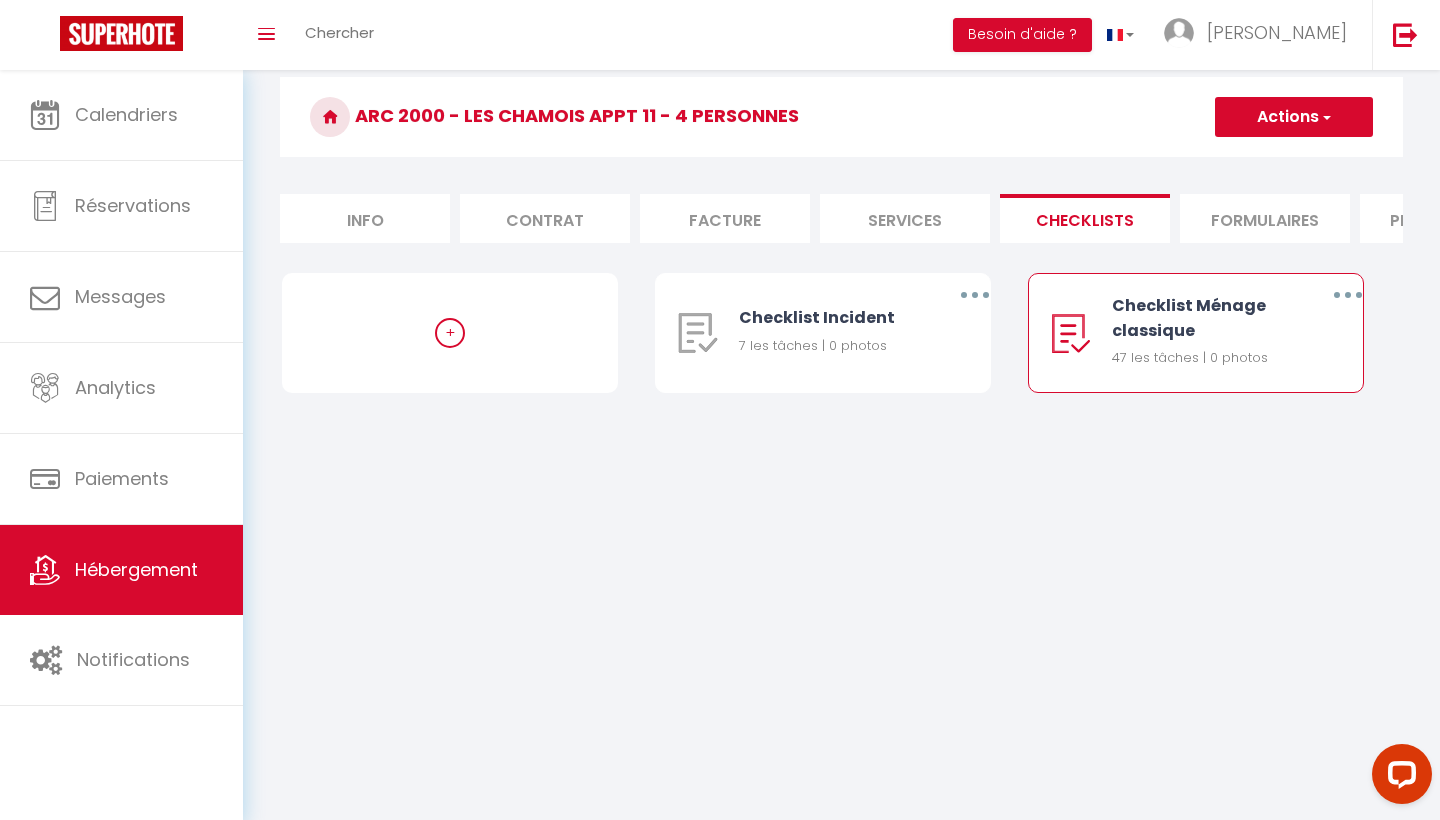 click at bounding box center [1348, 295] 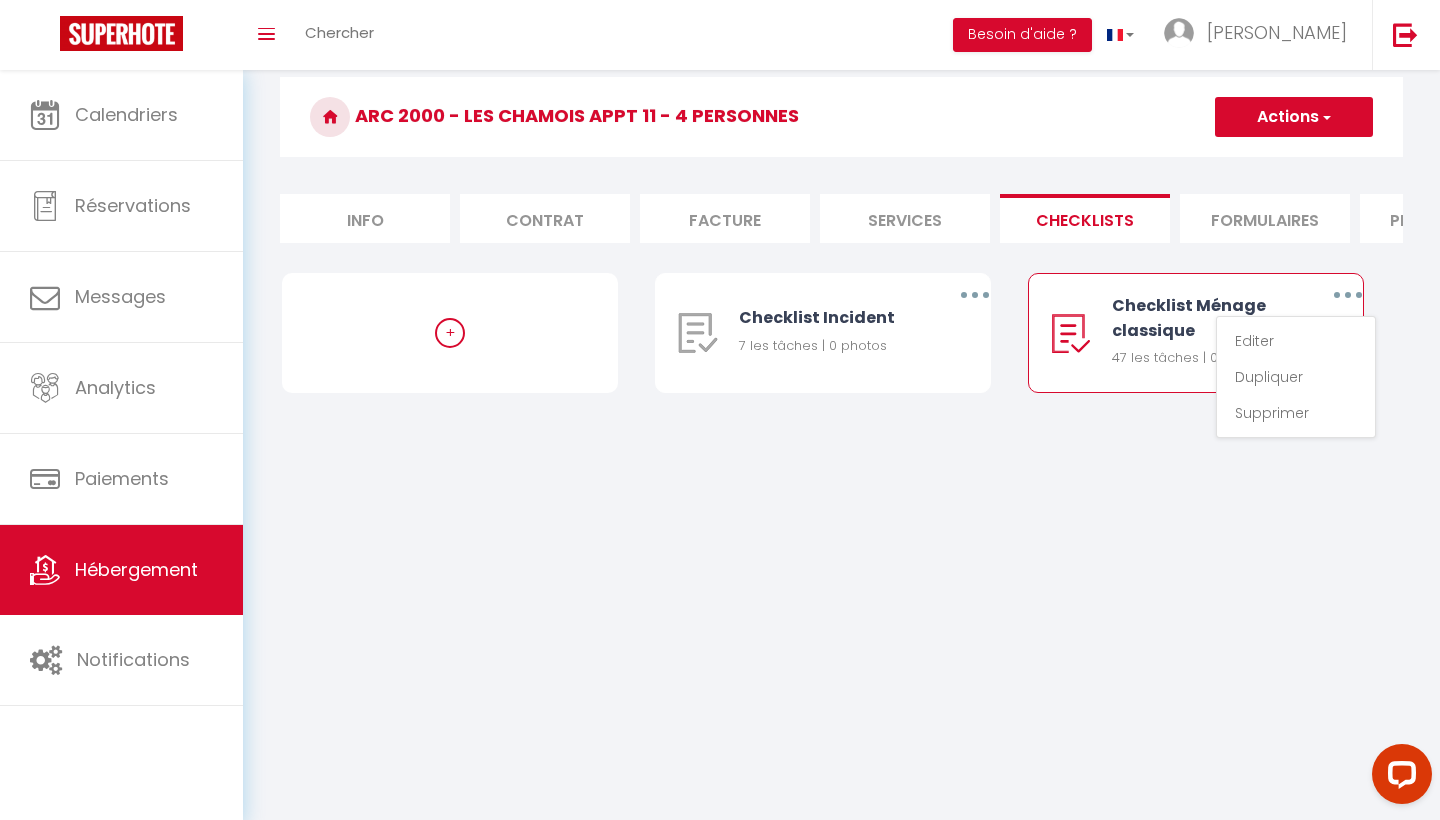click on "Checklist Ménage classique" at bounding box center (1203, 318) 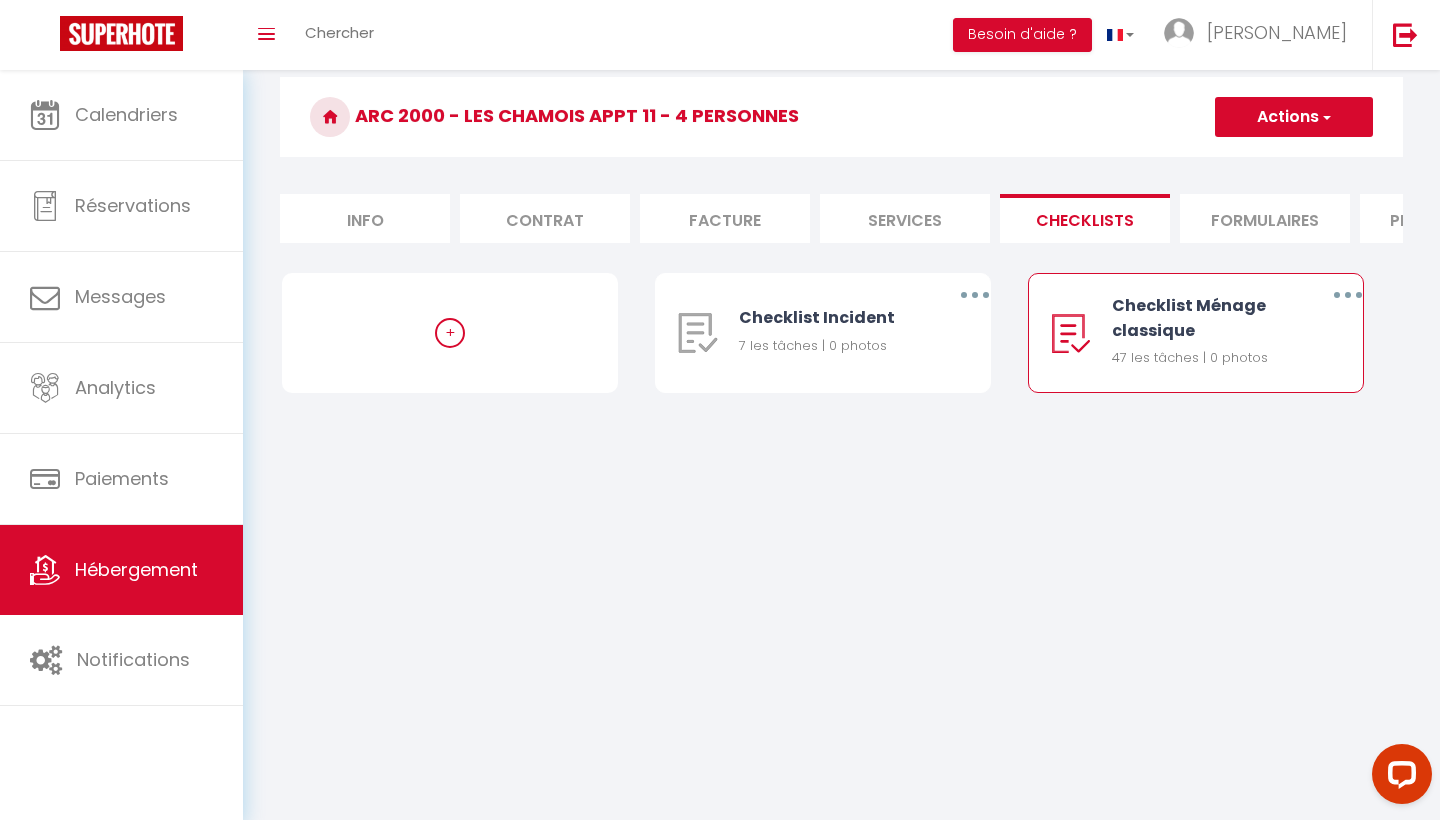 click on "Checklist Ménage classique" at bounding box center (1203, 318) 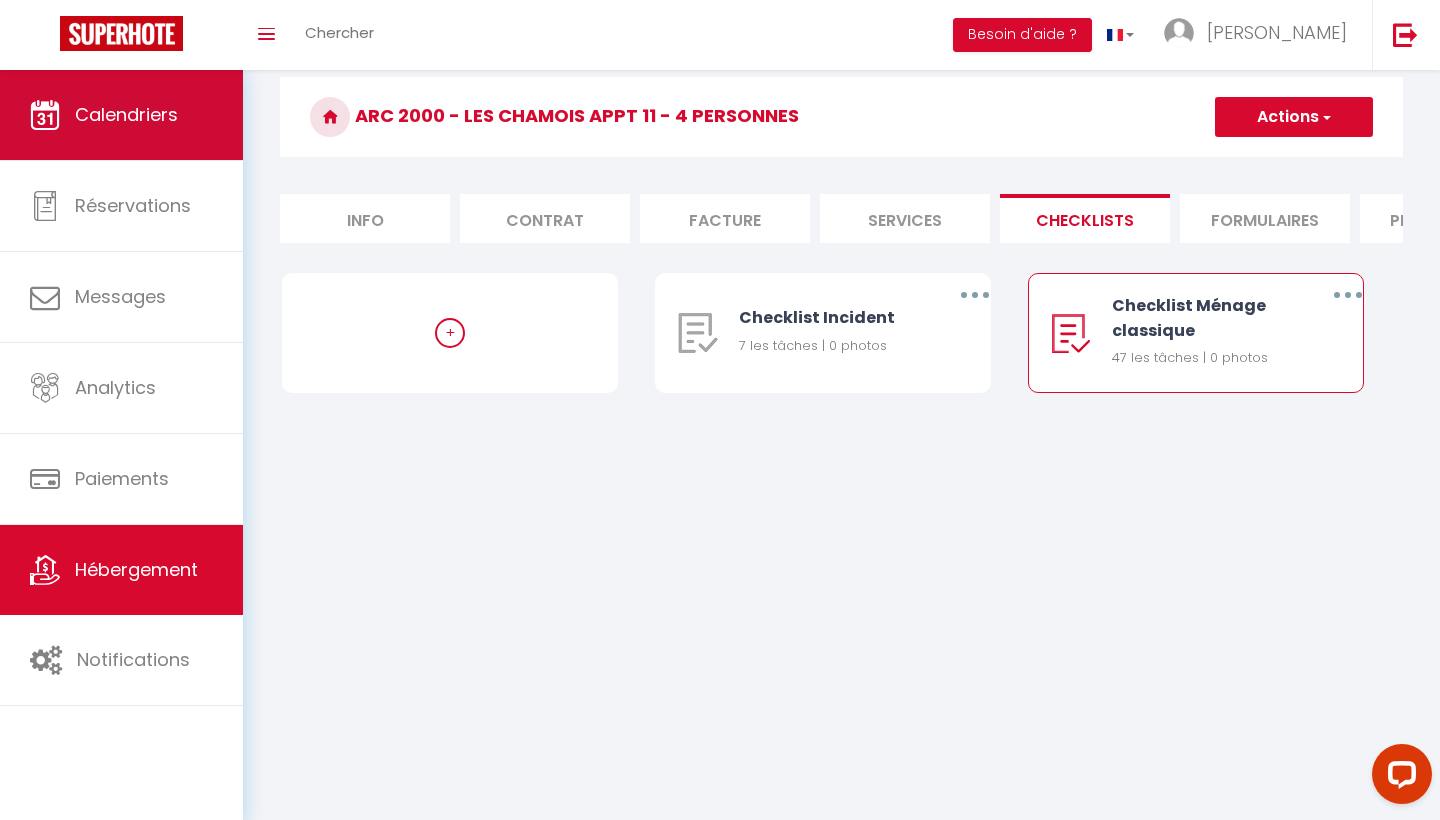 click on "Calendriers" at bounding box center [121, 115] 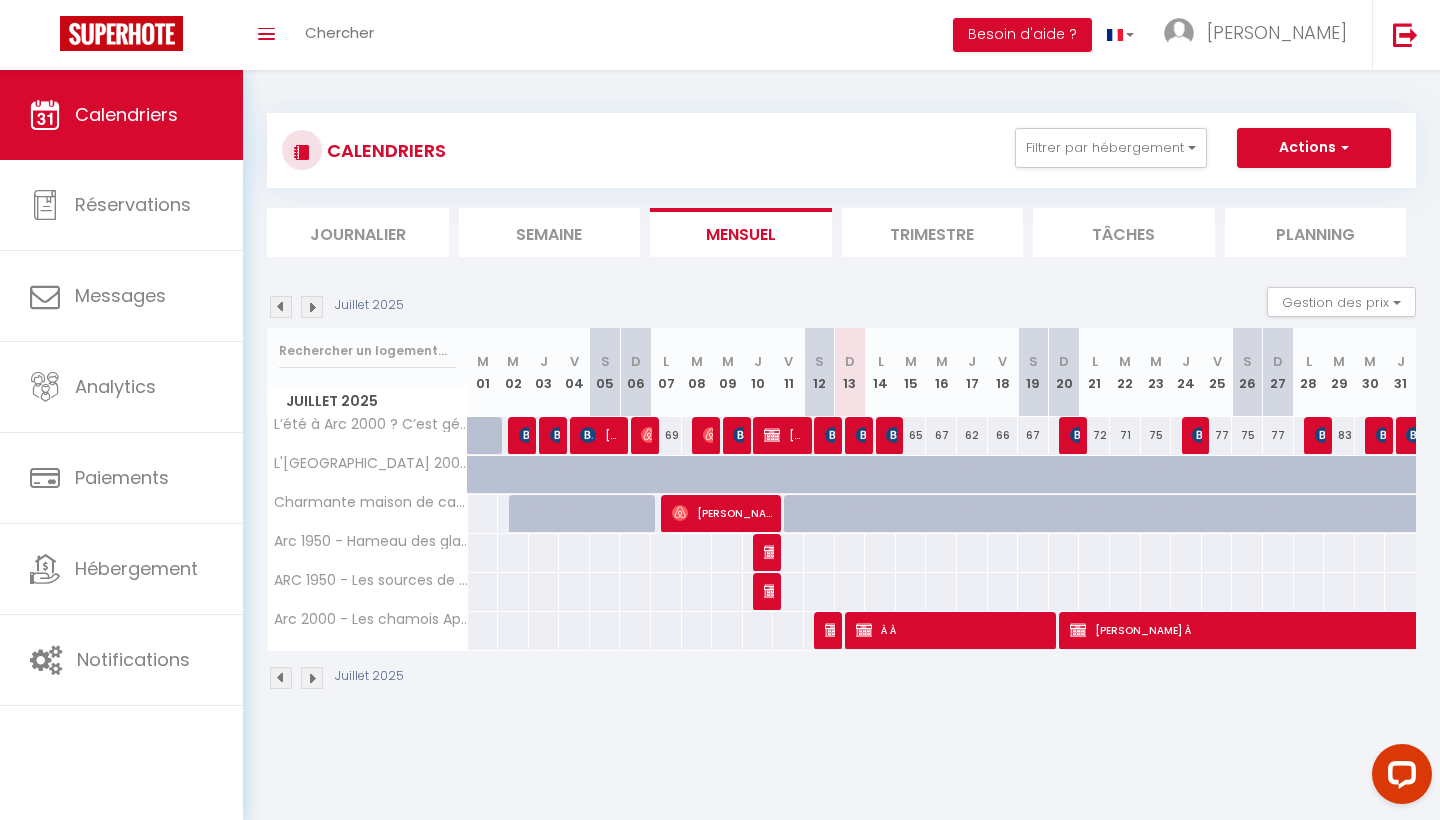 click on "À À" at bounding box center [954, 630] 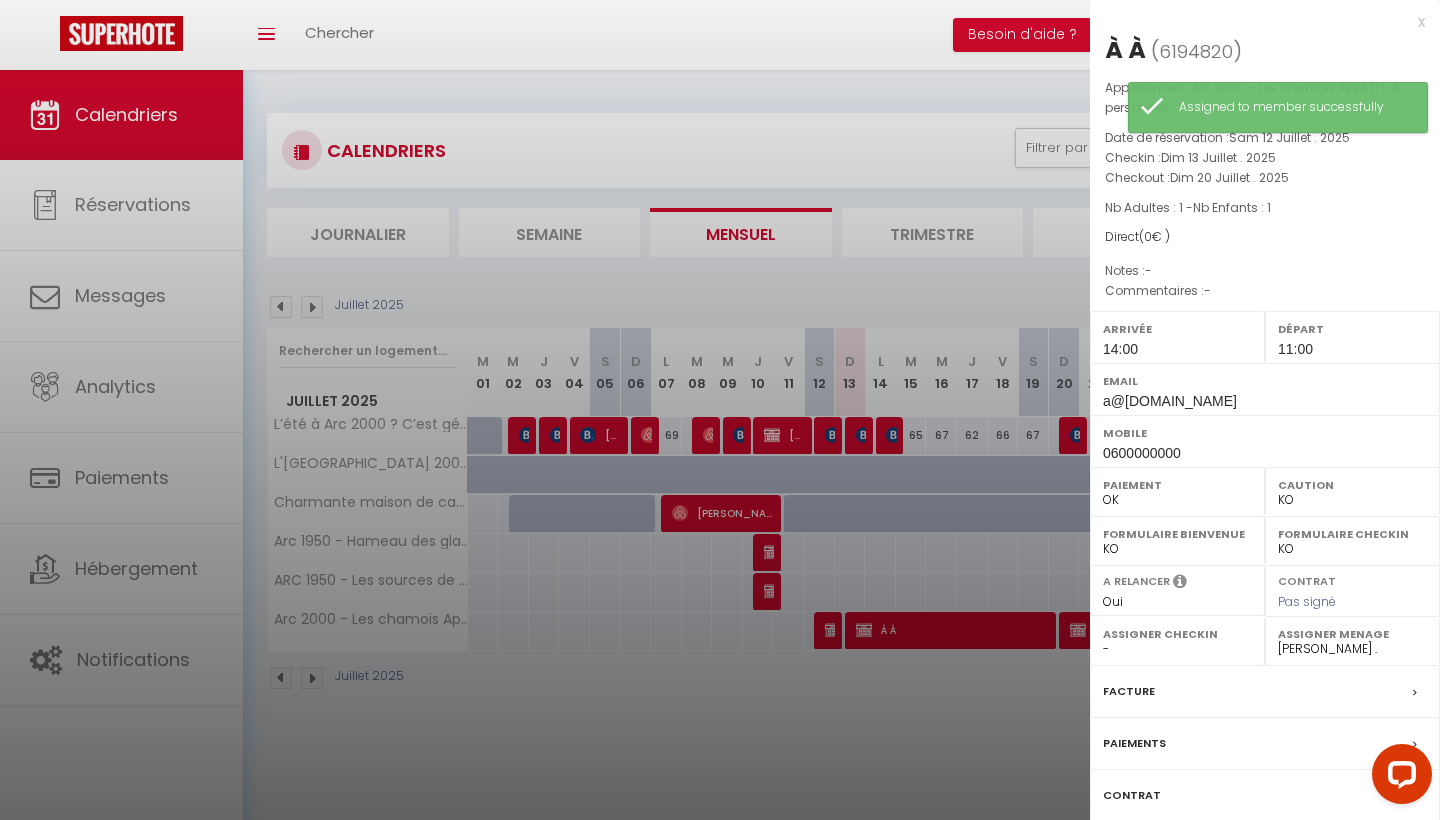 click on "x
À À
( 6194820 )
Appartement :
Arc 2000 - Les chamois Appt 11 - 4 personnes
Date de réservation :
[DATE] . 2025
Checkin :
[DATE] . 2025
Checkout :
[DATE] . 2025
Nb Adultes : 1 -
Nb Enfants :
1
Direct
(
0
€ )
Notes :
-
Commentaires :
-   Arrivée
14:00   Départ
11:00   Email
a@[DOMAIN_NAME]   Mobile
0600000000   Paiement" at bounding box center [1265, 476] 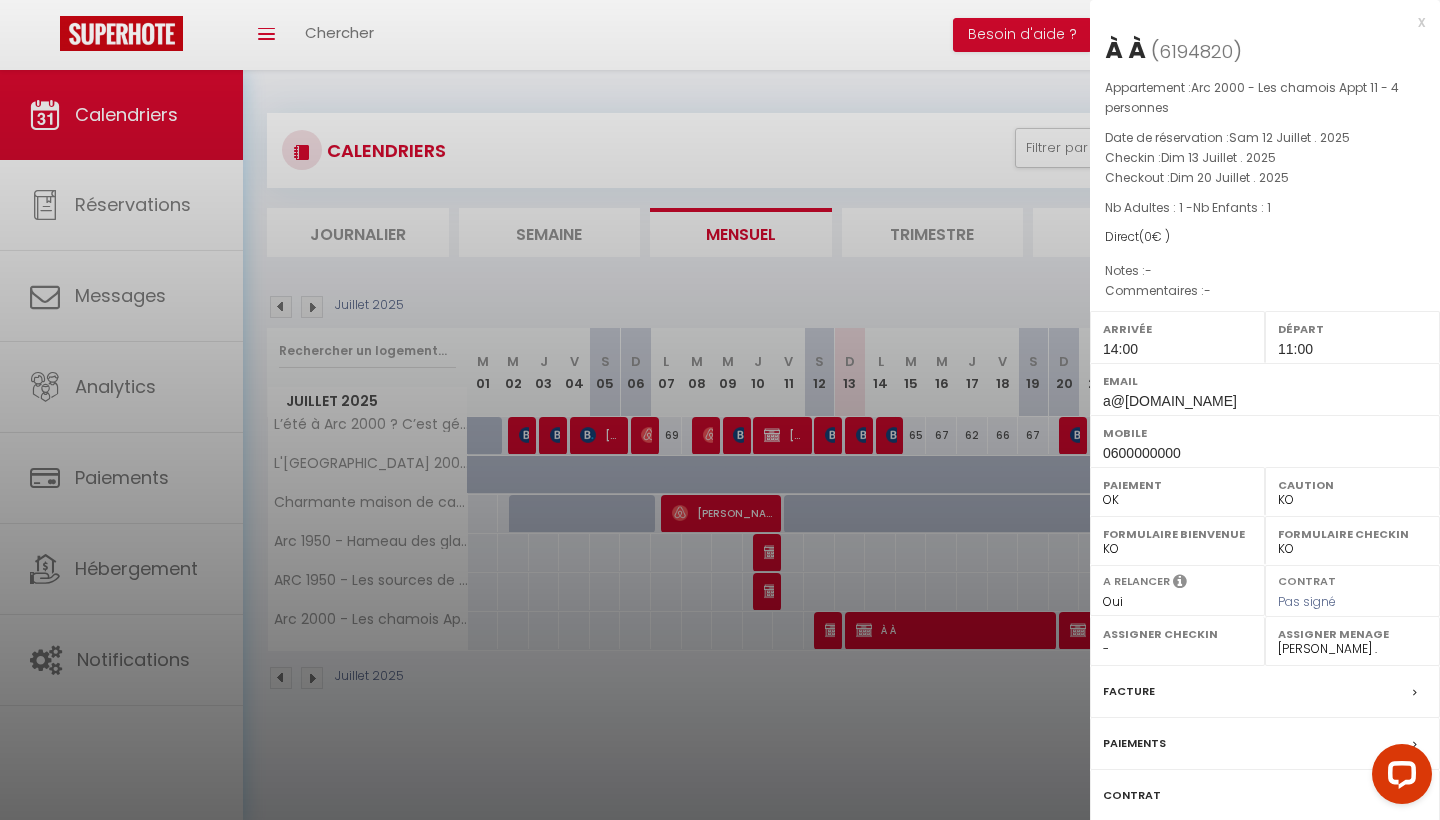 click on "x" at bounding box center [1257, 22] 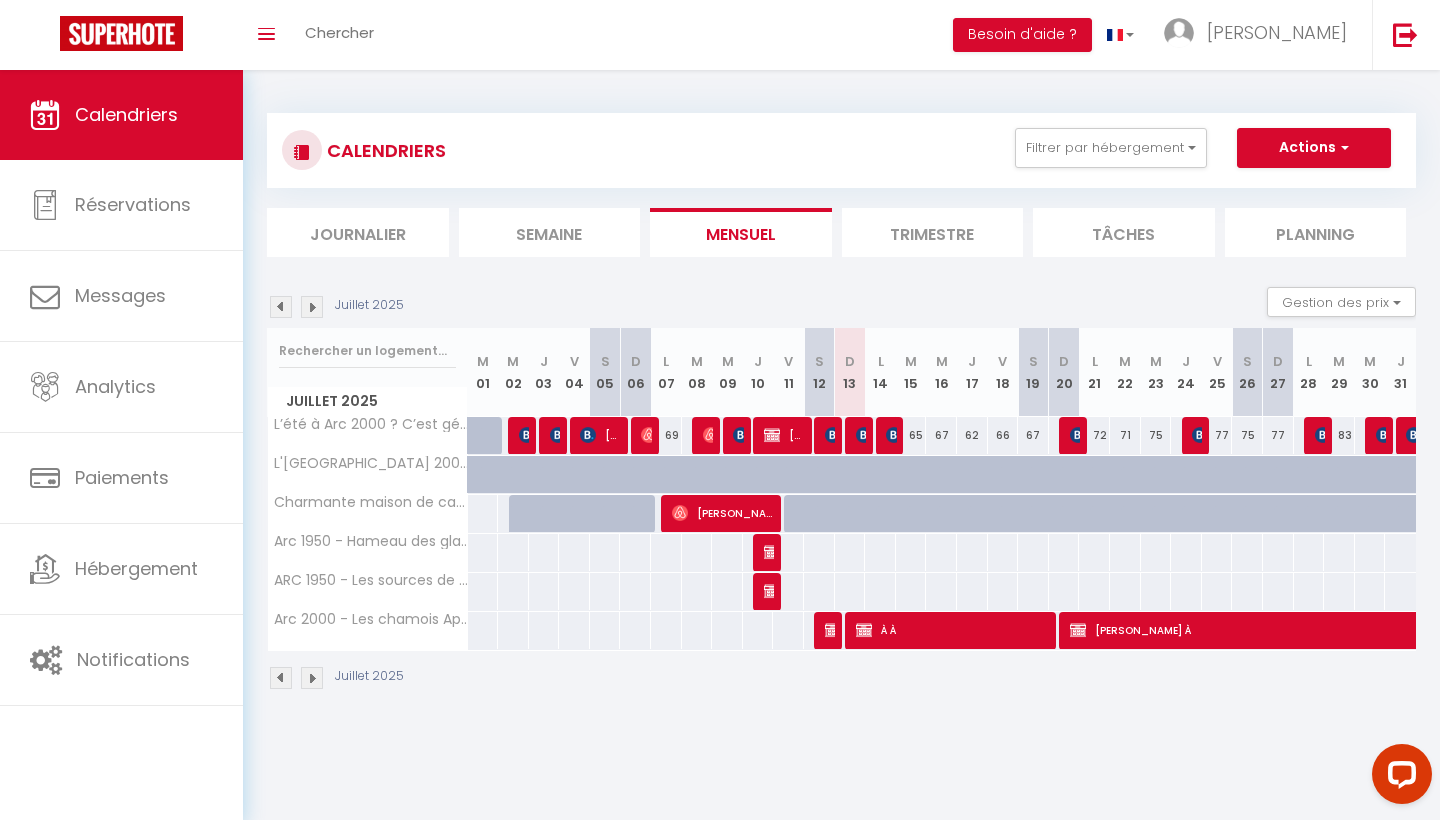 click on "[PERSON_NAME] À" at bounding box center (1553, 630) 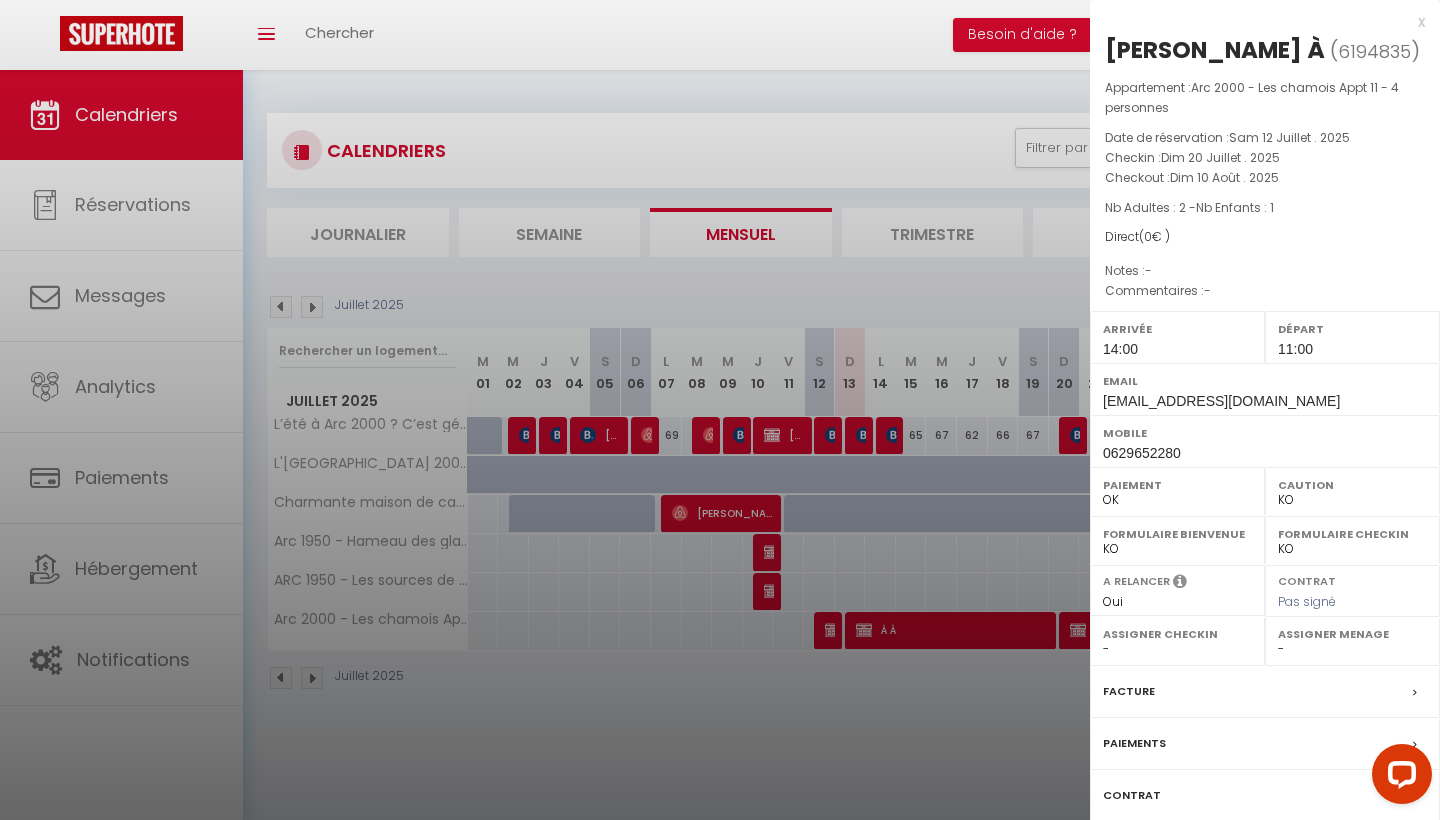 click on "Assigner Menage" at bounding box center [1352, 634] 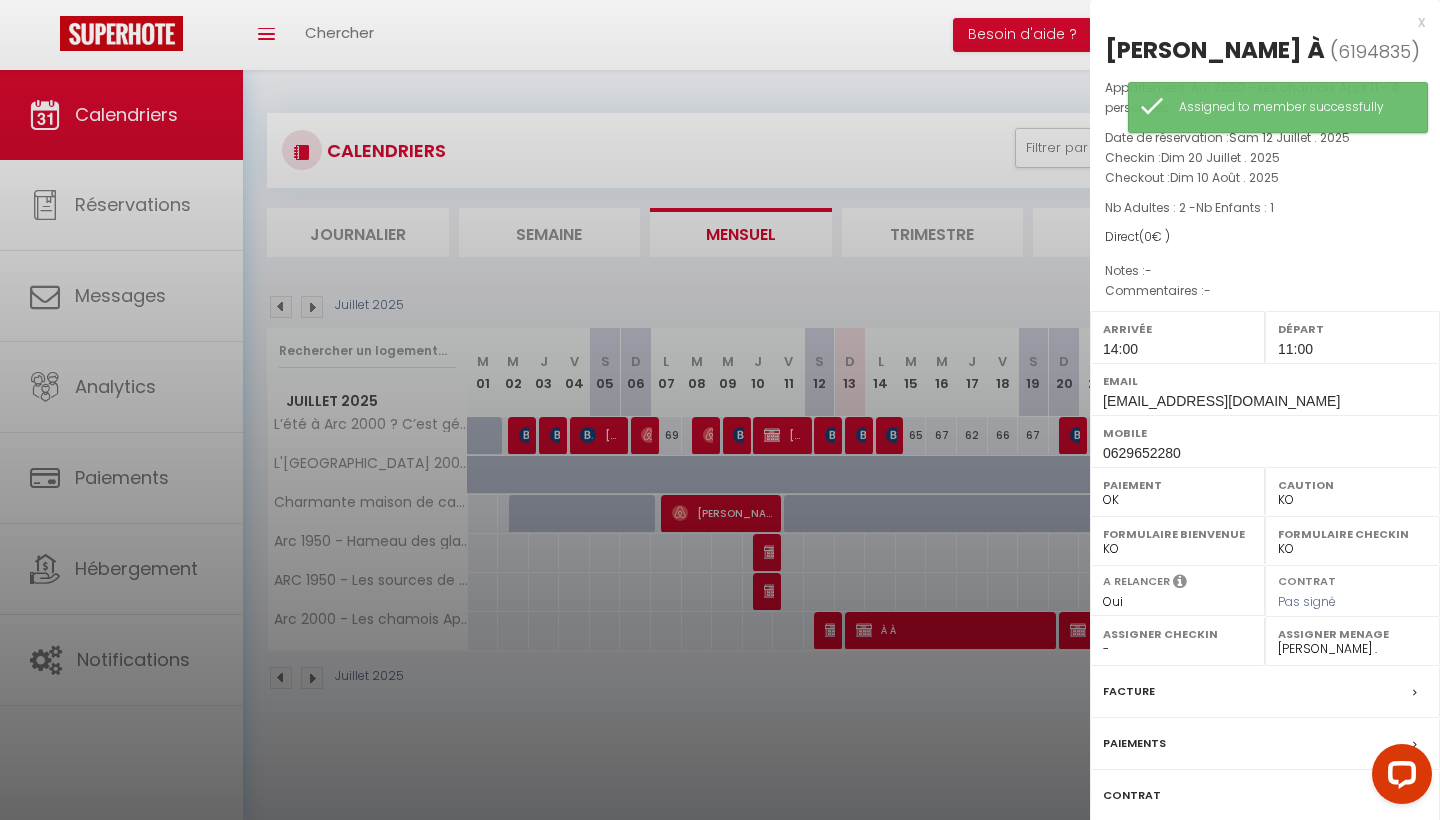 click on "x
[PERSON_NAME]
( 6194835 )
Appartement :
Arc 2000 - Les chamois Appt 11 - 4 personnes
Date de réservation :
[DATE] . 2025
Checkin :
[DATE] . 2025
Checkout :
[DATE]
Nb Adultes : 2 -
Nb Enfants :
1
Direct
(
0
€ )
Notes :
-
Commentaires :
-   Arrivée
14:00   Départ
11:00   Email
[EMAIL_ADDRESS][DOMAIN_NAME]   Mobile
0629652280     OK   KO   Caution" at bounding box center (1265, 476) 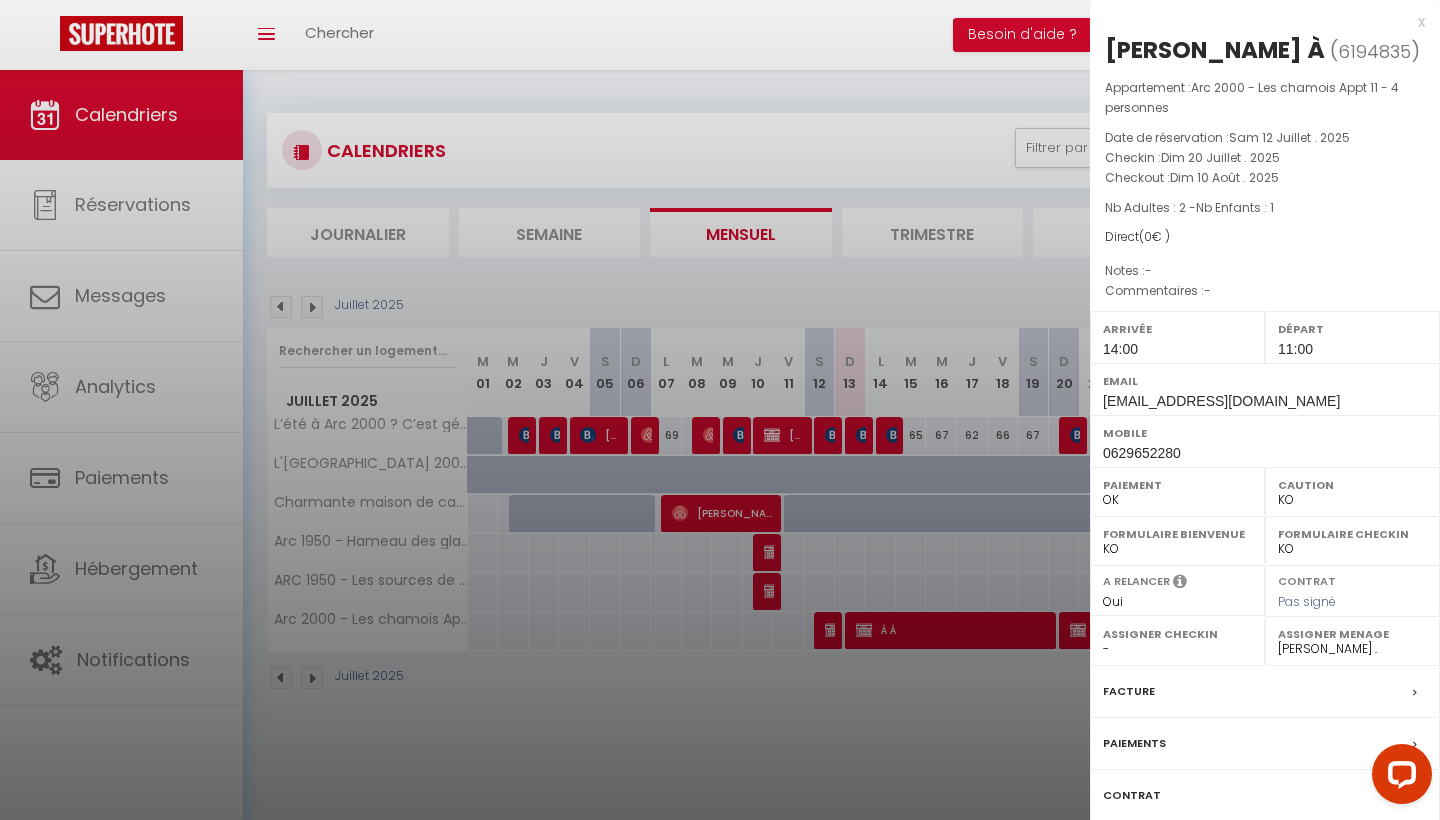 click on "x" at bounding box center (1257, 22) 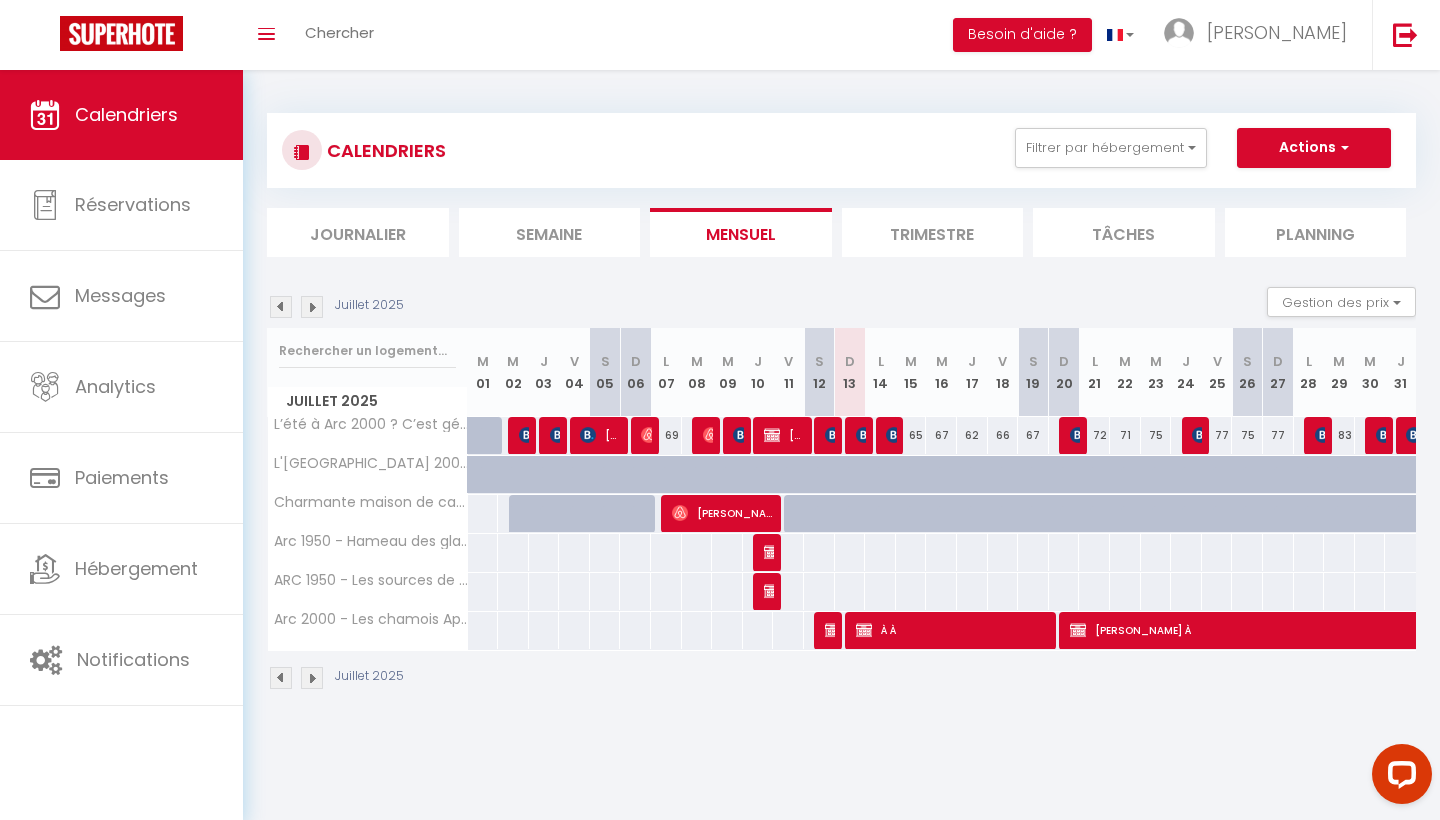 click on "Juillet 2025" at bounding box center [841, 680] 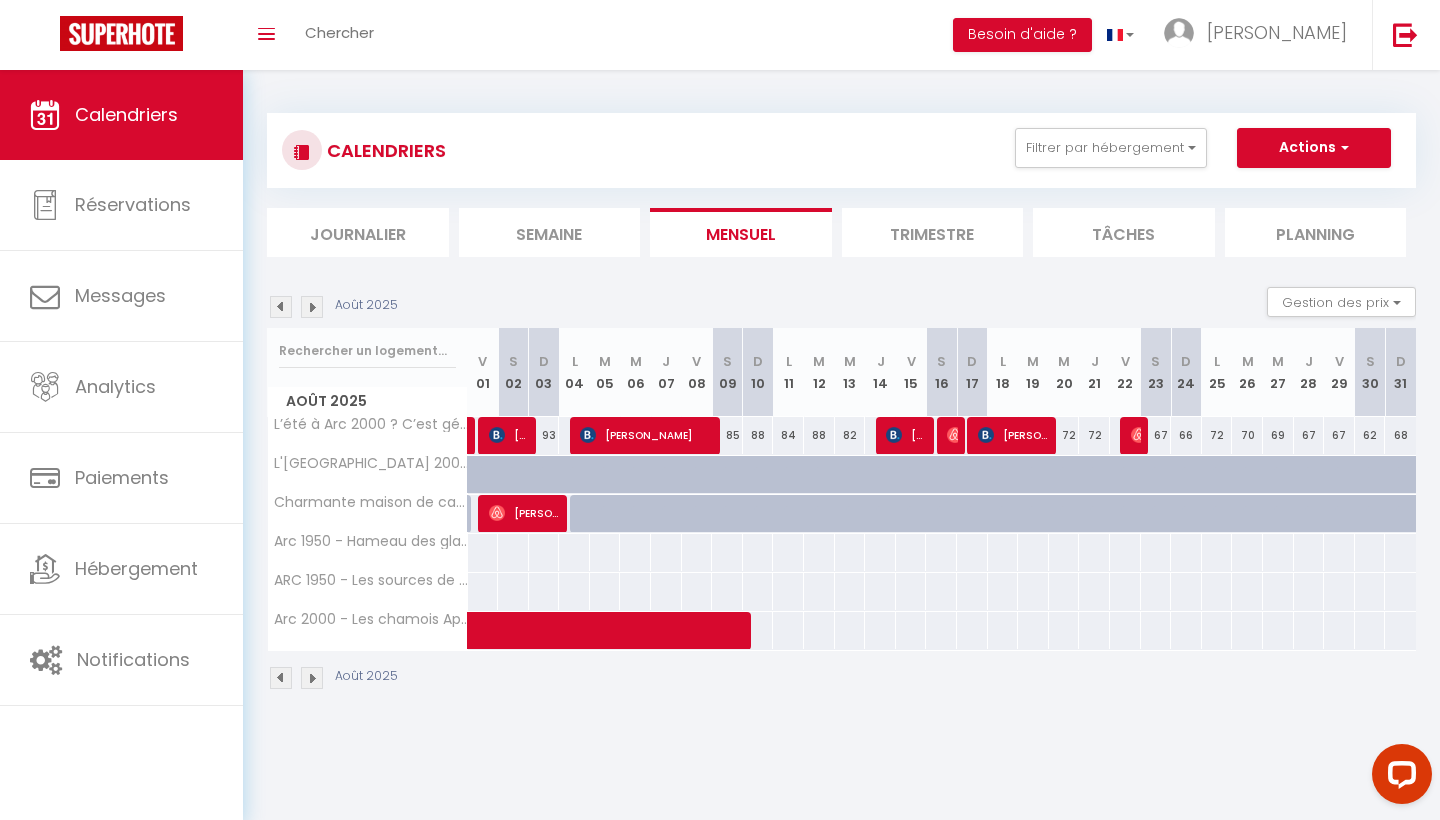 click at bounding box center (281, 678) 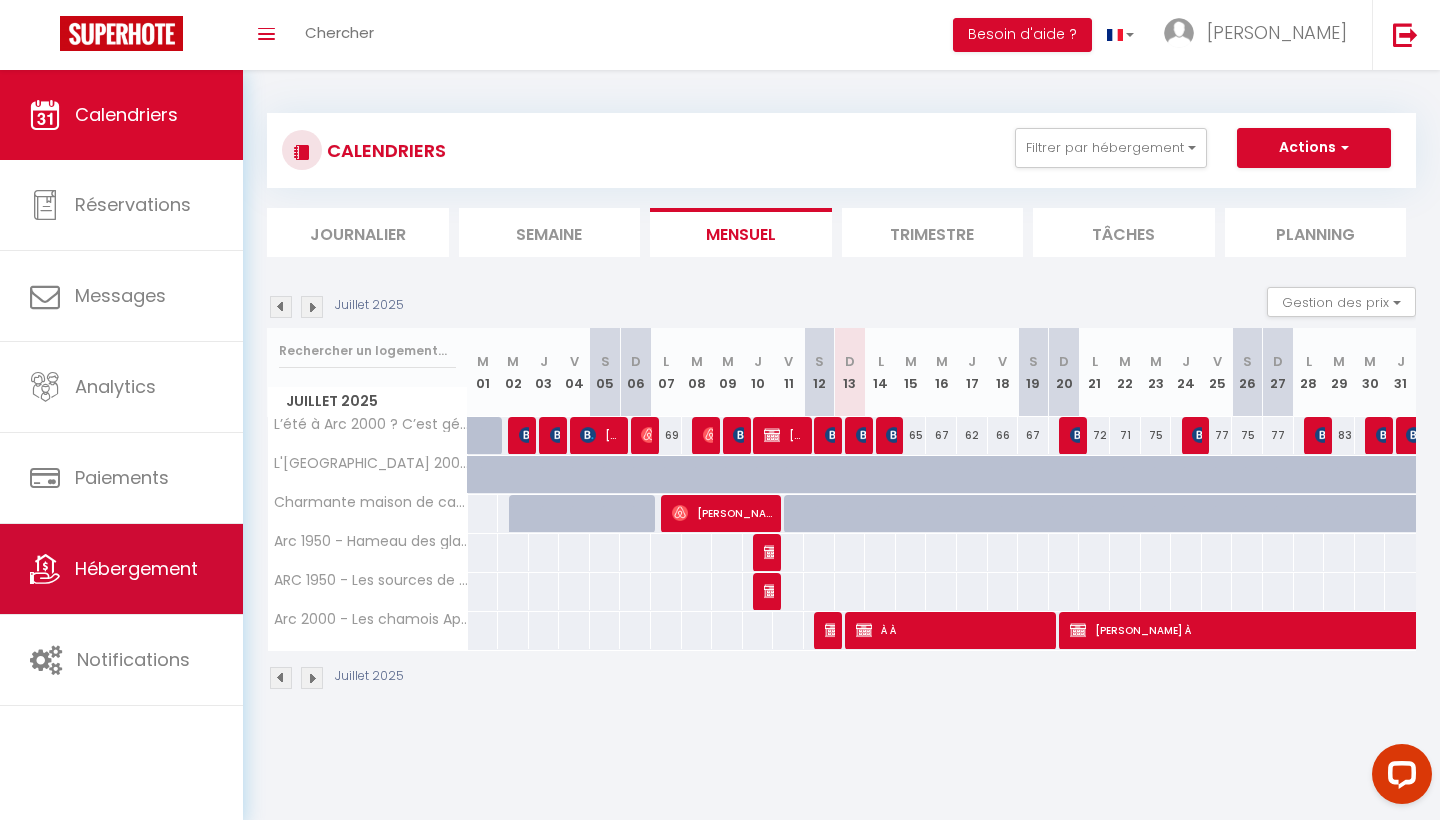 click on "Hébergement" at bounding box center [121, 569] 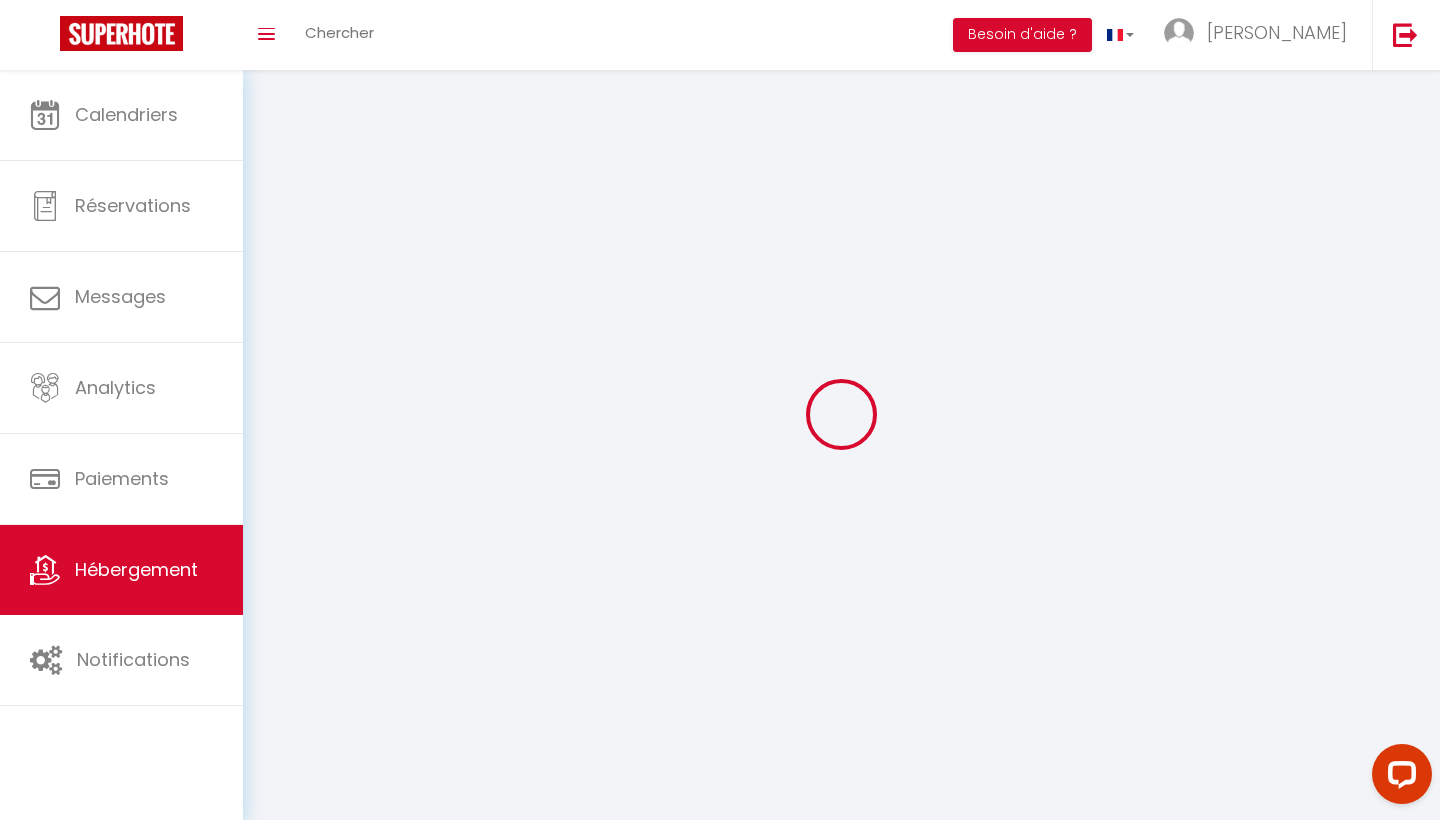 click on "Hébergement" at bounding box center [121, 570] 